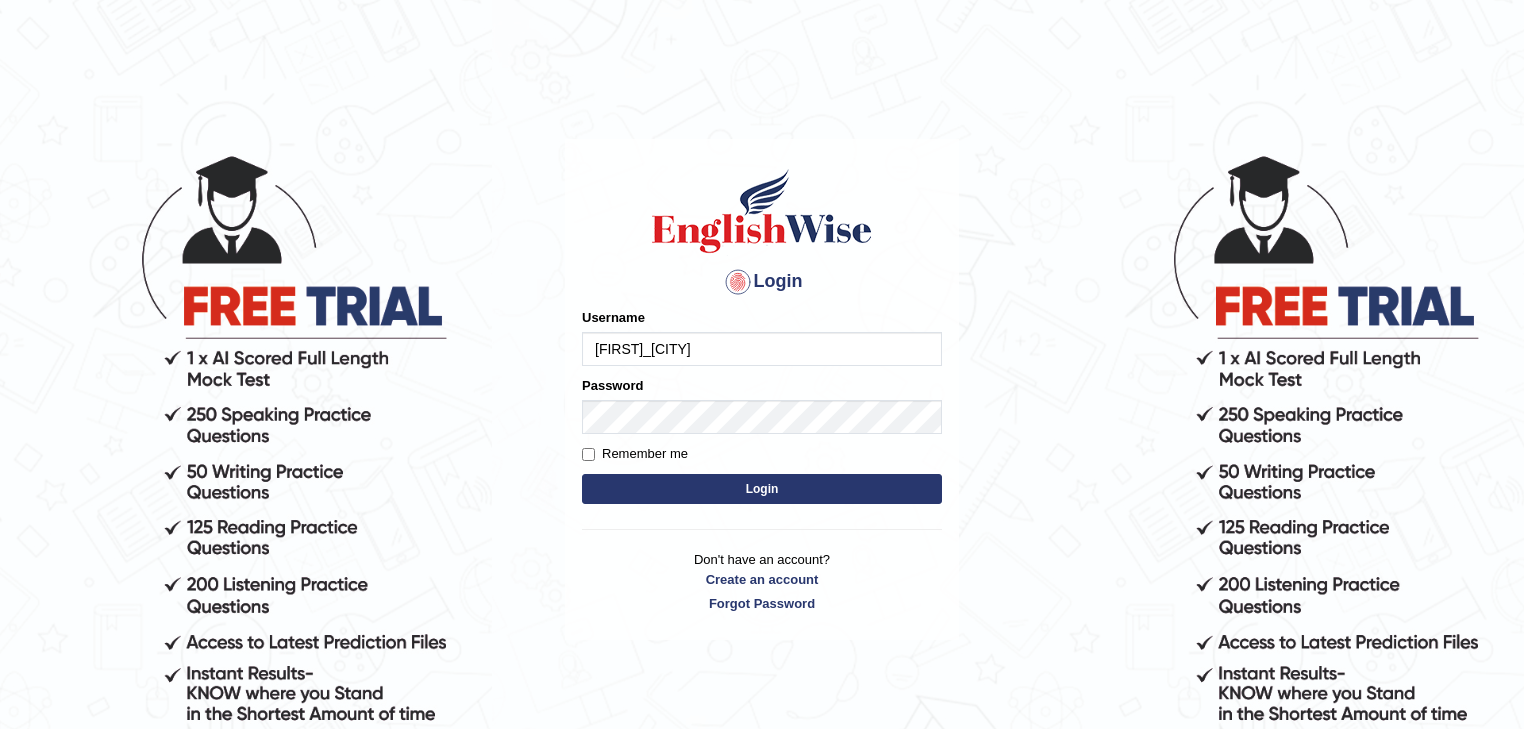 click on "Login" at bounding box center [762, 489] 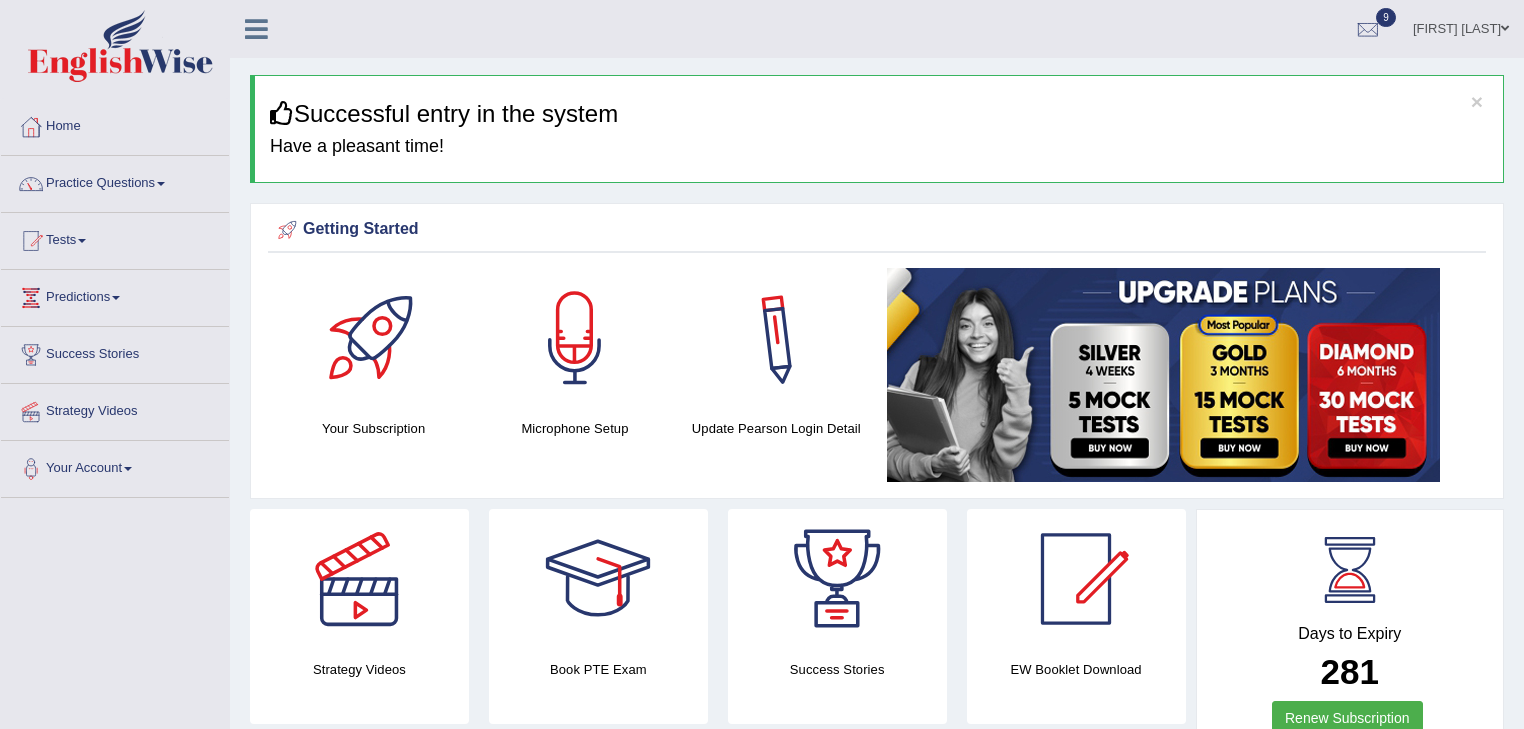 scroll, scrollTop: 0, scrollLeft: 0, axis: both 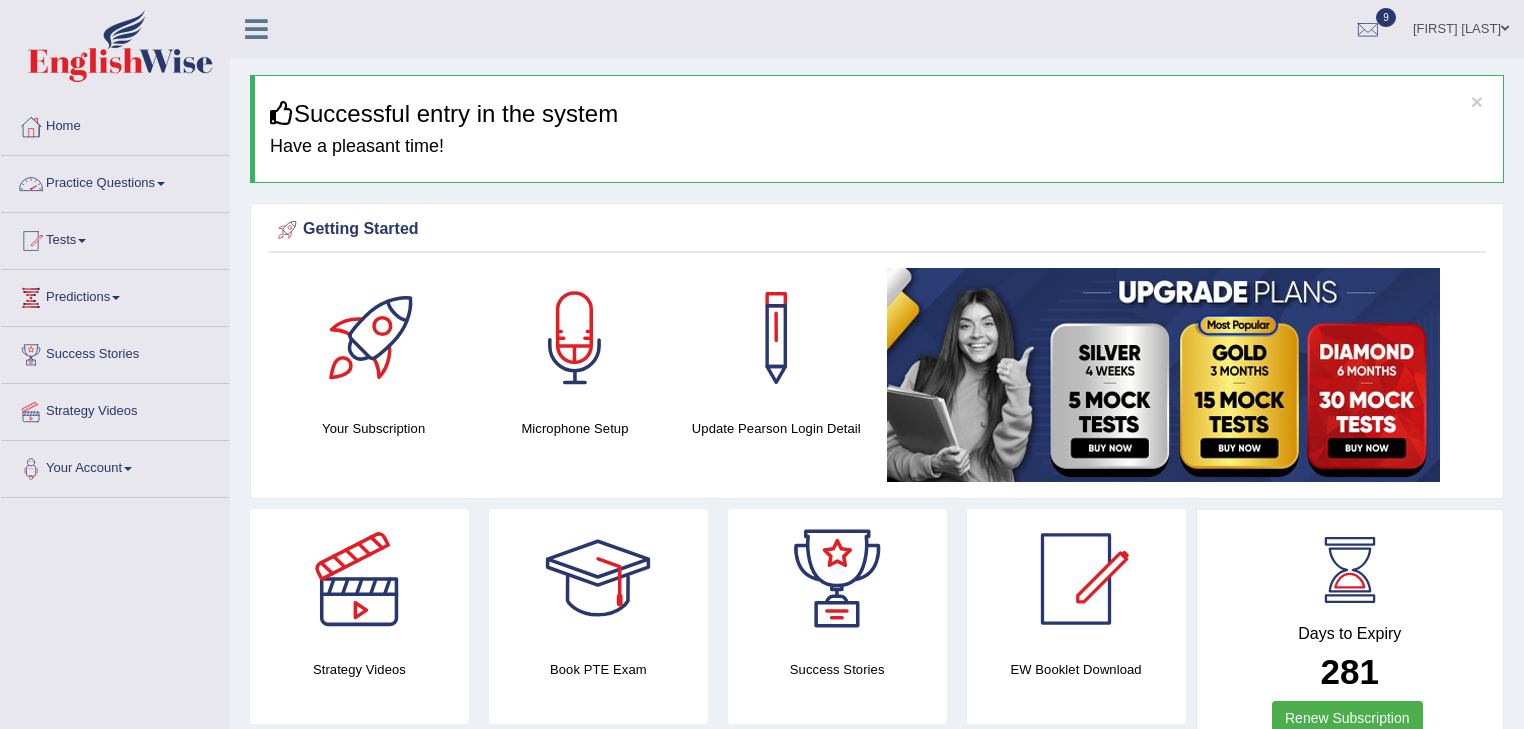 click on "Practice Questions" at bounding box center (115, 181) 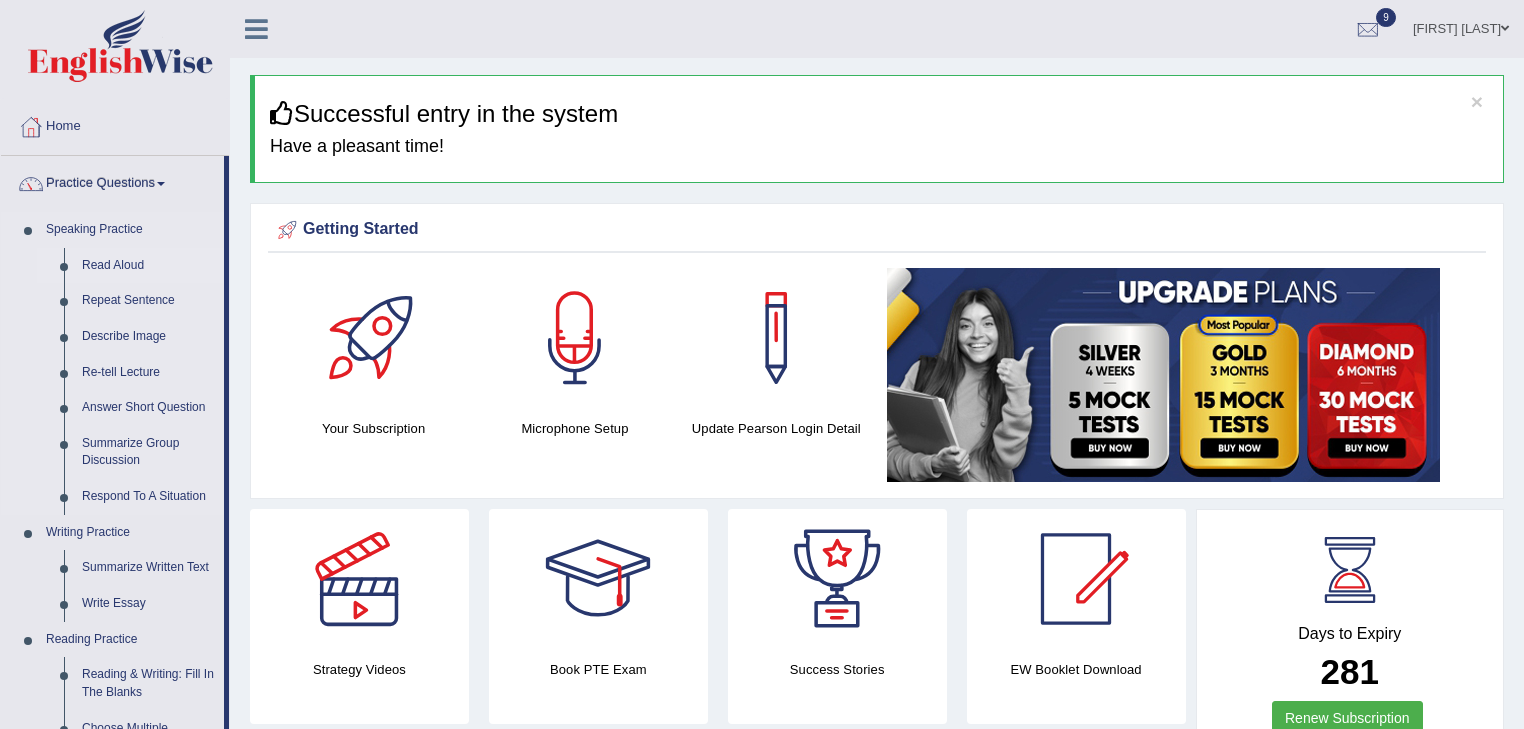 click on "Read Aloud" at bounding box center (148, 266) 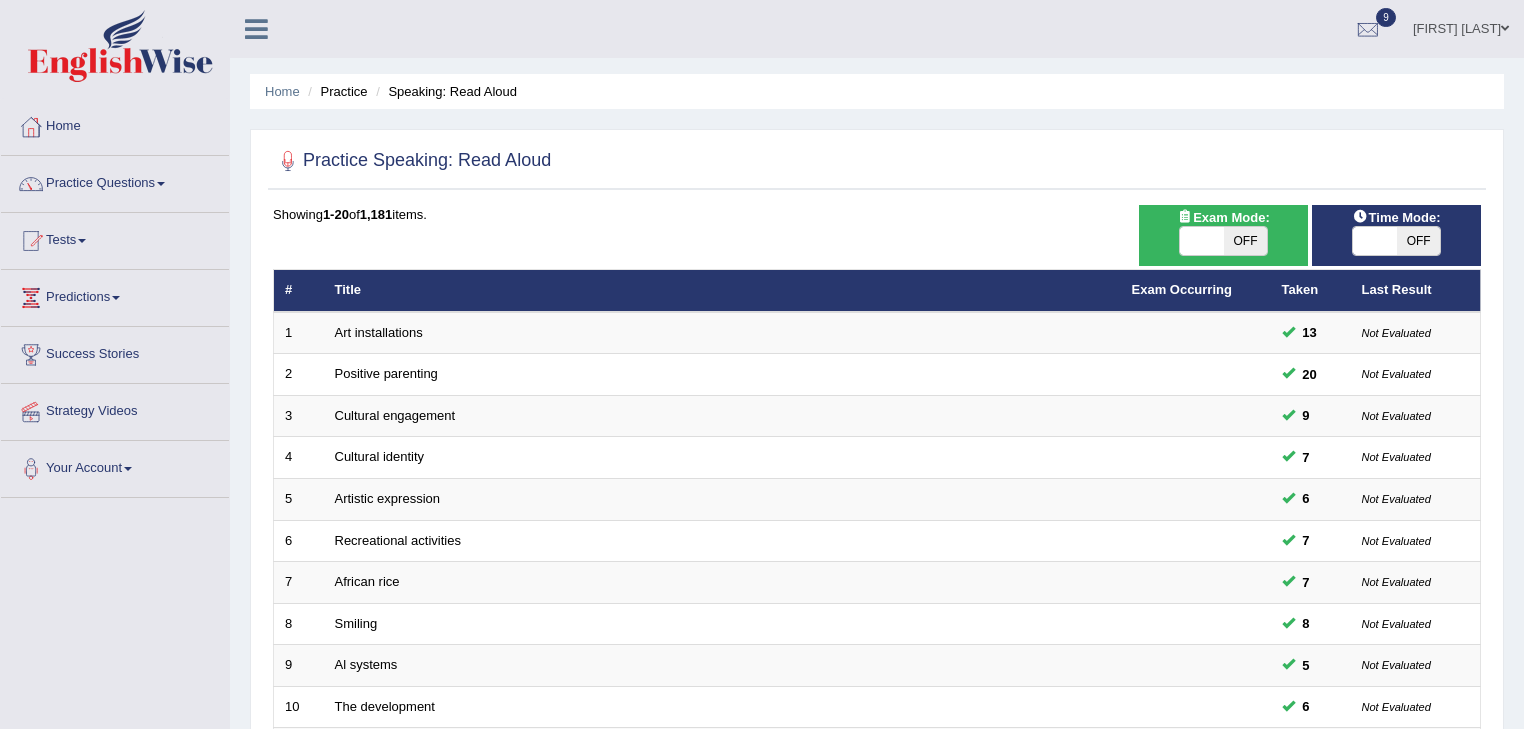 scroll, scrollTop: 0, scrollLeft: 0, axis: both 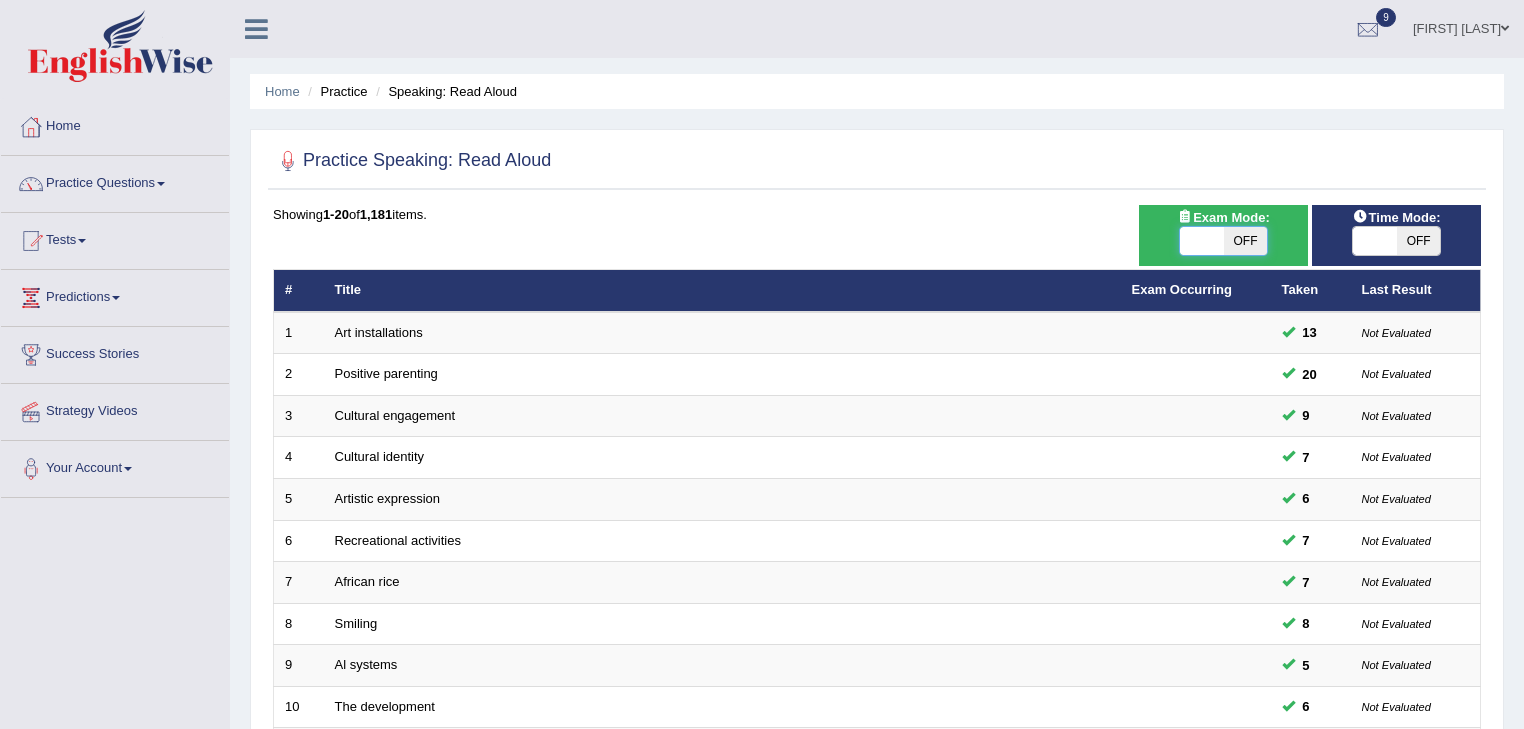 click at bounding box center [1202, 241] 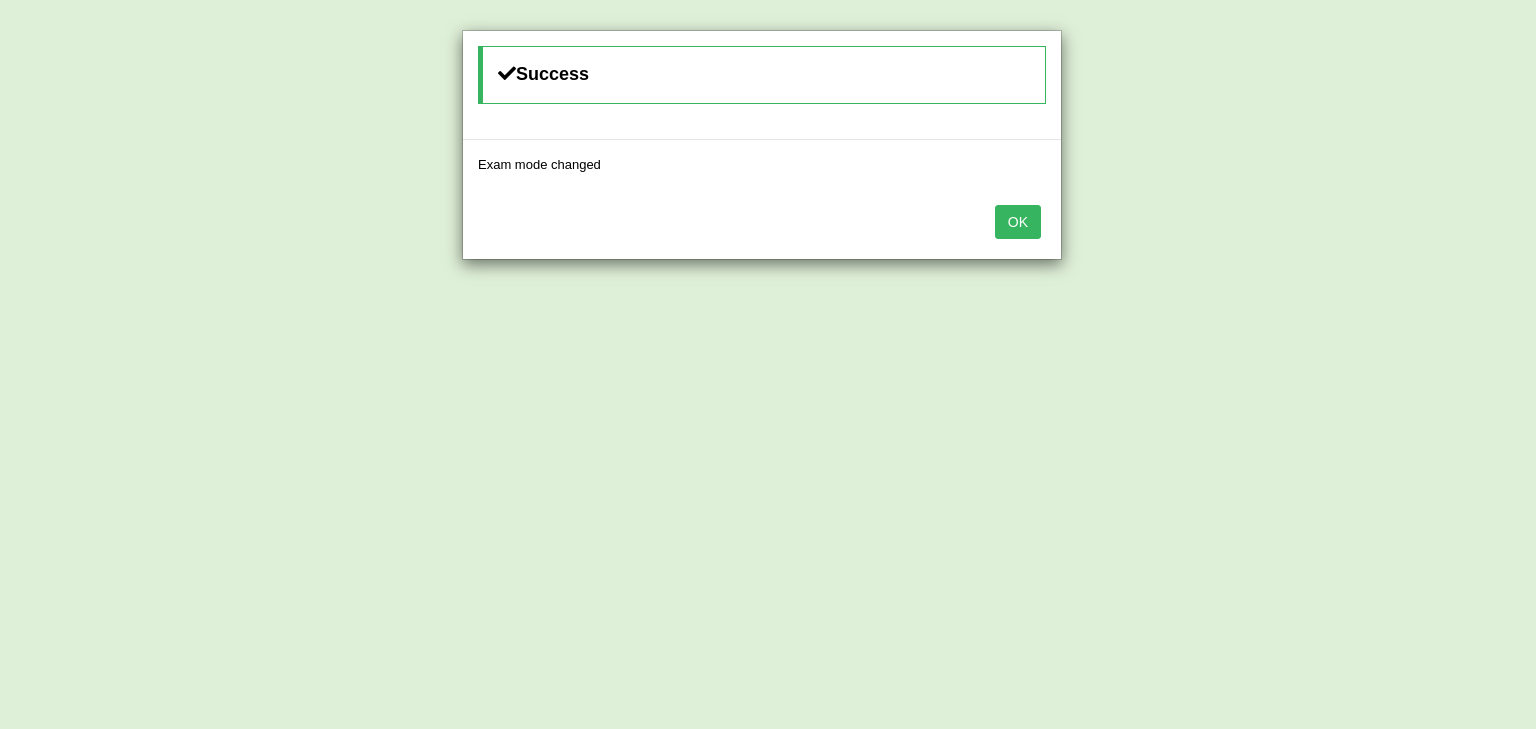 click on "OK" at bounding box center (1018, 222) 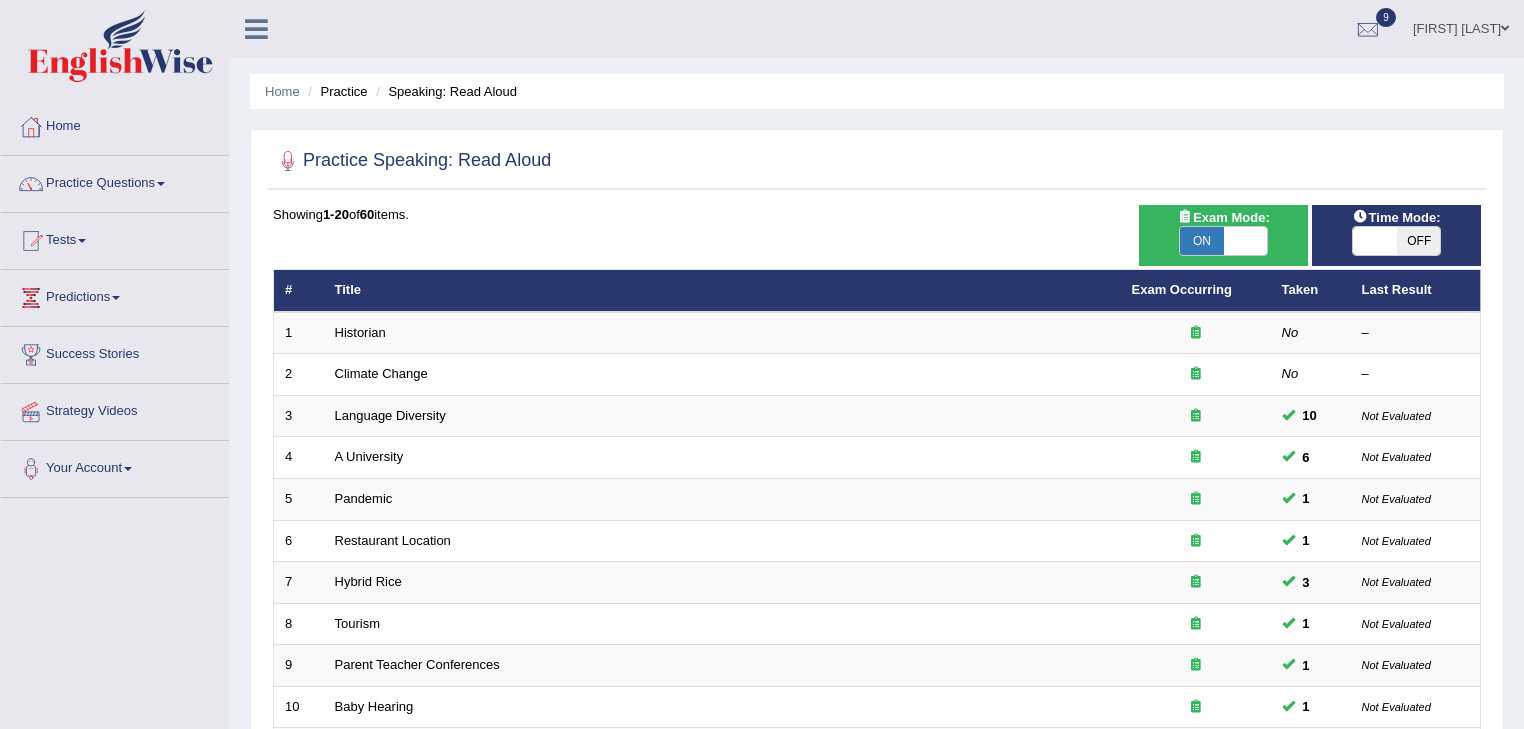 scroll, scrollTop: 0, scrollLeft: 0, axis: both 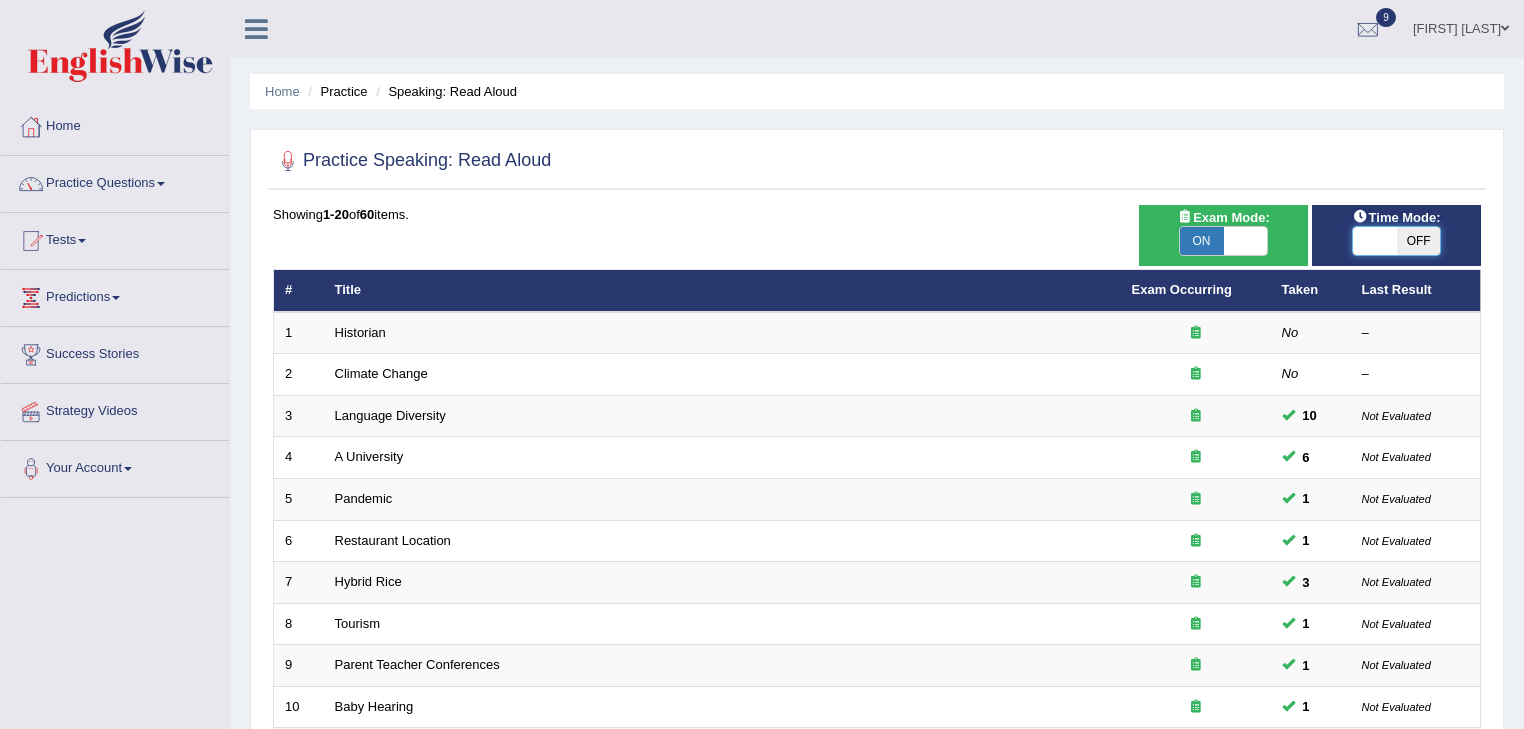 click at bounding box center [1375, 241] 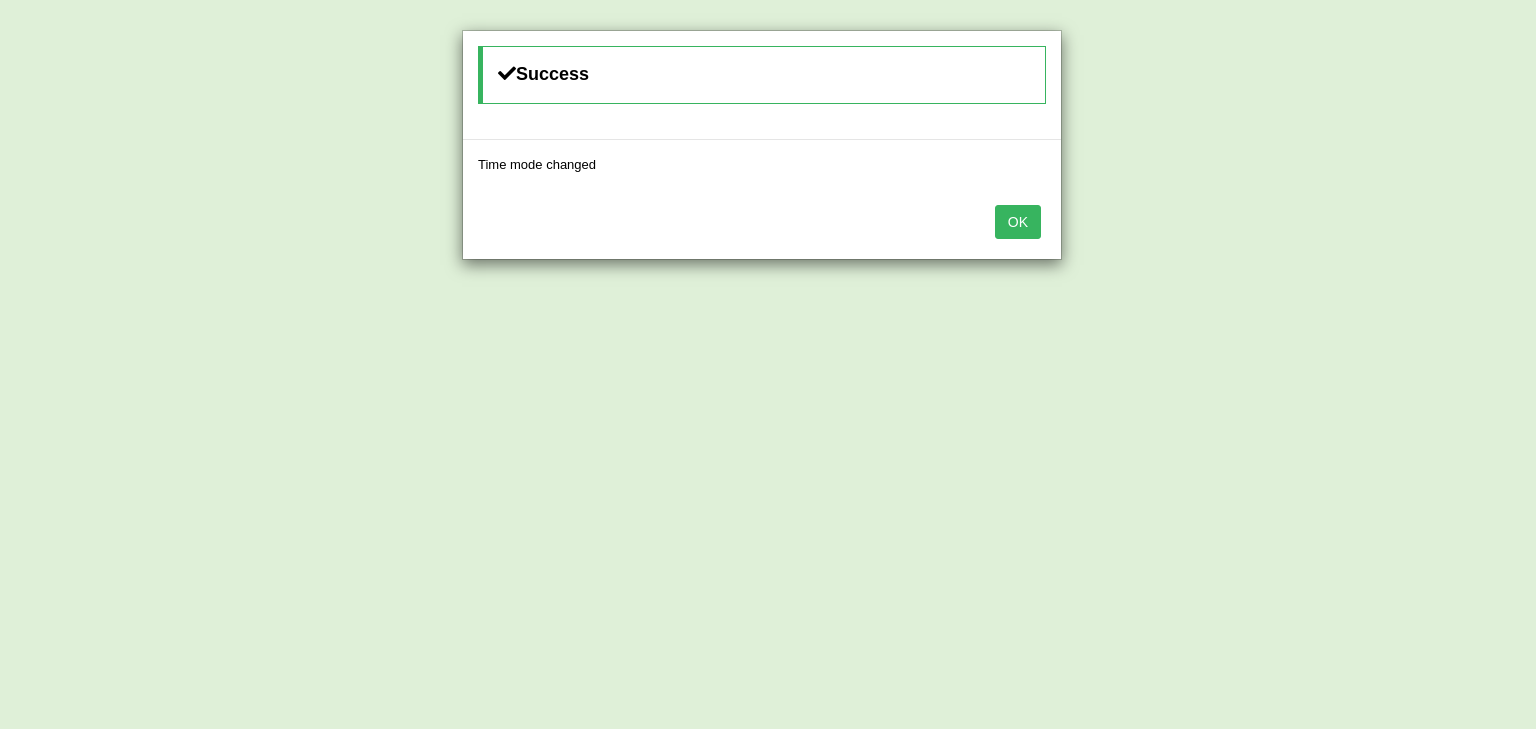 click on "OK" at bounding box center (1018, 222) 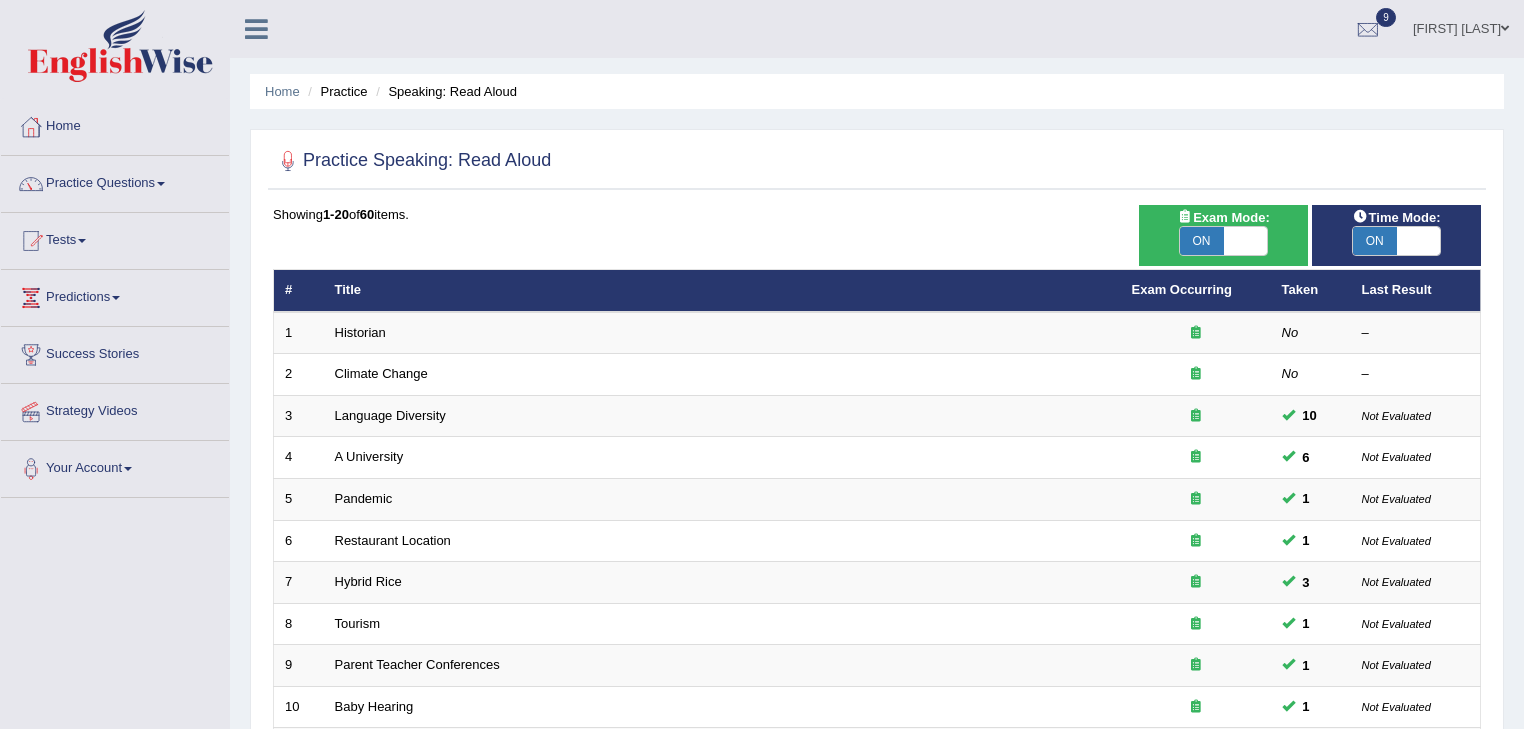 scroll, scrollTop: 589, scrollLeft: 0, axis: vertical 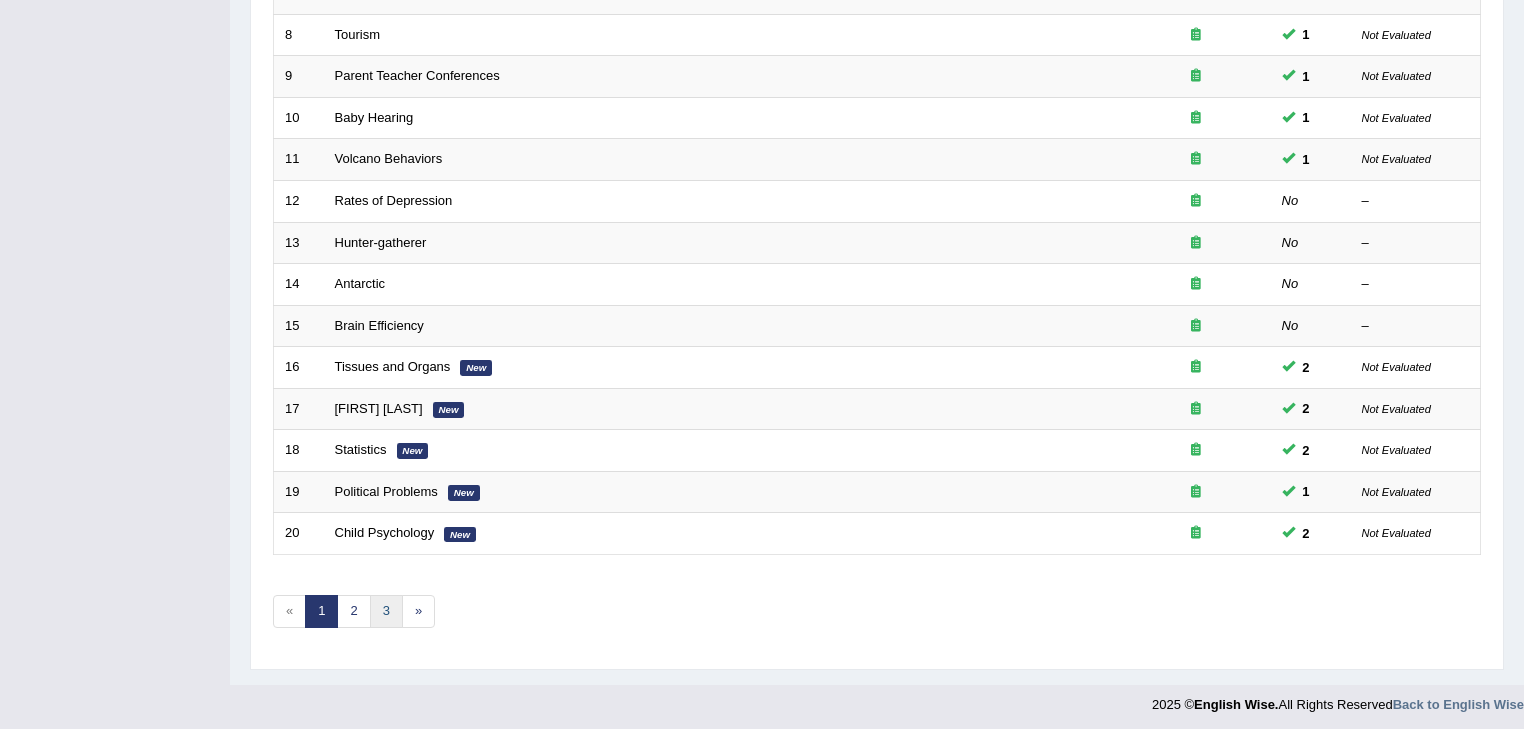 click on "3" at bounding box center (386, 611) 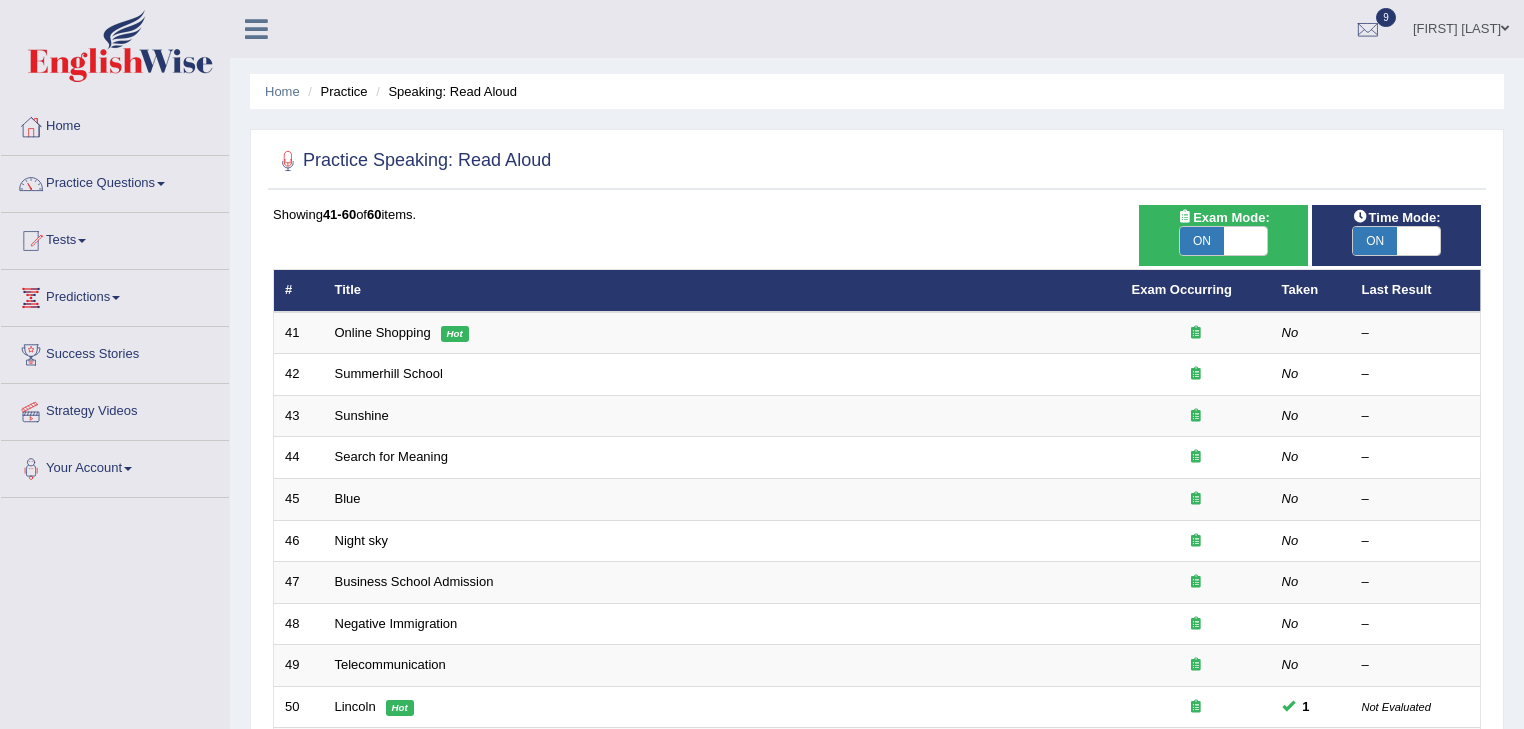 scroll, scrollTop: 0, scrollLeft: 0, axis: both 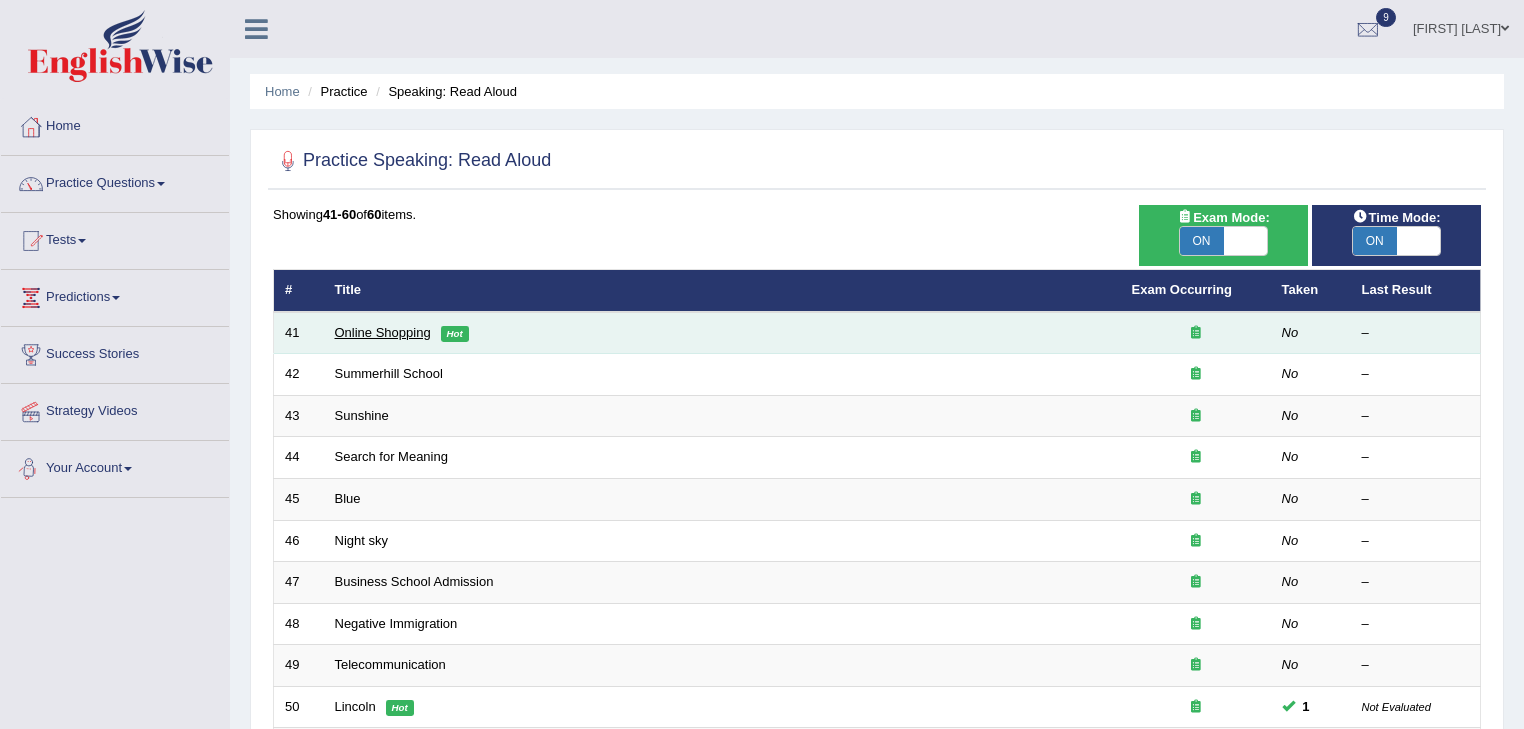 click on "Online Shopping" at bounding box center [383, 332] 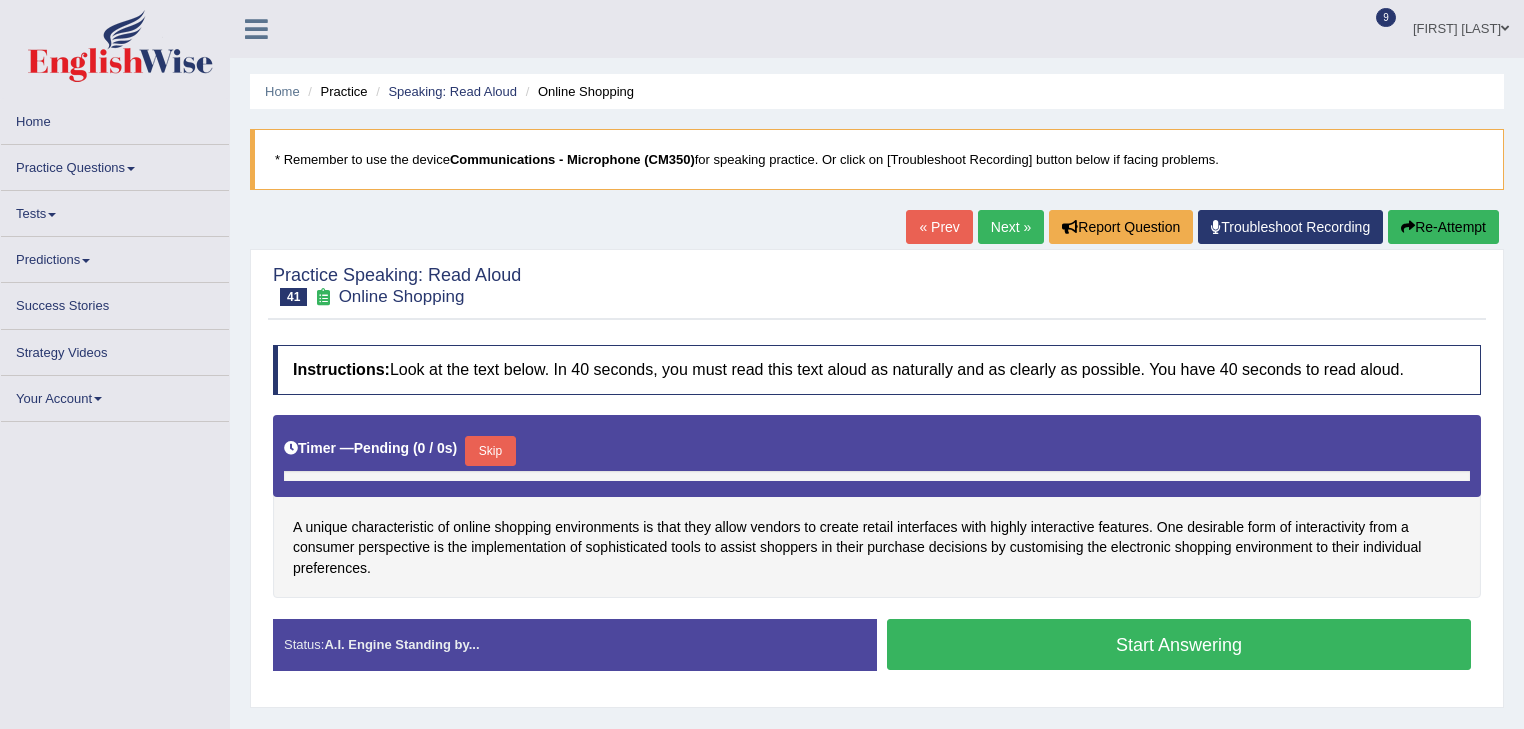 scroll, scrollTop: 0, scrollLeft: 0, axis: both 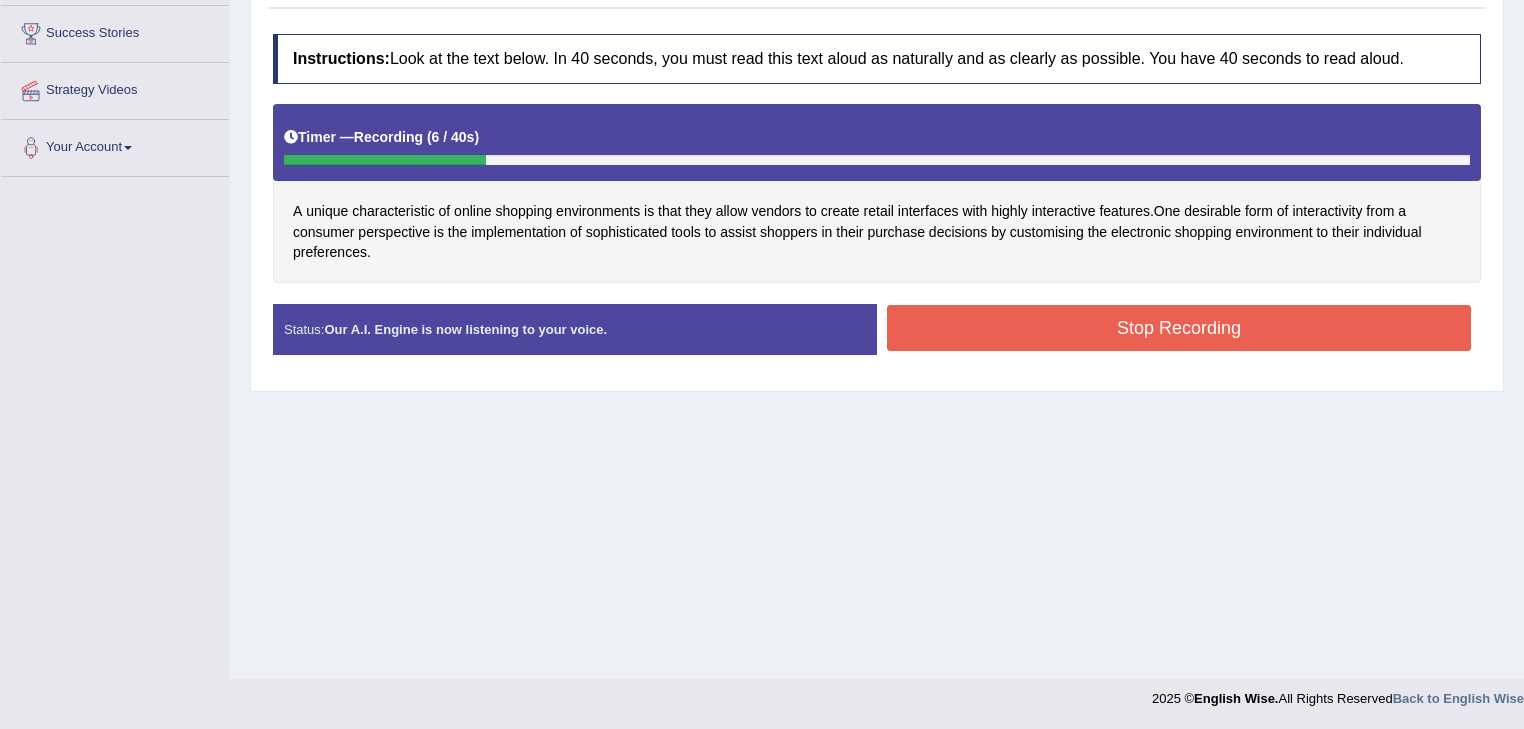 click on "Stop Recording" at bounding box center [1179, 328] 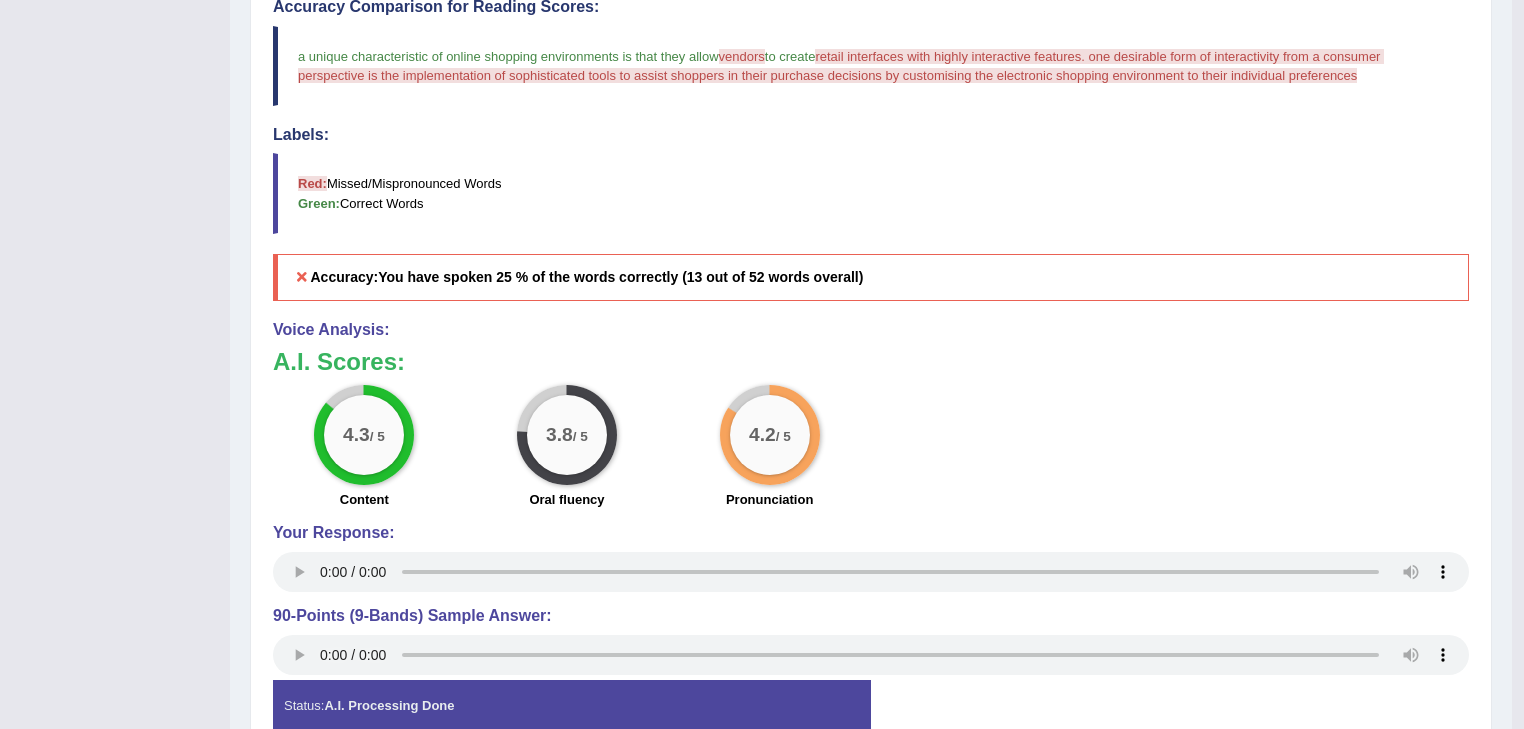 scroll, scrollTop: 0, scrollLeft: 0, axis: both 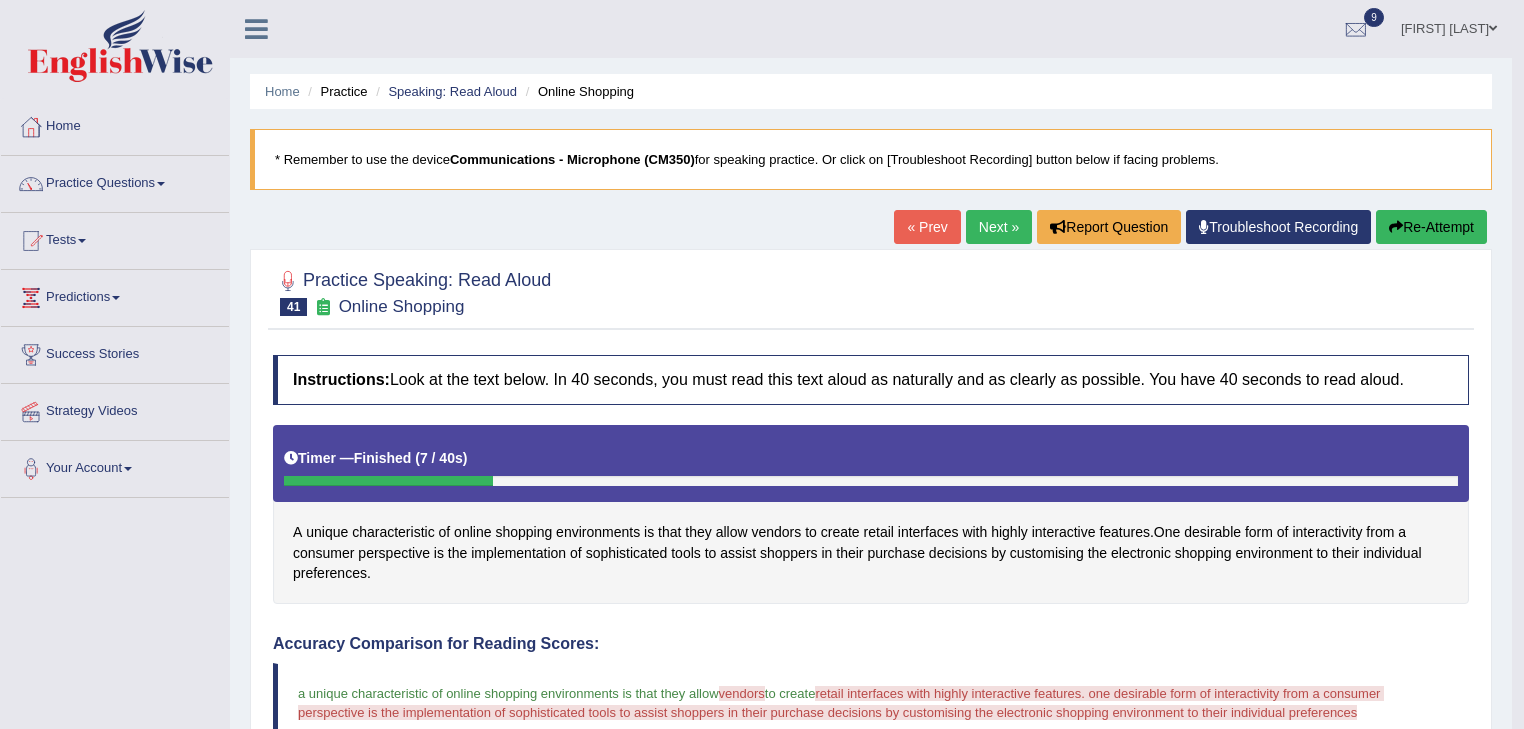 click on "Next »" at bounding box center (999, 227) 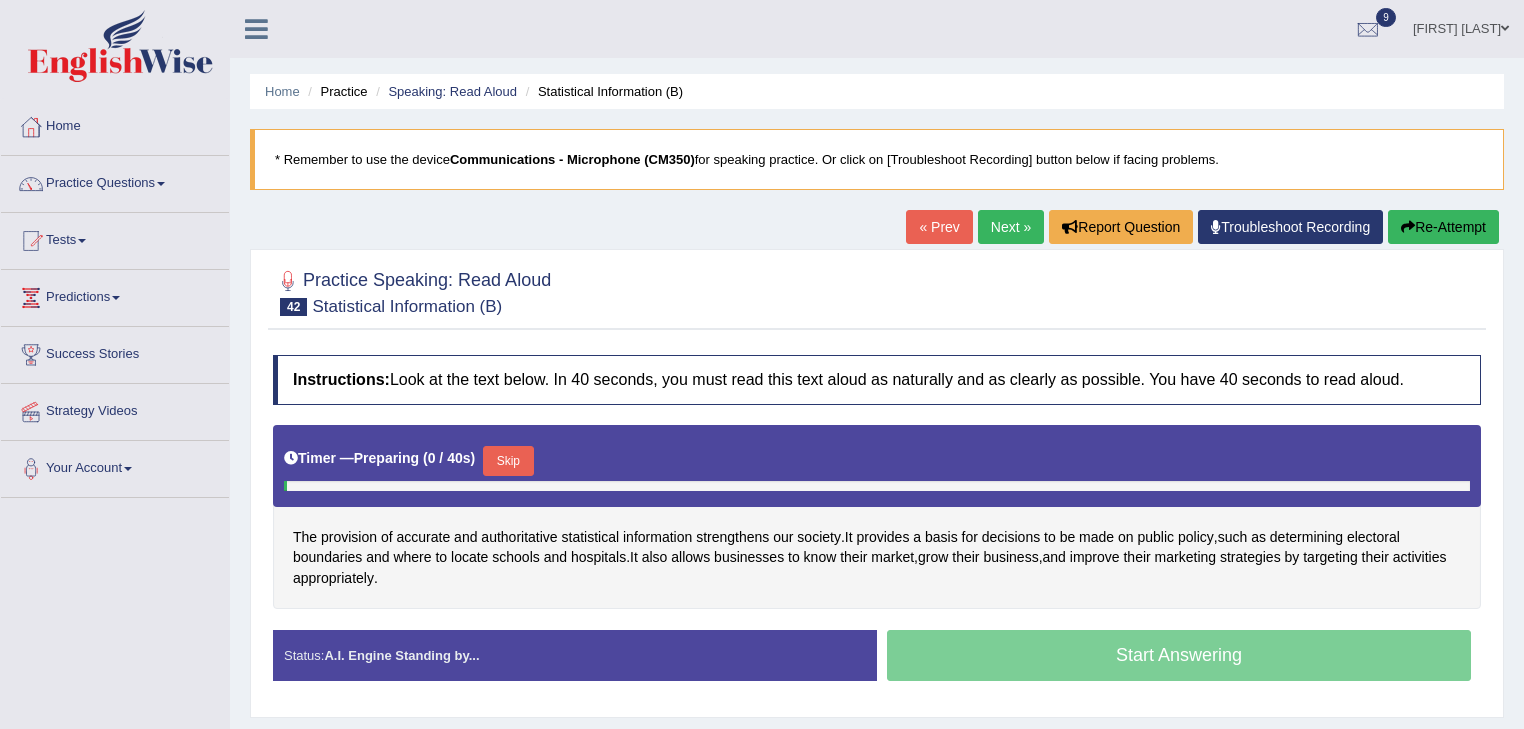 scroll, scrollTop: 321, scrollLeft: 0, axis: vertical 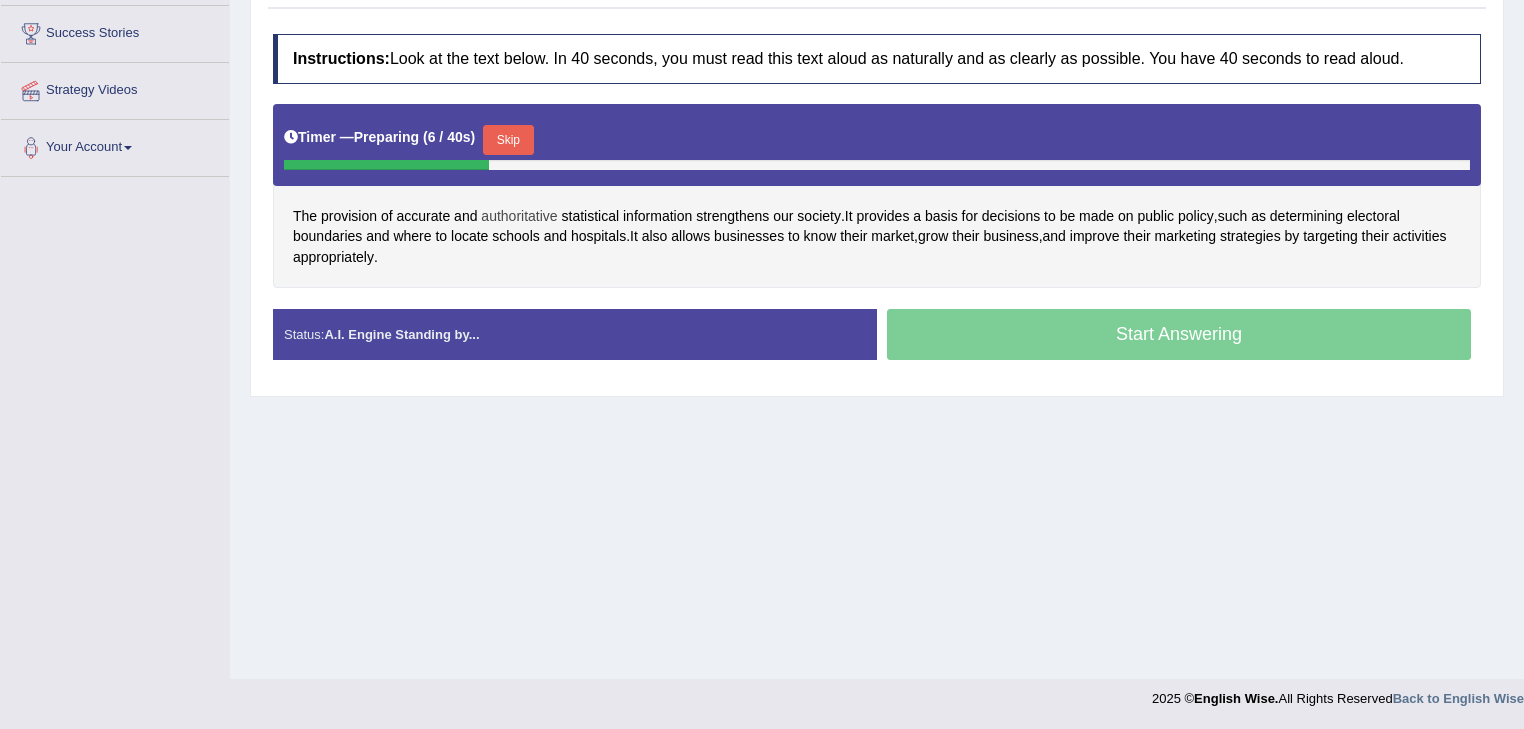 click on "authoritative" at bounding box center (519, 216) 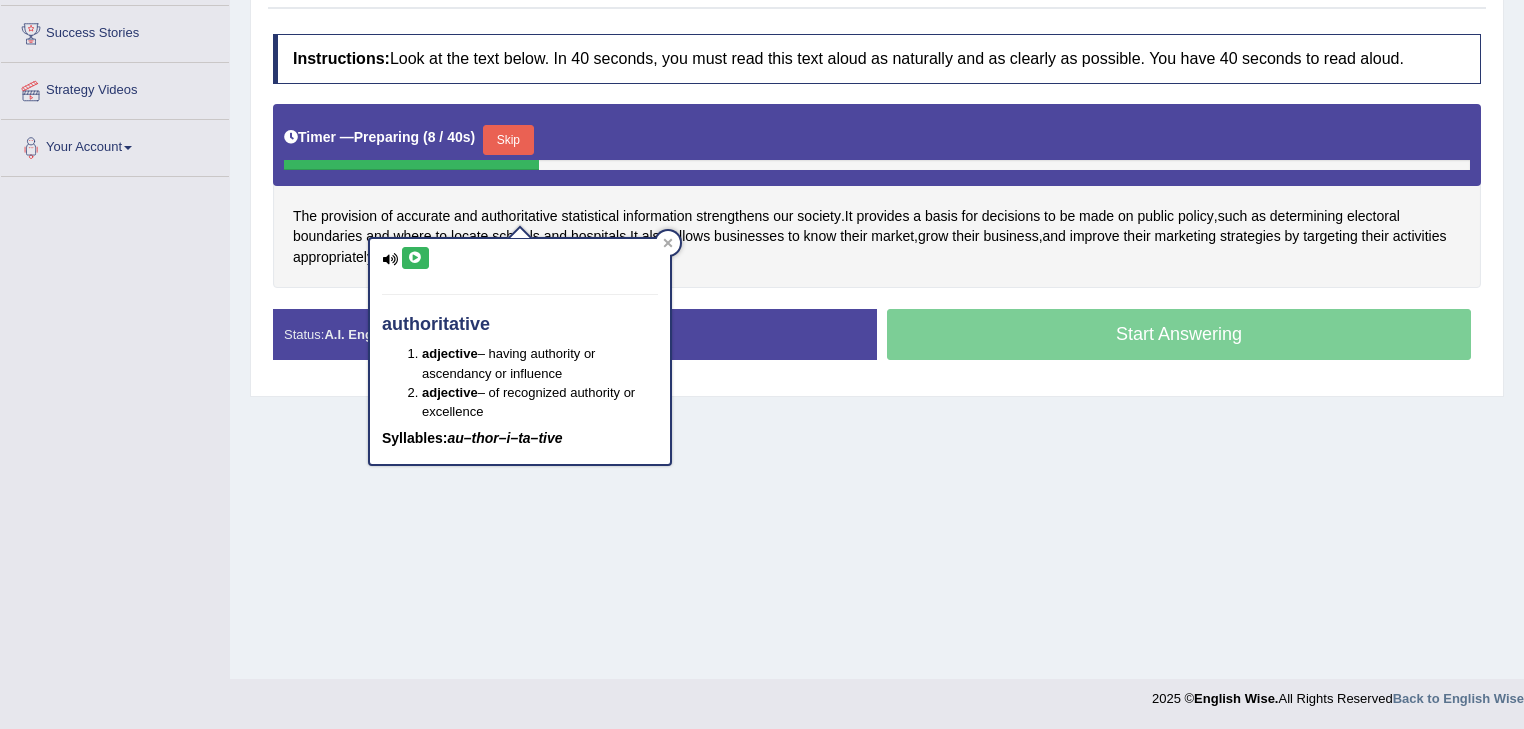 click at bounding box center (415, 258) 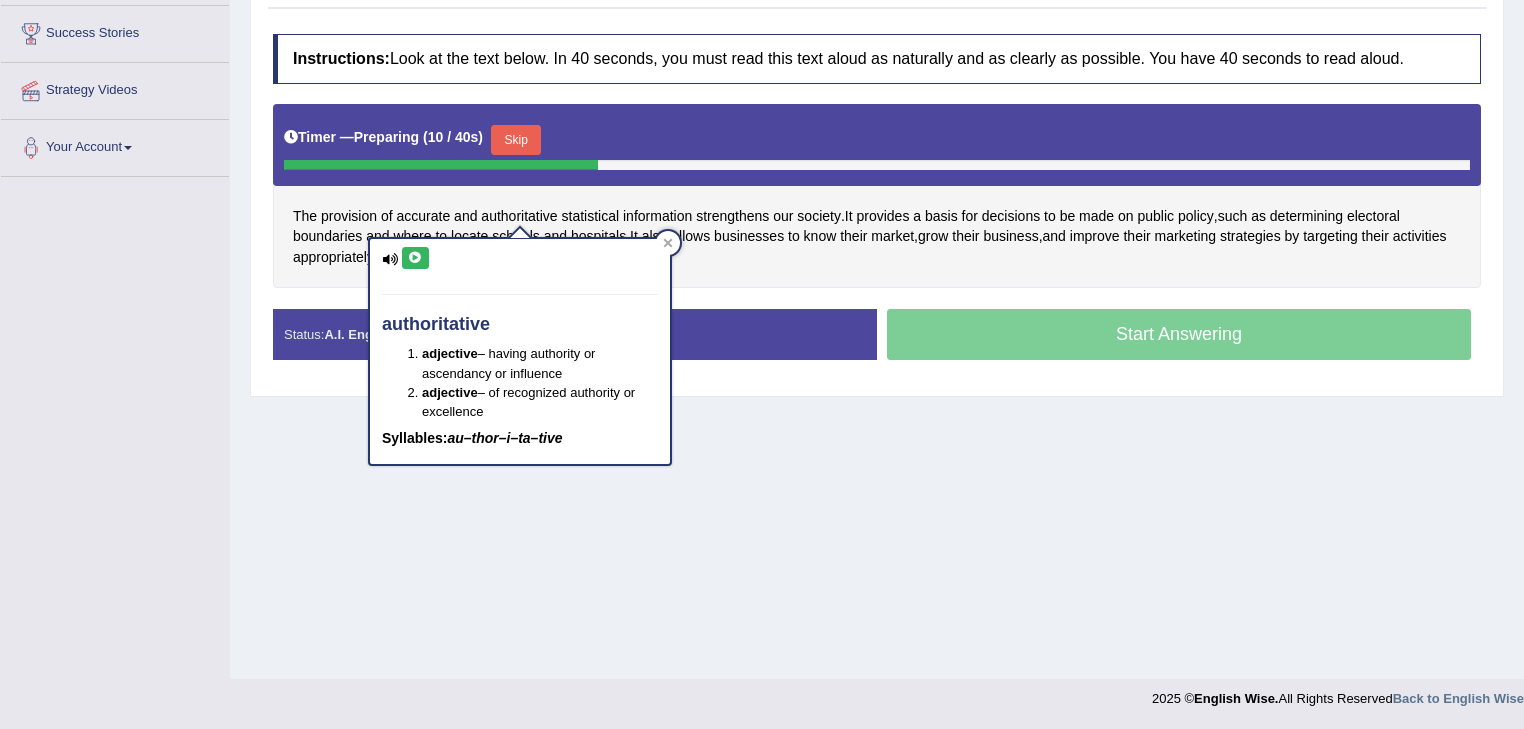click on "Instructions:  Look at the text below. In 40 seconds, you must read this text aloud as naturally and as clearly as possible. You have 40 seconds to read aloud.
Timer —  Preparing   ( 10 / 40s ) Skip The   provision   of   accurate   and   authoritative   statistical   information   strengthens   our   society .  It   provides   a   basis   for   decisions   to   be   made   on   public   policy ,  such   as   determining   electoral   boundaries   and   where   to   locate   schools   and   hospitals .  It   also   allows   businesses   to   know   their   market ,  grow   their   business ,  and   improve   their   marketing   strategies   by   targeting   their   activities   appropriately . Created with Highcharts 7.1.2 Too low Too high Time Pitch meter: 0 5 10 15 20 25 30 35 40 Created with Highcharts 7.1.2 Great Too slow Too fast Time Speech pace meter: 0 5 10 15 20 25 30 35 40 Accuracy Comparison for Reading Scores: Labels:
Red:  Missed/Mispronounced Words
Green:" at bounding box center (877, 204) 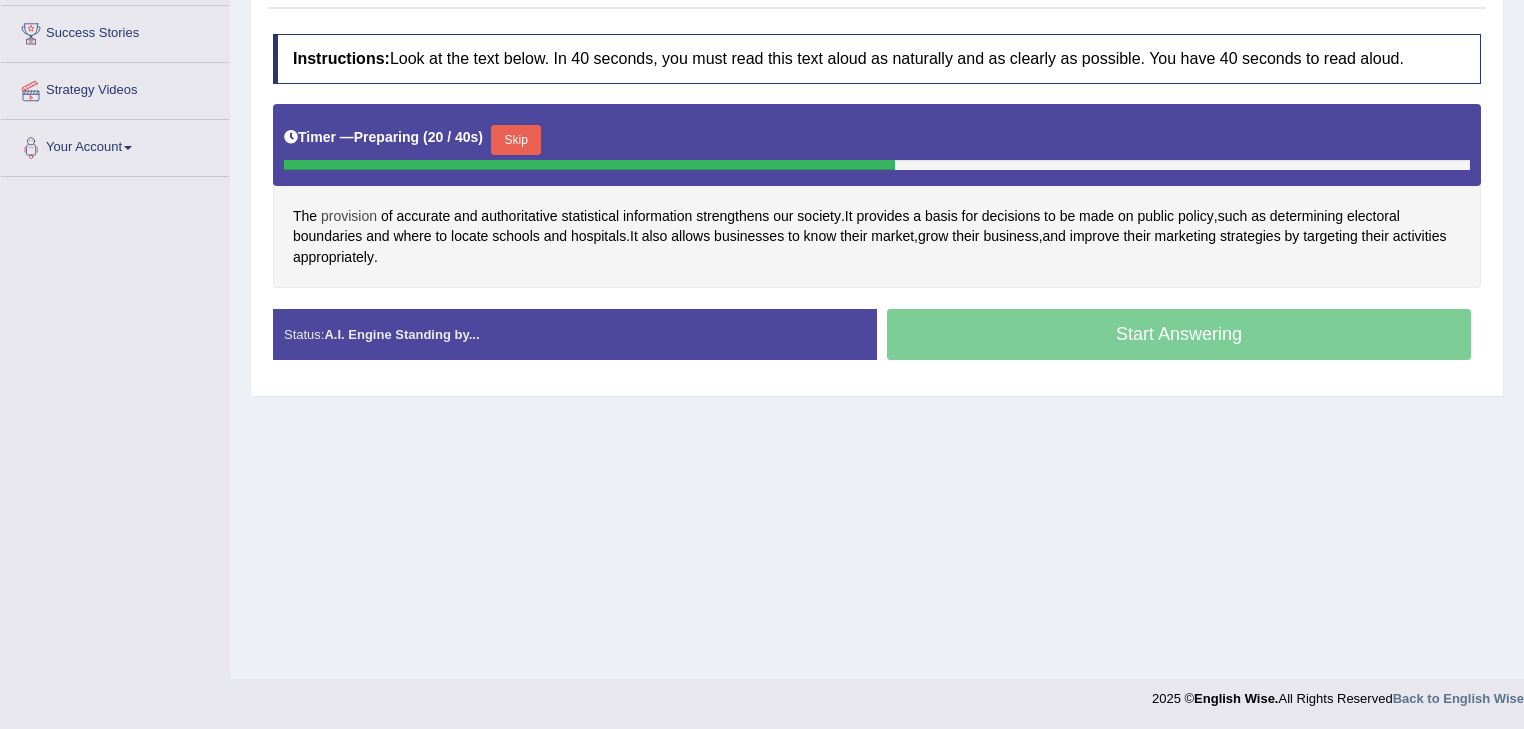 click on "provision" at bounding box center (349, 216) 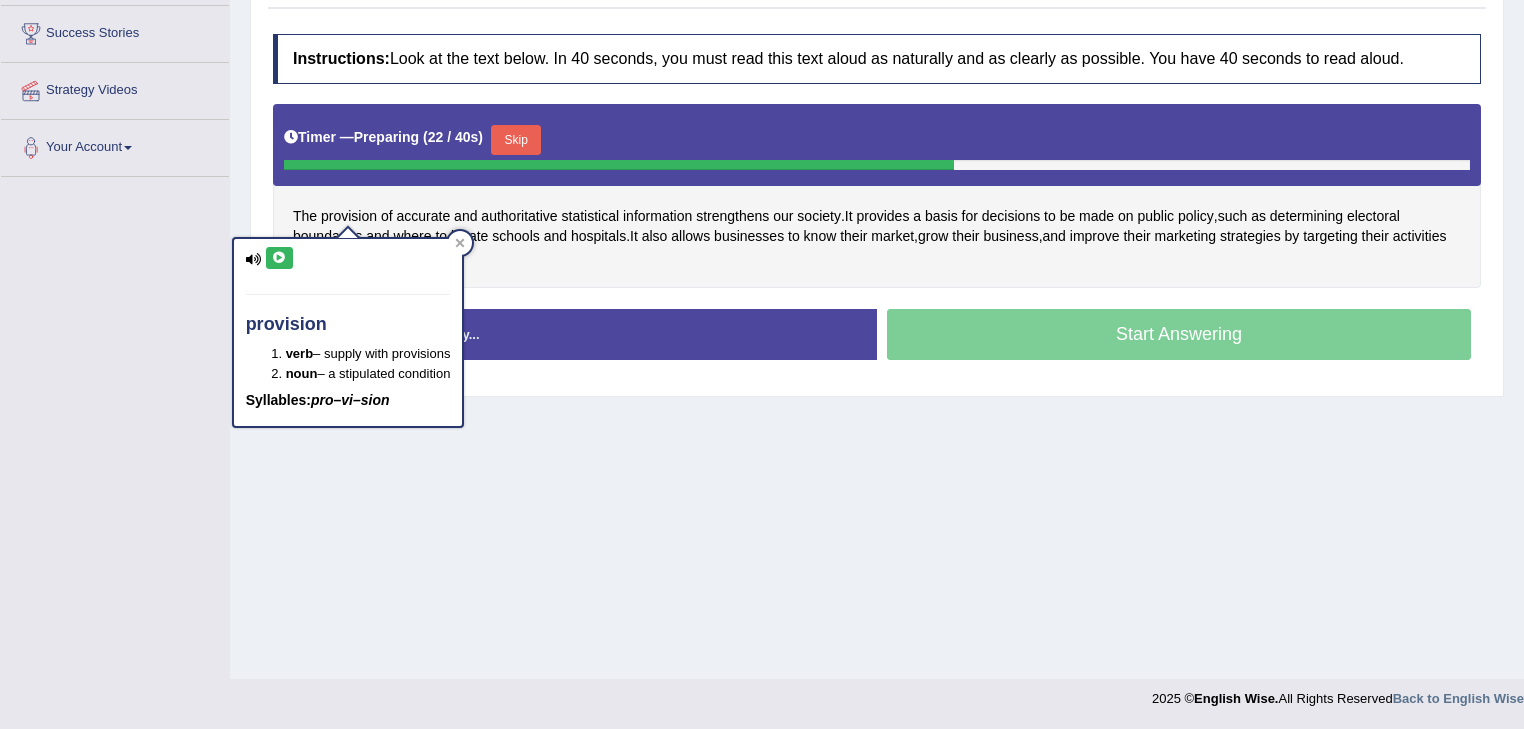 click at bounding box center (279, 258) 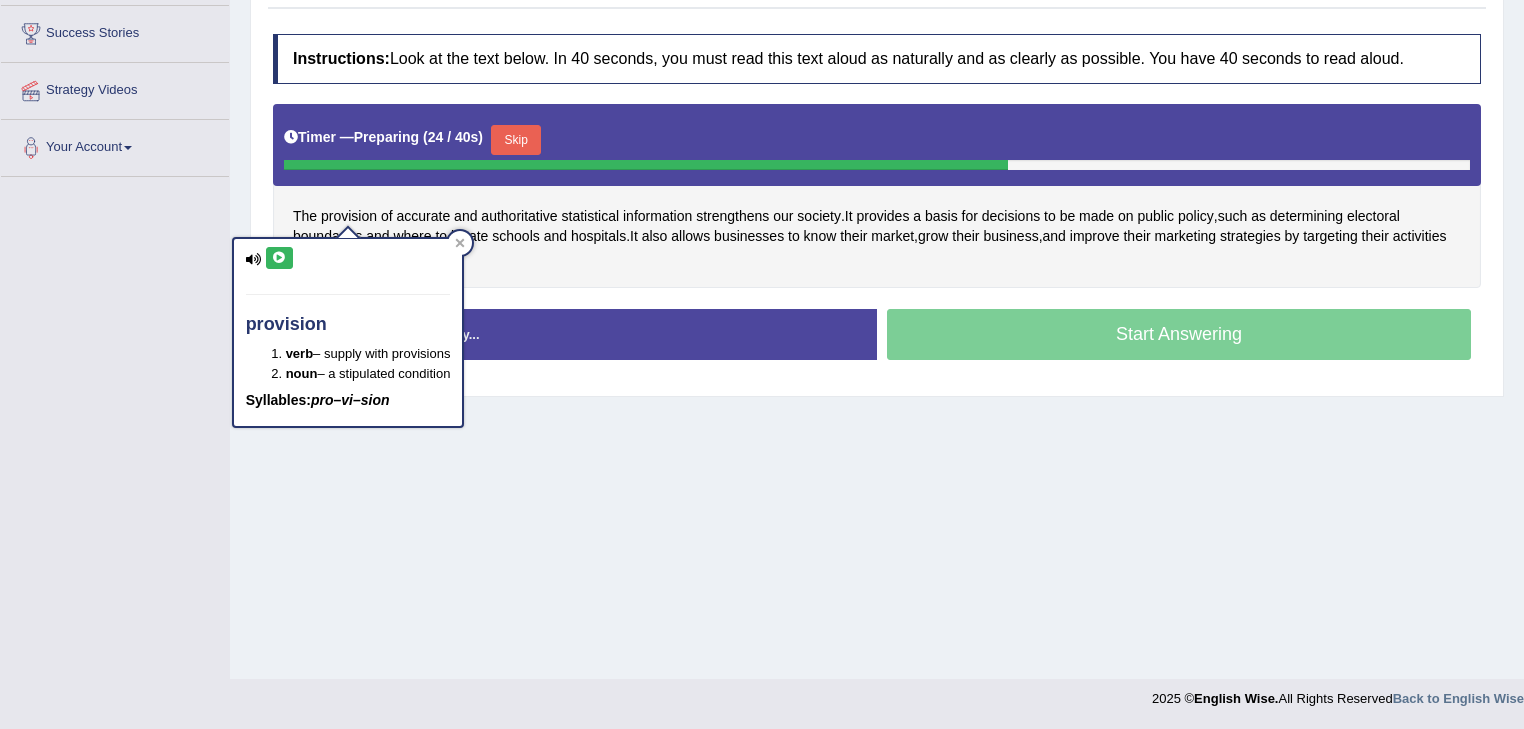 click on "The   provision   of   accurate   and   authoritative   statistical   information   strengthens   our   society .  It   provides   a   basis   for   decisions   to   be   made   on   public   policy ,  such   as   determining   electoral   boundaries   and   where   to   locate   schools   and   hospitals .  It   also   allows   businesses   to   know   their   market ,  grow   their   business ,  and   improve   their   marketing   strategies   by   targeting   their   activities   appropriately ." at bounding box center (877, 196) 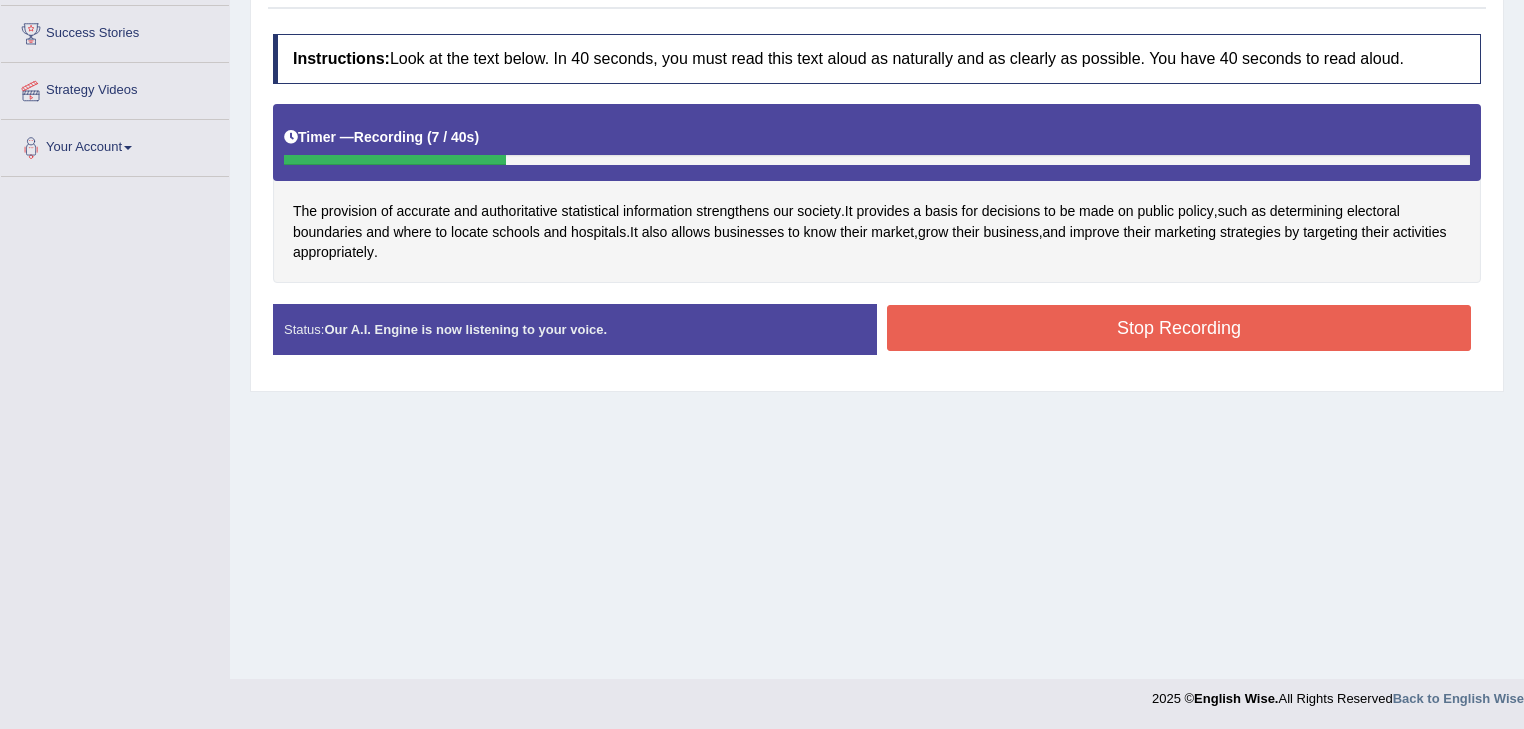 click on "Stop Recording" at bounding box center [1179, 328] 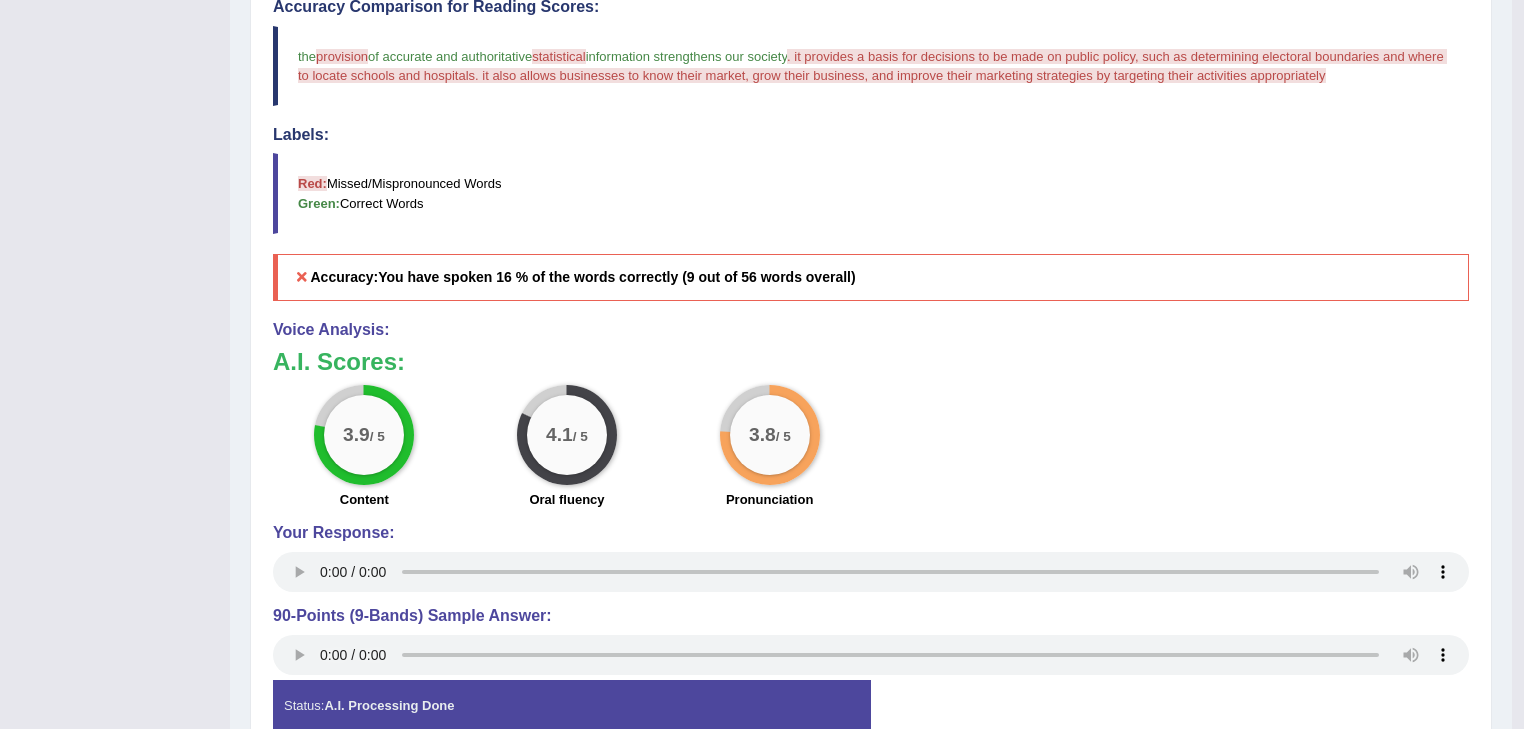 scroll, scrollTop: 0, scrollLeft: 0, axis: both 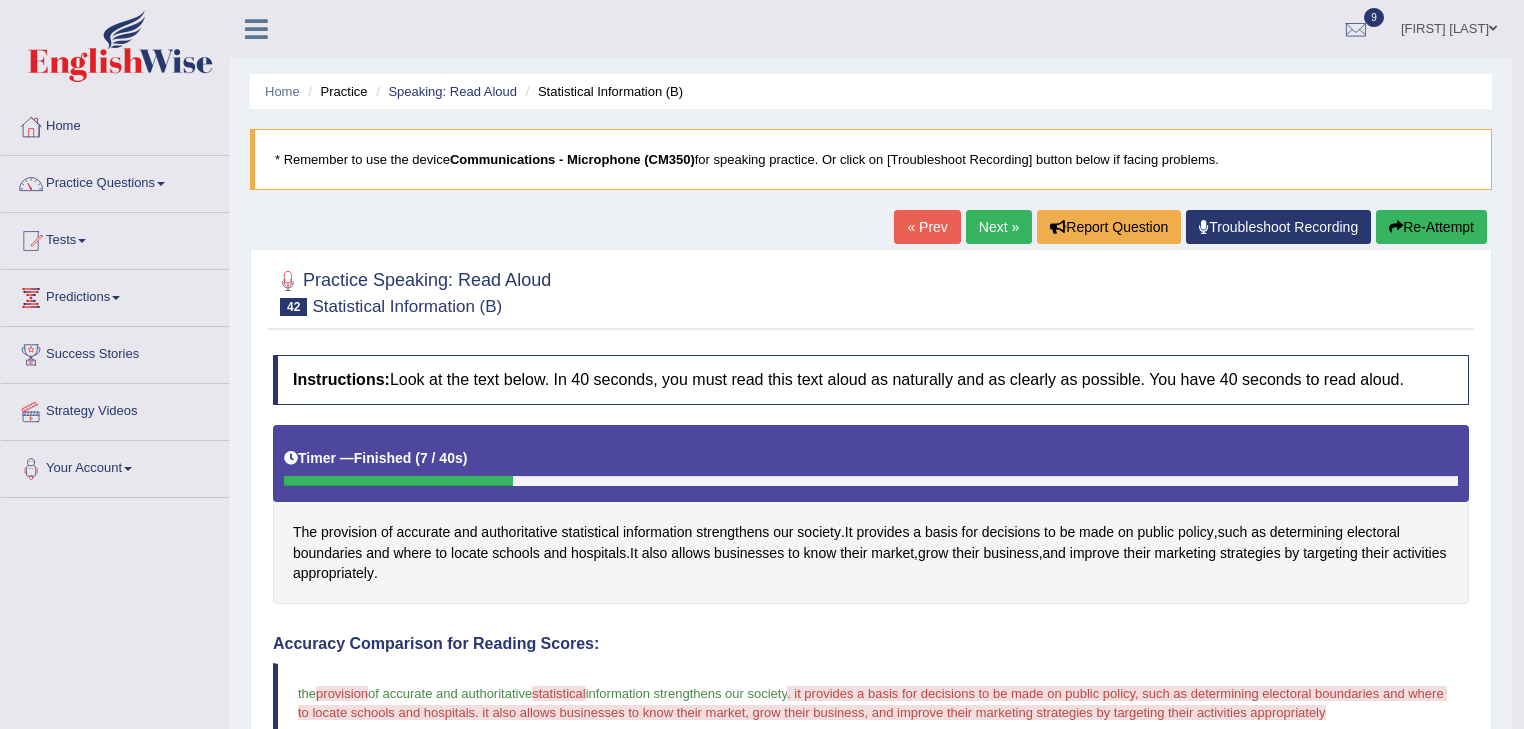 click on "Next »" at bounding box center (999, 227) 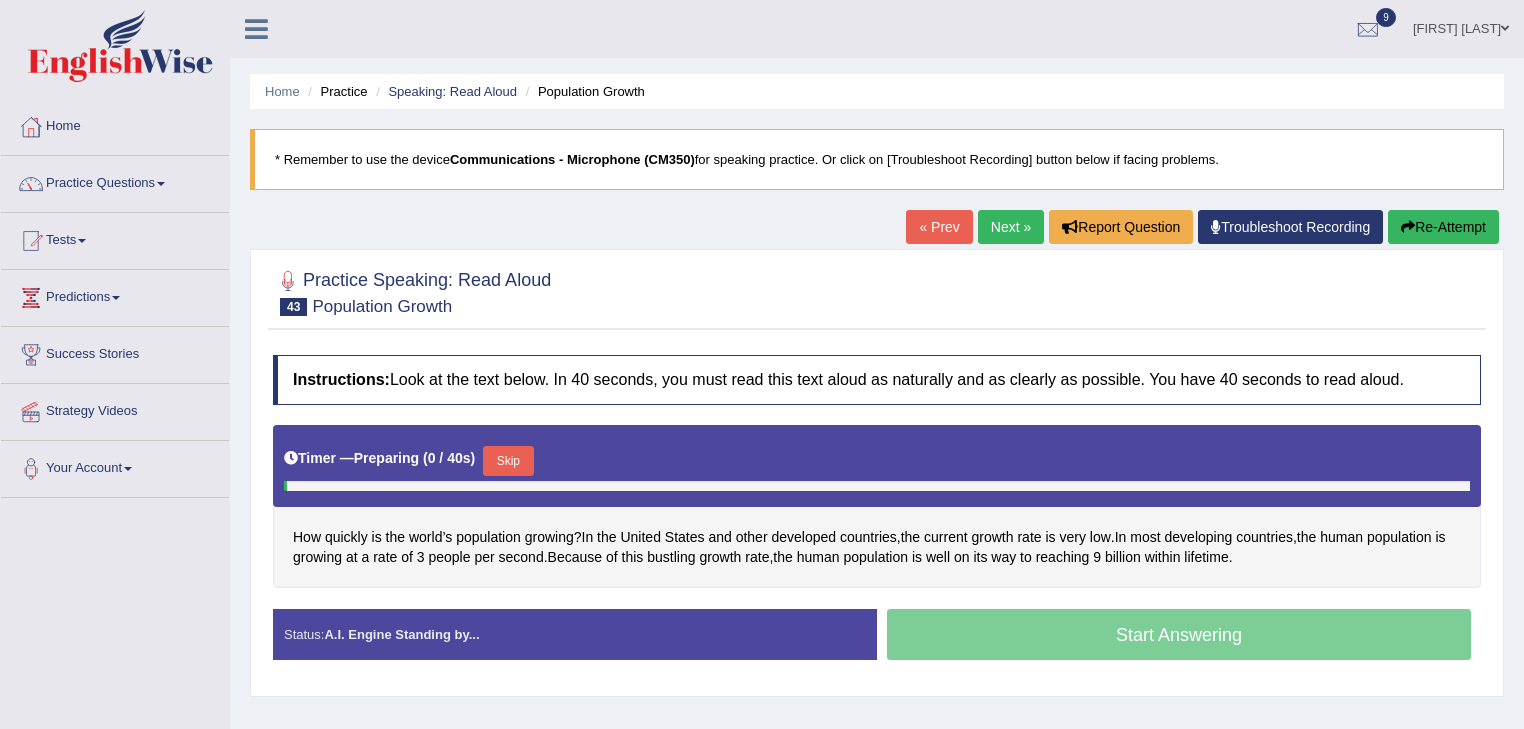 scroll, scrollTop: 0, scrollLeft: 0, axis: both 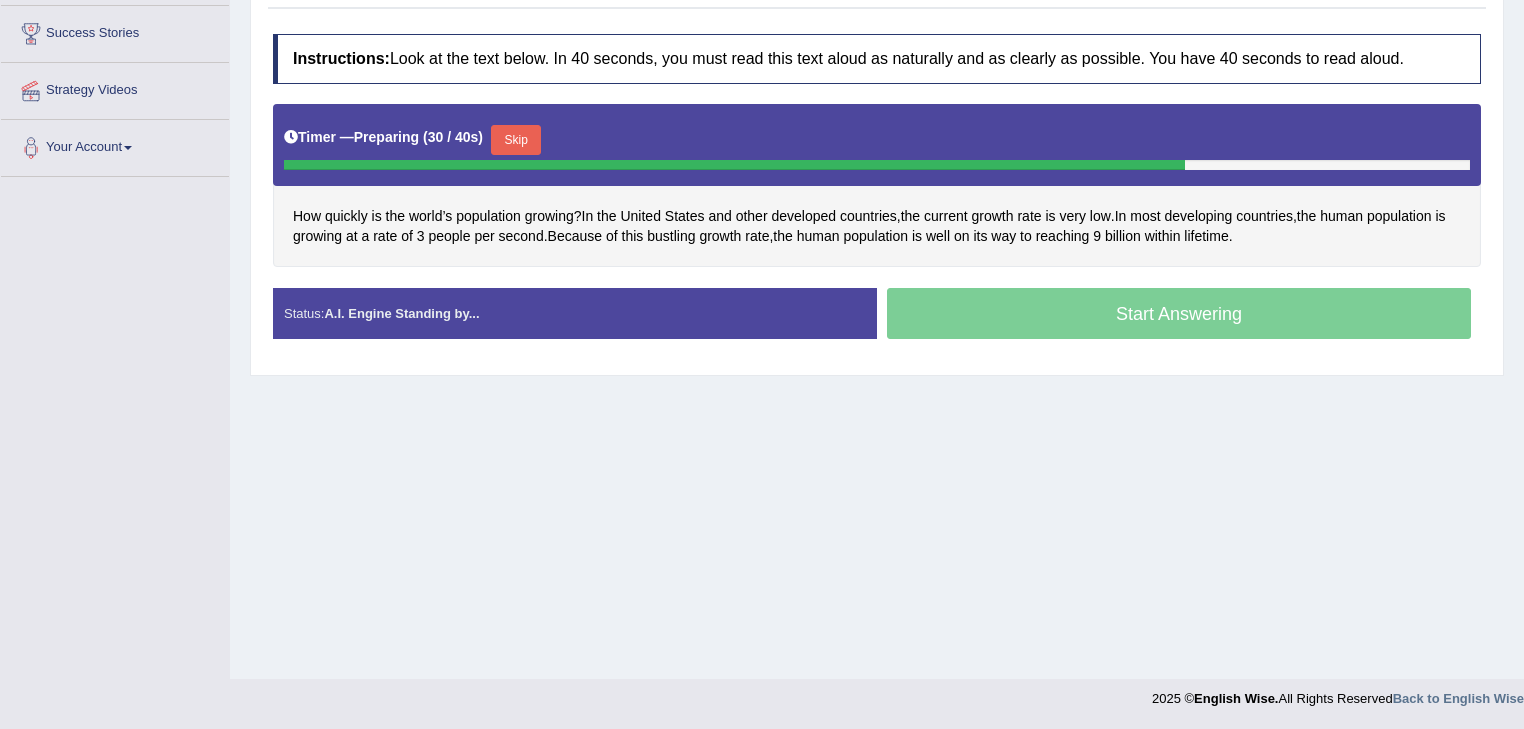 click on "Skip" at bounding box center (516, 140) 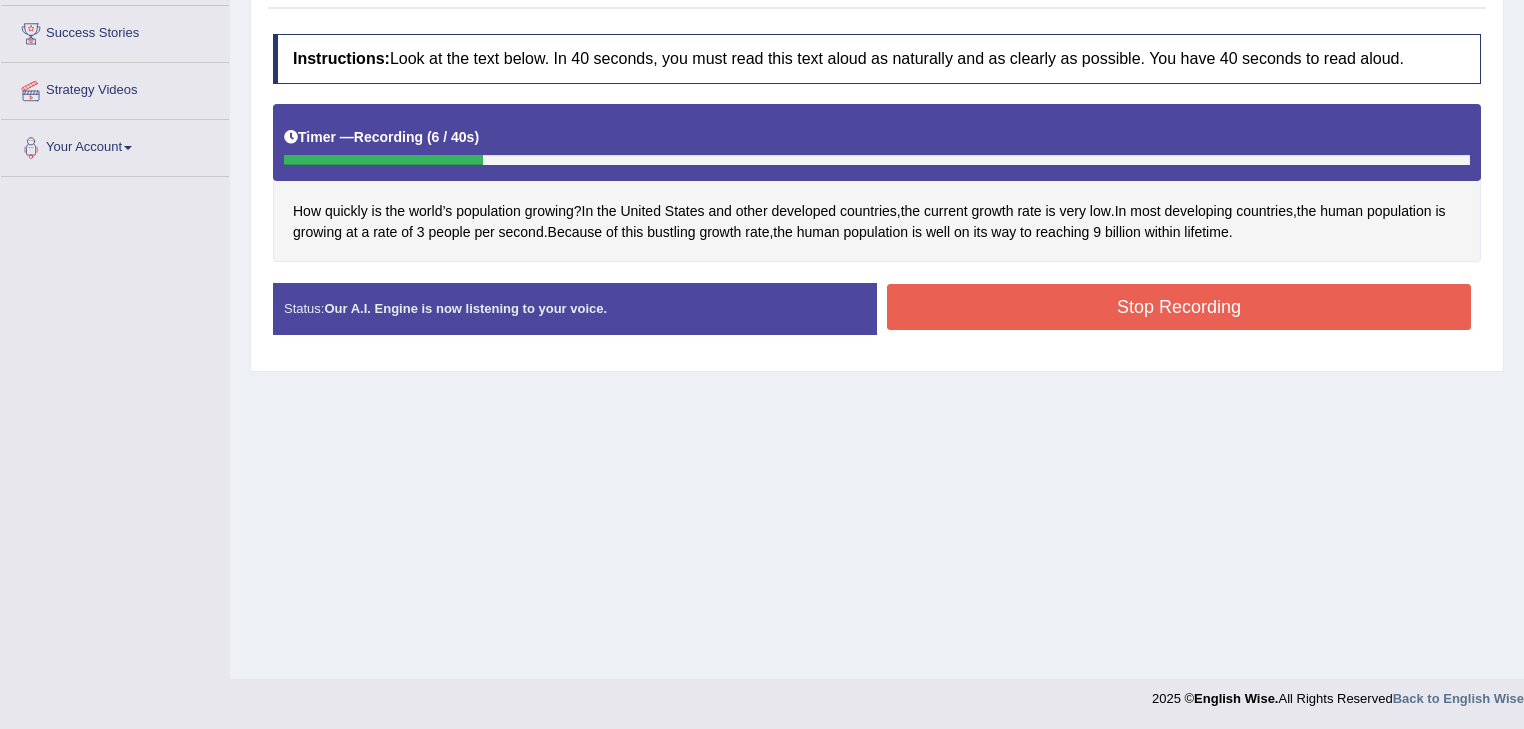 click on "Stop Recording" at bounding box center [1179, 307] 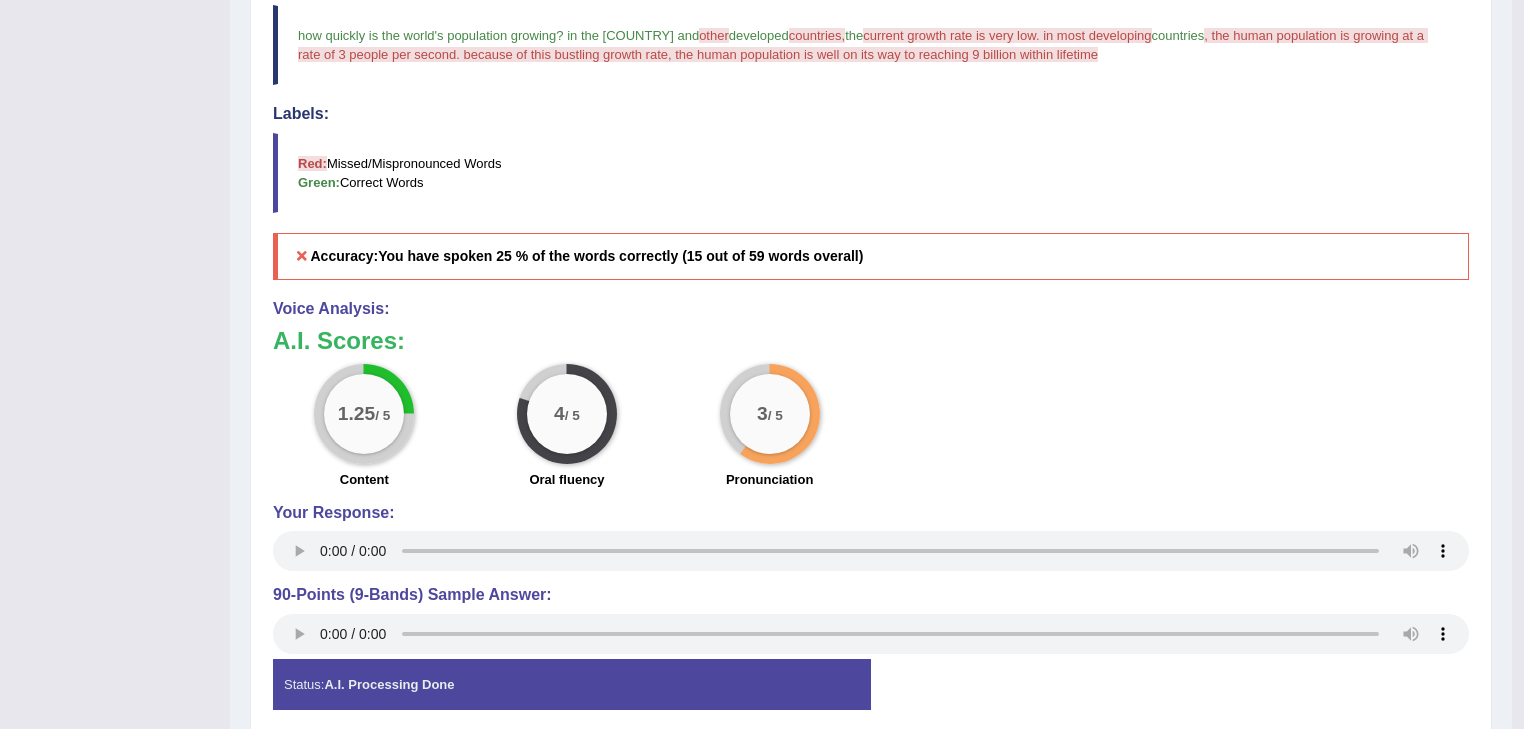 scroll, scrollTop: 0, scrollLeft: 0, axis: both 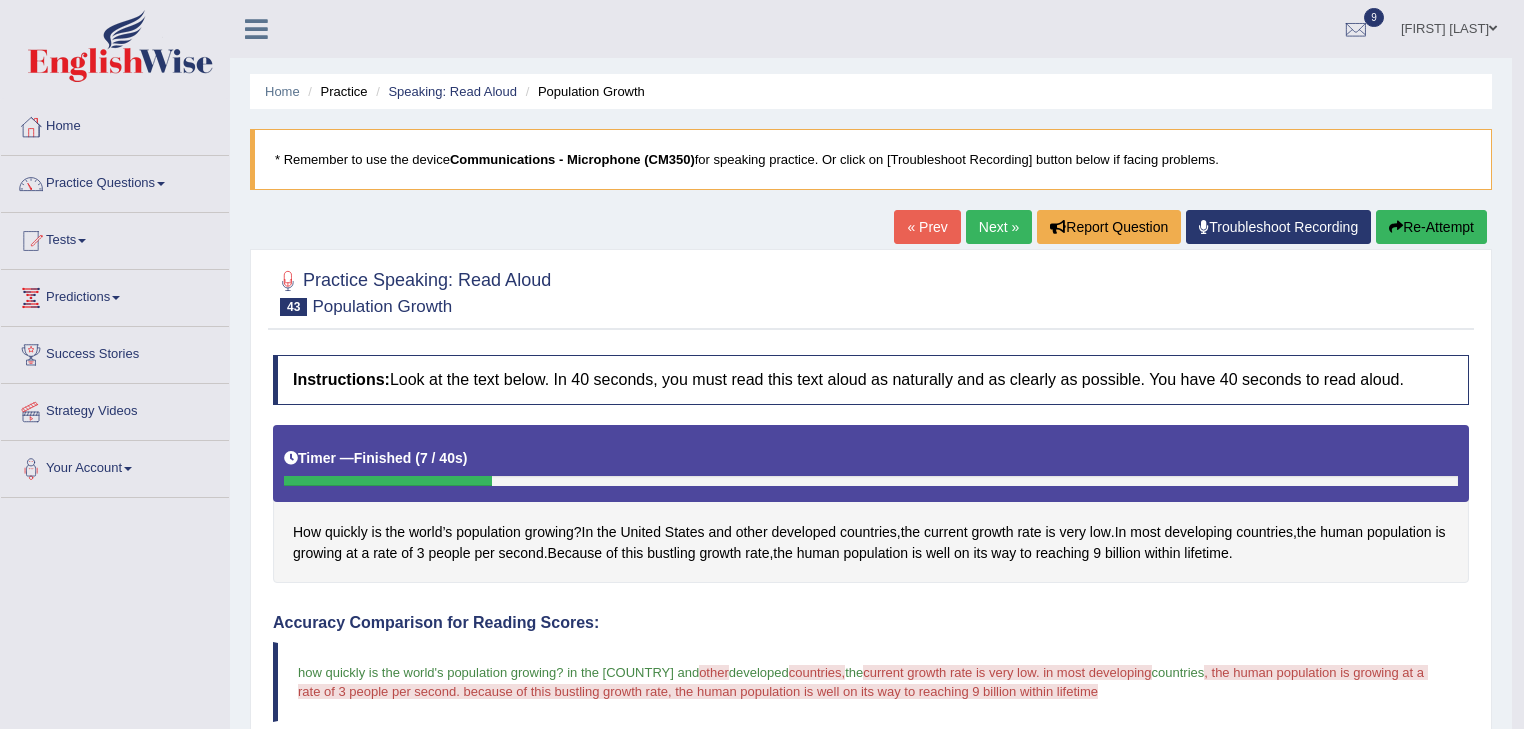 click on "Re-Attempt" at bounding box center (1431, 227) 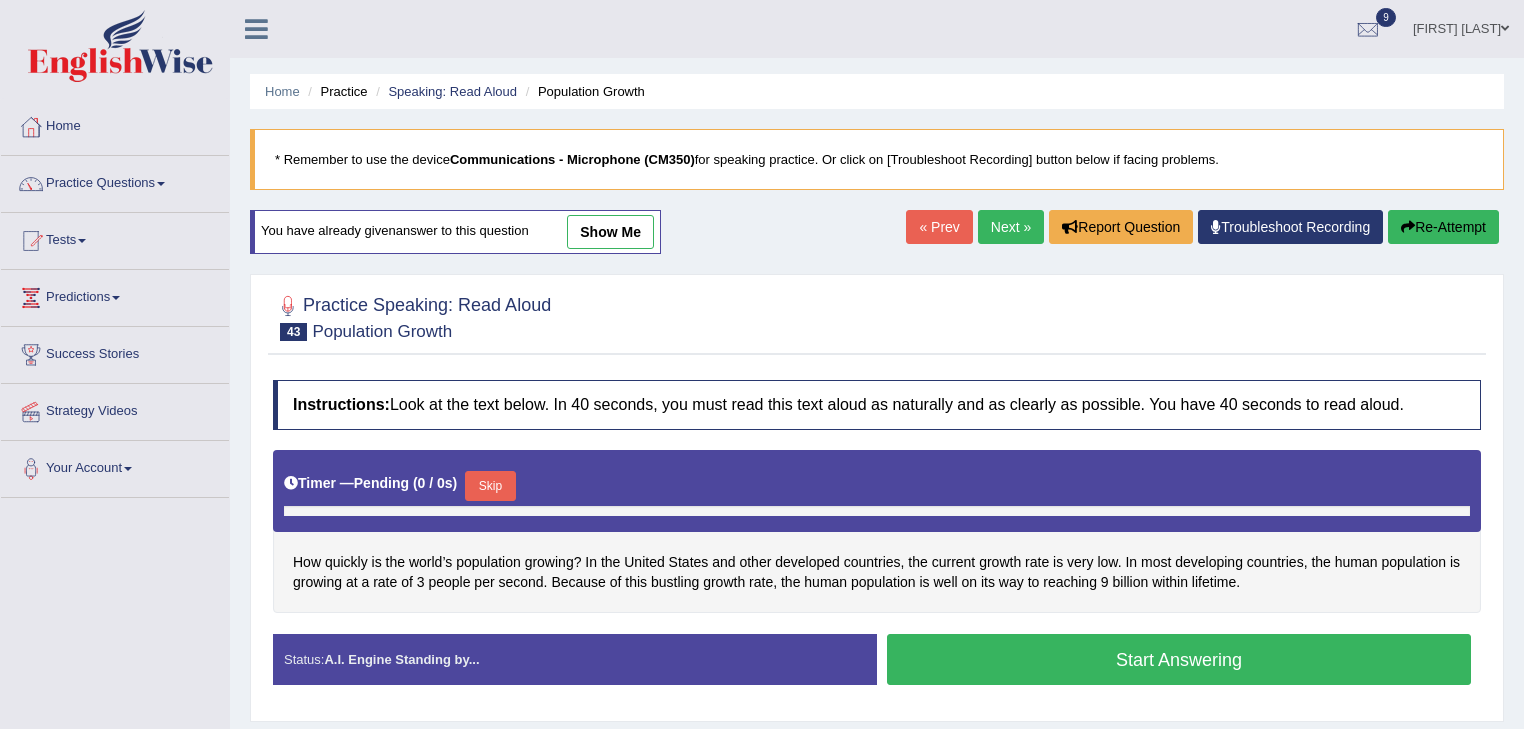 scroll, scrollTop: 321, scrollLeft: 0, axis: vertical 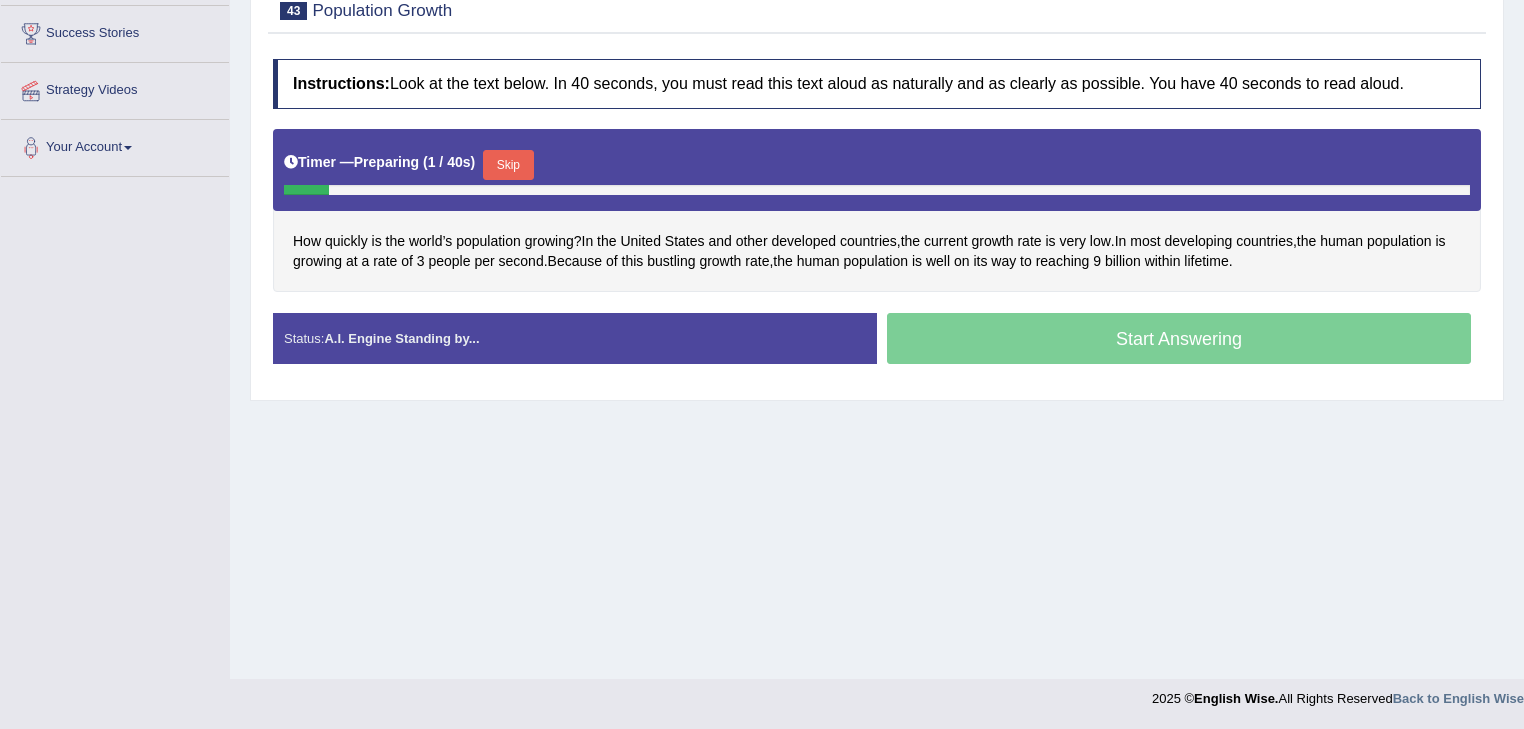 click on "Skip" at bounding box center [508, 165] 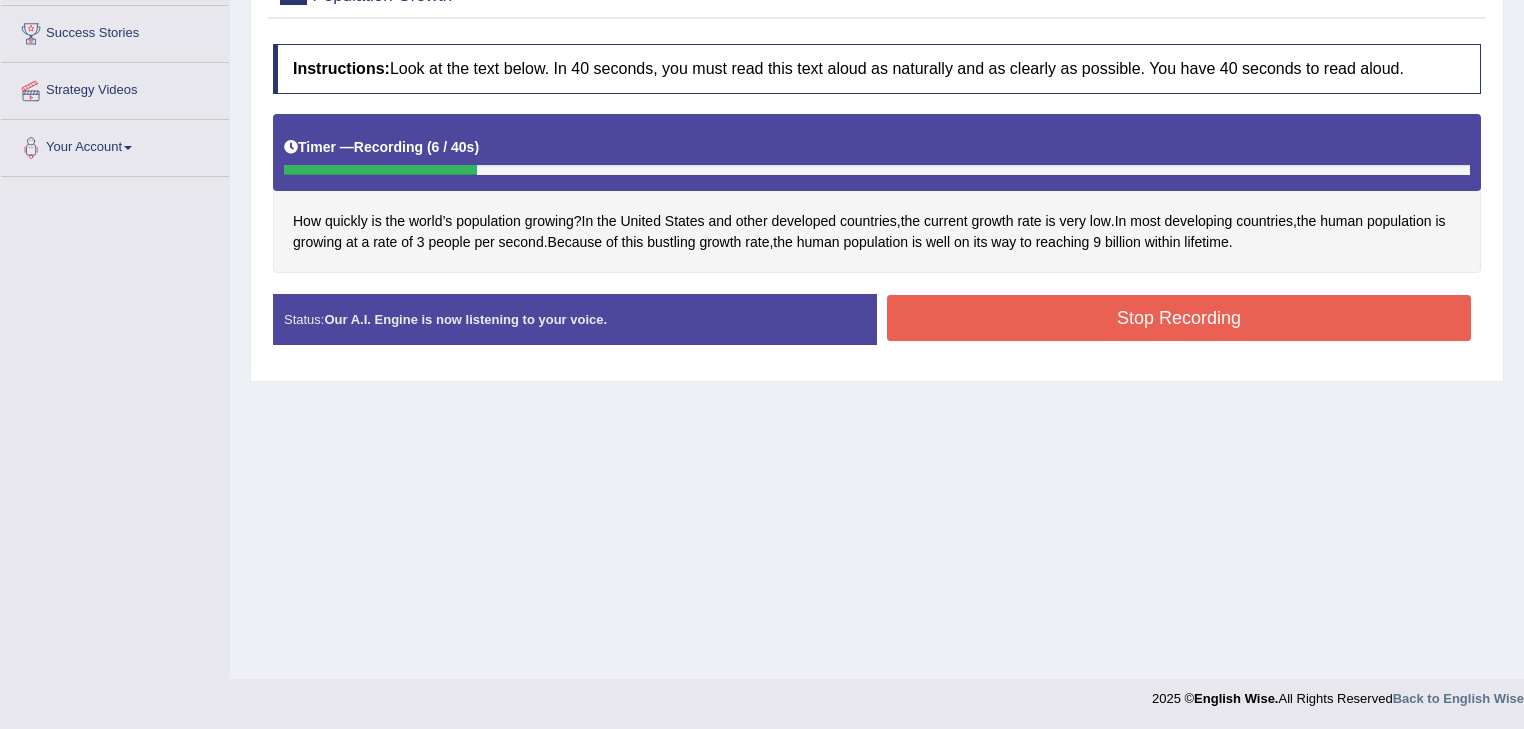 click on "Instructions:  Look at the text below. In 40 seconds, you must read this text aloud as naturally and as clearly as possible. You have 40 seconds to read aloud.
Timer —  Recording   ( 6 / 40s ) How   quickly   is   the   world’s   population   growing ?  In   the   United   States   and   other   developed   countries ,  the   current   growth   rate   is   very   low .  In   most   developing   countries ,  the   human   population   is   growing   at   a   rate   of   3   people   per   second .  Because   of   this   bustling   growth   rate ,  the   human   population   is   well   on   its   way   to   reaching   9   billion   within   lifetime . Created with Highcharts 7.1.2 Too low Too high Time Pitch meter: 0 5 10 15 20 25 30 35 40 Created with Highcharts 7.1.2 Great Too slow Too fast Time Speech pace meter: 0 5 10 15 20 25 30 35 40 Accuracy Comparison for Reading Scores: Labels:
Red:  Missed/Mispronounced Words
Green:  Correct Words  Accuracy:  Voice Analysis:" at bounding box center [877, 202] 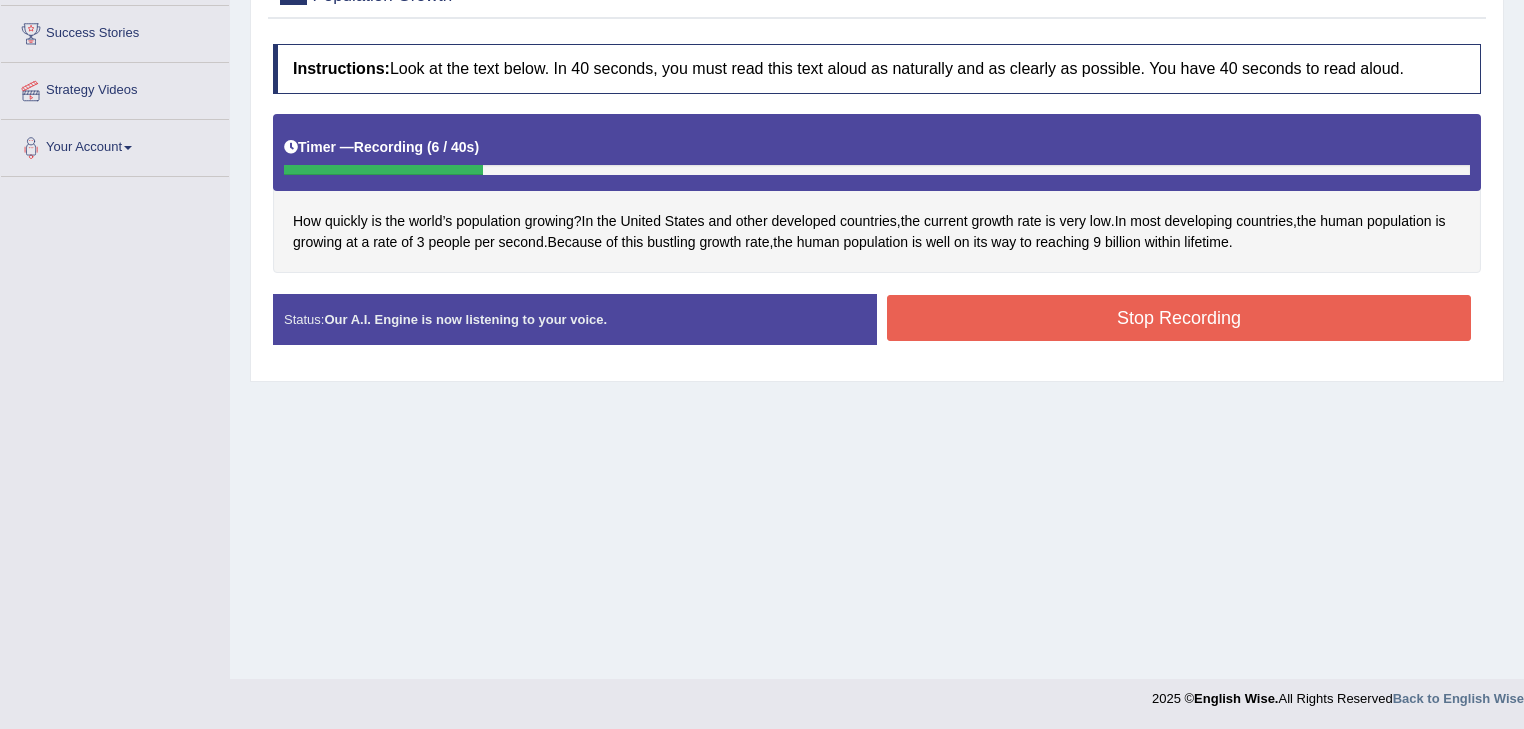 click on "Stop Recording" at bounding box center (1179, 318) 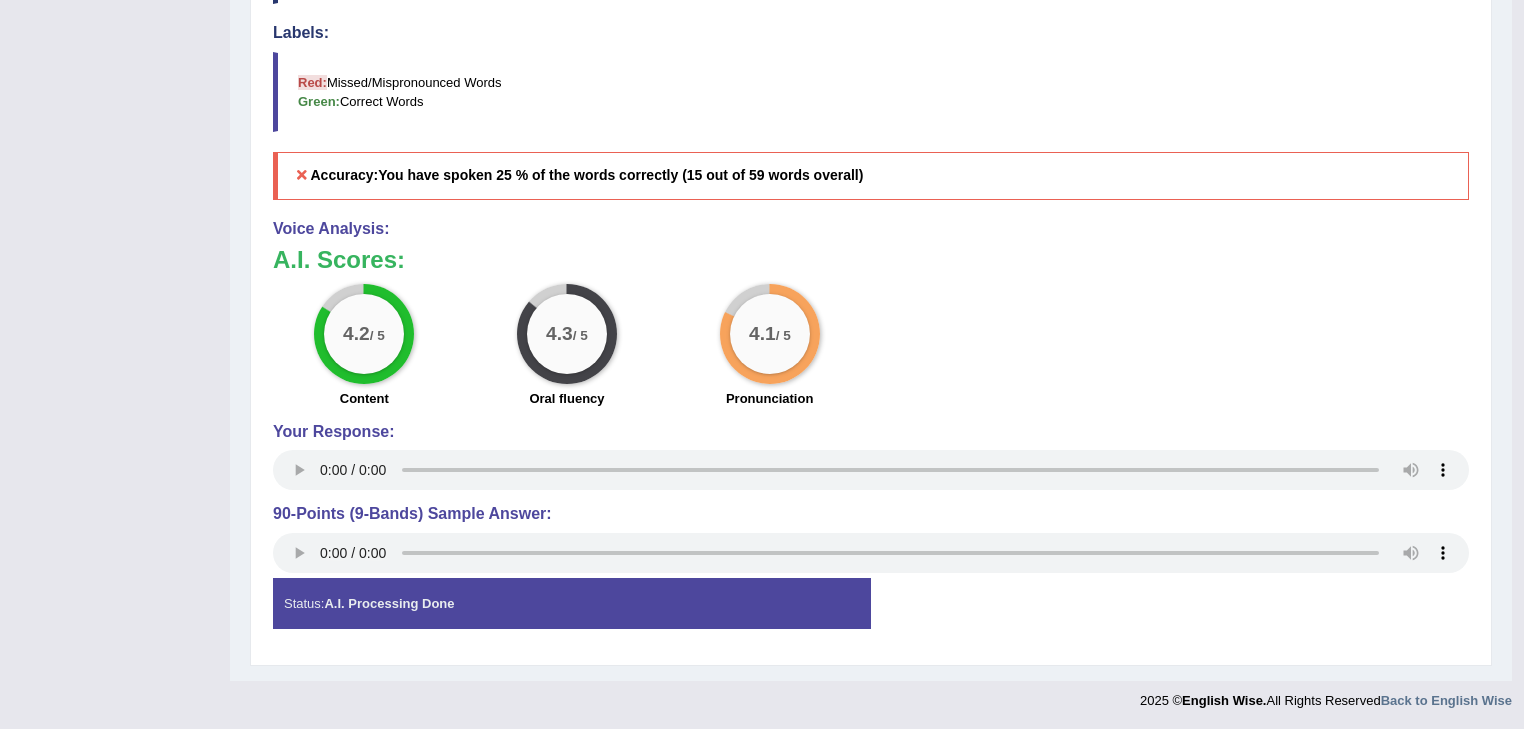 scroll, scrollTop: 0, scrollLeft: 0, axis: both 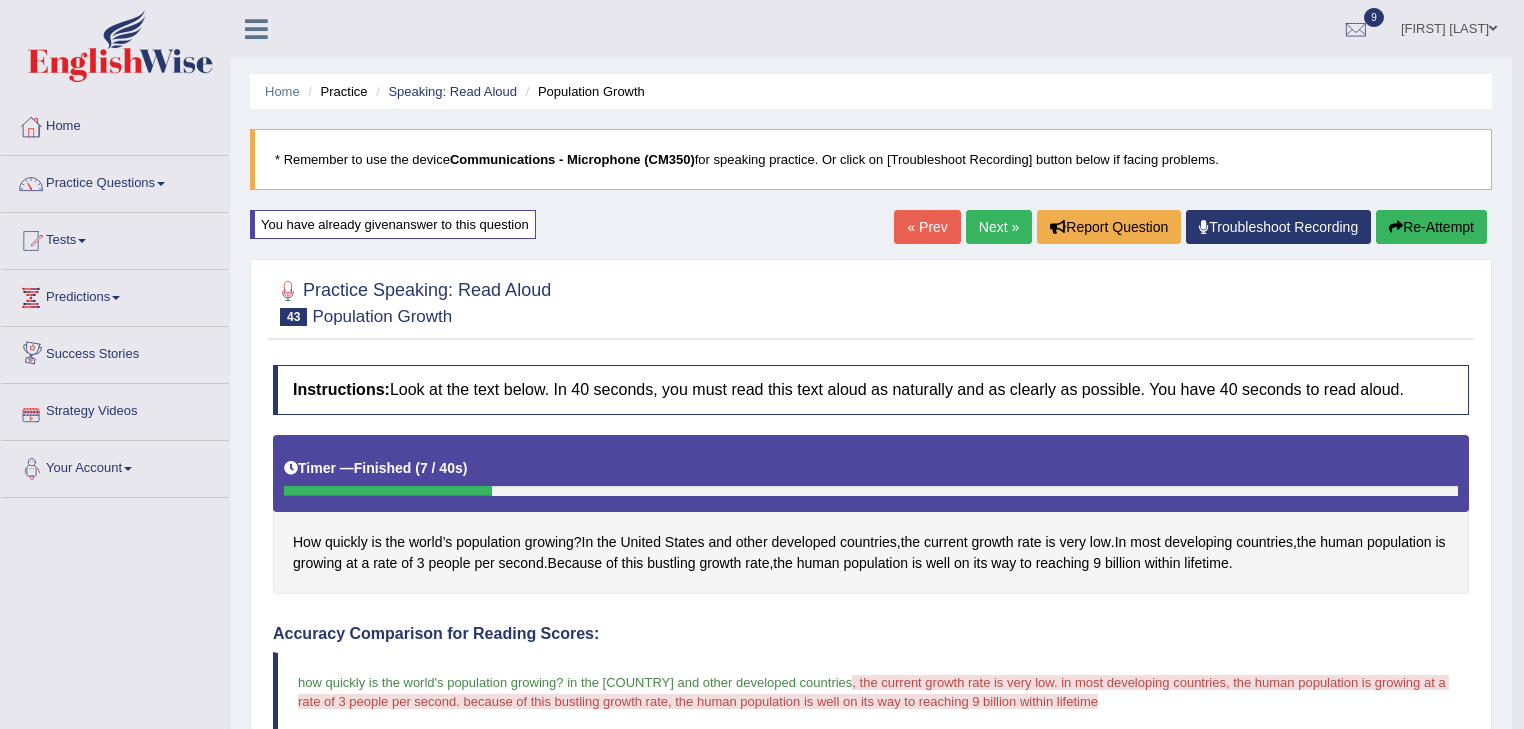 click on "Next »" at bounding box center (999, 227) 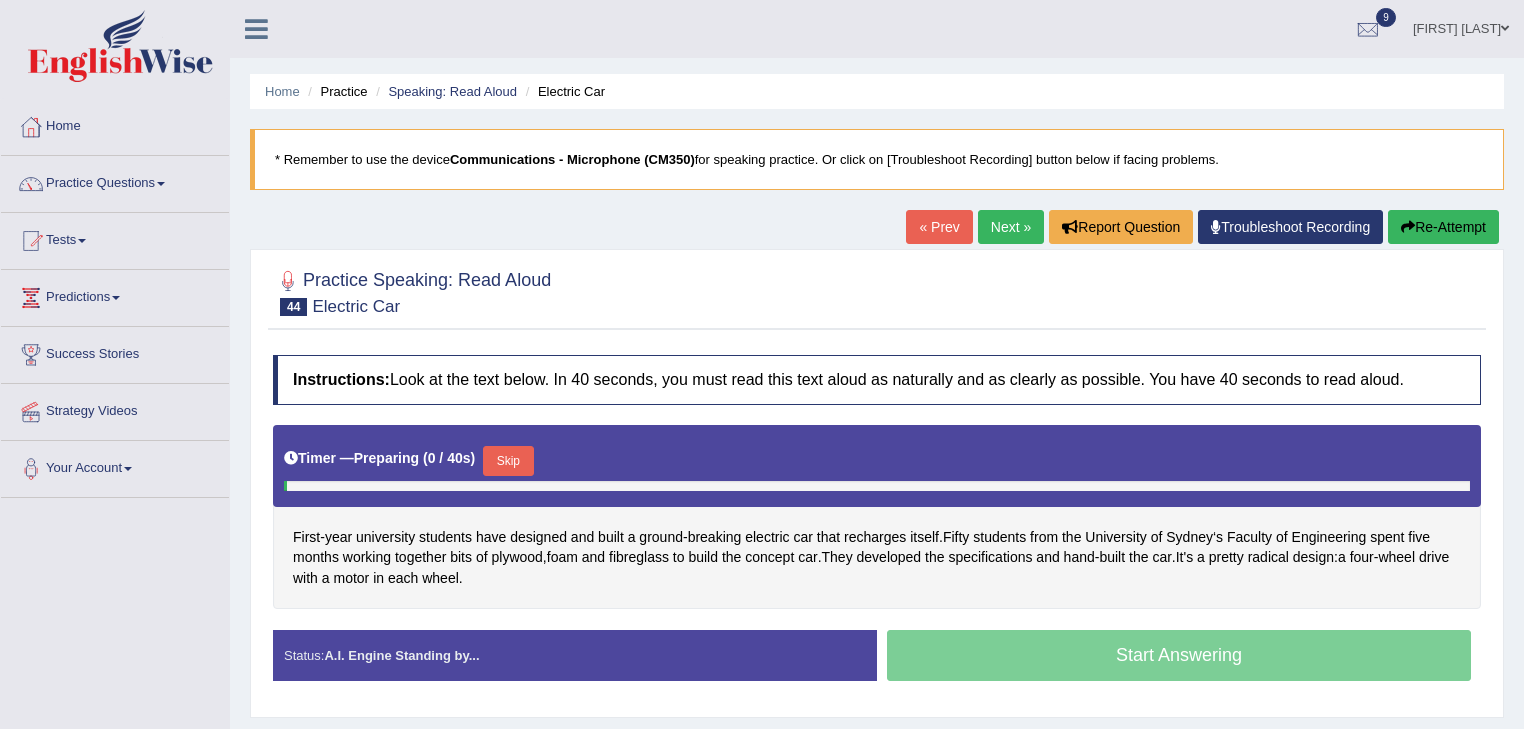 scroll, scrollTop: 0, scrollLeft: 0, axis: both 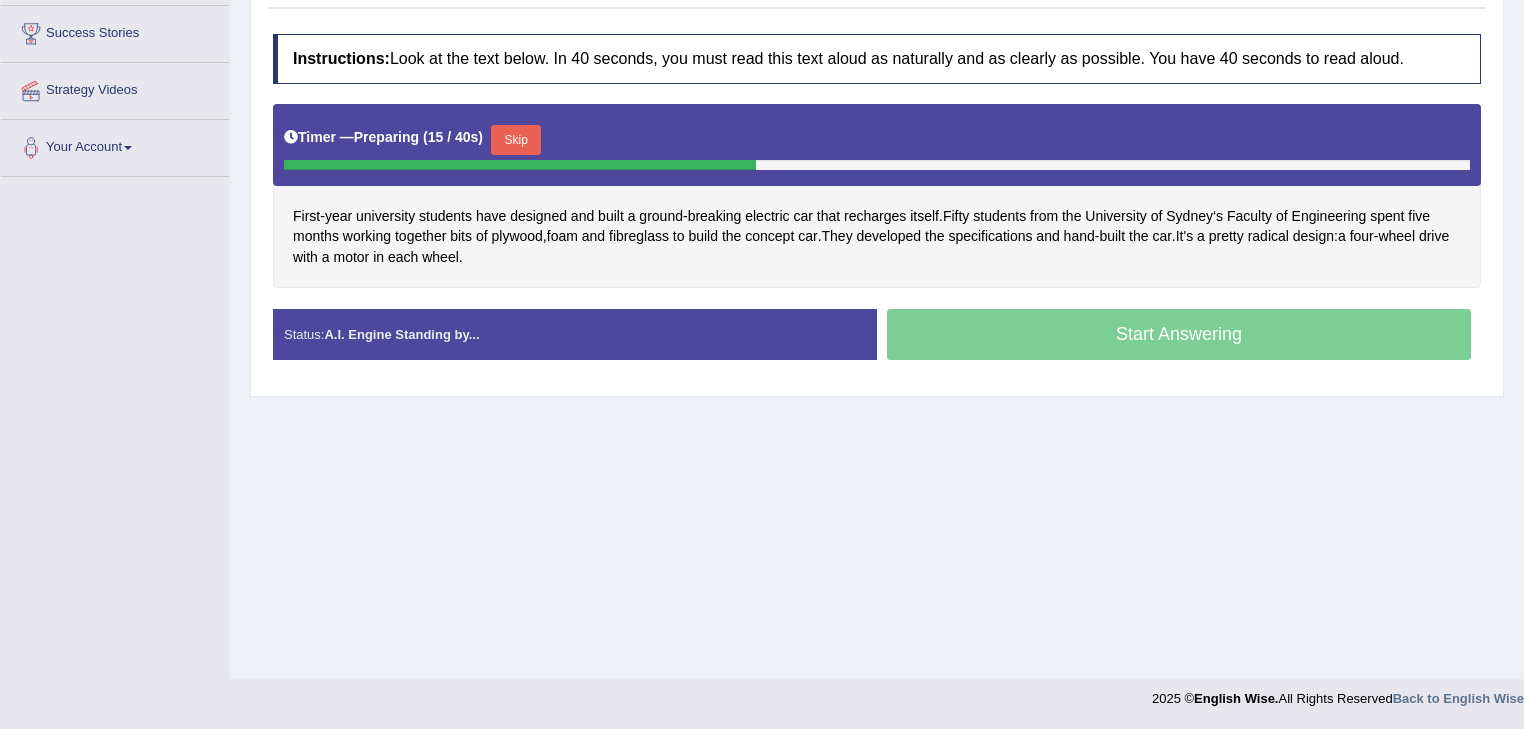 click on "Skip" at bounding box center (516, 140) 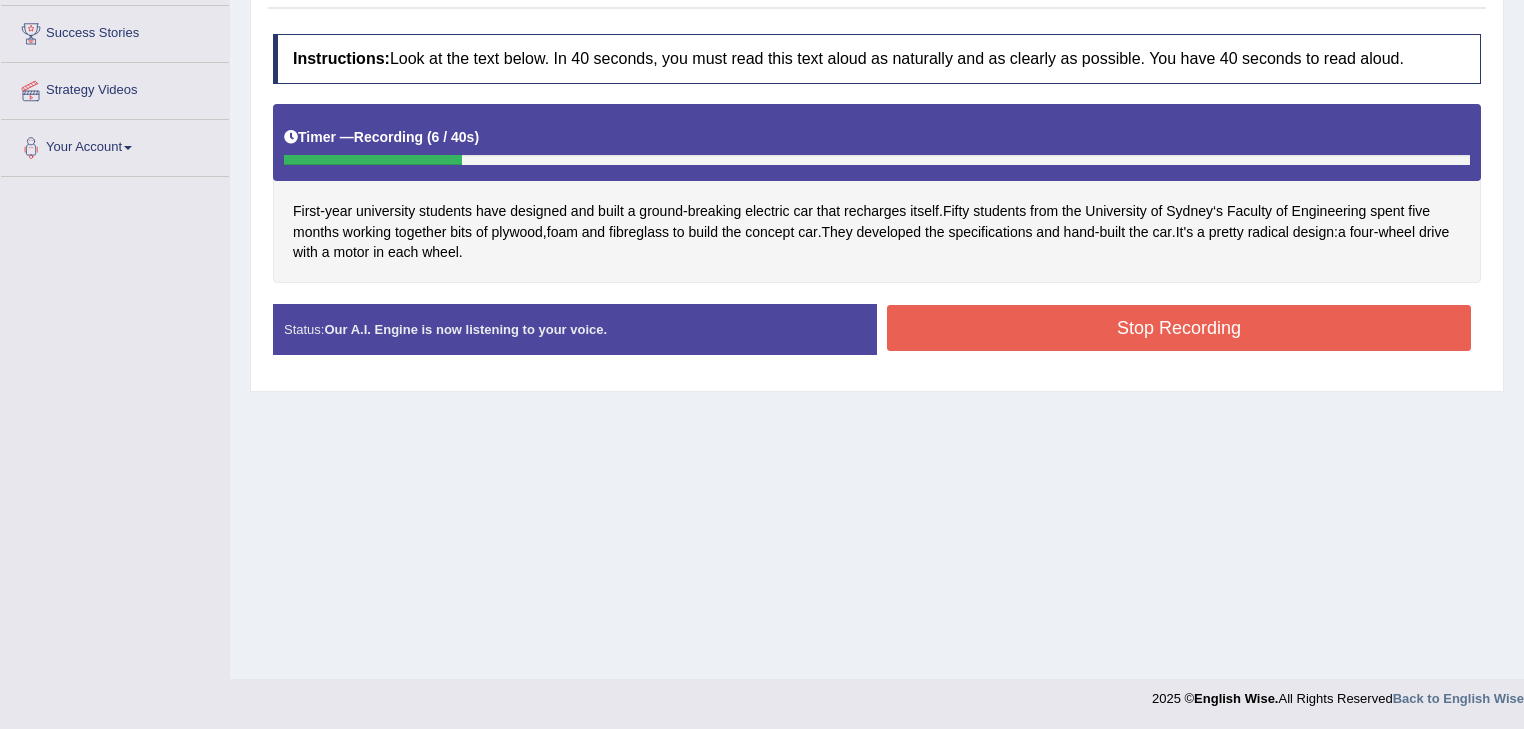 click on "Stop Recording" at bounding box center [1179, 328] 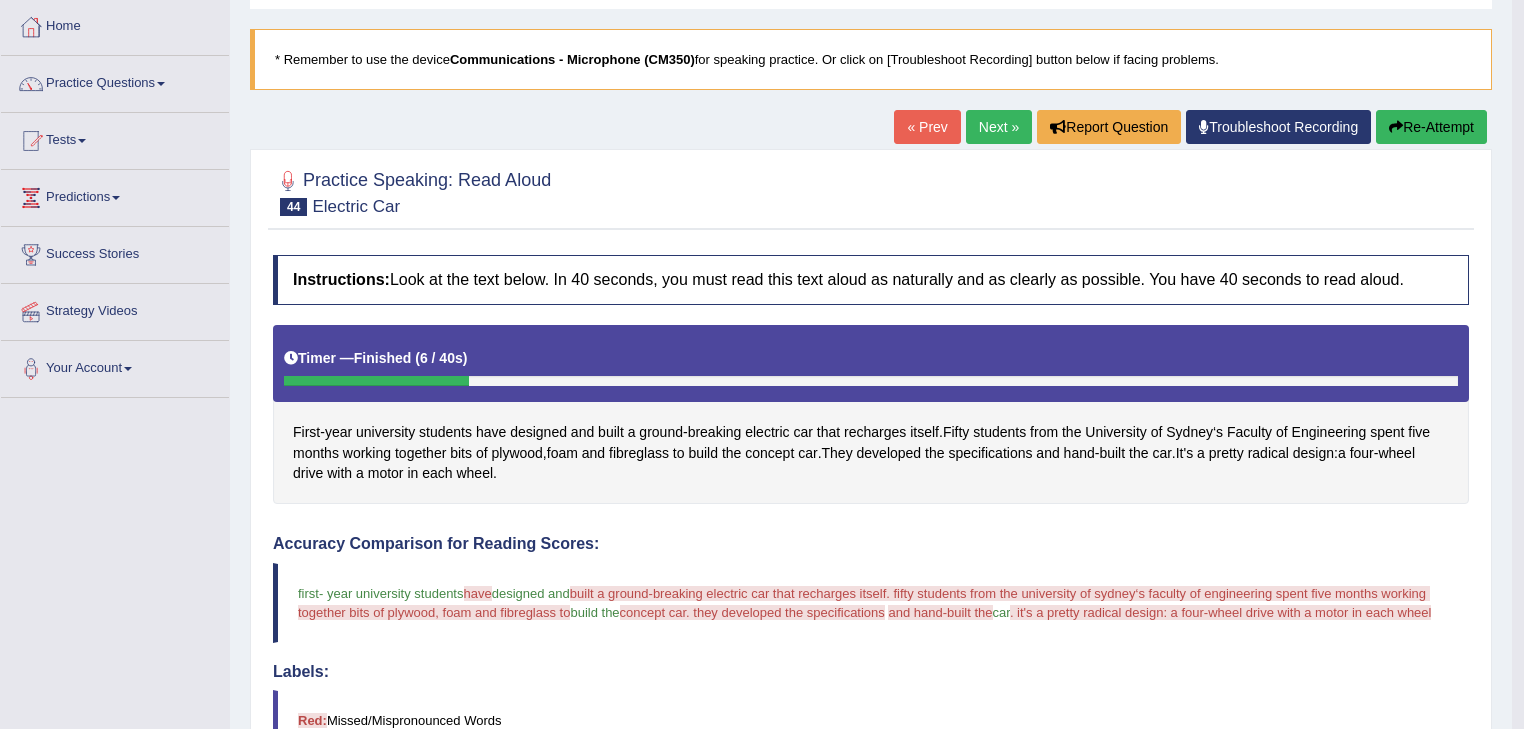 scroll, scrollTop: 738, scrollLeft: 0, axis: vertical 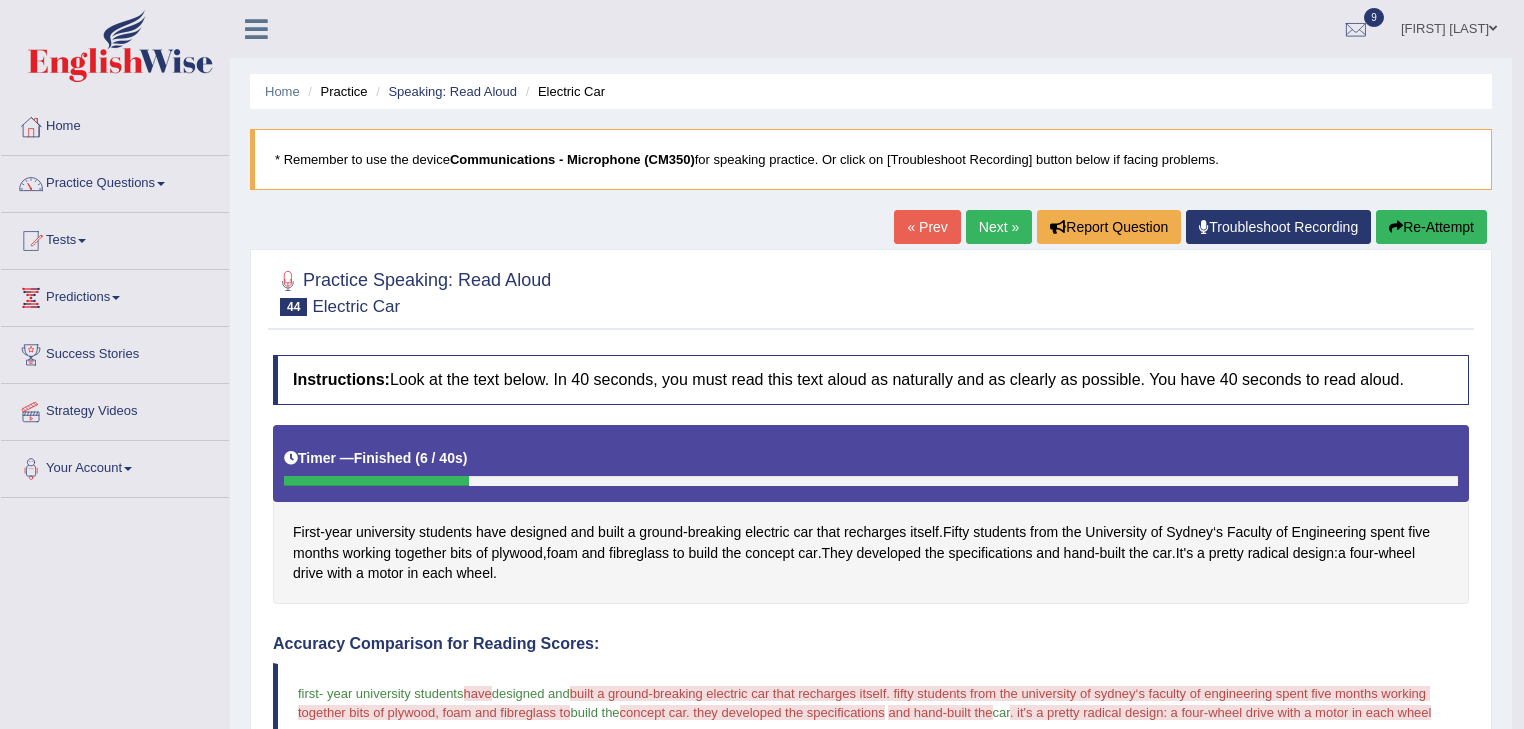 click on "Next »" at bounding box center (999, 227) 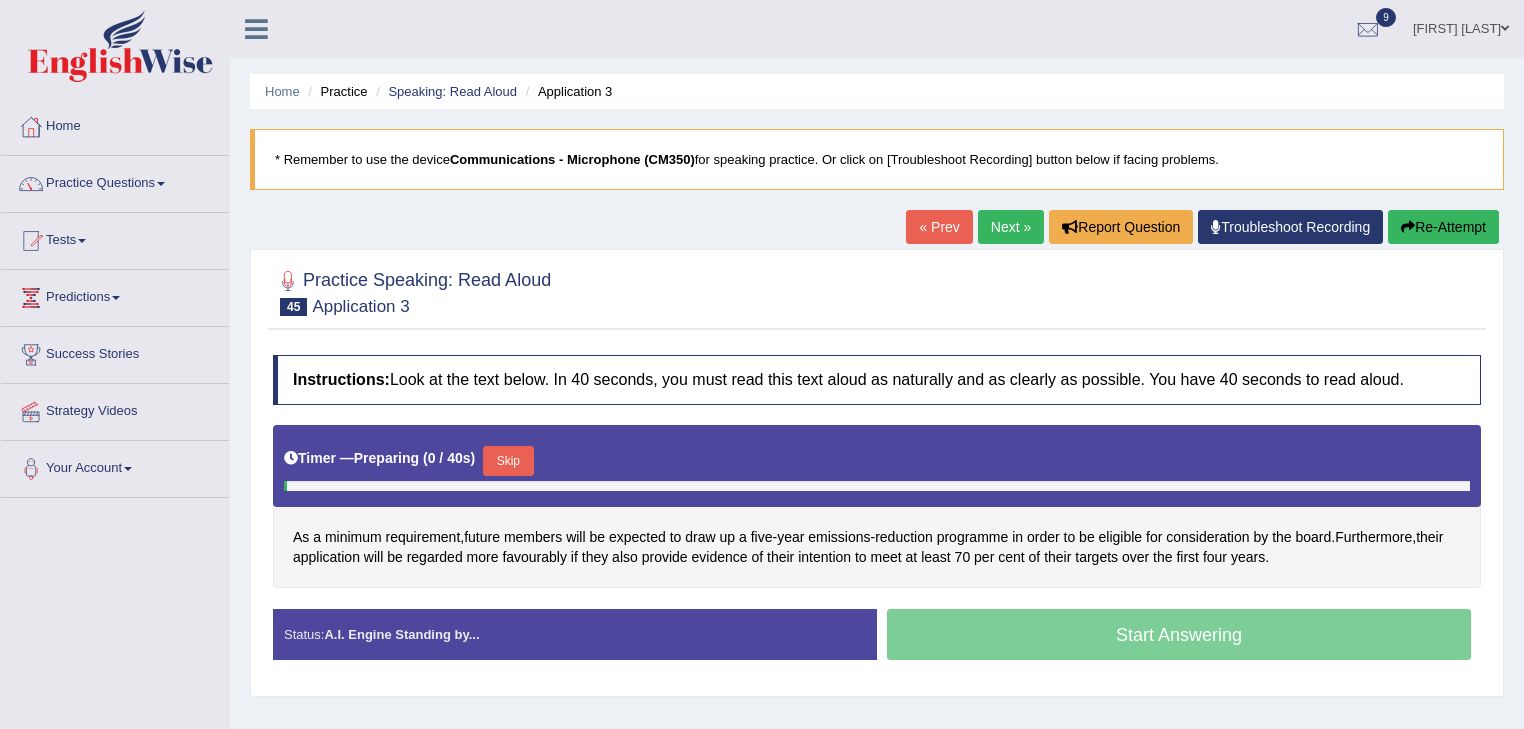 scroll, scrollTop: 0, scrollLeft: 0, axis: both 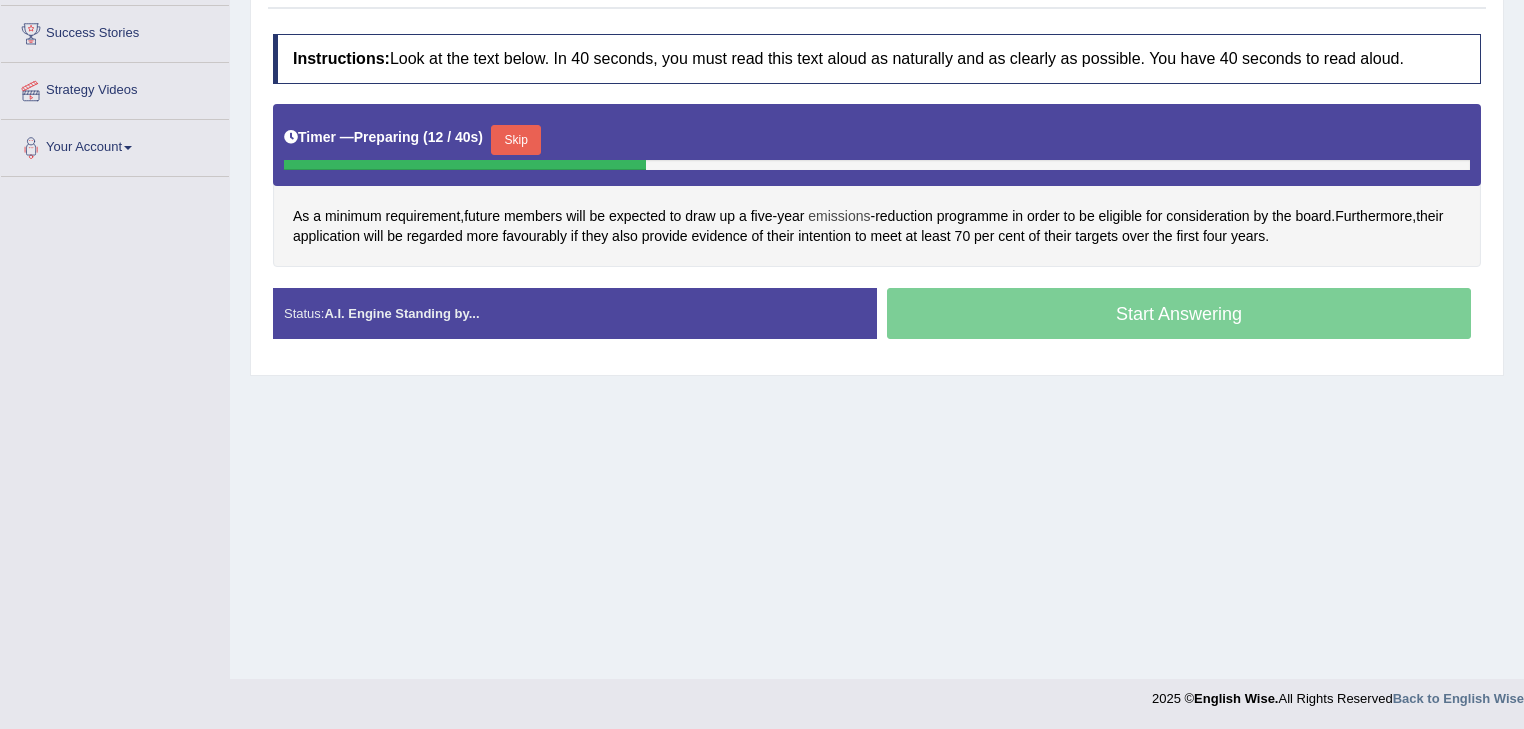 click on "emissions" at bounding box center (839, 216) 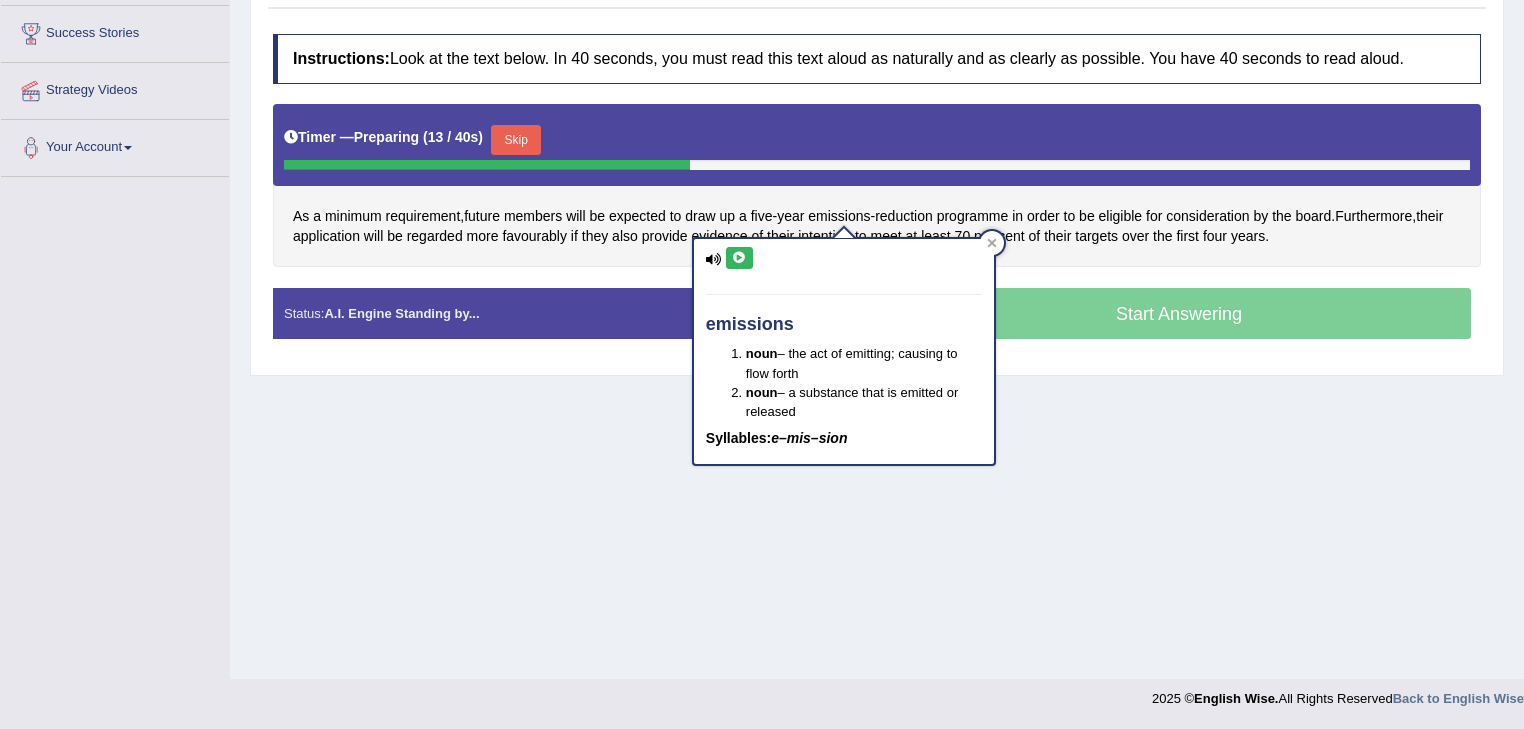 click at bounding box center (739, 258) 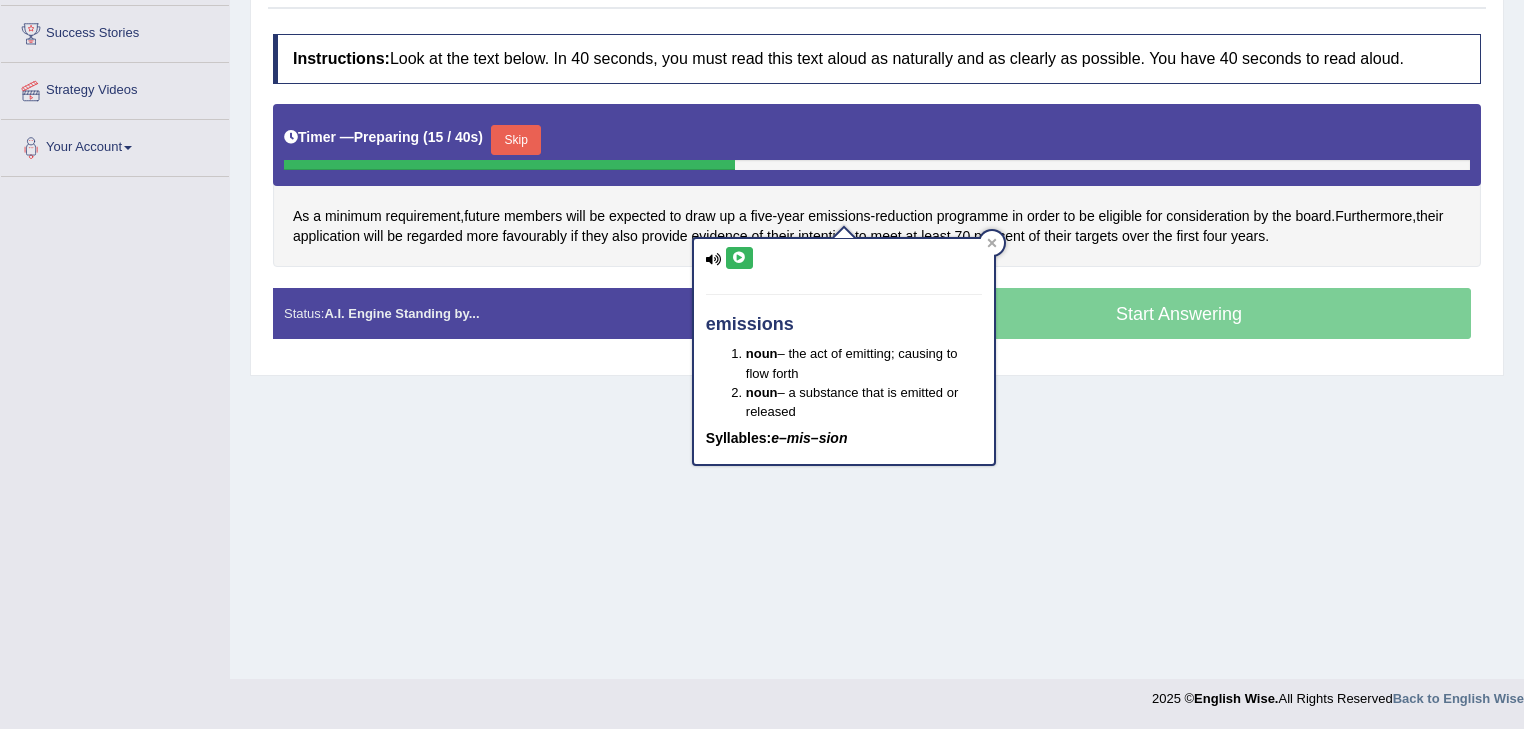 click on "Home
Practice
Speaking: Read Aloud
Application 3
* Remember to use the device  Communications - Microphone (CM350)  for speaking practice. Or click on [Troubleshoot Recording] button below if facing problems.
« Prev Next »  Report Question  Troubleshoot Recording  Re-Attempt
Practice Speaking: Read Aloud
45
Application 3
Instructions:  Look at the text below. In 40 seconds, you must read this text aloud as naturally and as clearly as possible. You have 40 seconds to read aloud.
Timer —  Preparing   ( 15 / 40s ) Skip As   a   minimum   requirement ,  future   members   will   be   expected   to   draw   up   a   five - year   emissions - reduction   programme   in   order   to   be   eligible   for   consideration   by   the   board .  Furthermore ,  their   application   will   be   regarded   more     if" at bounding box center [877, 179] 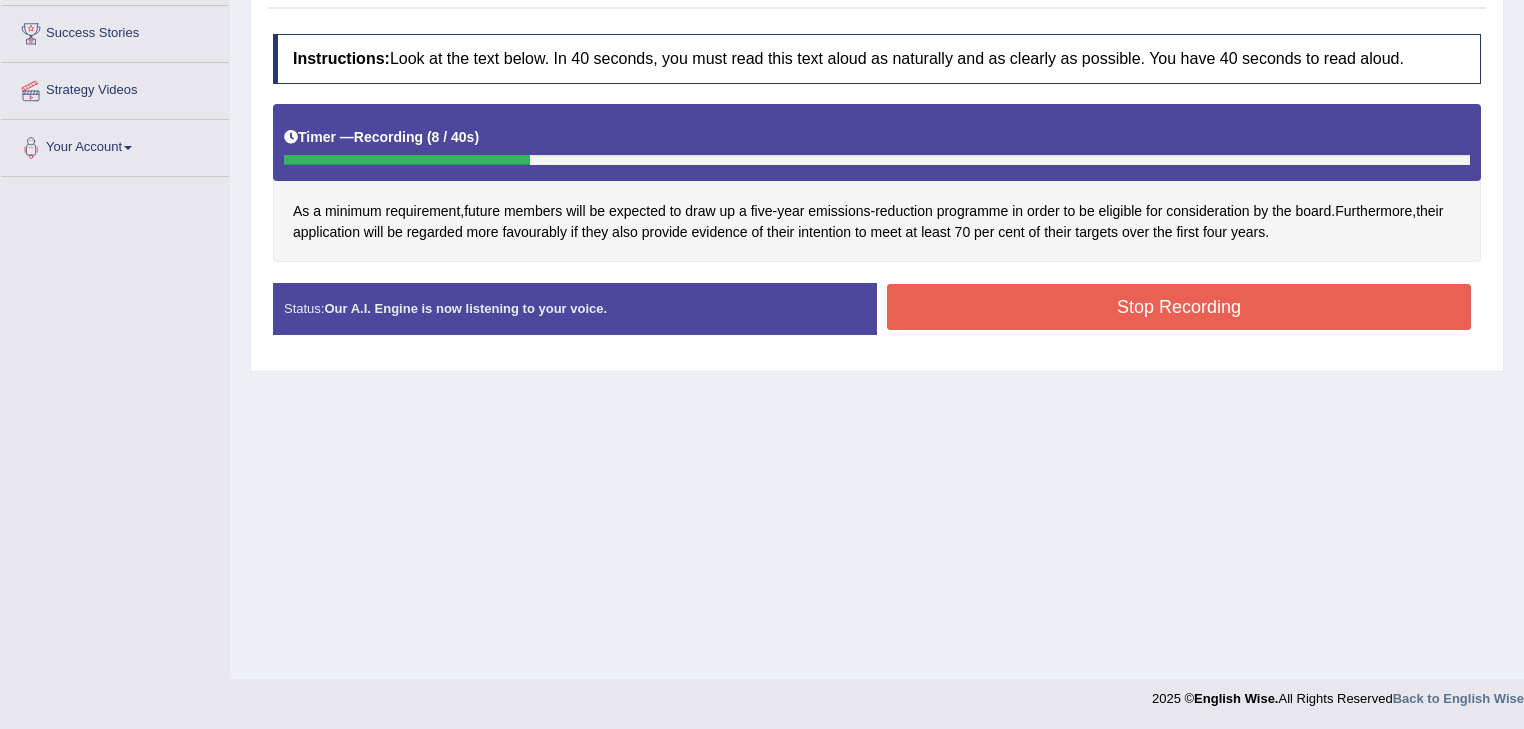 click on "Stop Recording" at bounding box center (1179, 307) 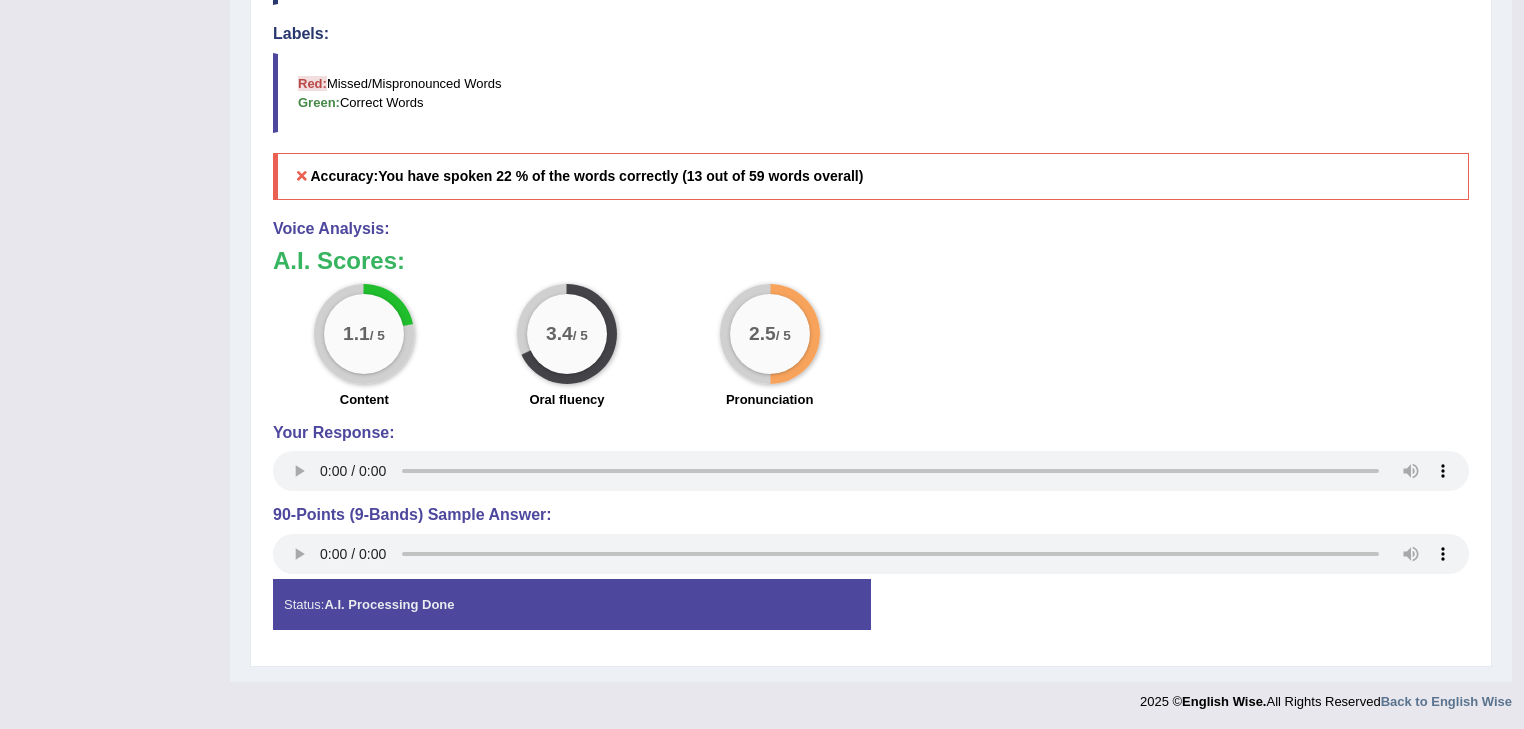 scroll, scrollTop: 80, scrollLeft: 0, axis: vertical 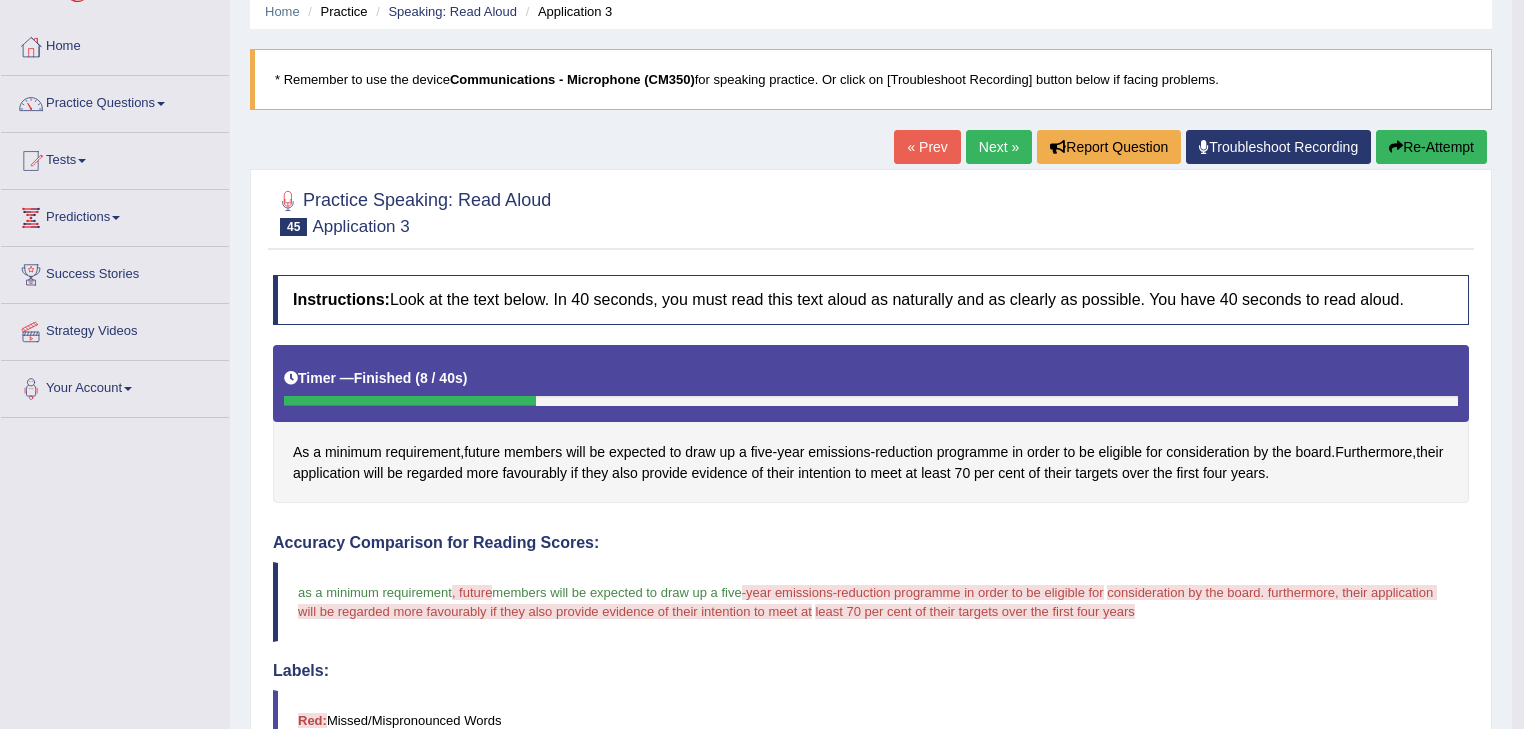 click on "Re-Attempt" at bounding box center [1431, 147] 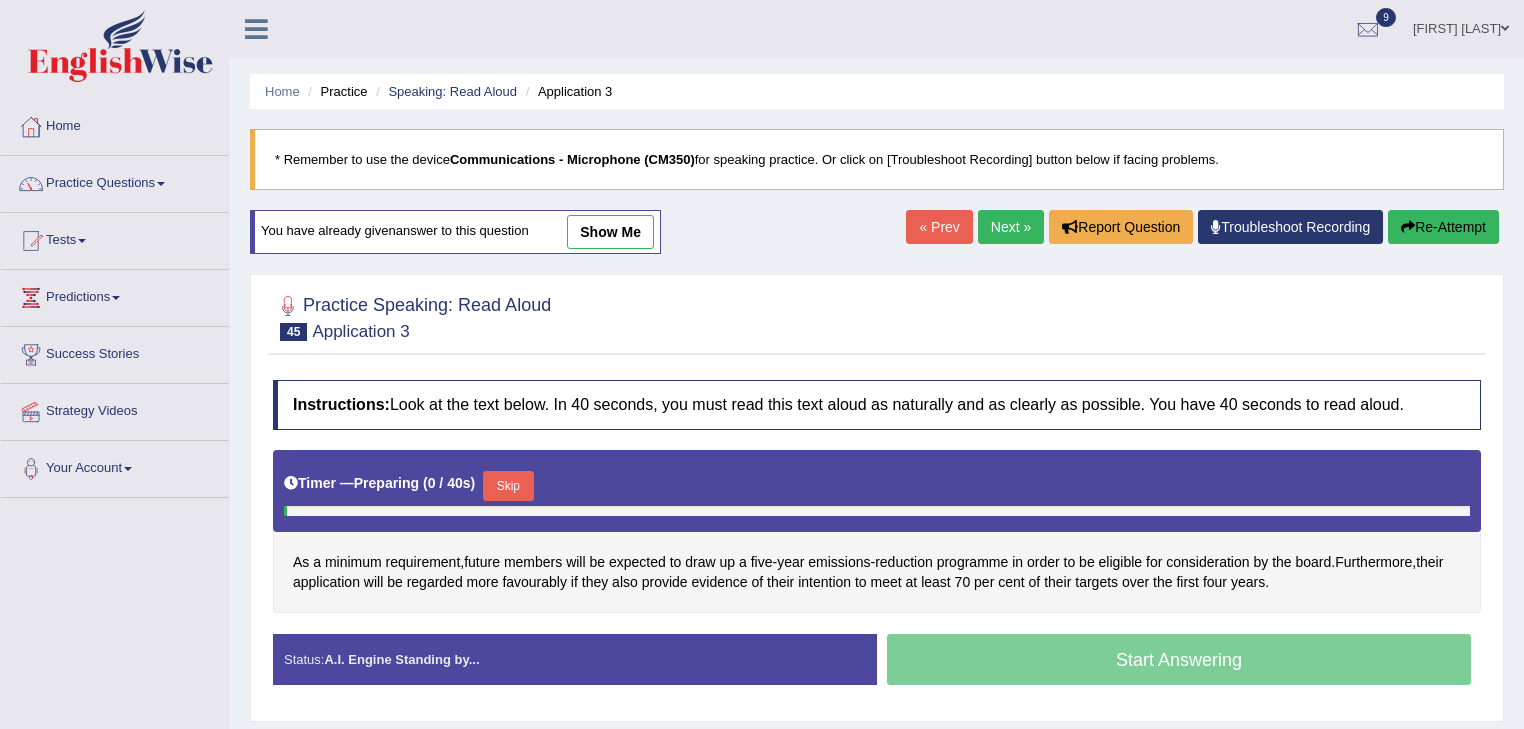 scroll, scrollTop: 80, scrollLeft: 0, axis: vertical 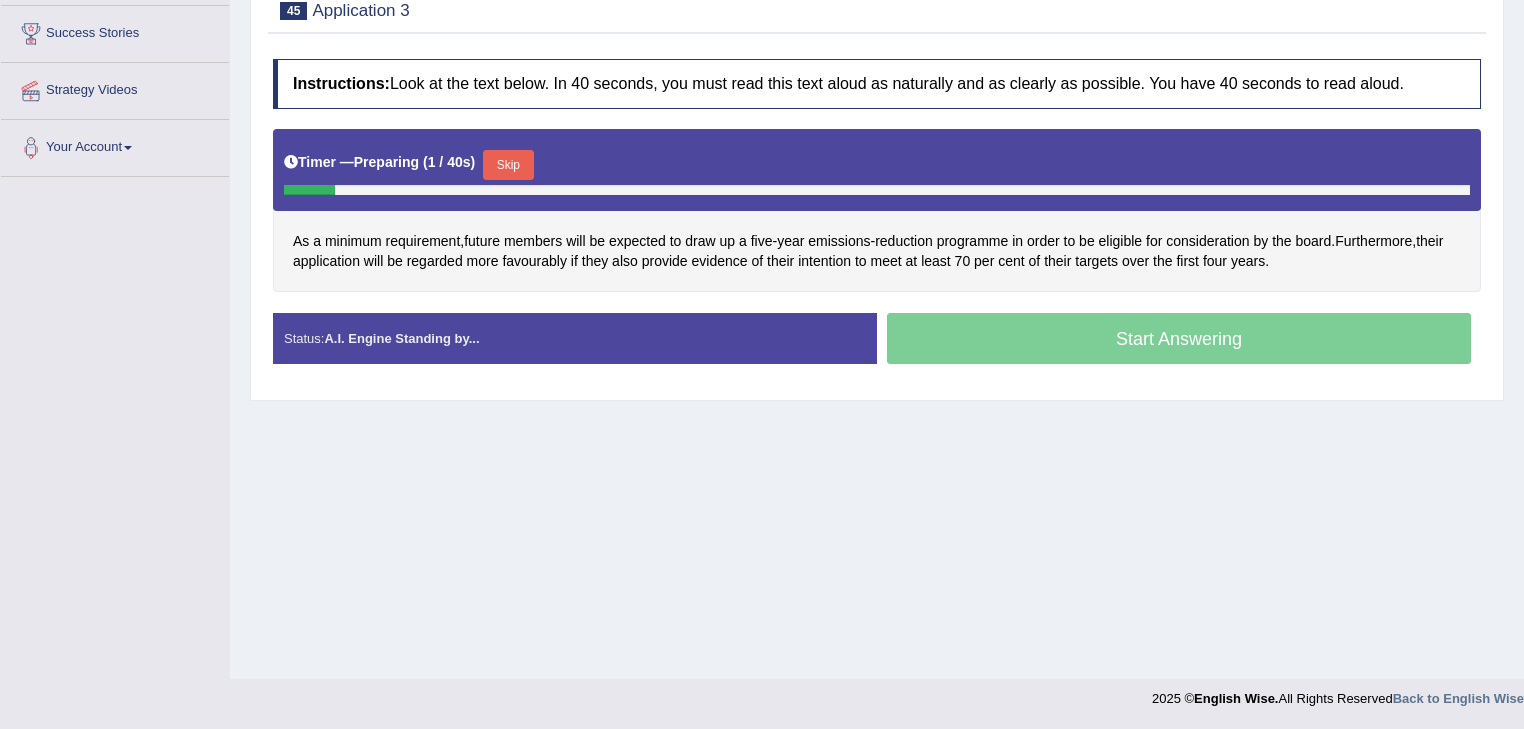 click on "Skip" at bounding box center (508, 165) 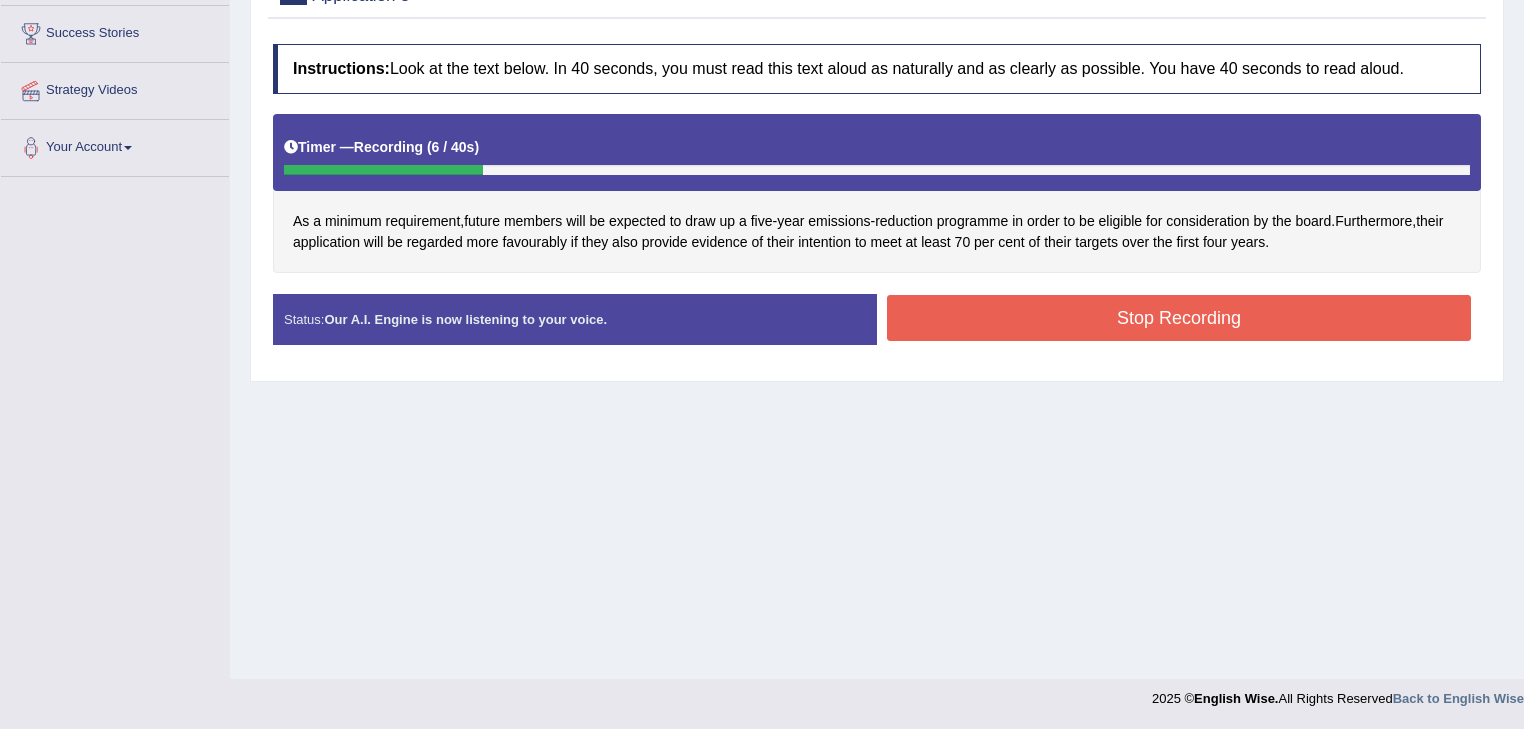 click on "Stop Recording" at bounding box center [1179, 318] 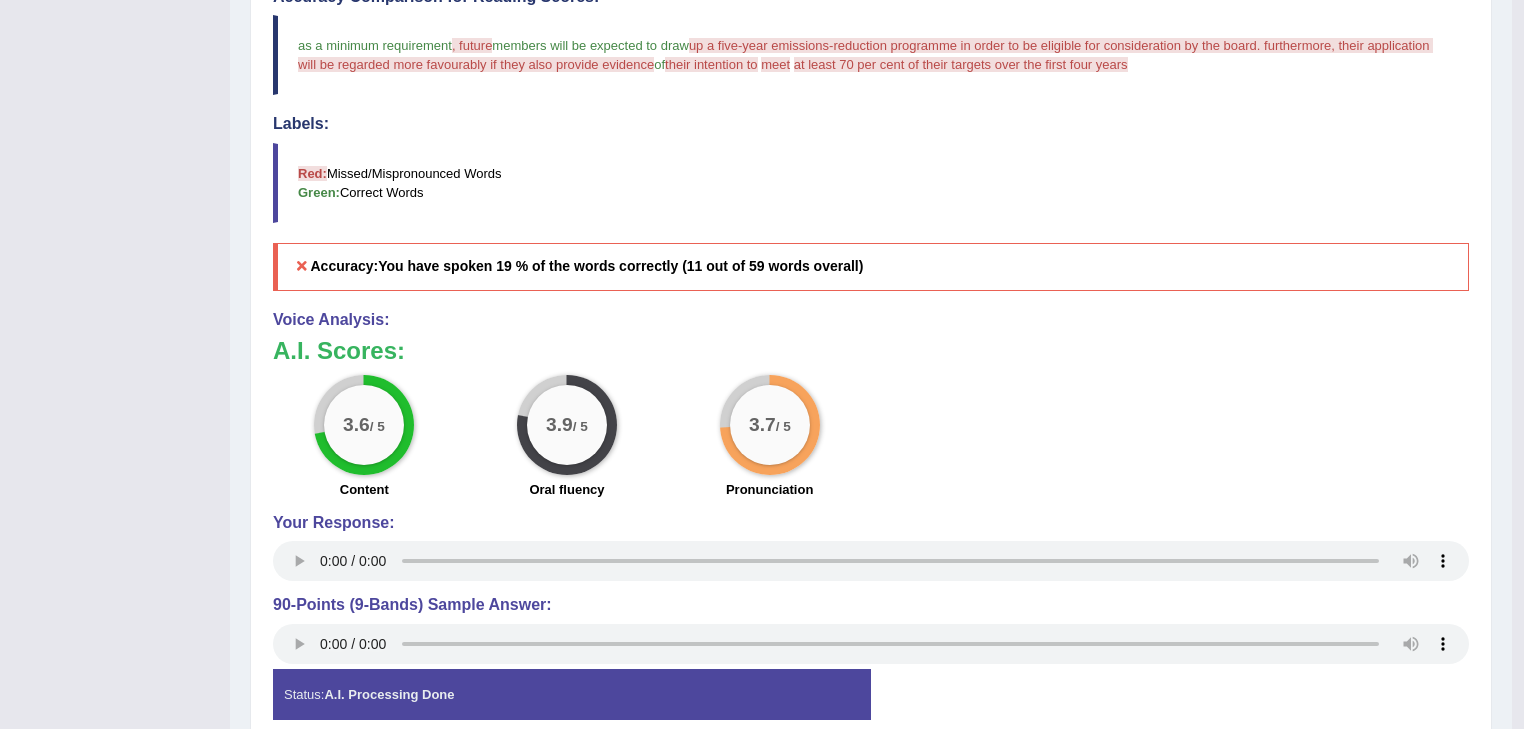scroll, scrollTop: 0, scrollLeft: 0, axis: both 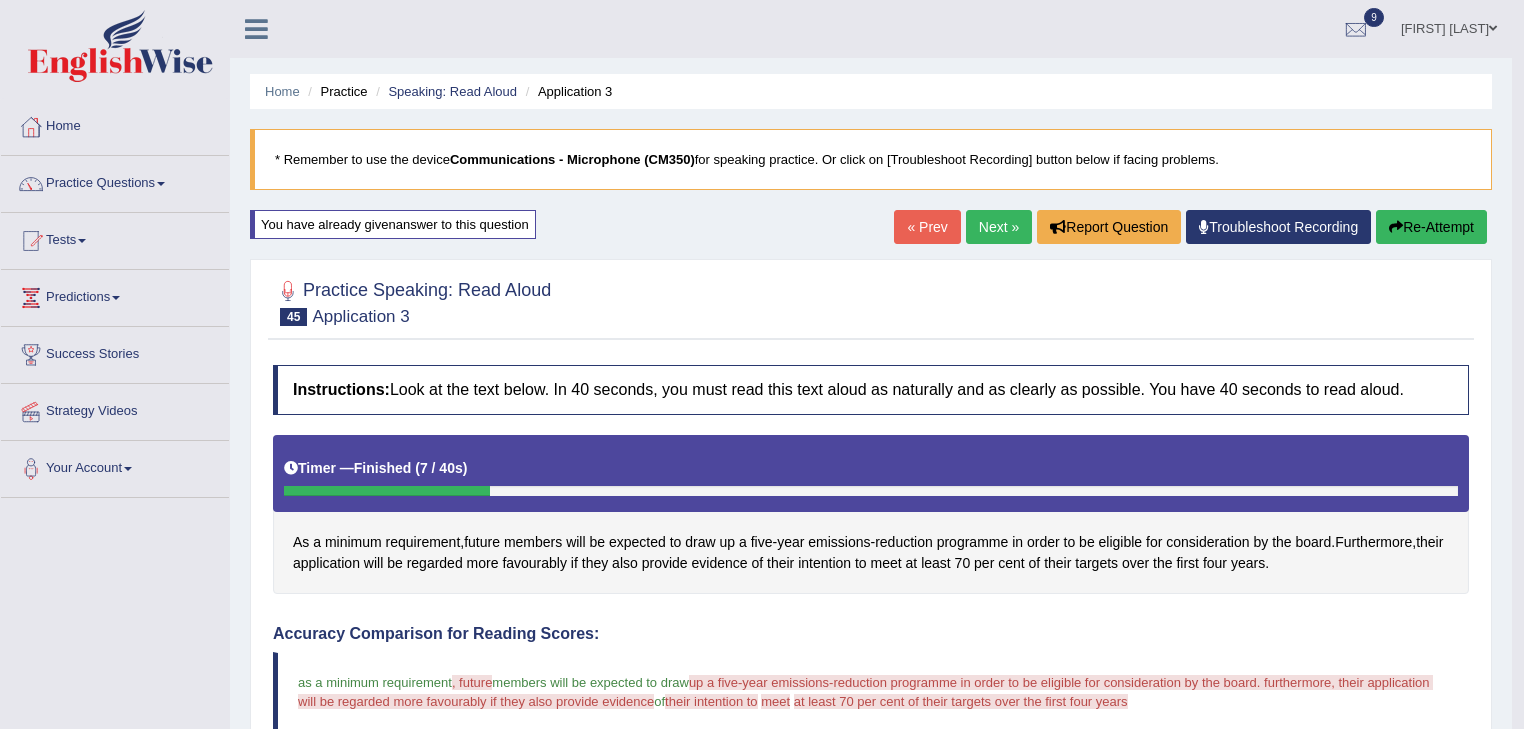 click on "Re-Attempt" at bounding box center [1431, 227] 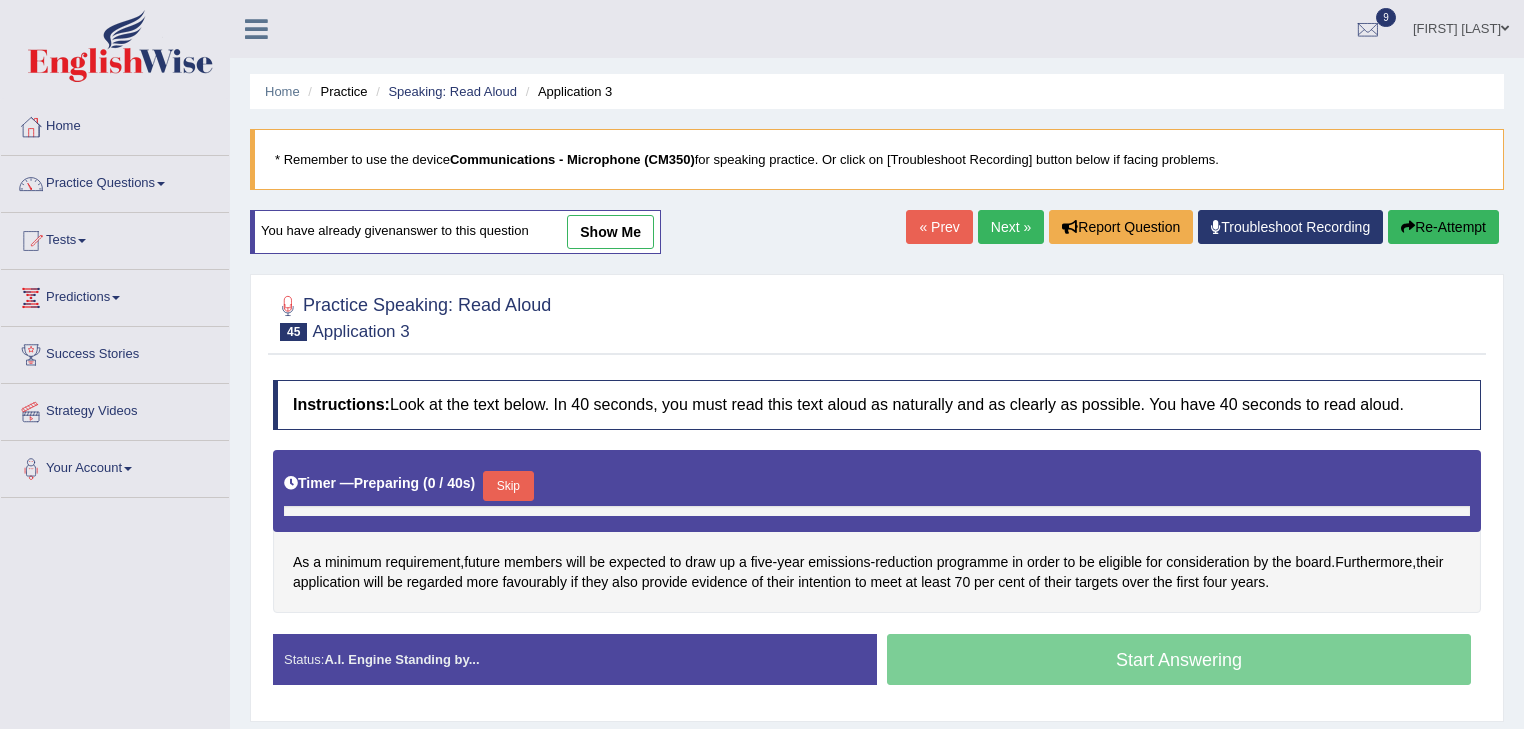 scroll, scrollTop: 321, scrollLeft: 0, axis: vertical 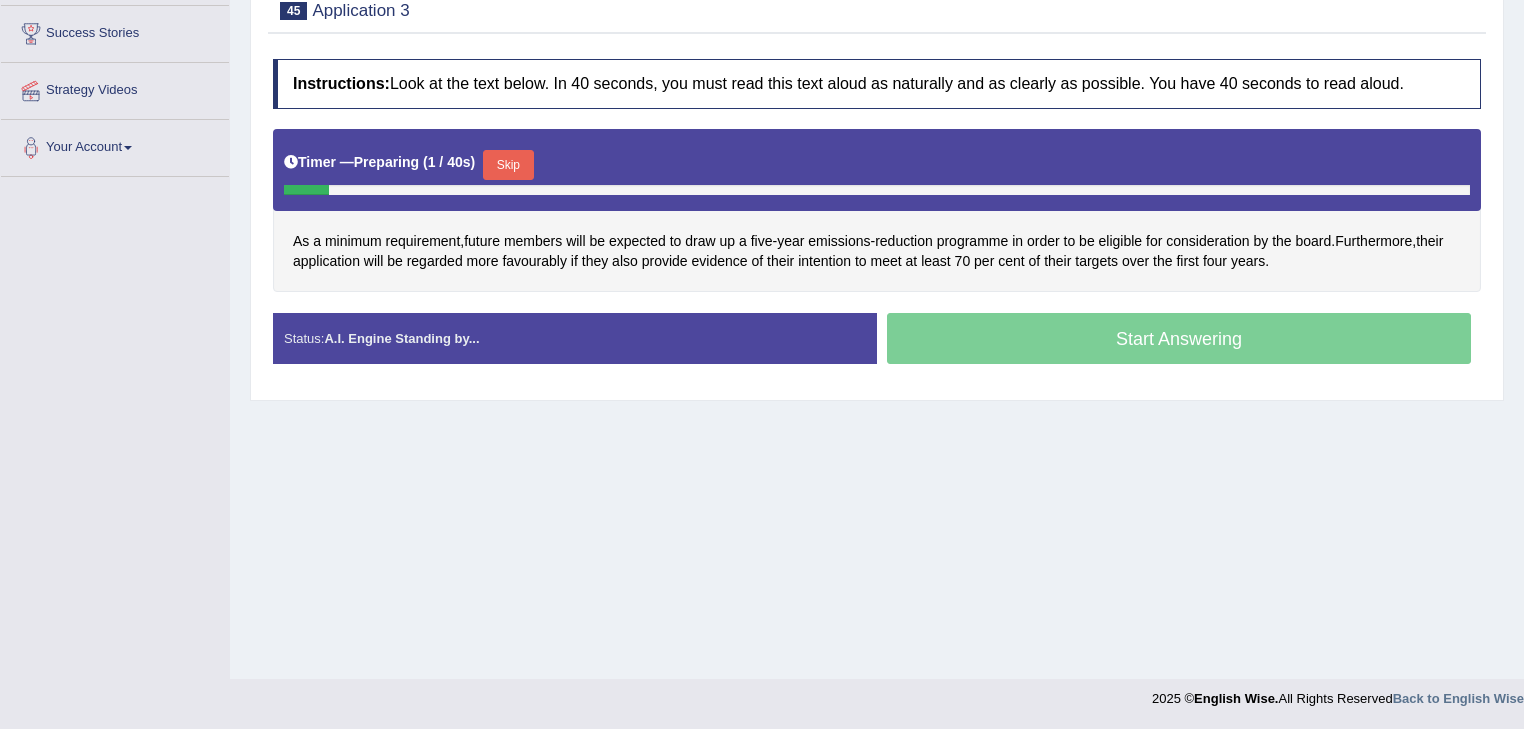 click on "Skip" at bounding box center (508, 165) 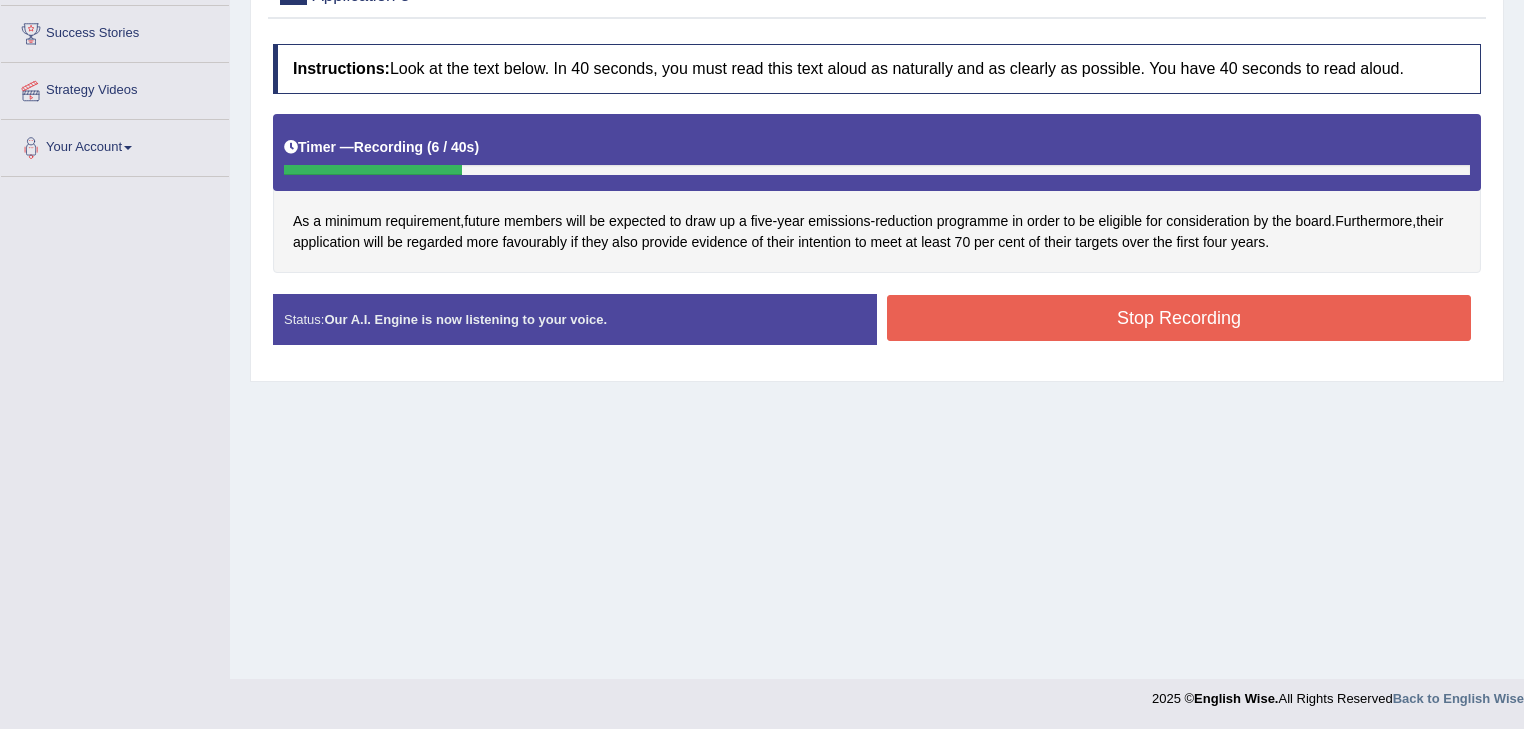 click on "Stop Recording" at bounding box center [1179, 318] 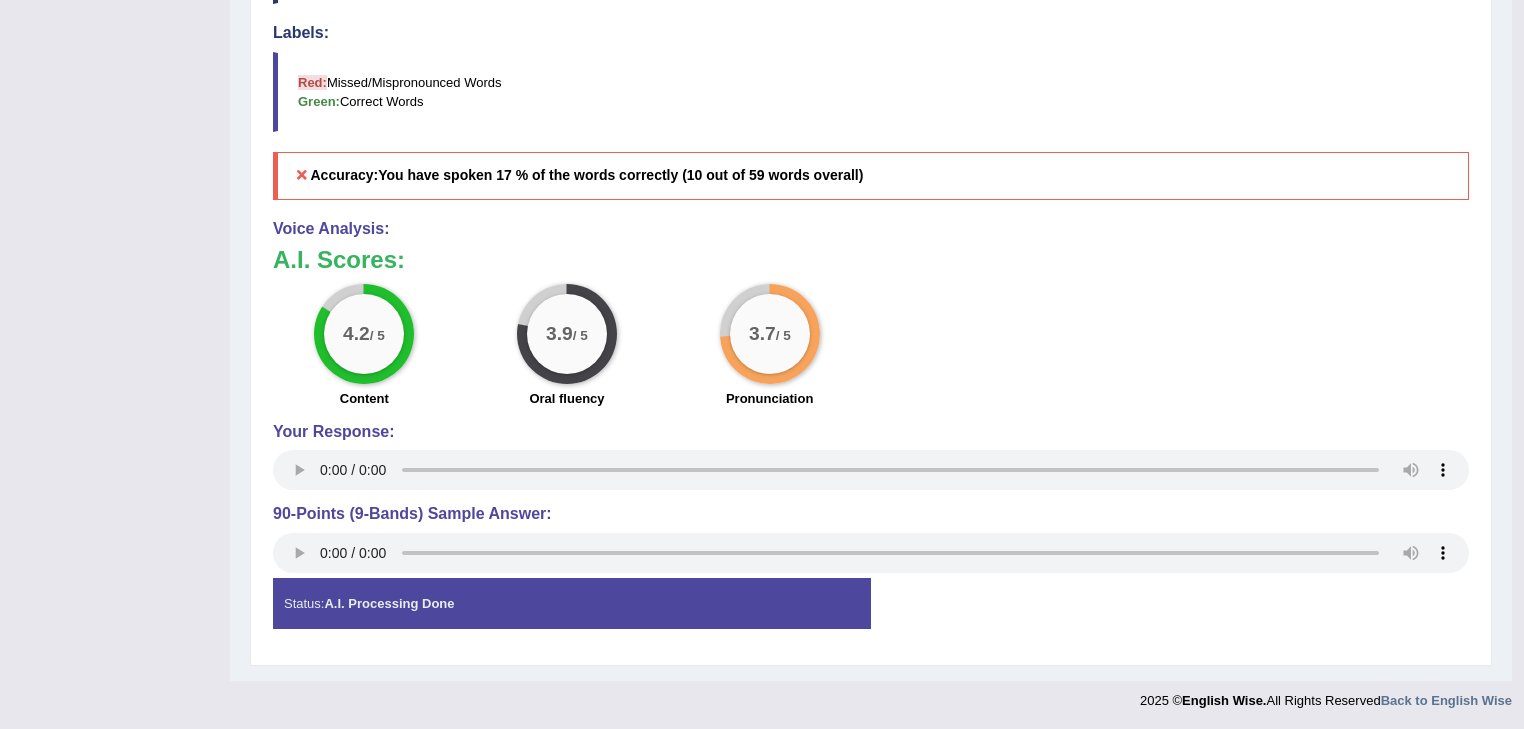 scroll, scrollTop: 0, scrollLeft: 0, axis: both 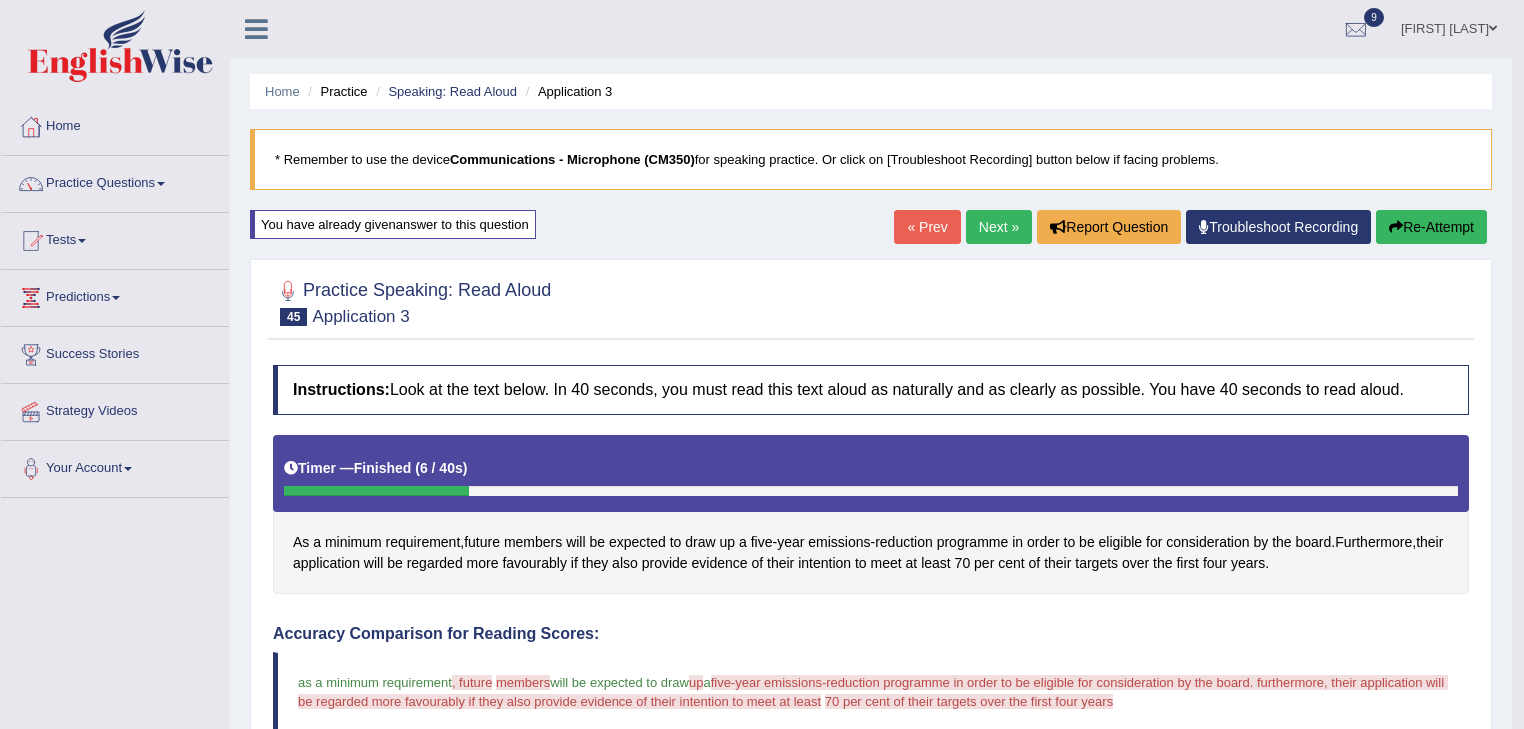 click on "Next »" at bounding box center (999, 227) 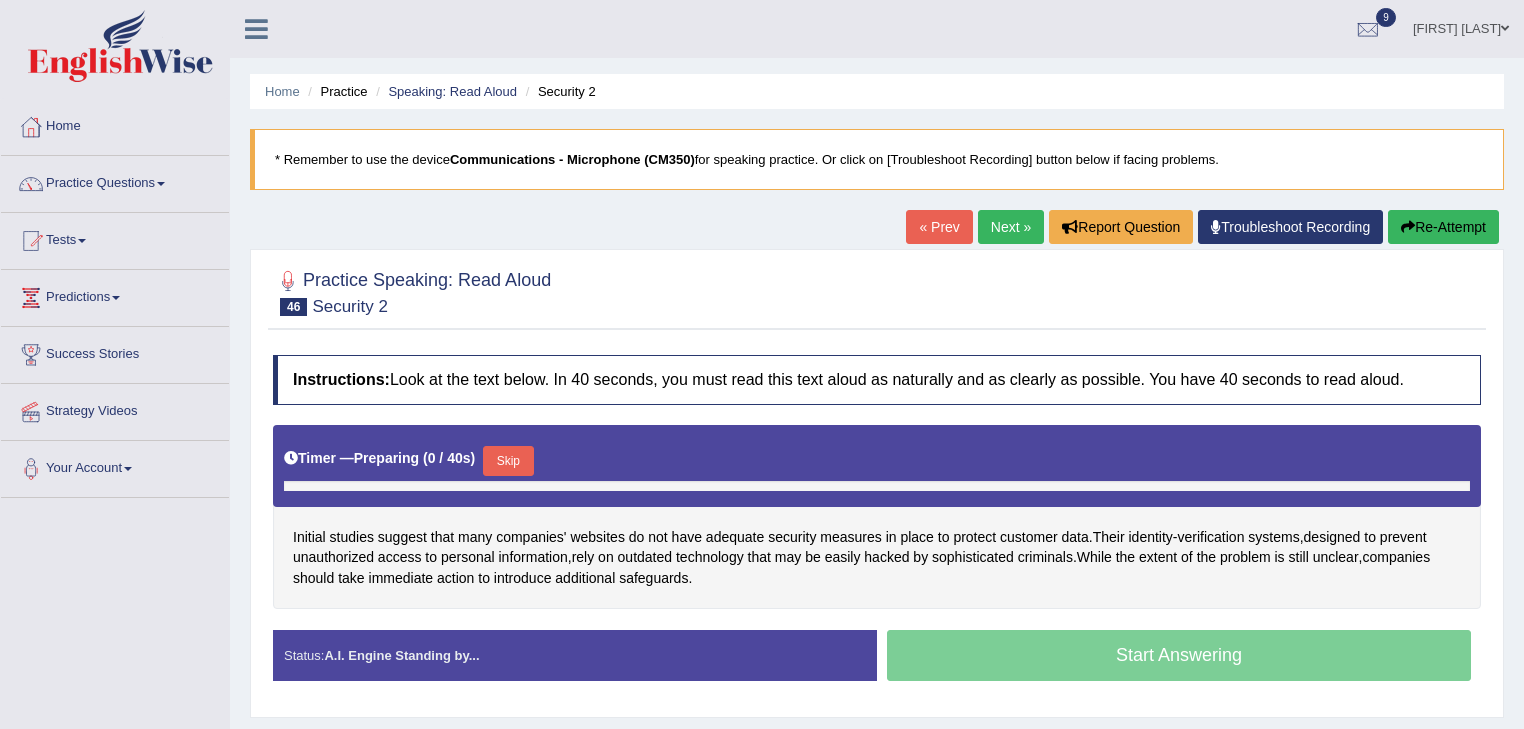 scroll, scrollTop: 321, scrollLeft: 0, axis: vertical 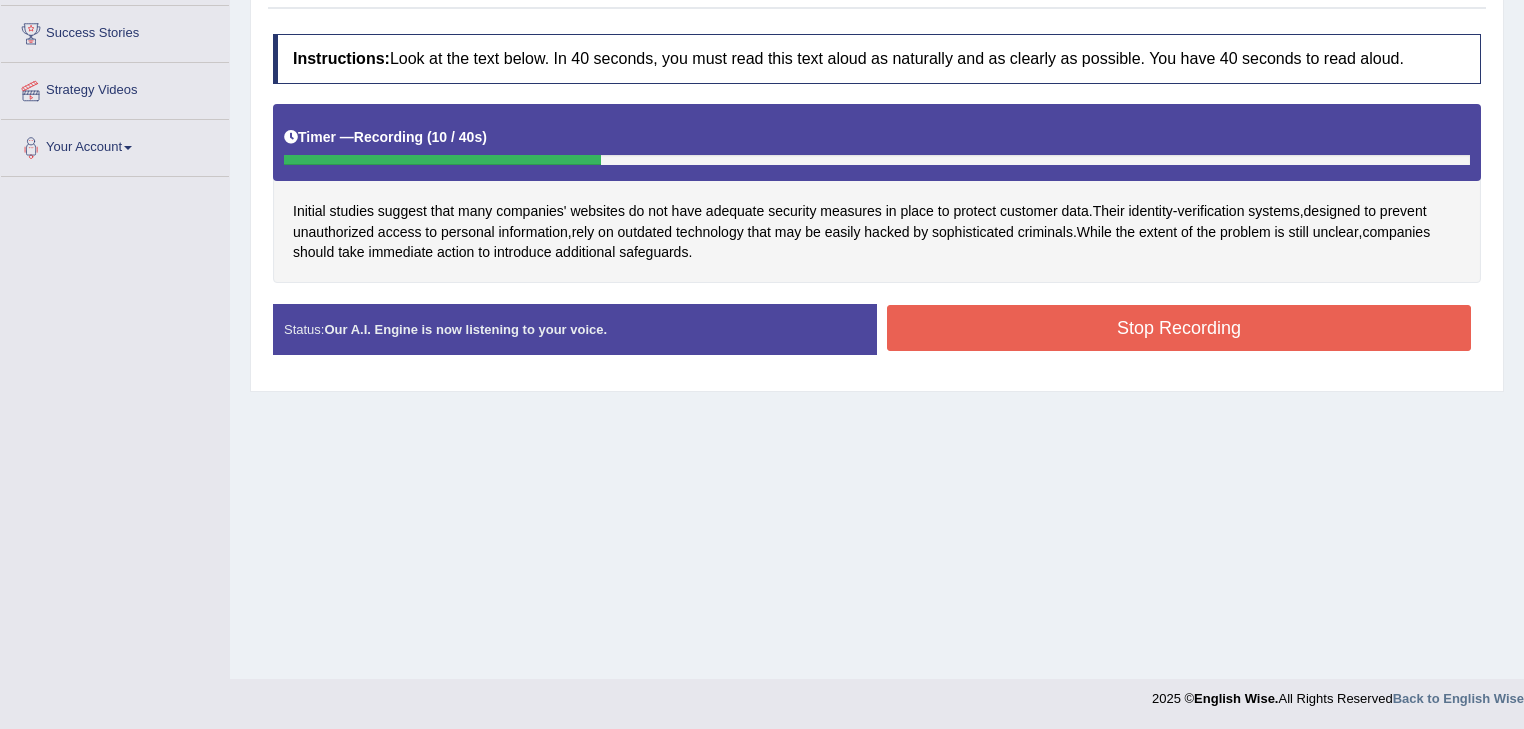 click on "Stop Recording" at bounding box center [1179, 328] 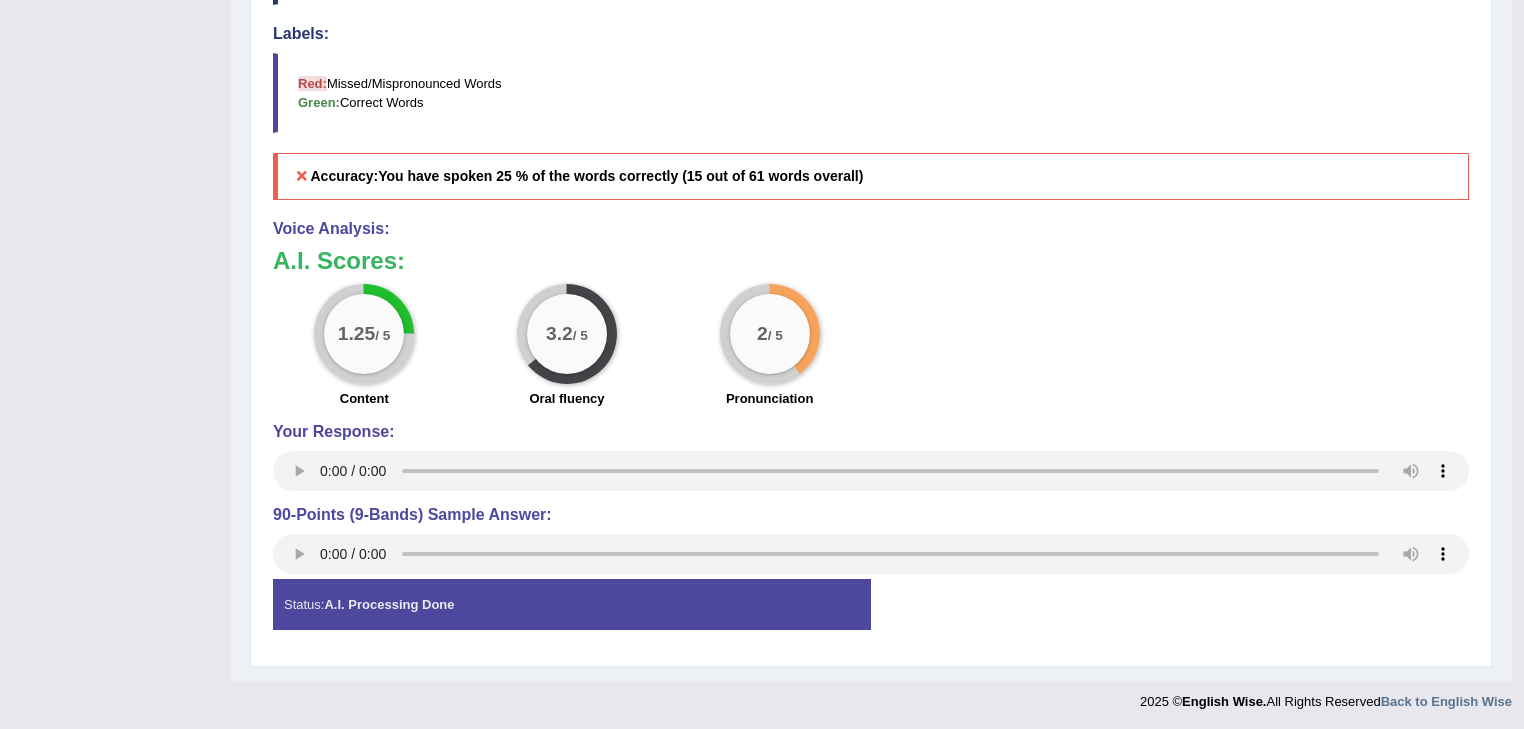 scroll, scrollTop: 0, scrollLeft: 0, axis: both 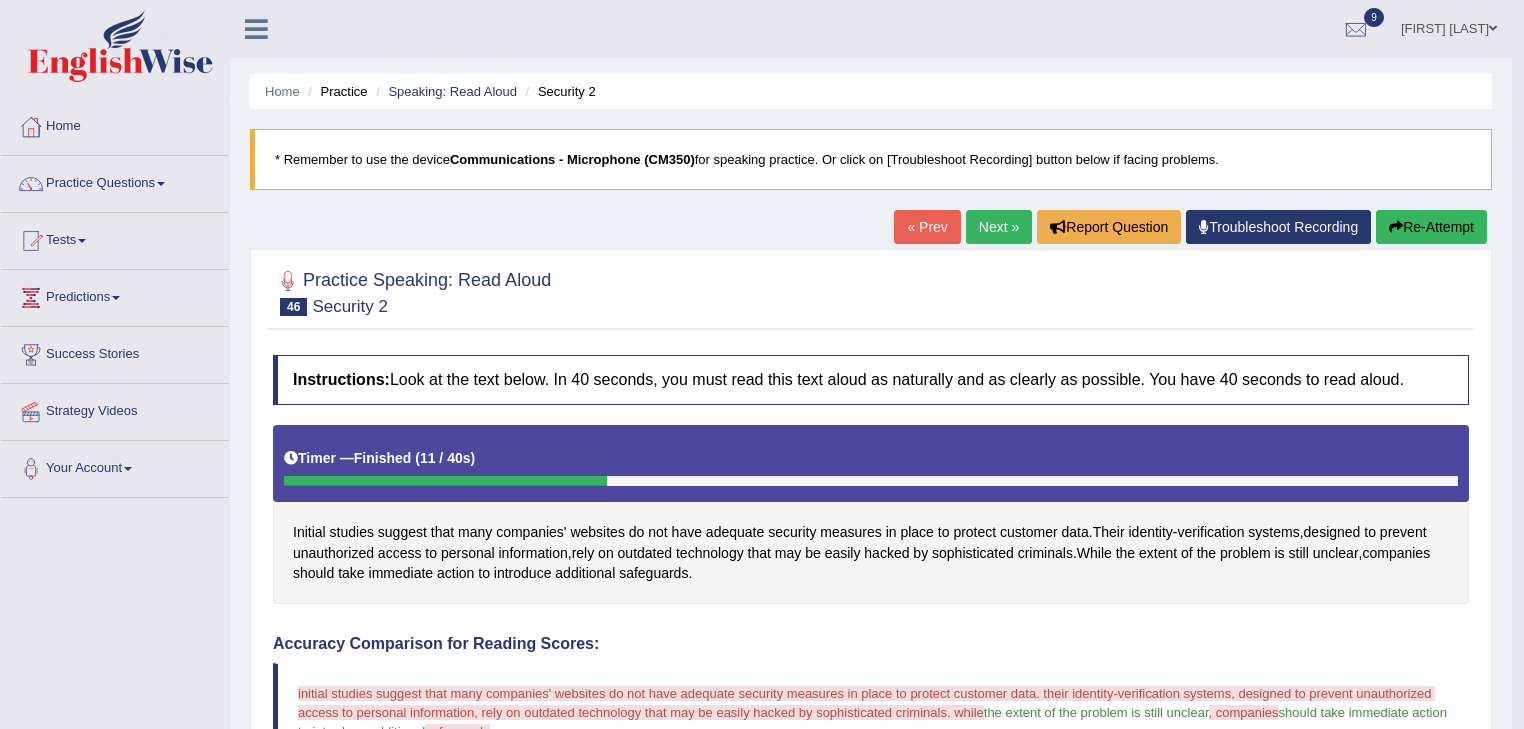 click on "Re-Attempt" at bounding box center [1431, 227] 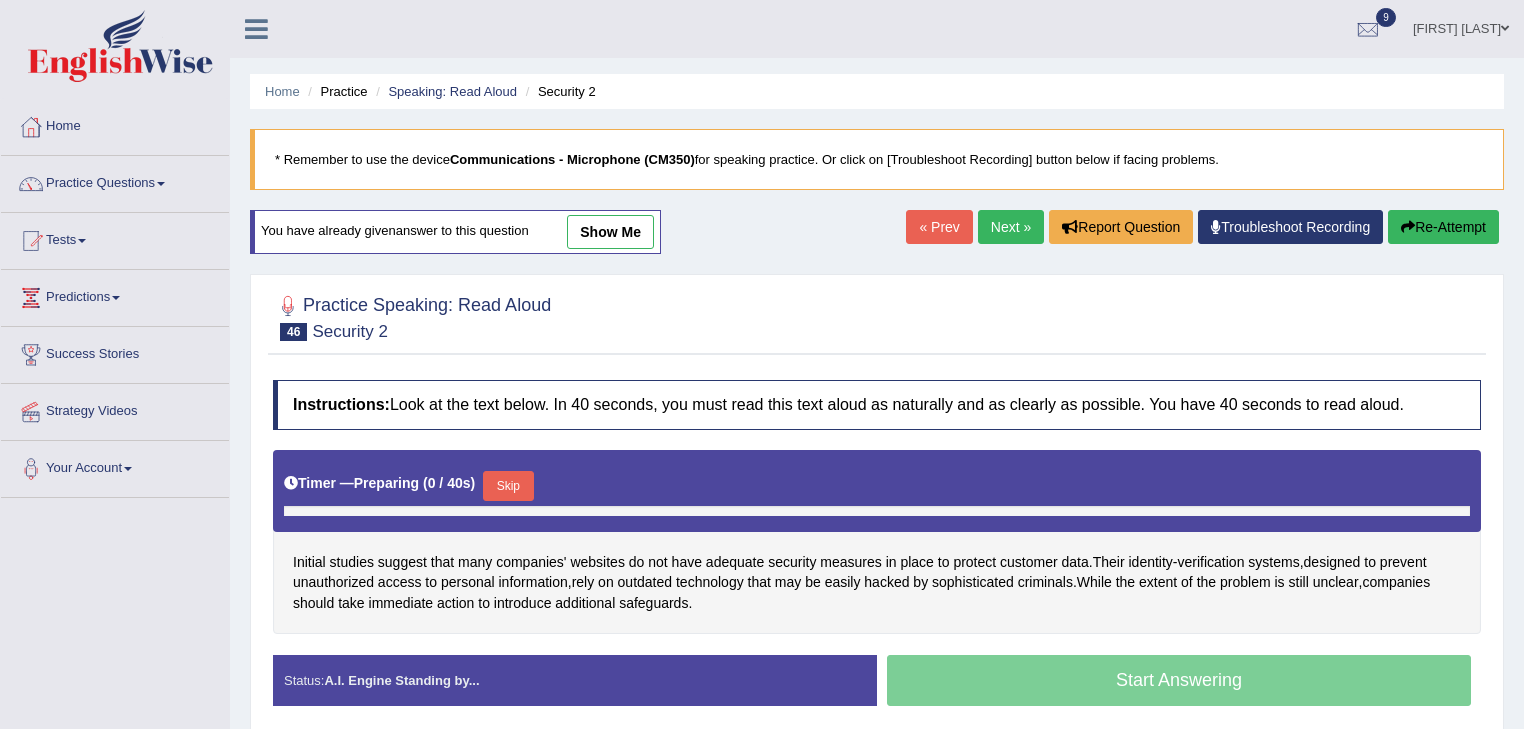 scroll, scrollTop: 0, scrollLeft: 0, axis: both 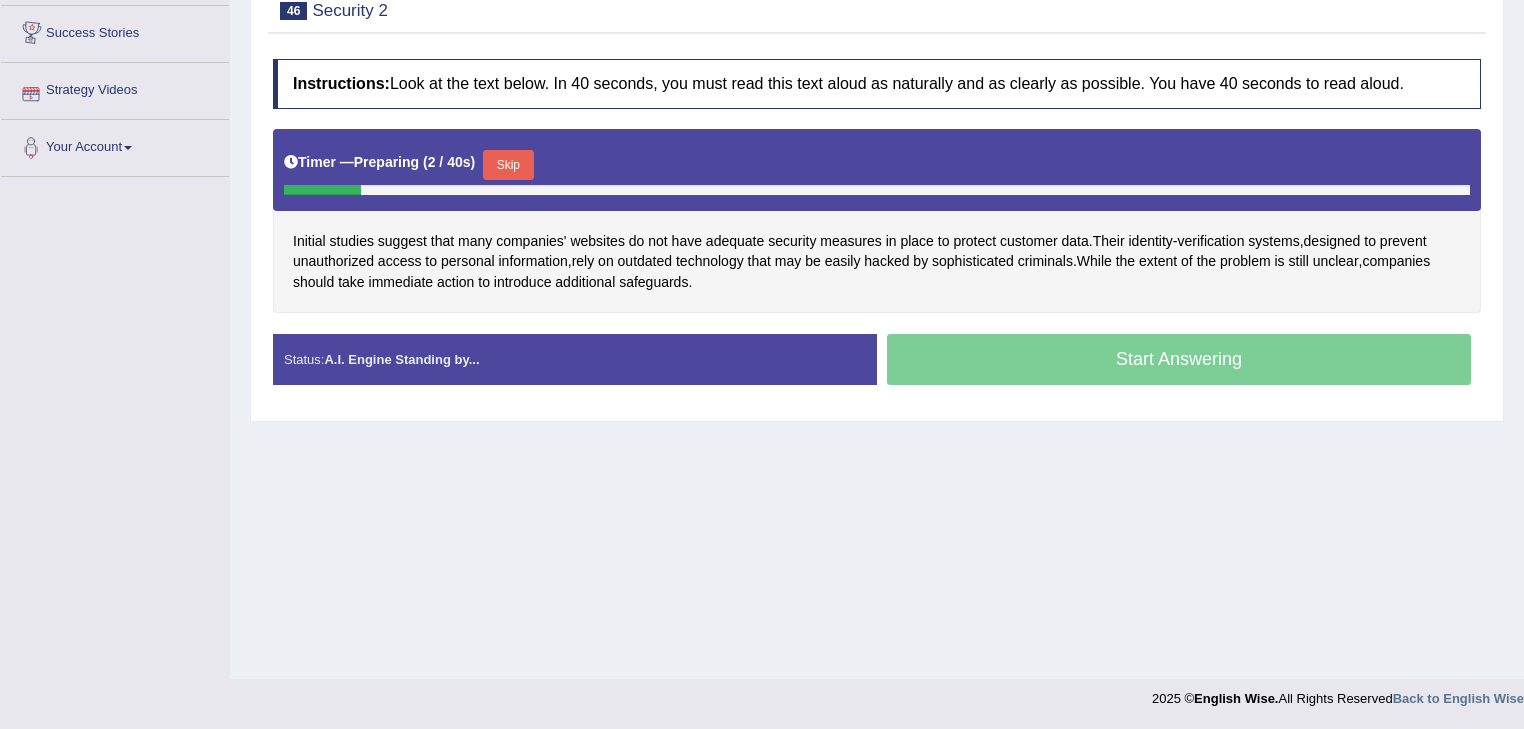 click on "Skip" at bounding box center [508, 165] 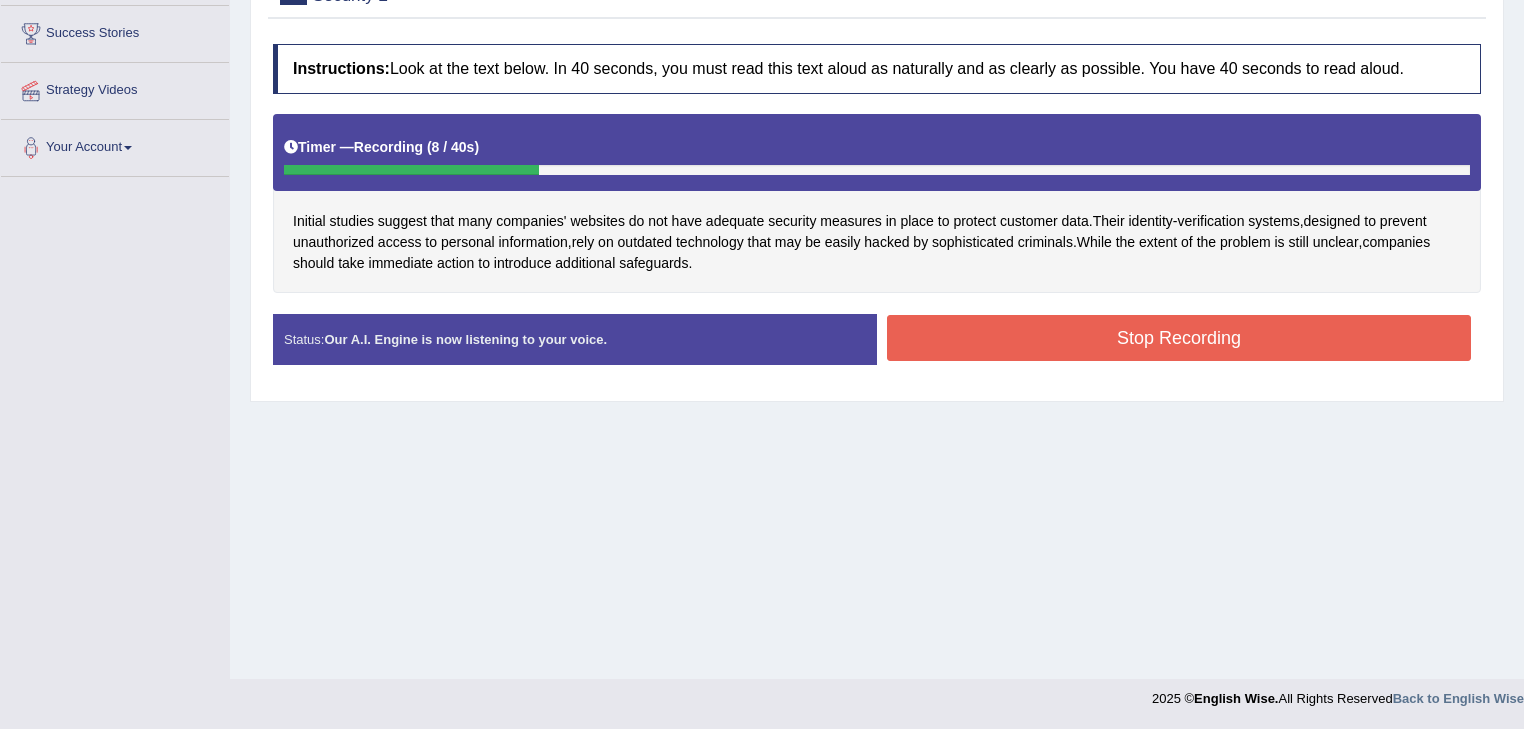 click on "Stop Recording" at bounding box center [1179, 338] 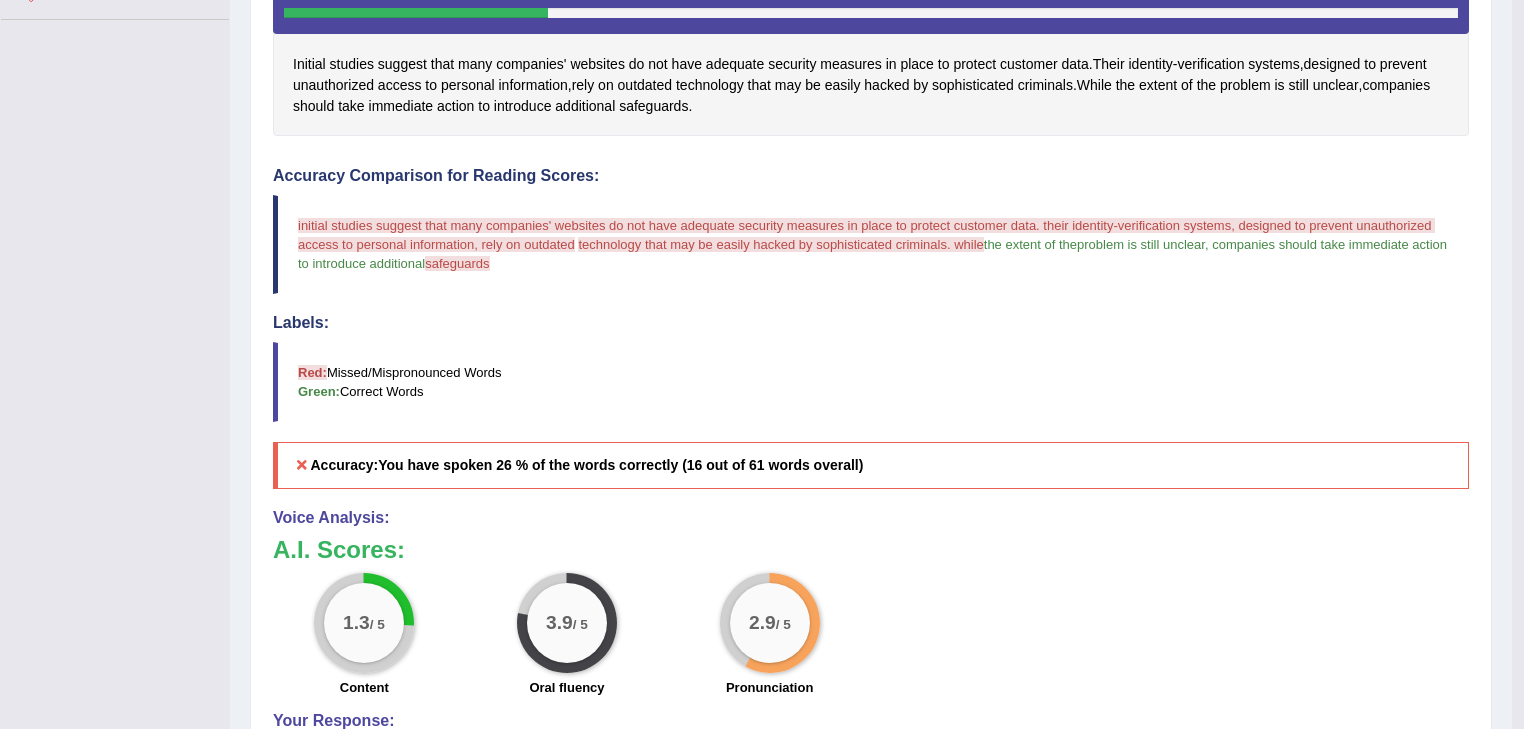 scroll, scrollTop: 0, scrollLeft: 0, axis: both 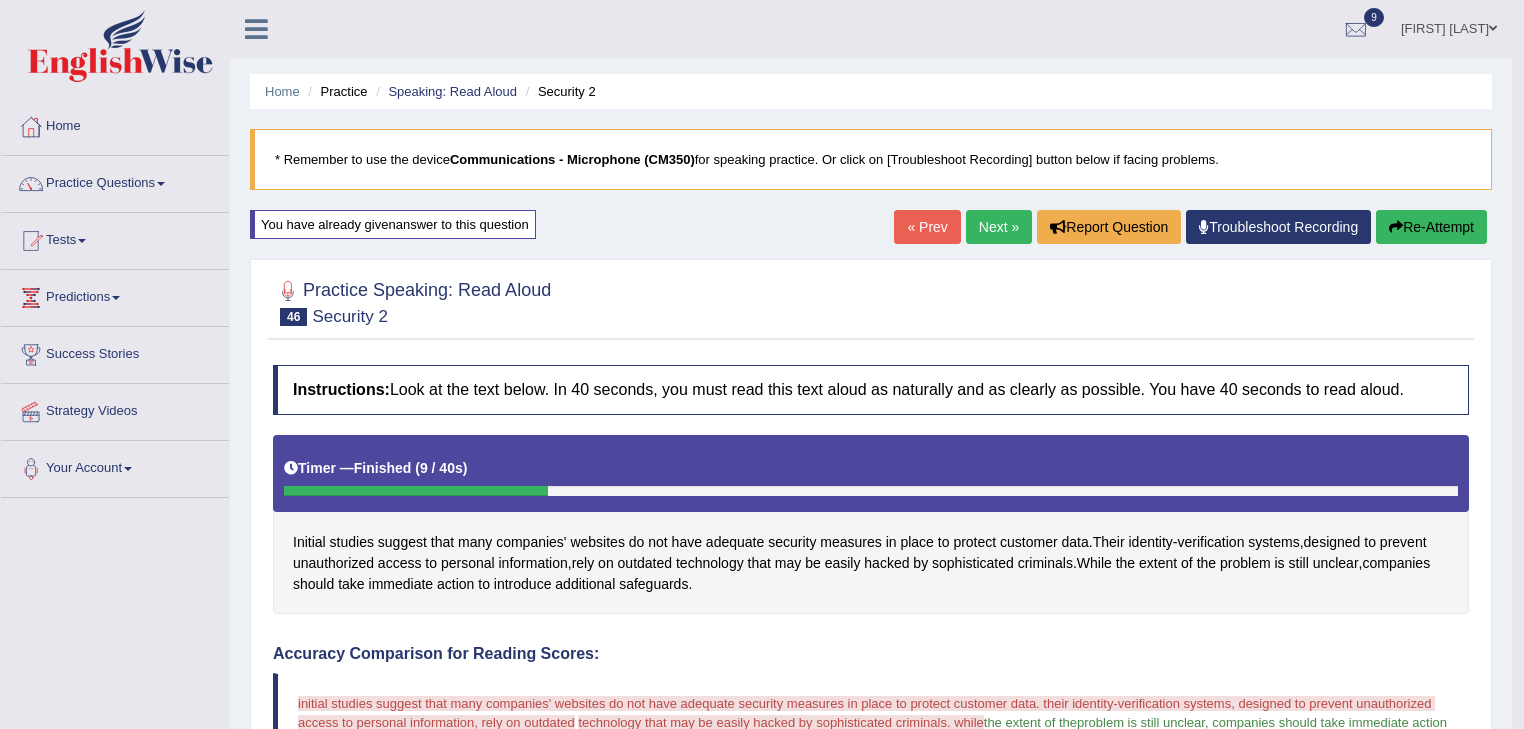 click on "Re-Attempt" at bounding box center (1431, 227) 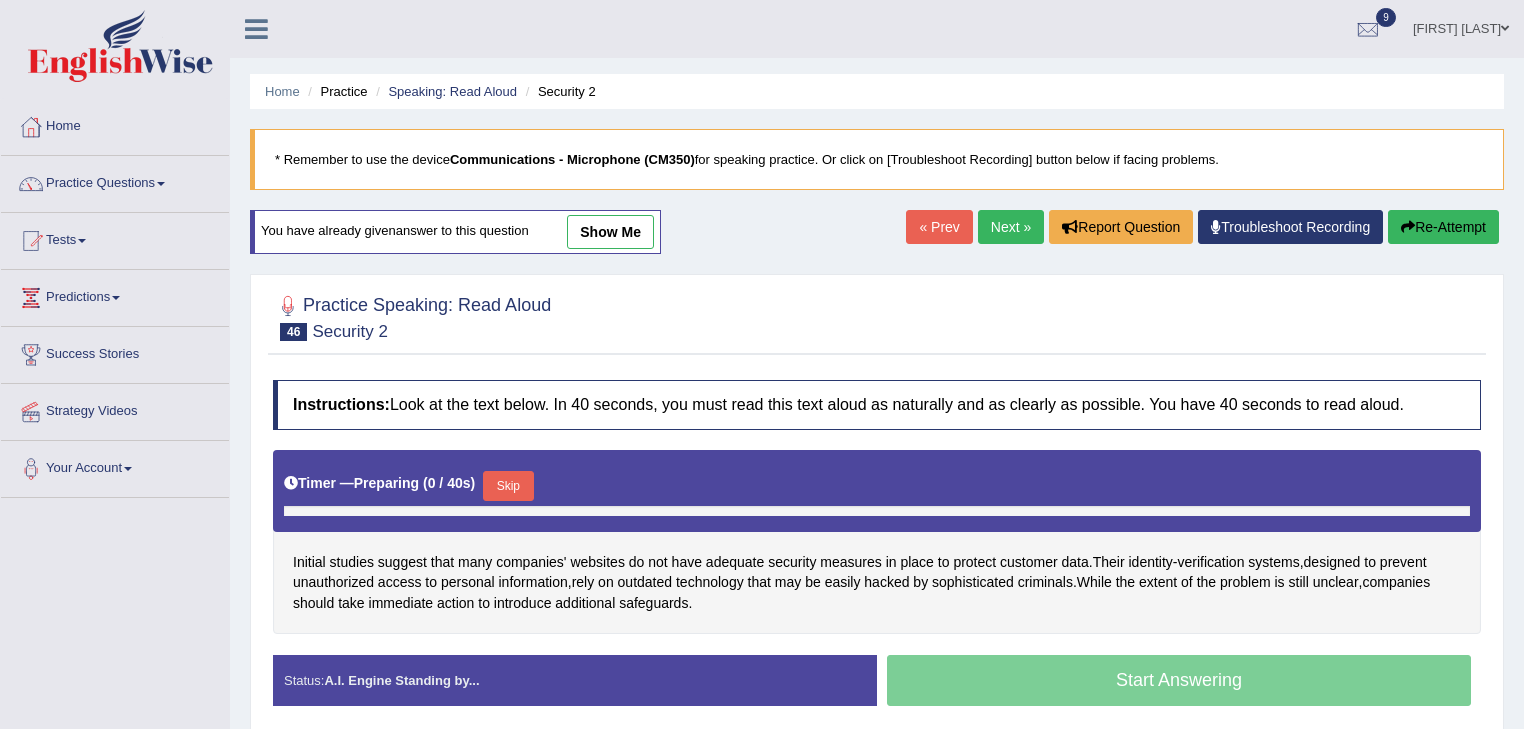 scroll, scrollTop: 321, scrollLeft: 0, axis: vertical 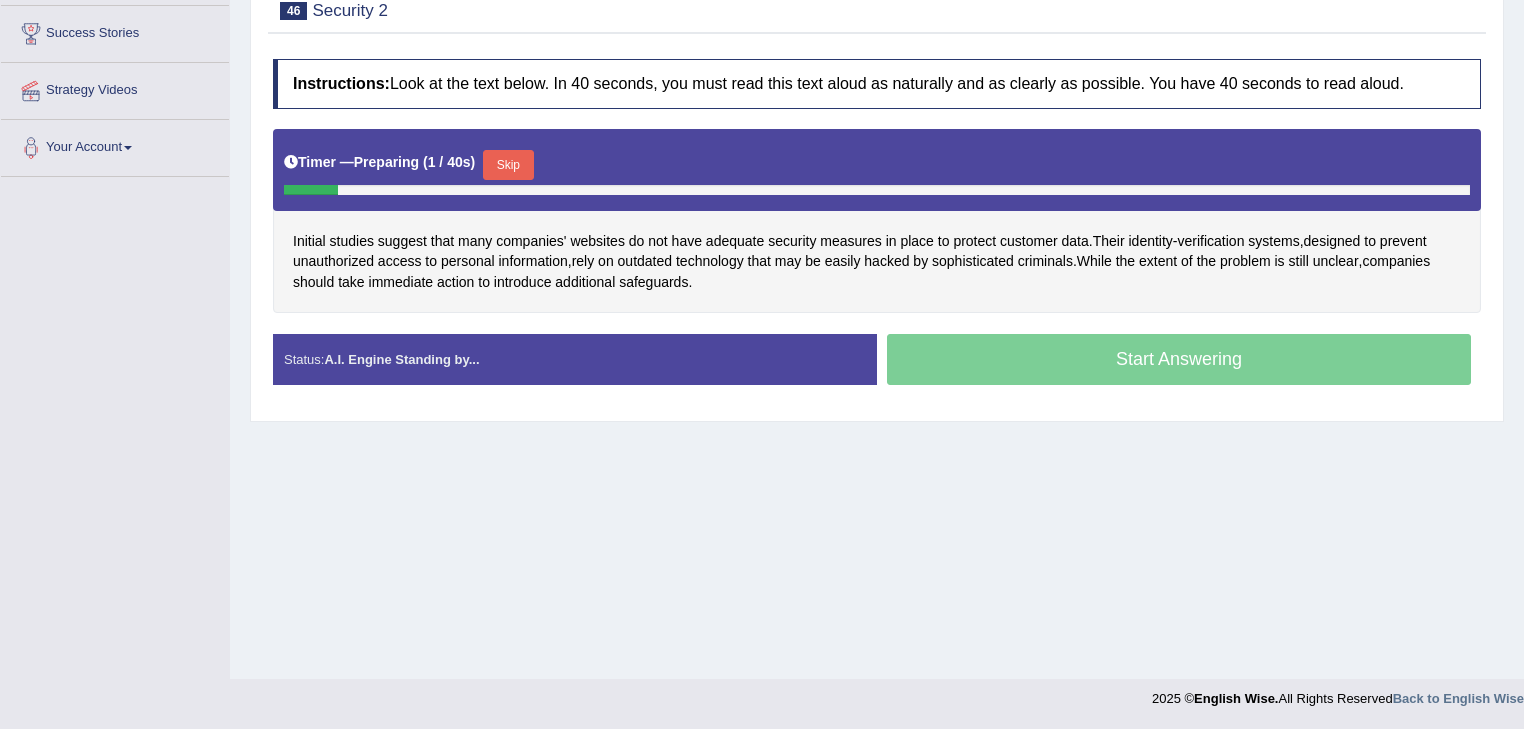 click on "Skip" at bounding box center [508, 165] 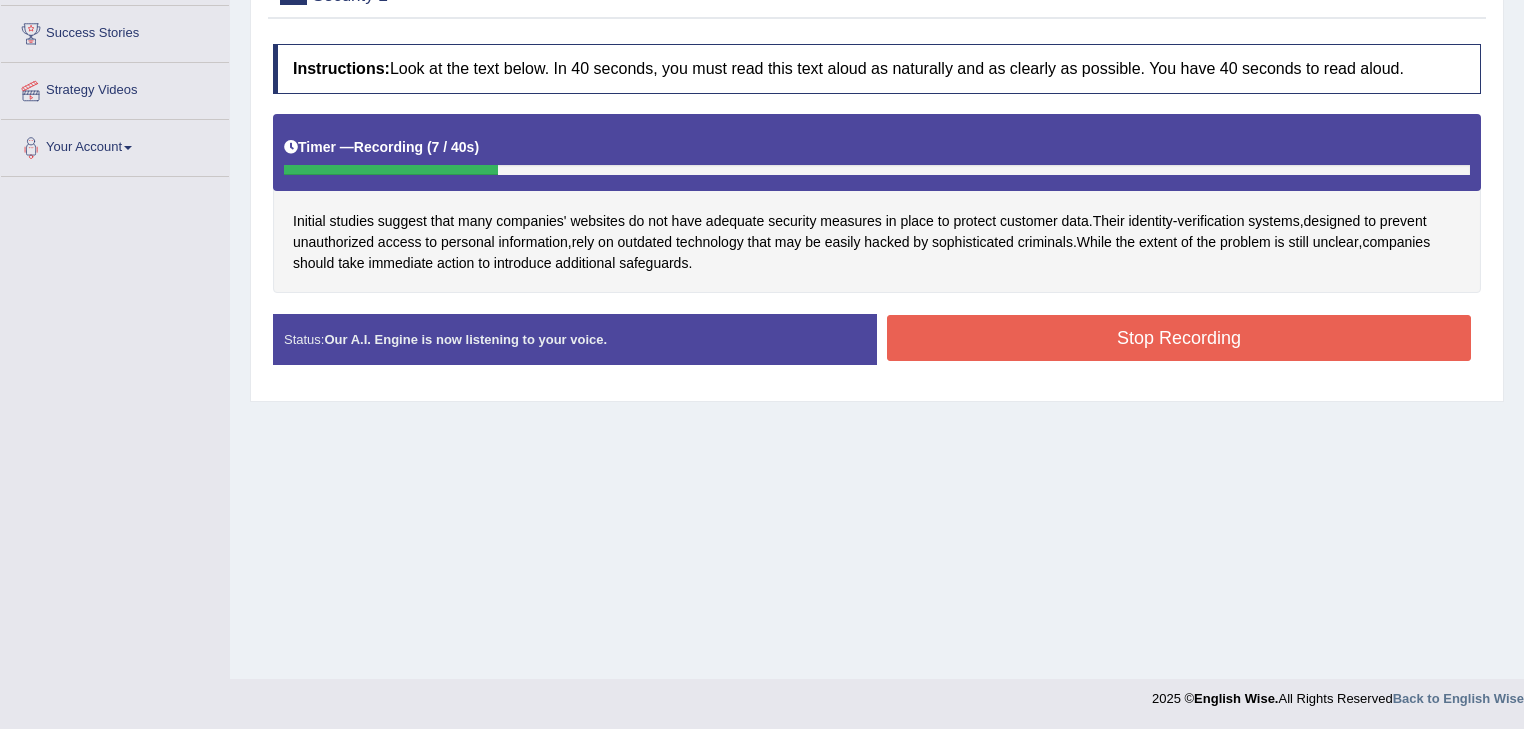 click on "Stop Recording" at bounding box center [1179, 338] 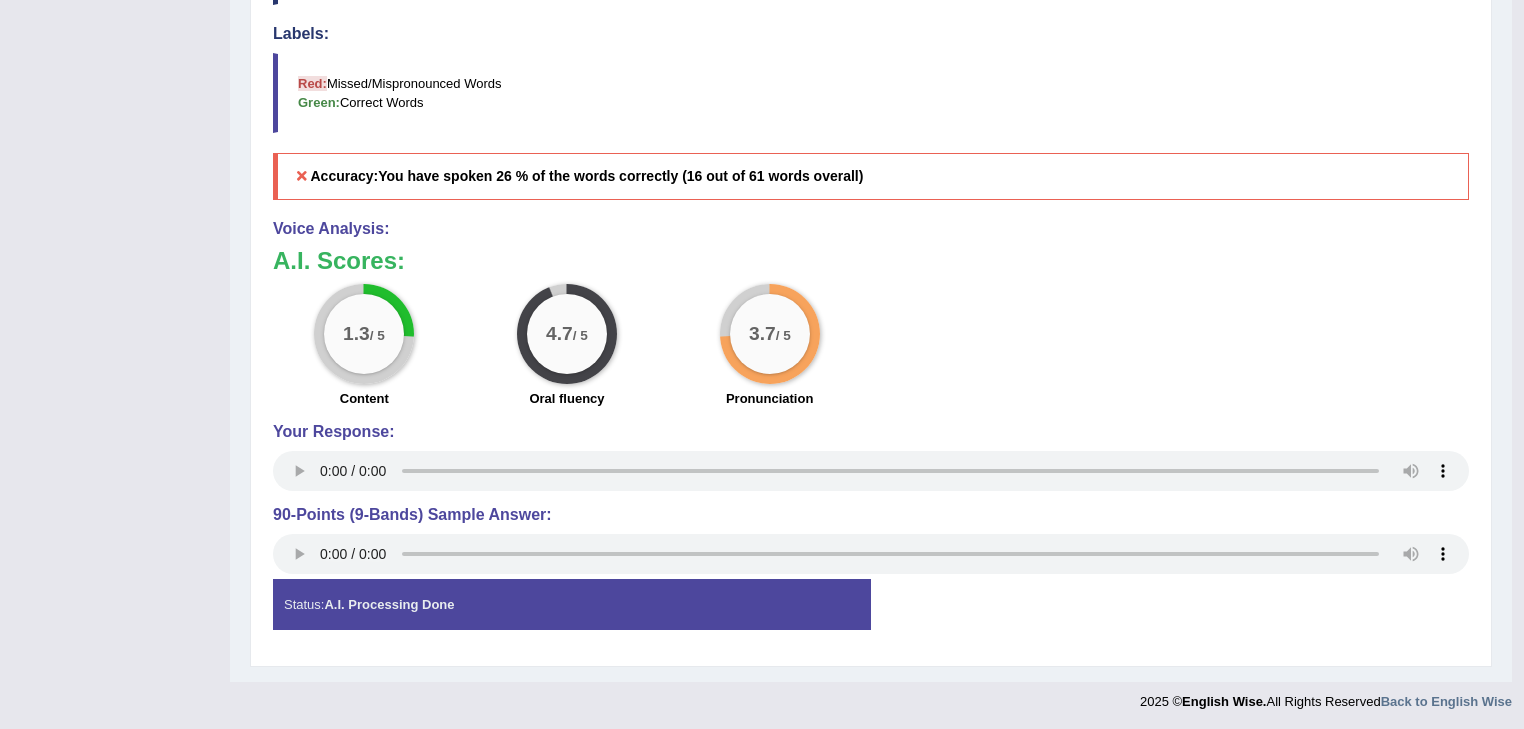 scroll, scrollTop: 129, scrollLeft: 0, axis: vertical 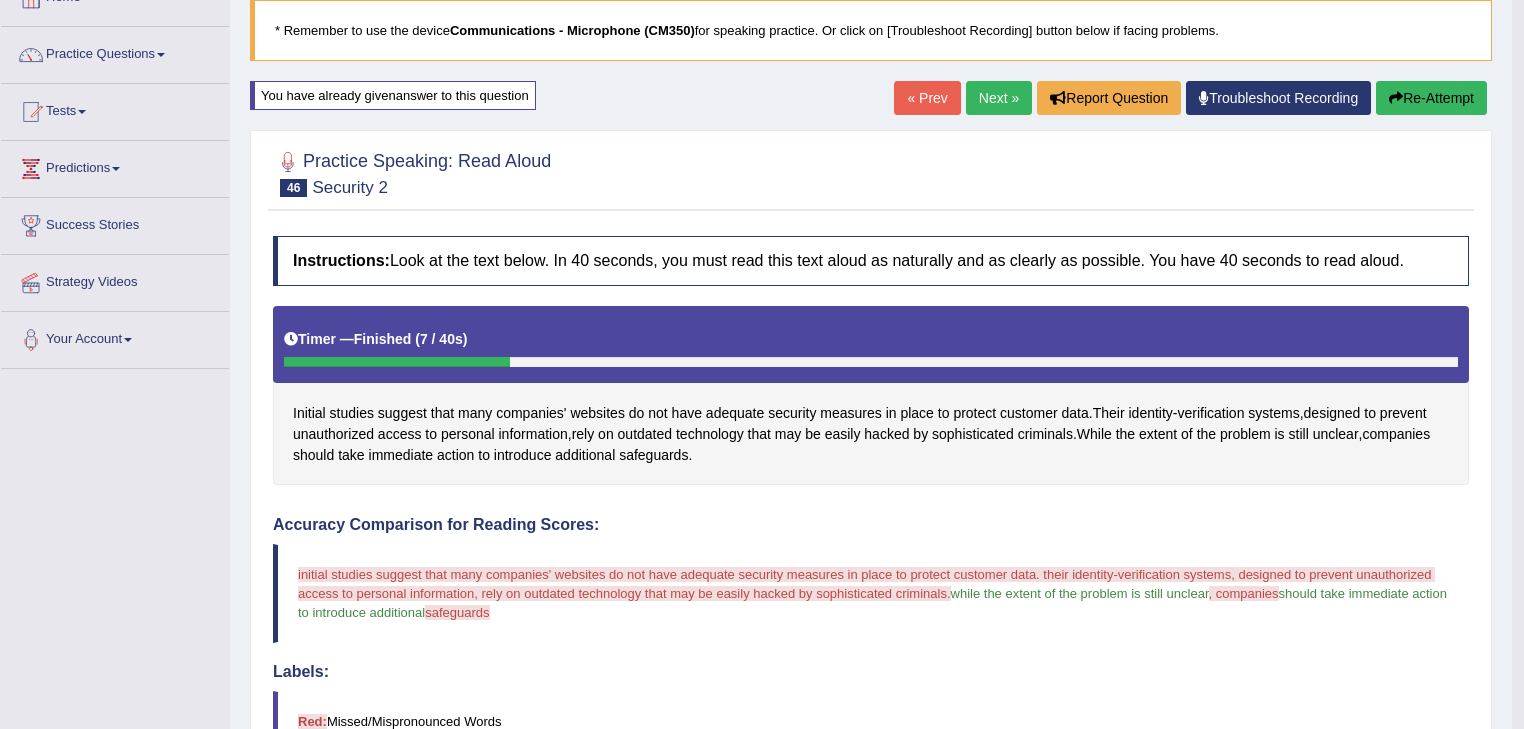 click on "Next »" at bounding box center [999, 98] 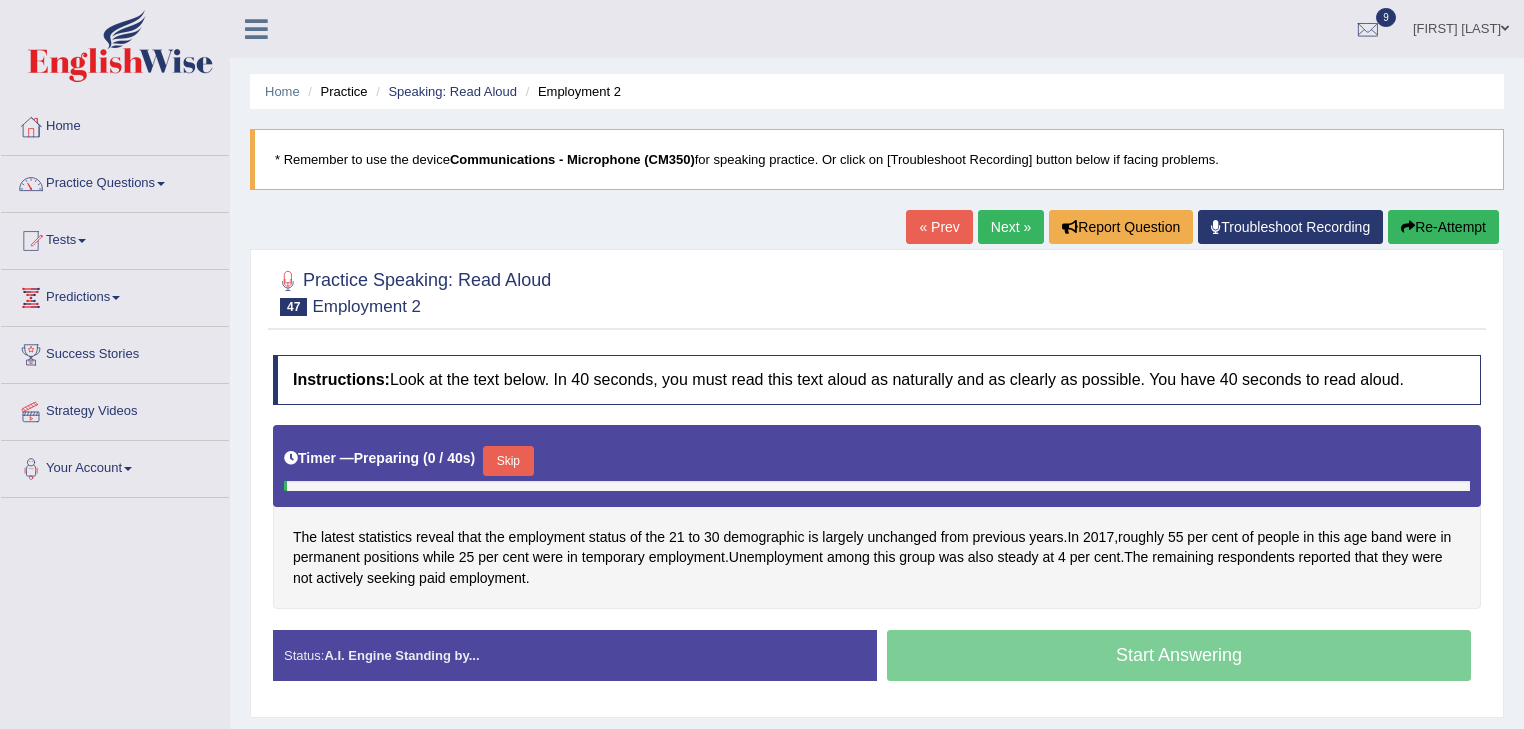 scroll, scrollTop: 321, scrollLeft: 0, axis: vertical 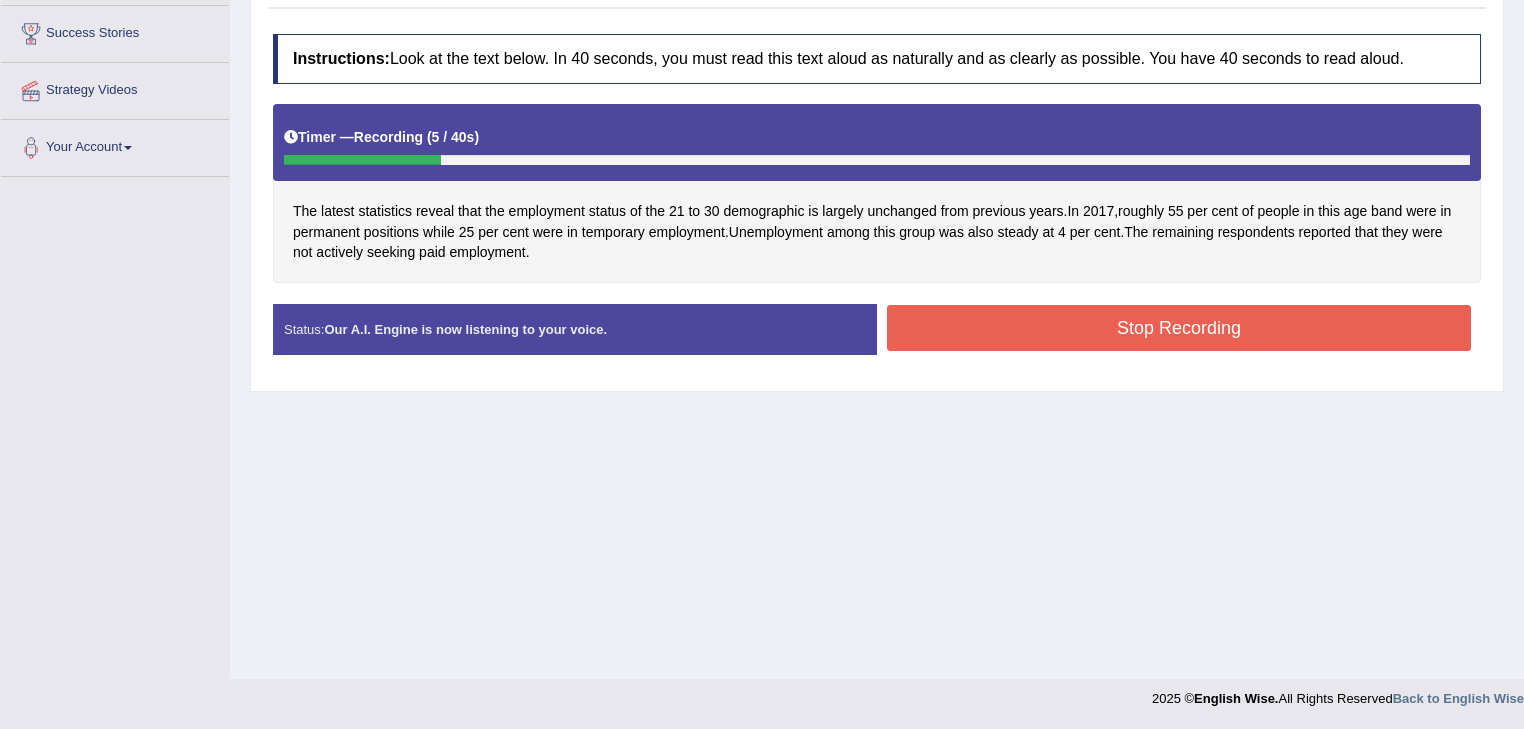 click on "Stop Recording" at bounding box center [1179, 328] 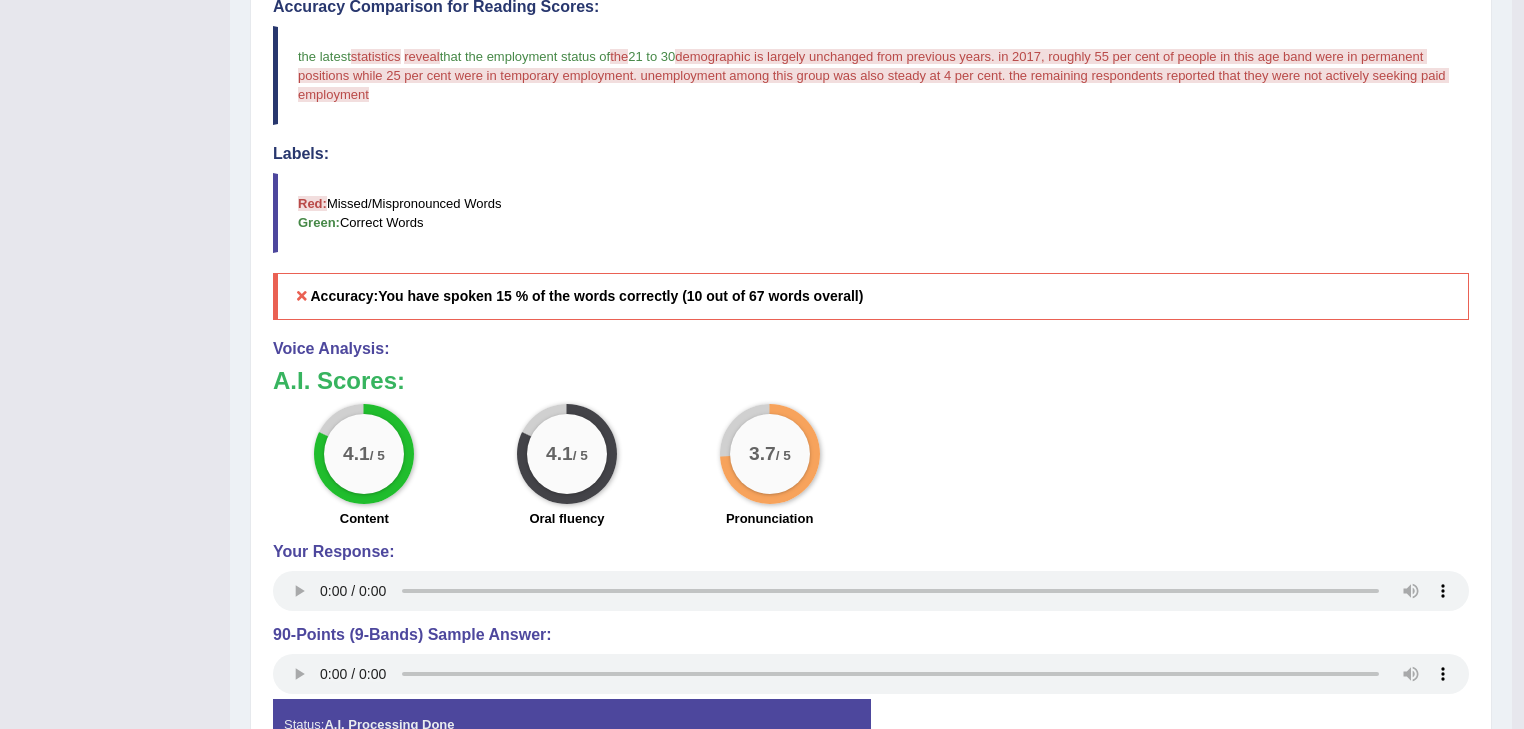 scroll, scrollTop: 0, scrollLeft: 0, axis: both 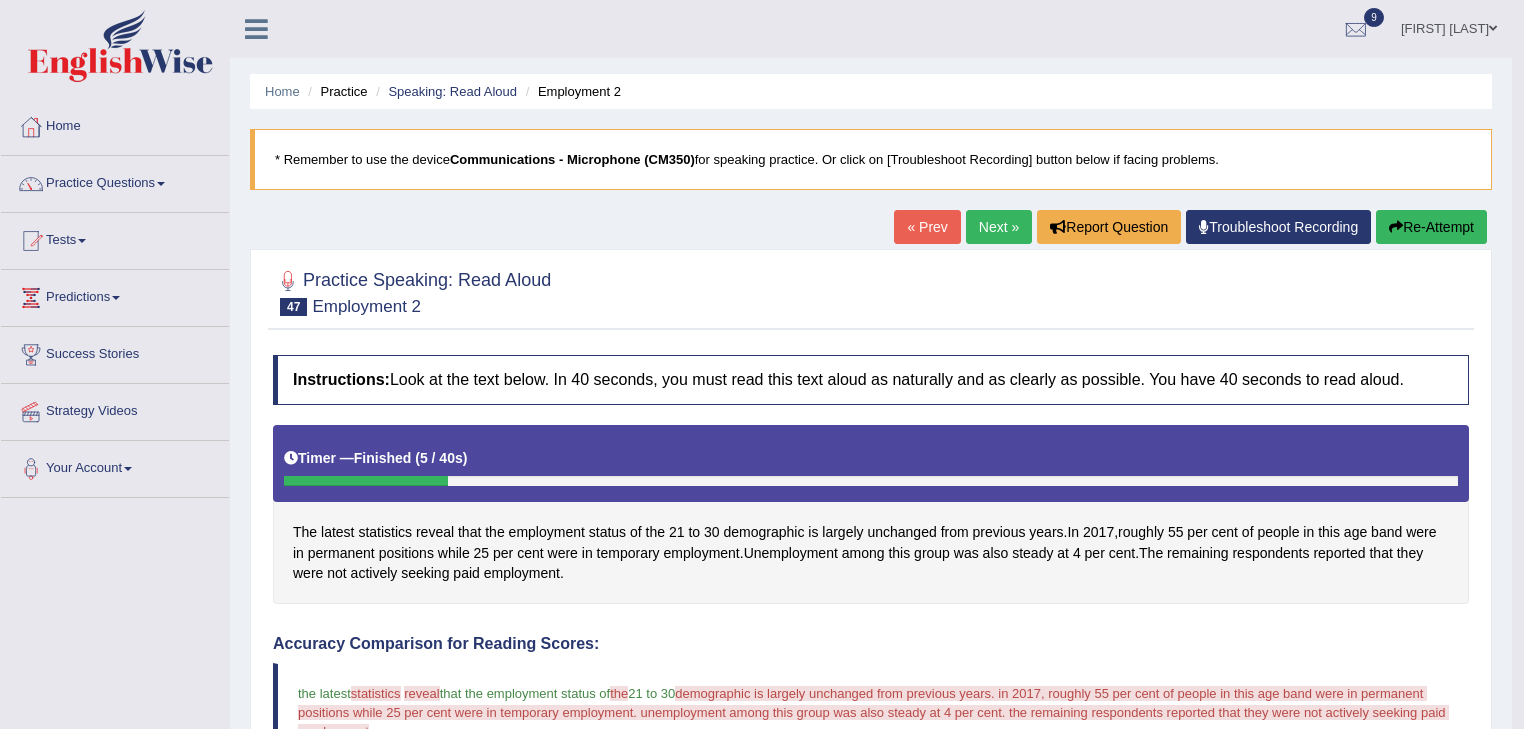 click on "Next »" at bounding box center [999, 227] 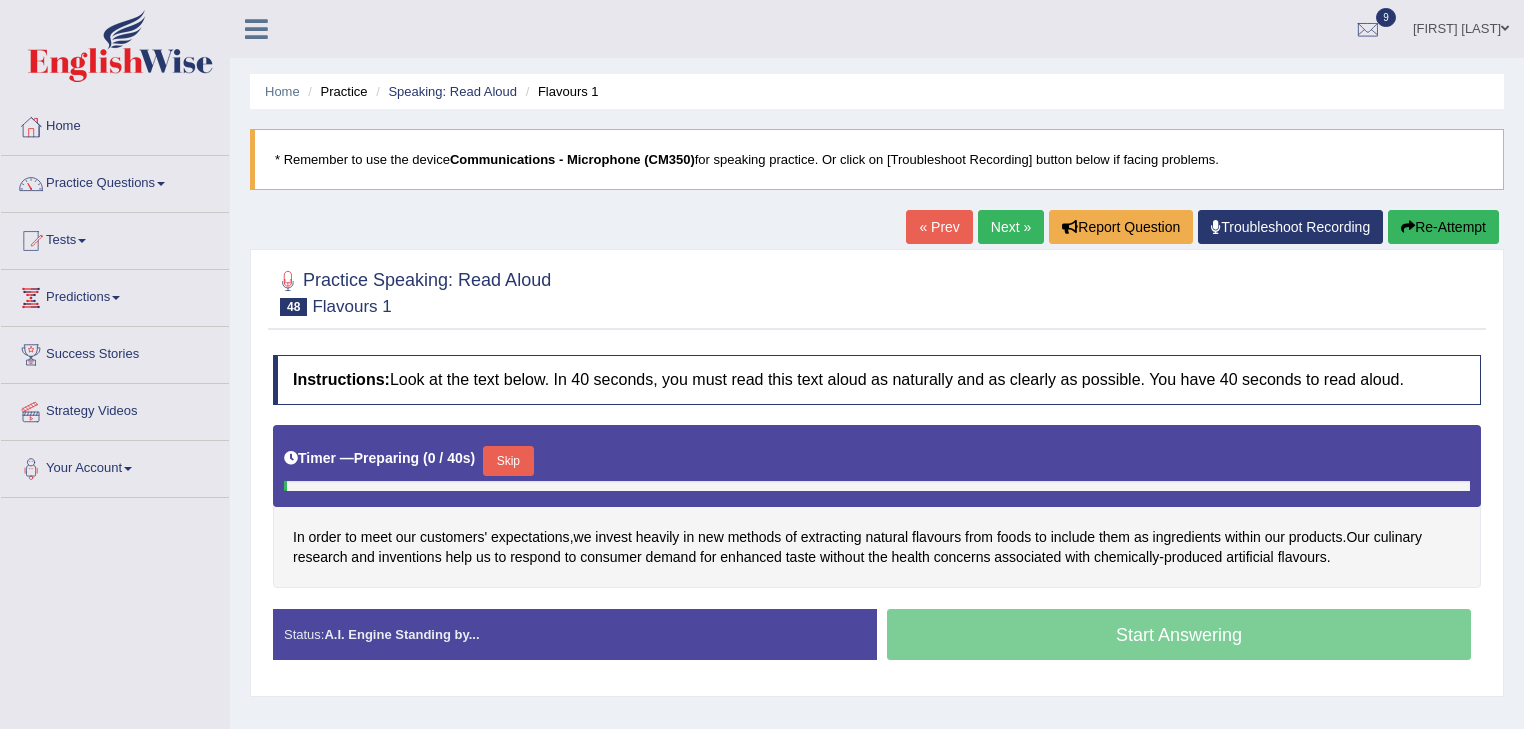 scroll, scrollTop: 0, scrollLeft: 0, axis: both 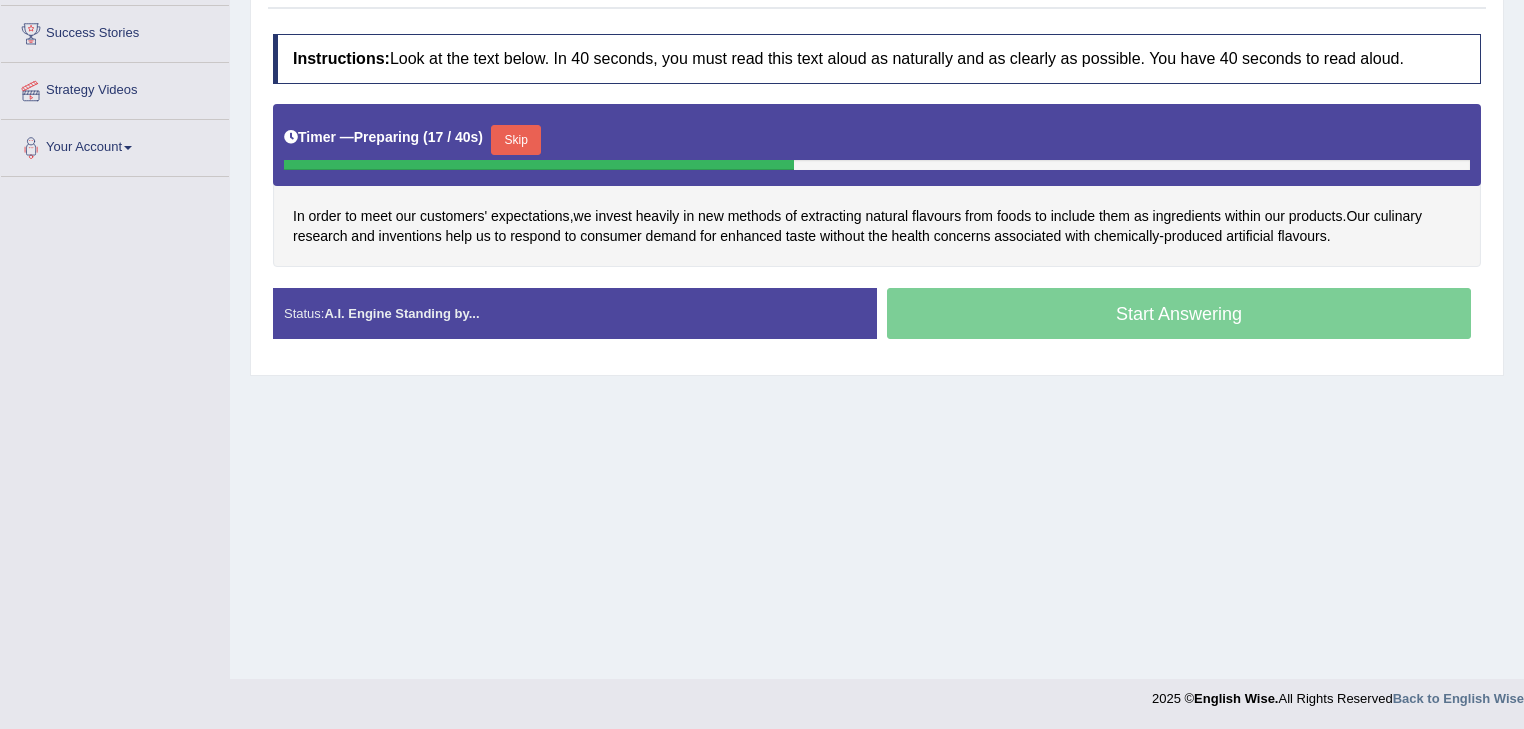 click on "Skip" at bounding box center (516, 140) 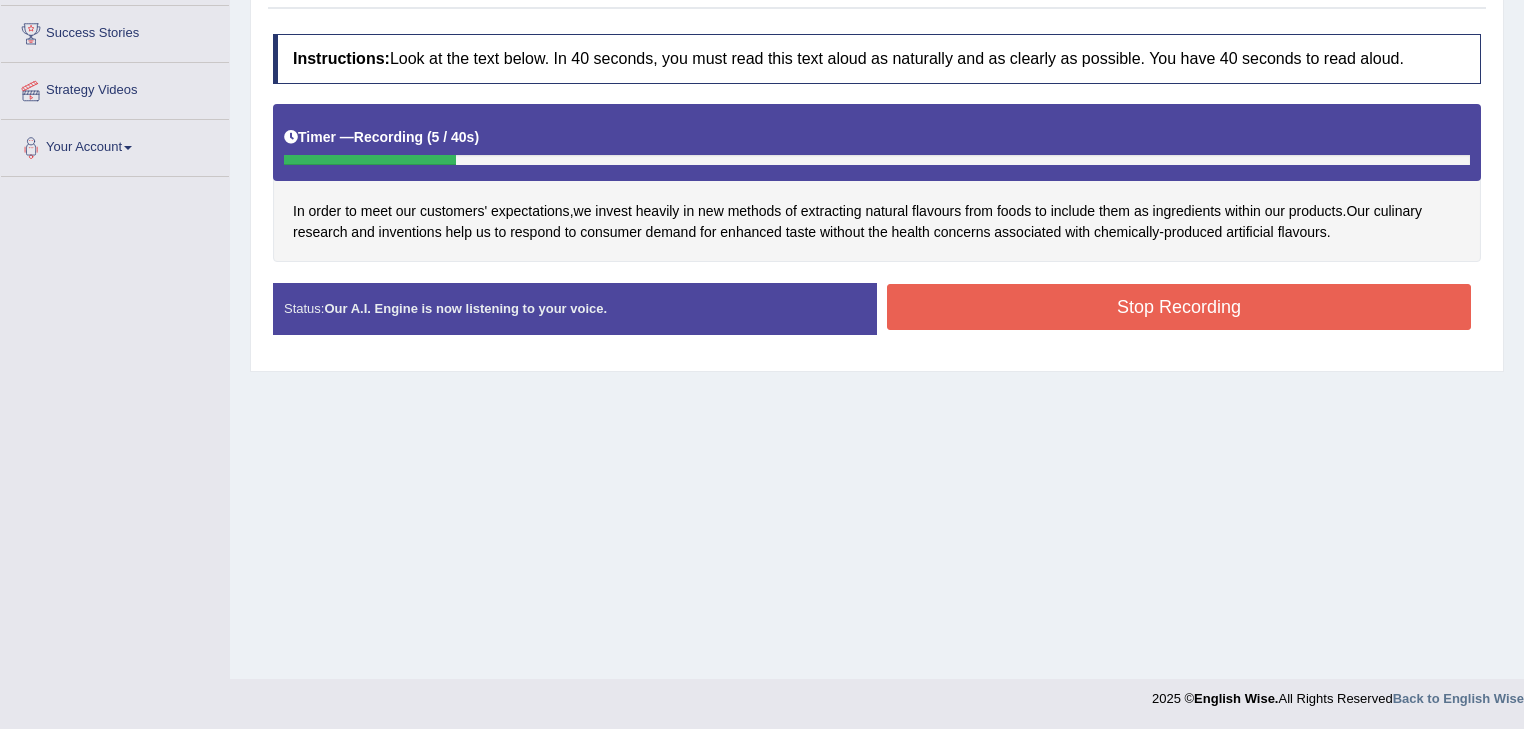 click on "Stop Recording" at bounding box center (1179, 307) 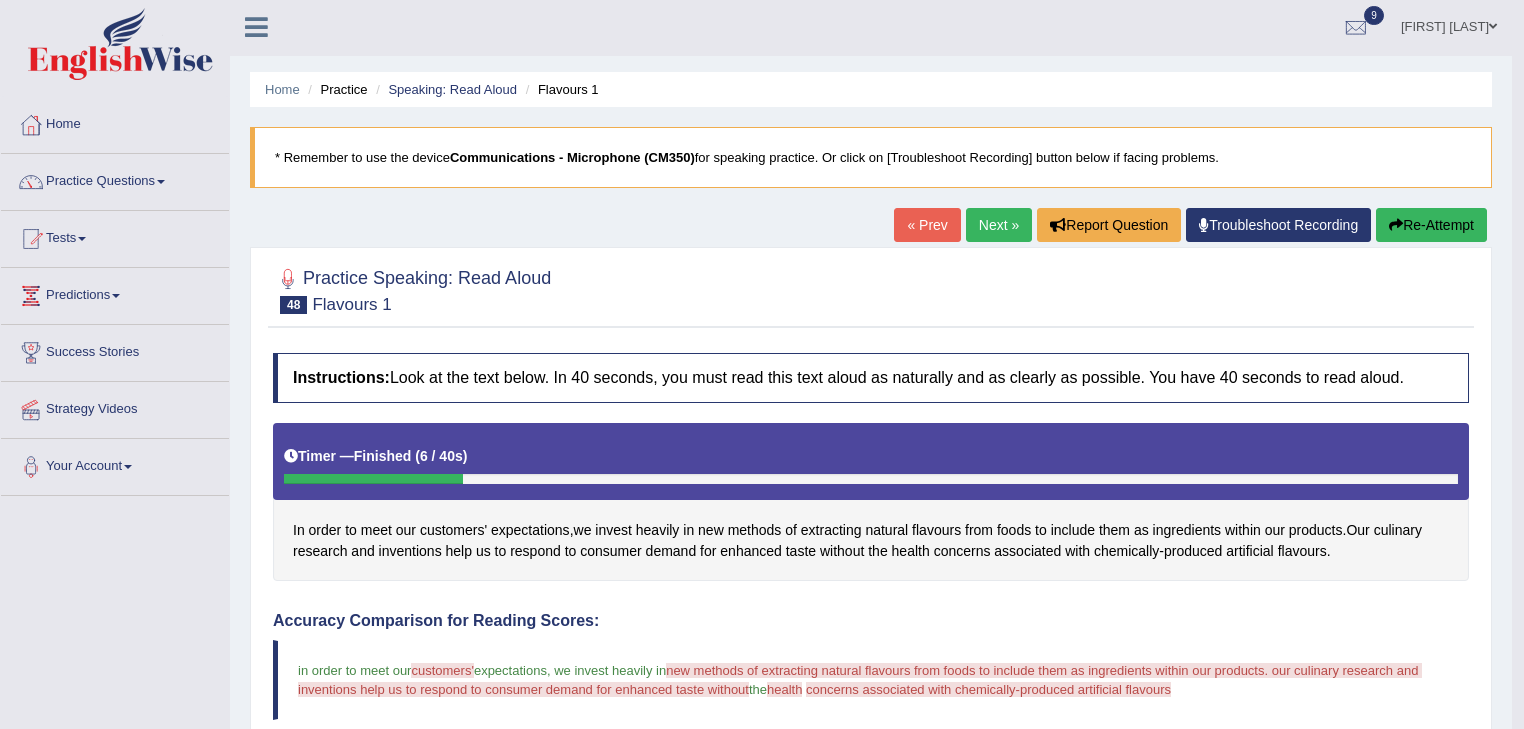 scroll, scrollTop: 0, scrollLeft: 0, axis: both 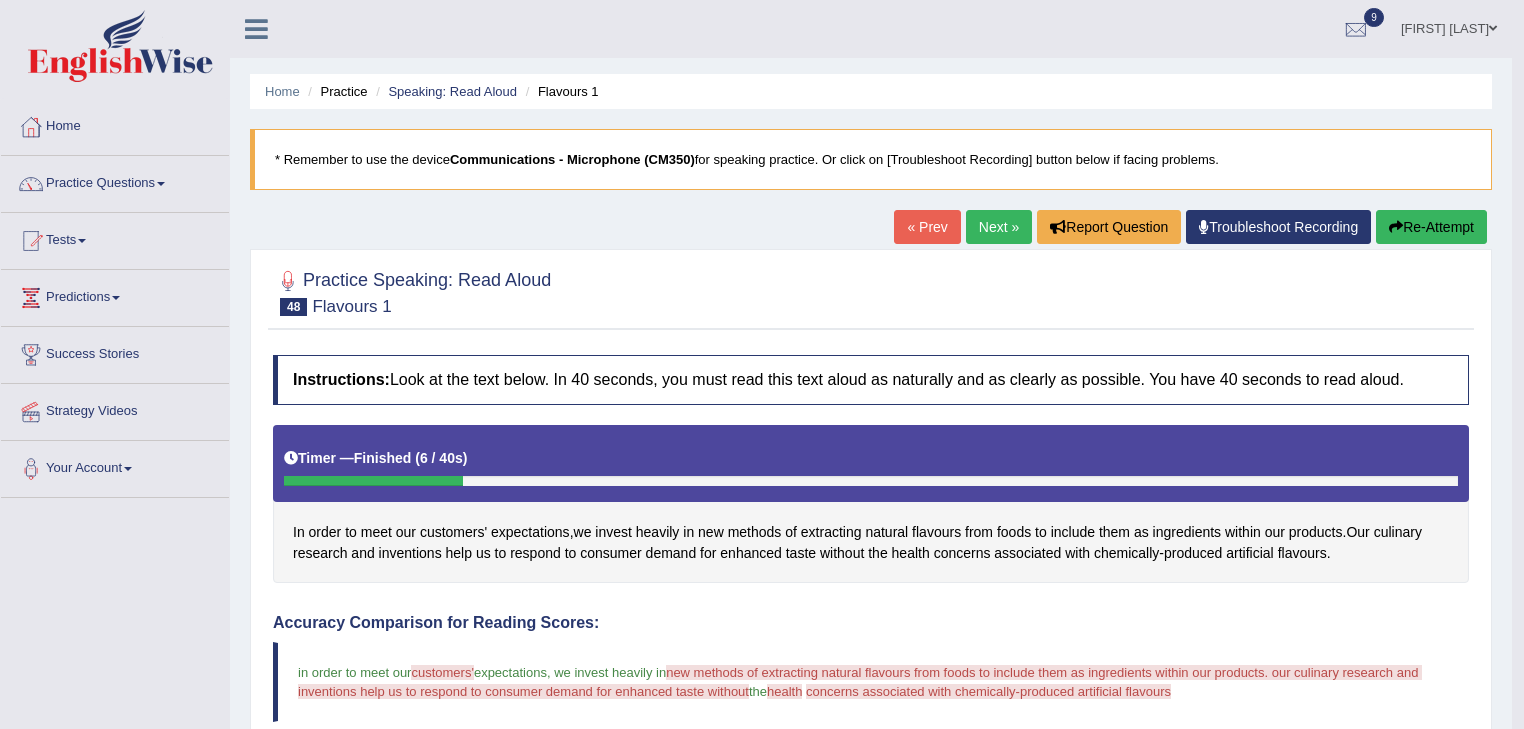 click on "Next »" at bounding box center (999, 227) 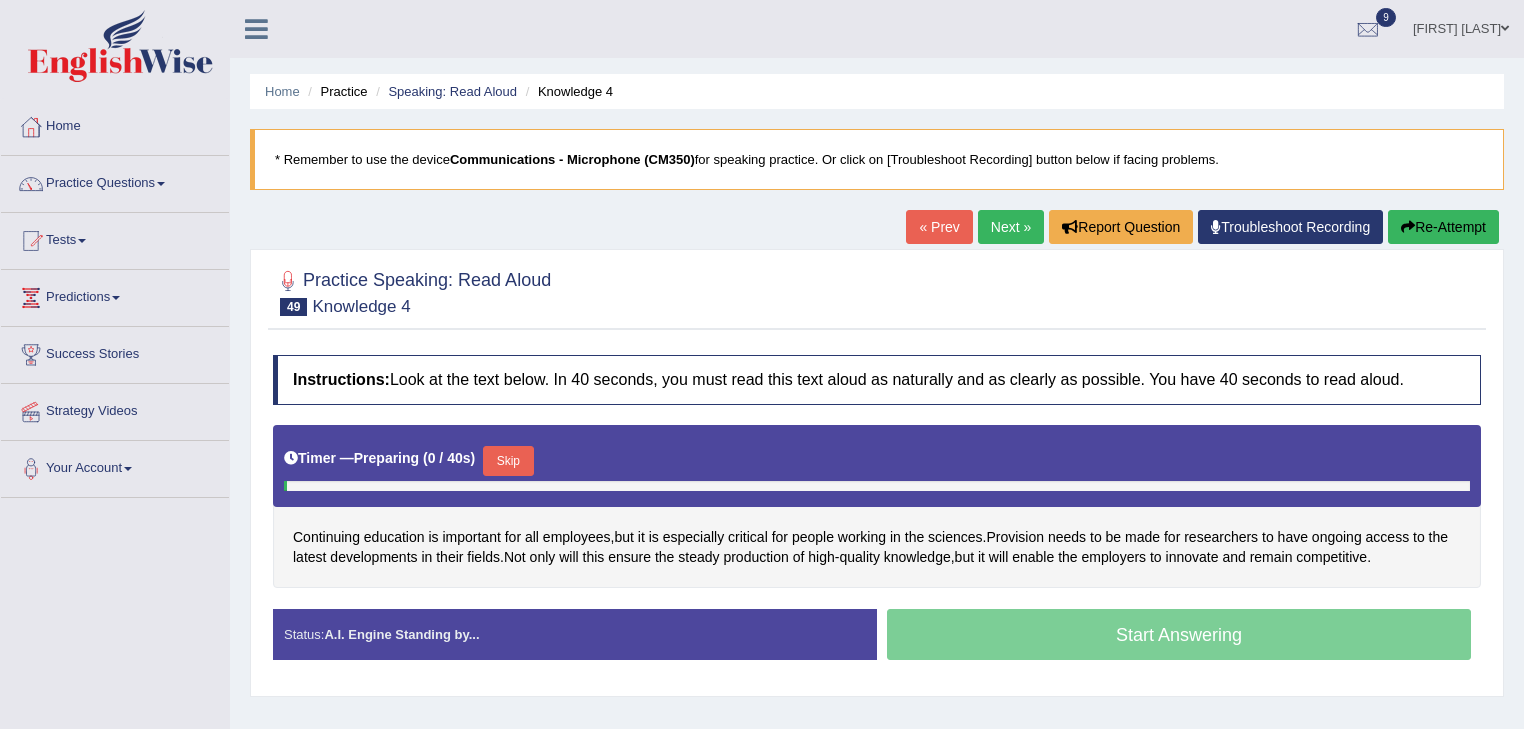 scroll, scrollTop: 321, scrollLeft: 0, axis: vertical 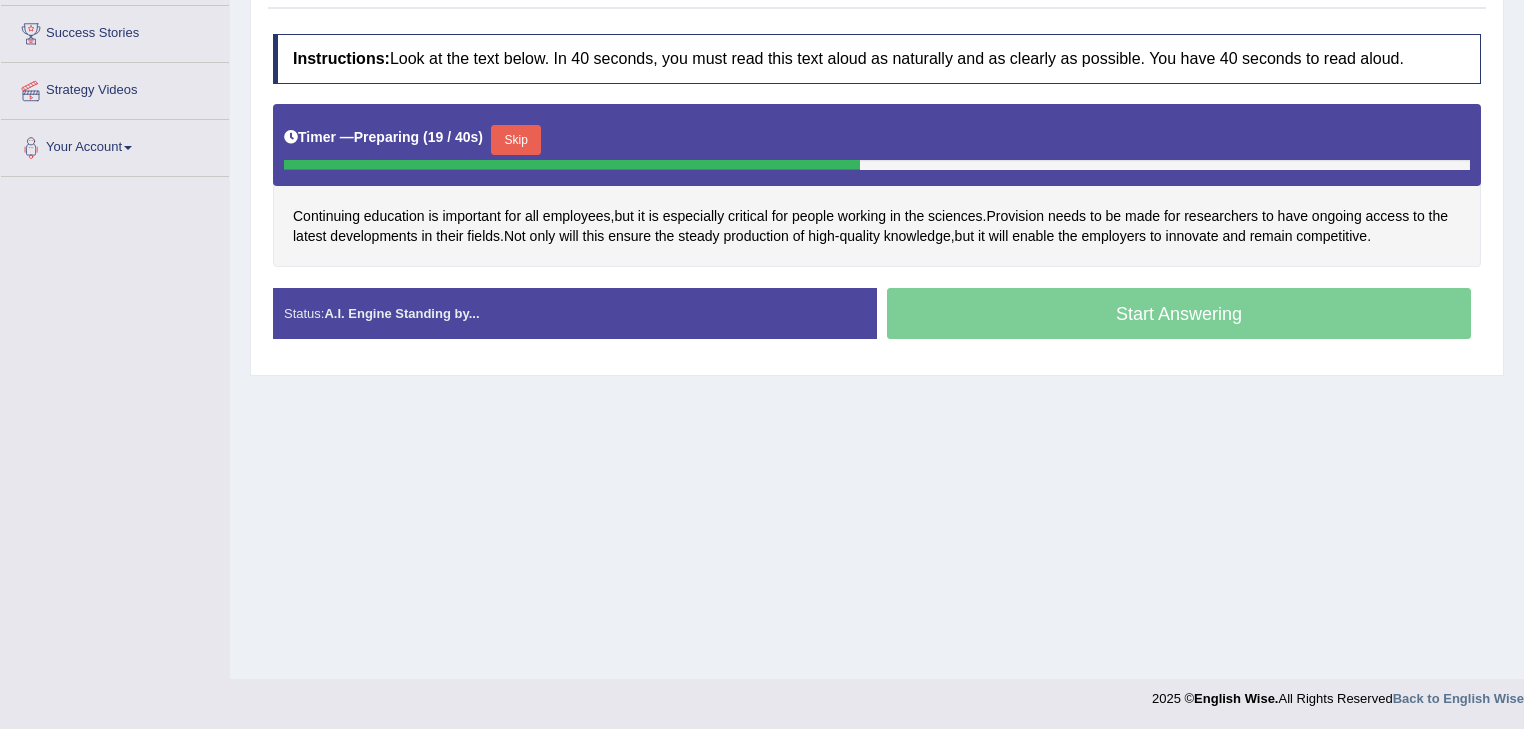 click on "Skip" at bounding box center [516, 140] 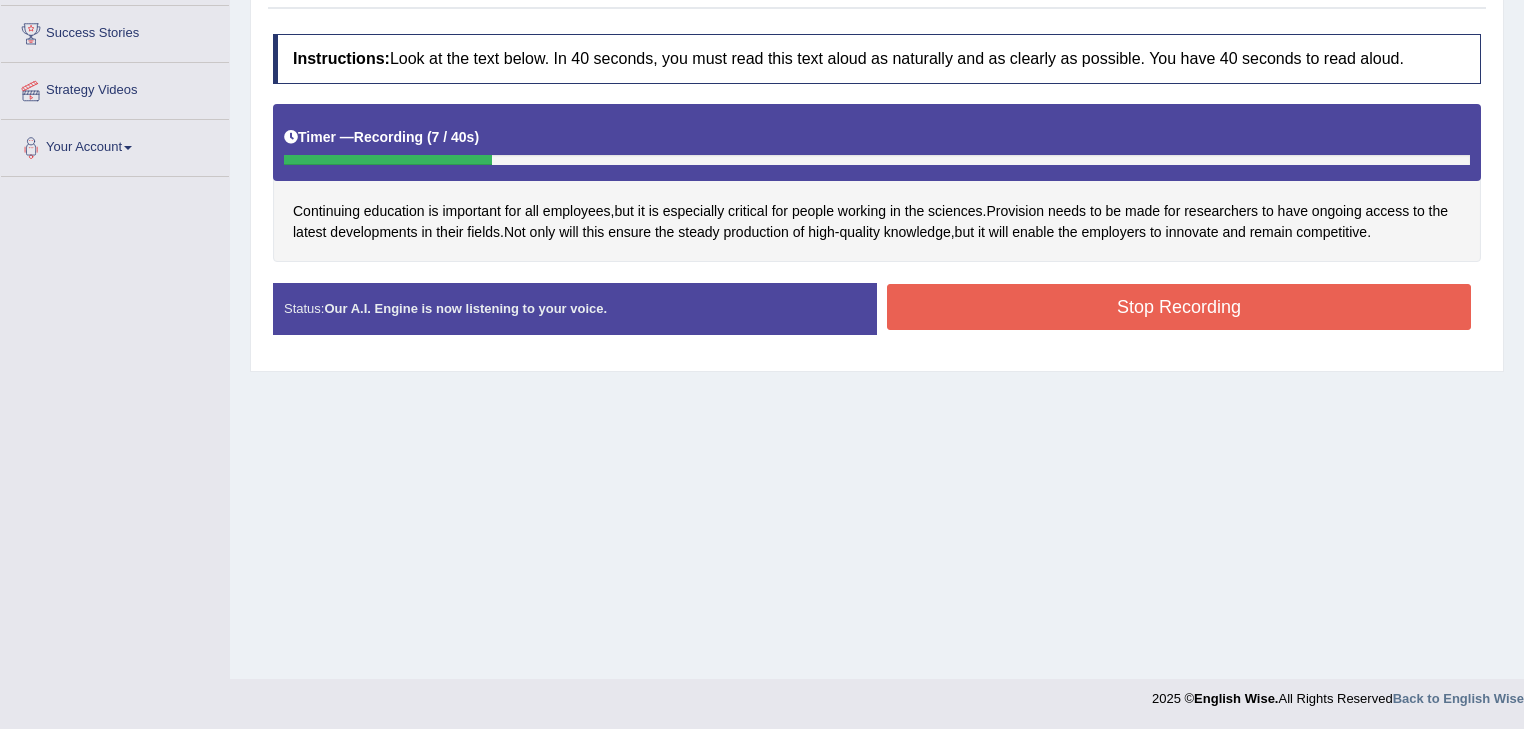 click on "Stop Recording" at bounding box center (1179, 307) 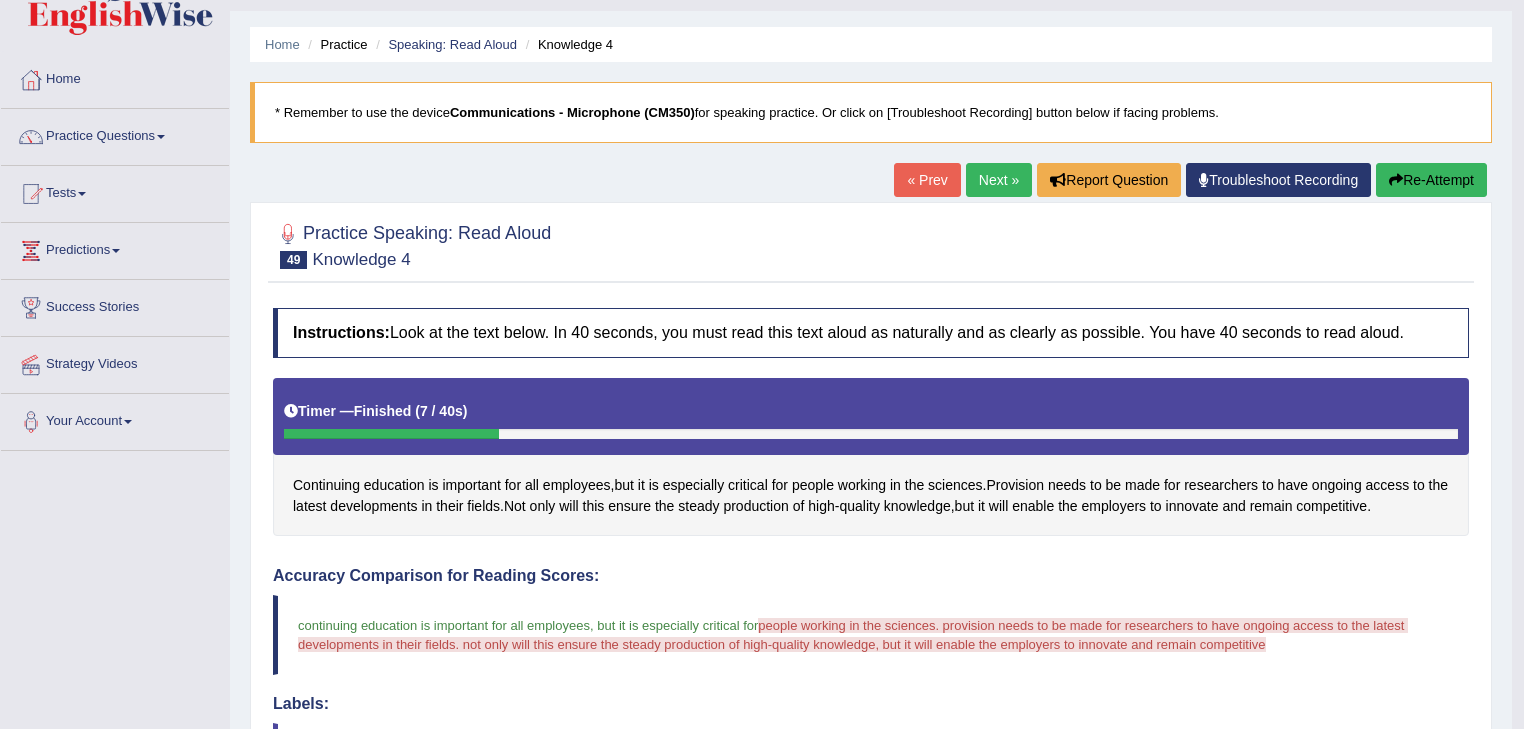 scroll, scrollTop: 0, scrollLeft: 0, axis: both 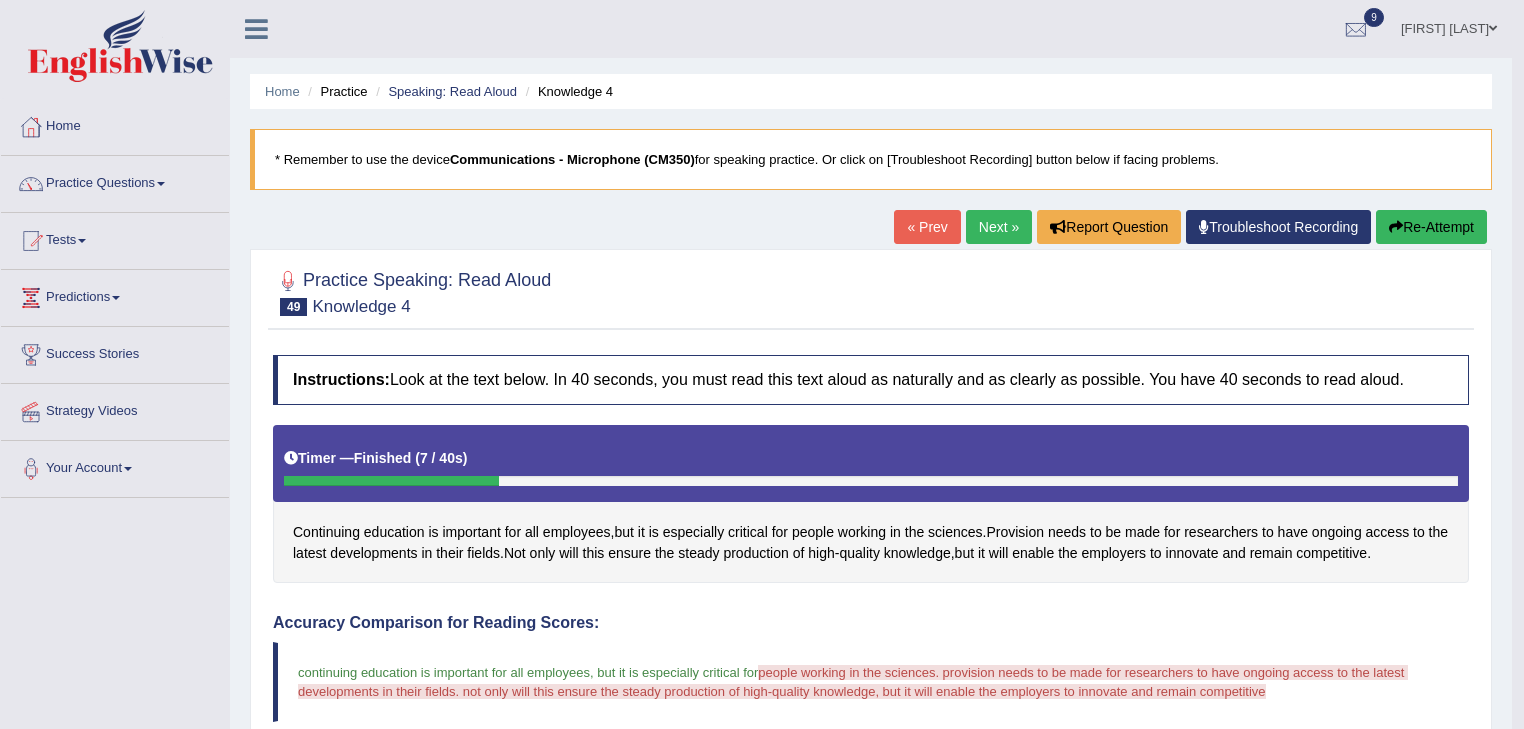 click on "Re-Attempt" at bounding box center (1431, 227) 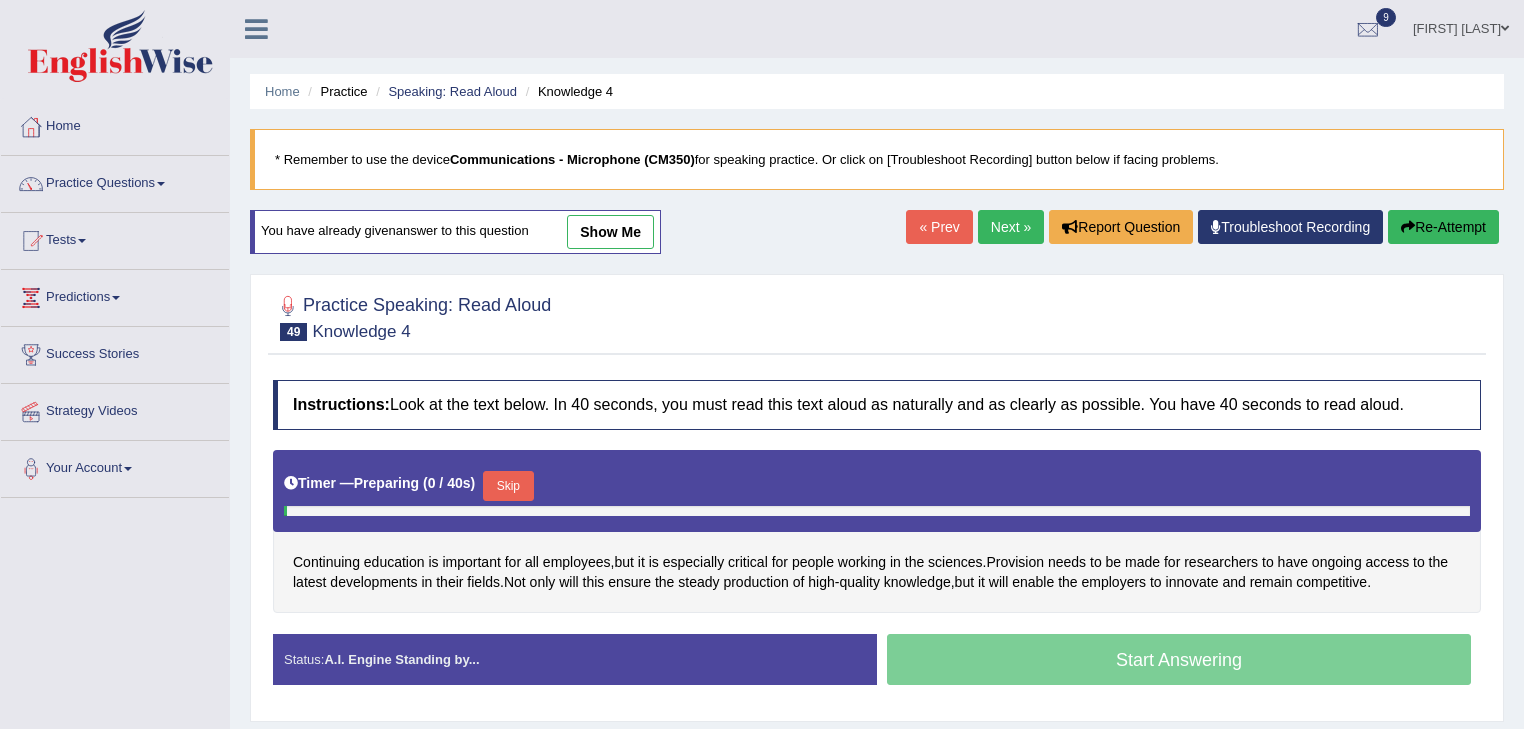 scroll, scrollTop: 0, scrollLeft: 0, axis: both 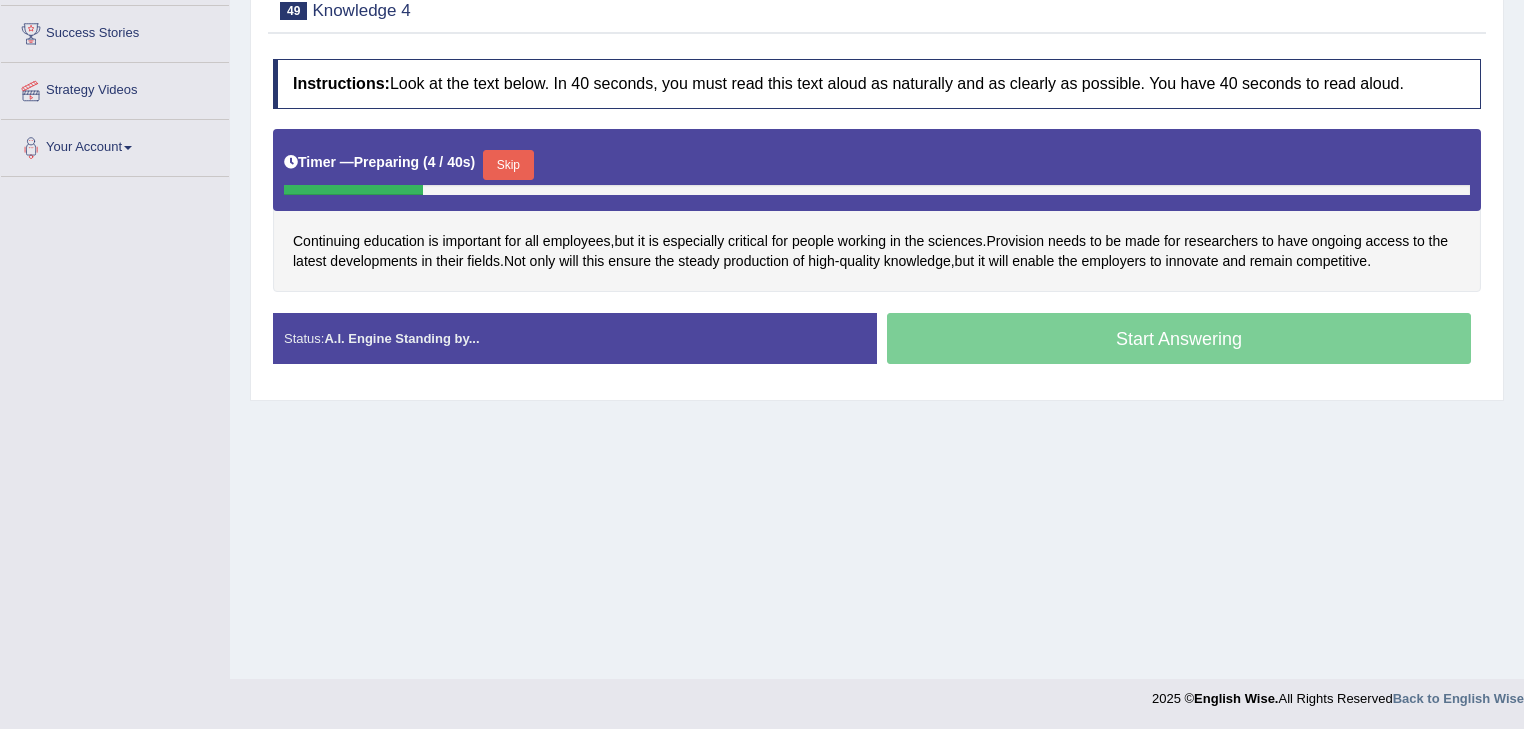 click on "Skip" at bounding box center [508, 165] 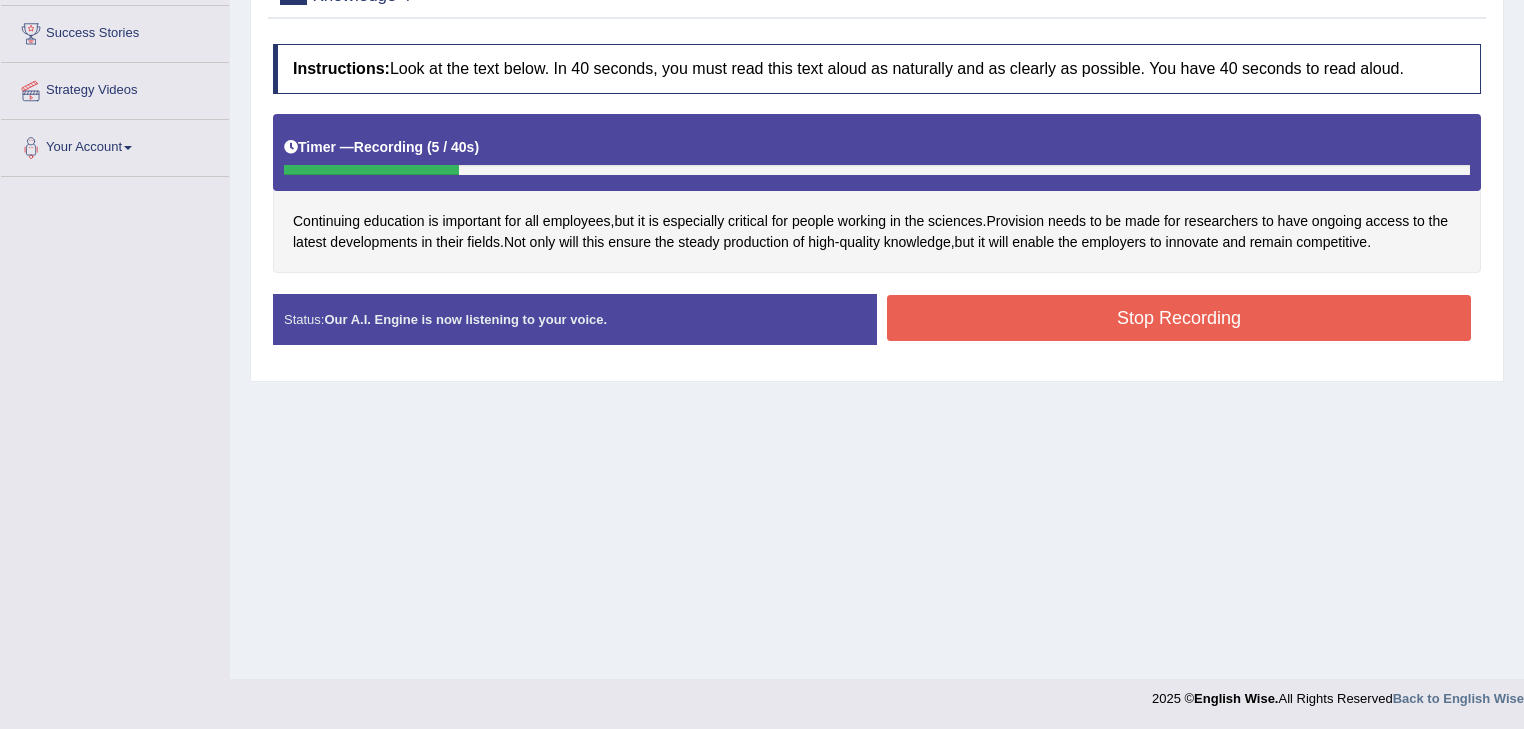 click on "Stop Recording" at bounding box center (1179, 318) 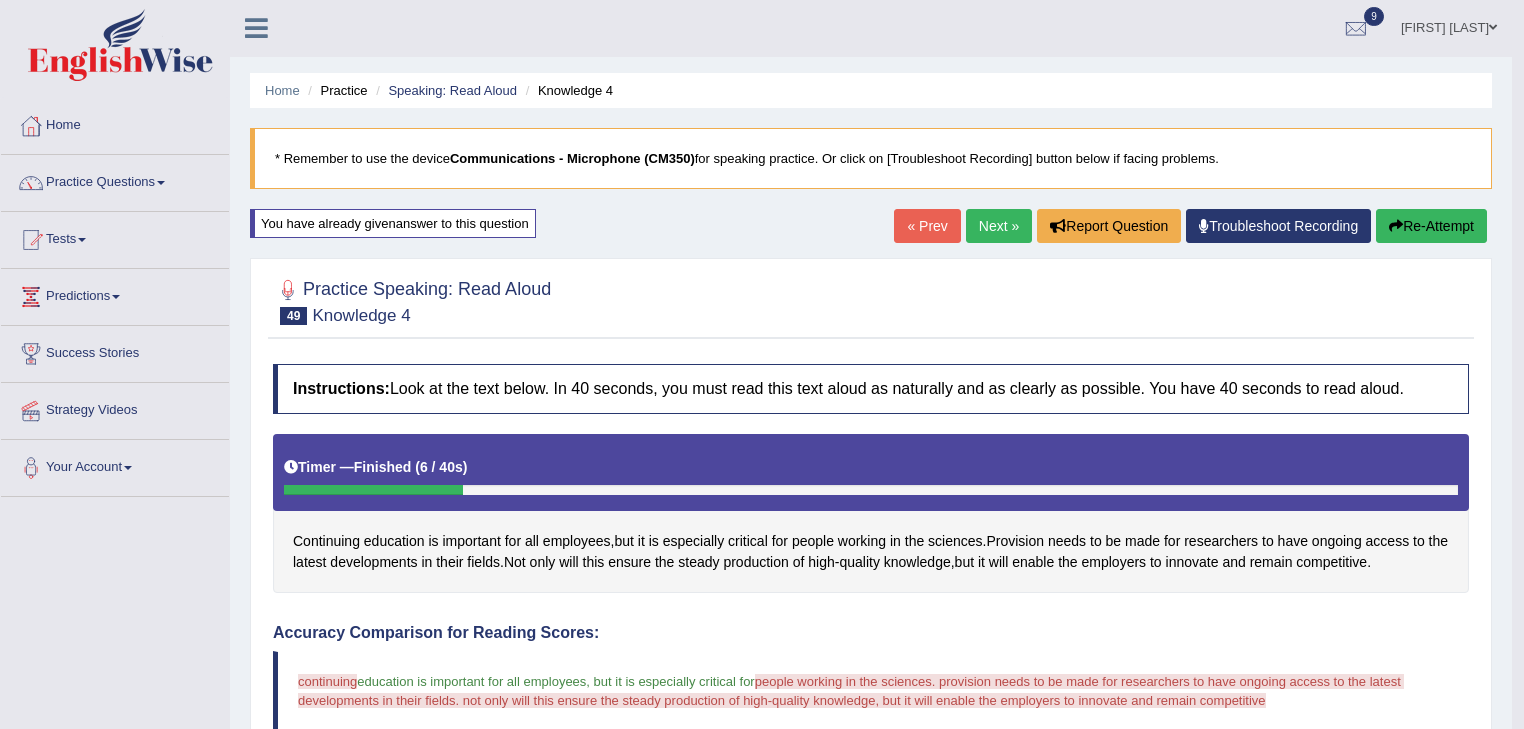 scroll, scrollTop: 0, scrollLeft: 0, axis: both 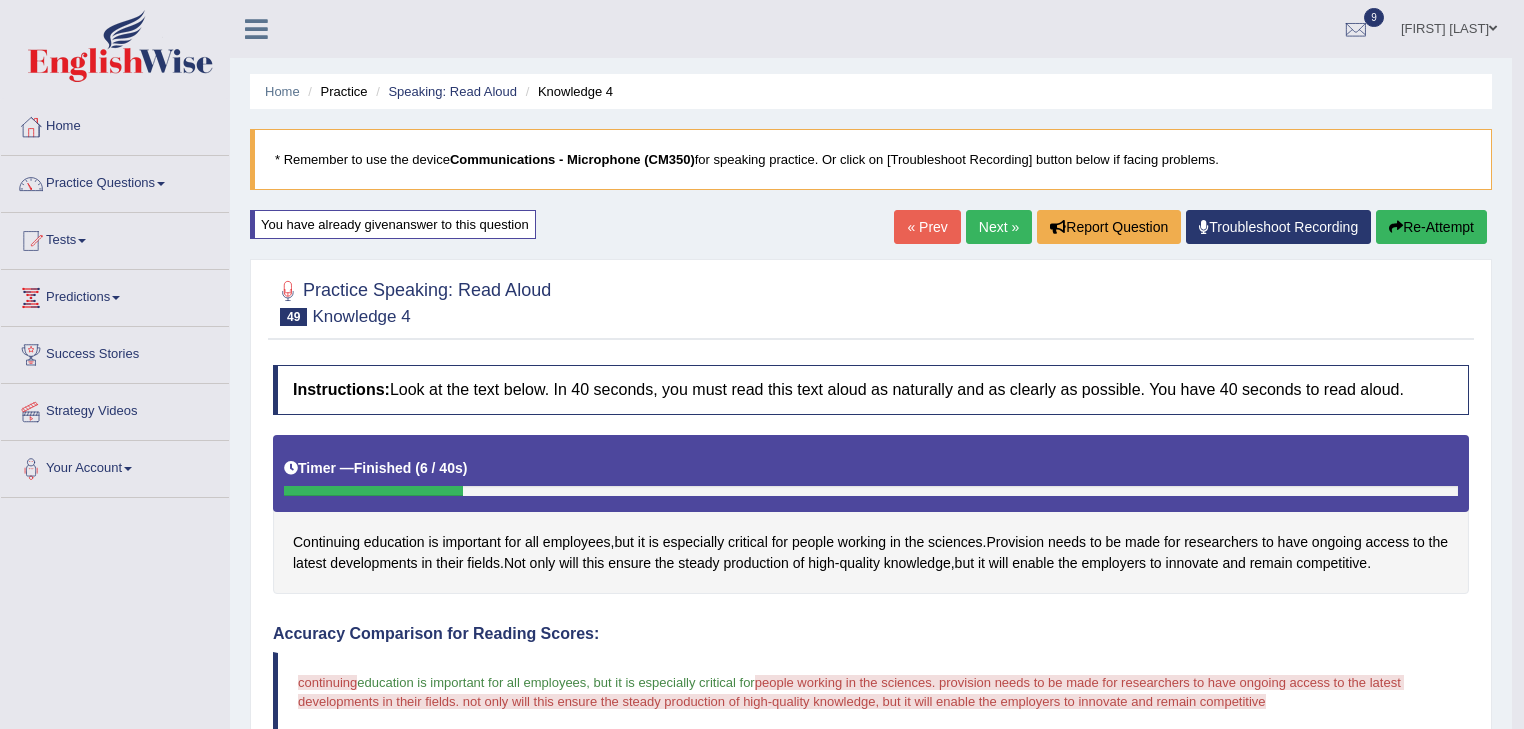 click on "Next »" at bounding box center [999, 227] 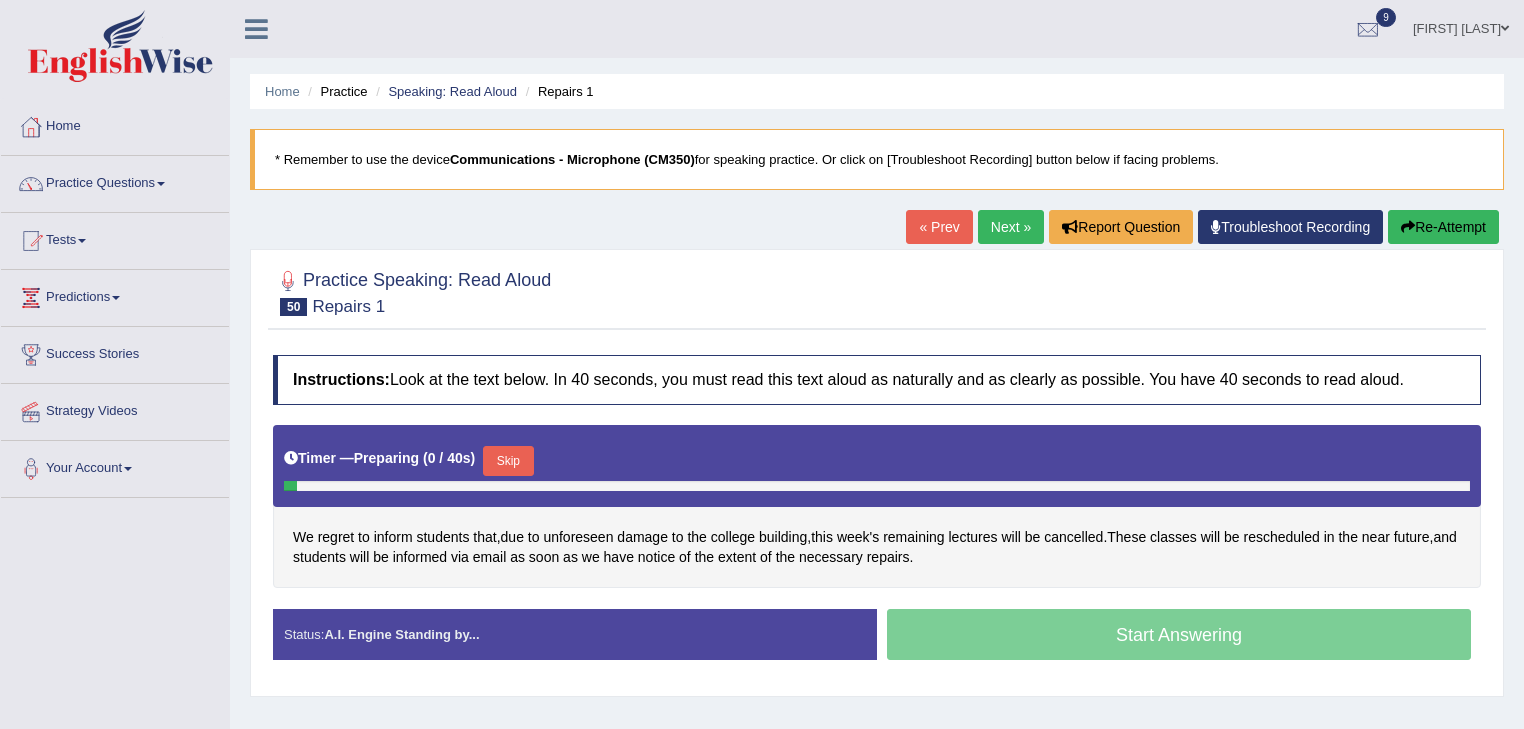 scroll, scrollTop: 321, scrollLeft: 0, axis: vertical 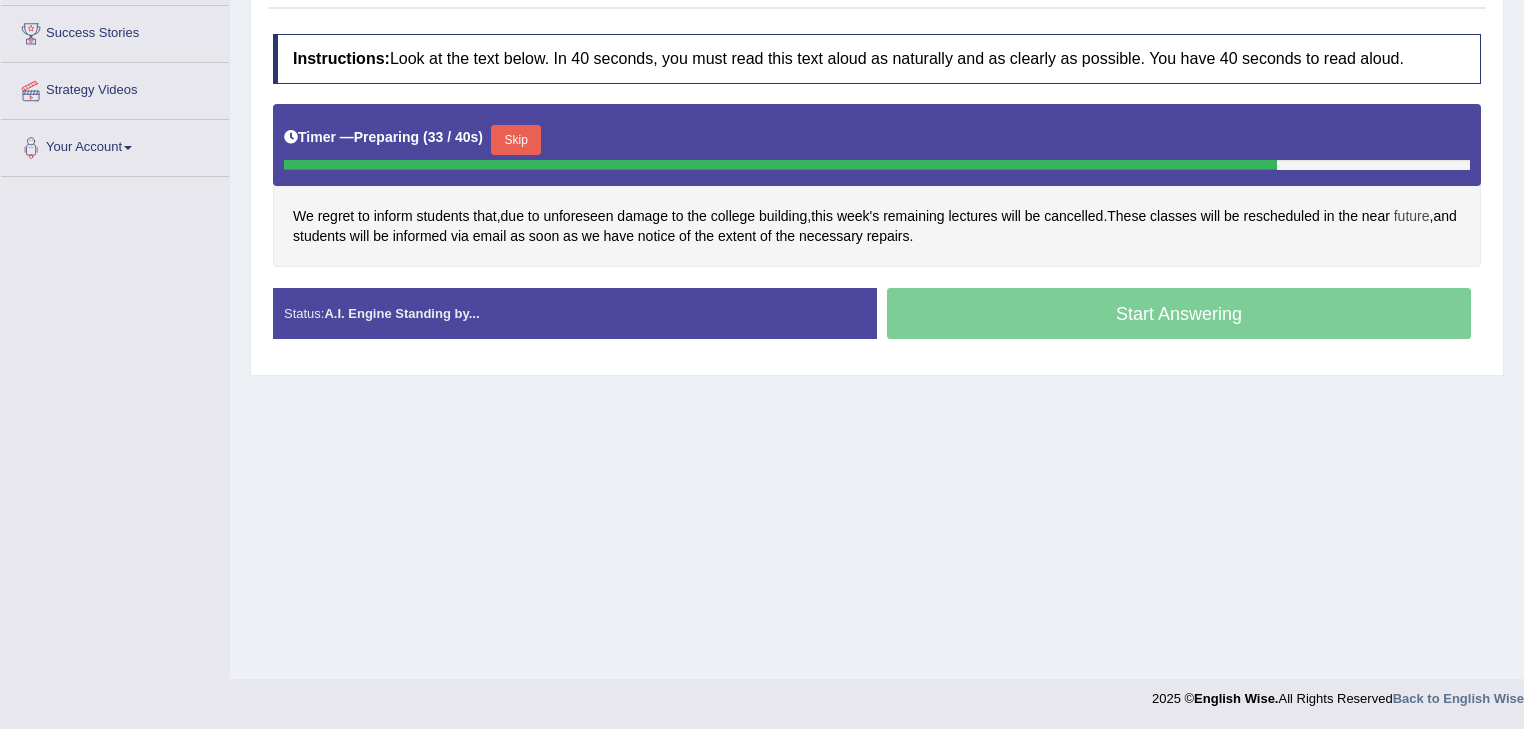 click on "future" at bounding box center (1412, 216) 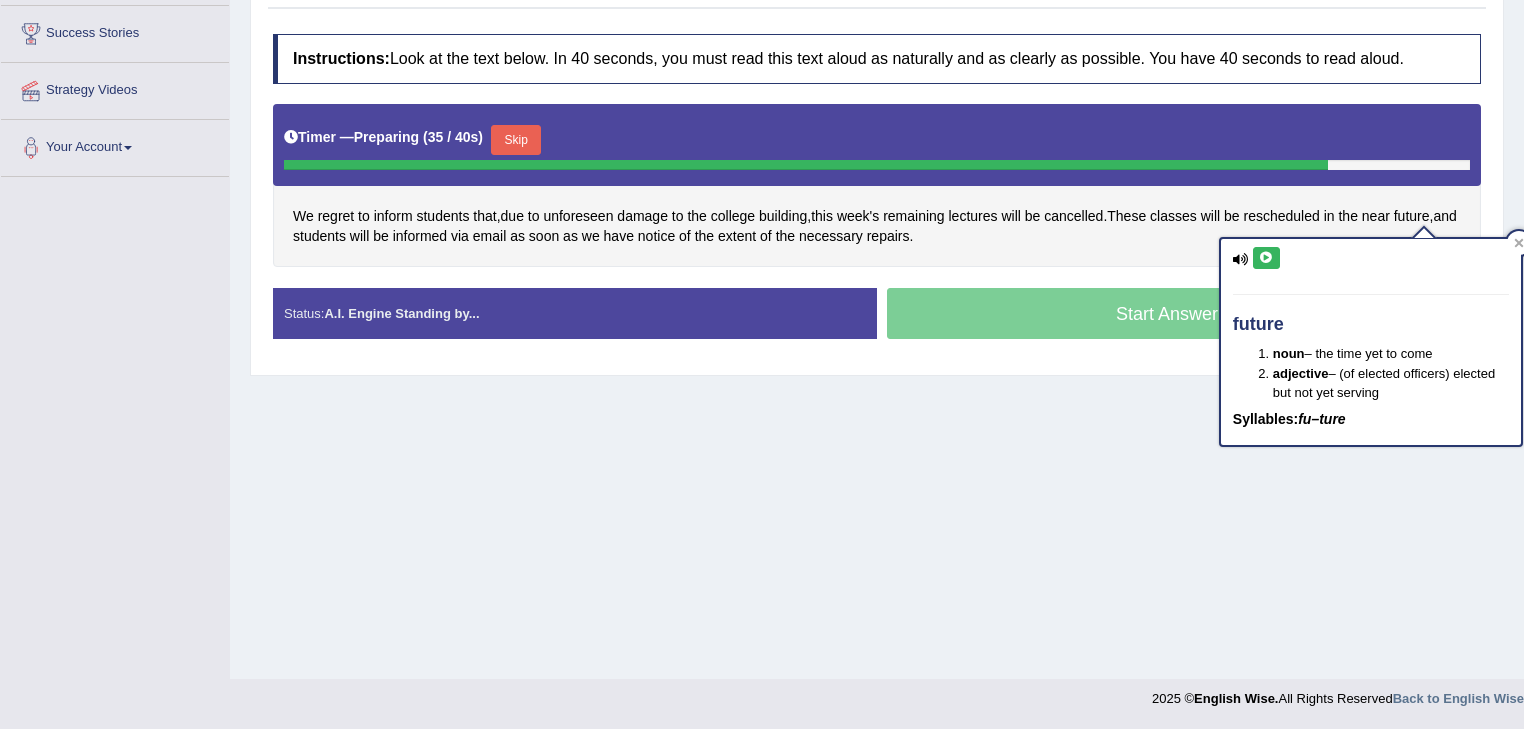 click at bounding box center (1266, 258) 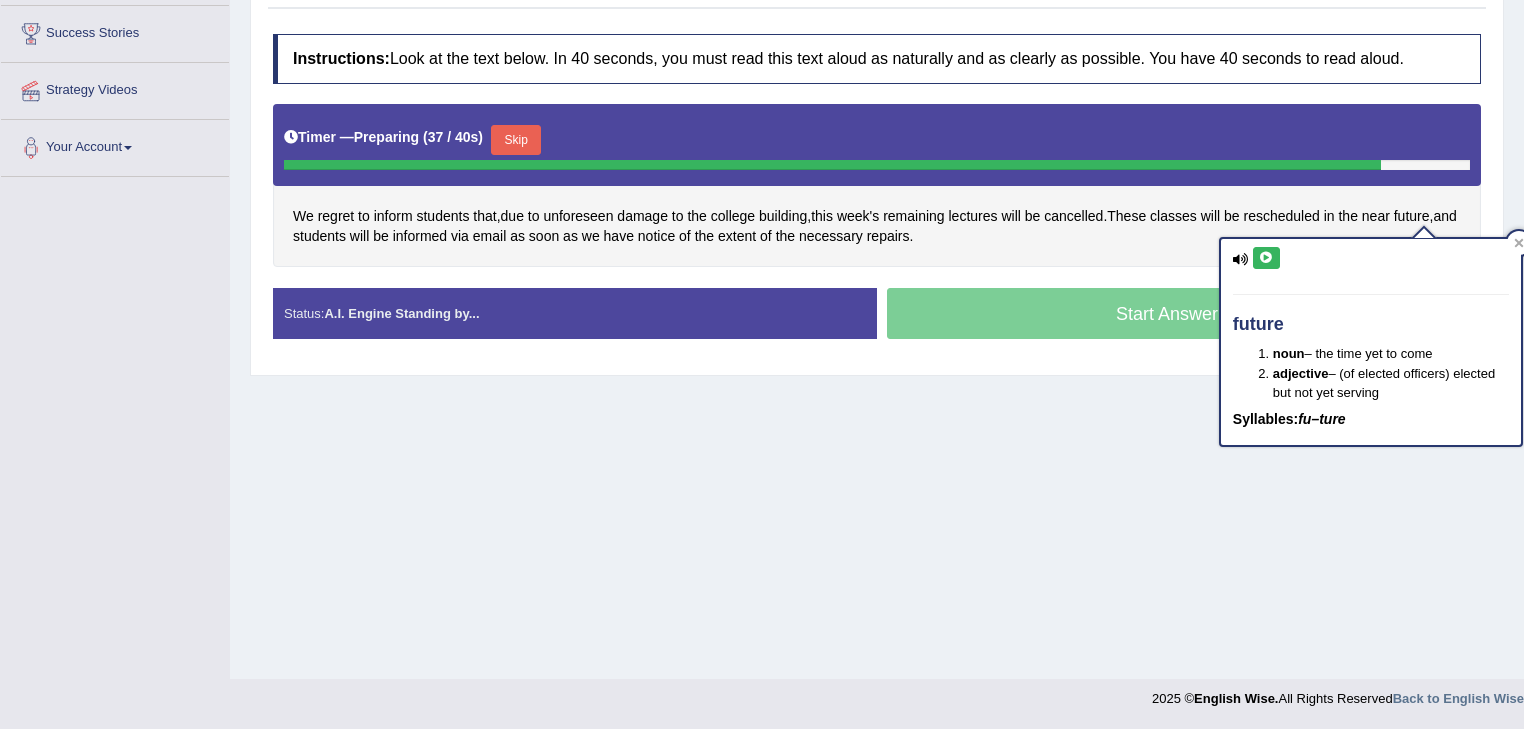 click on "We   regret   to   inform   students   that ,  due   to   unforeseen   damage   to   the   college   building ,  this   week's   remaining   lectures   will   be   cancelled .  These   classes   will   be   rescheduled   in   the   near   future ,  and   students   will   be   informed   via   email   as   soon   as   we   have   notice   of   the   extent   of   the   necessary   repairs ." at bounding box center (877, 185) 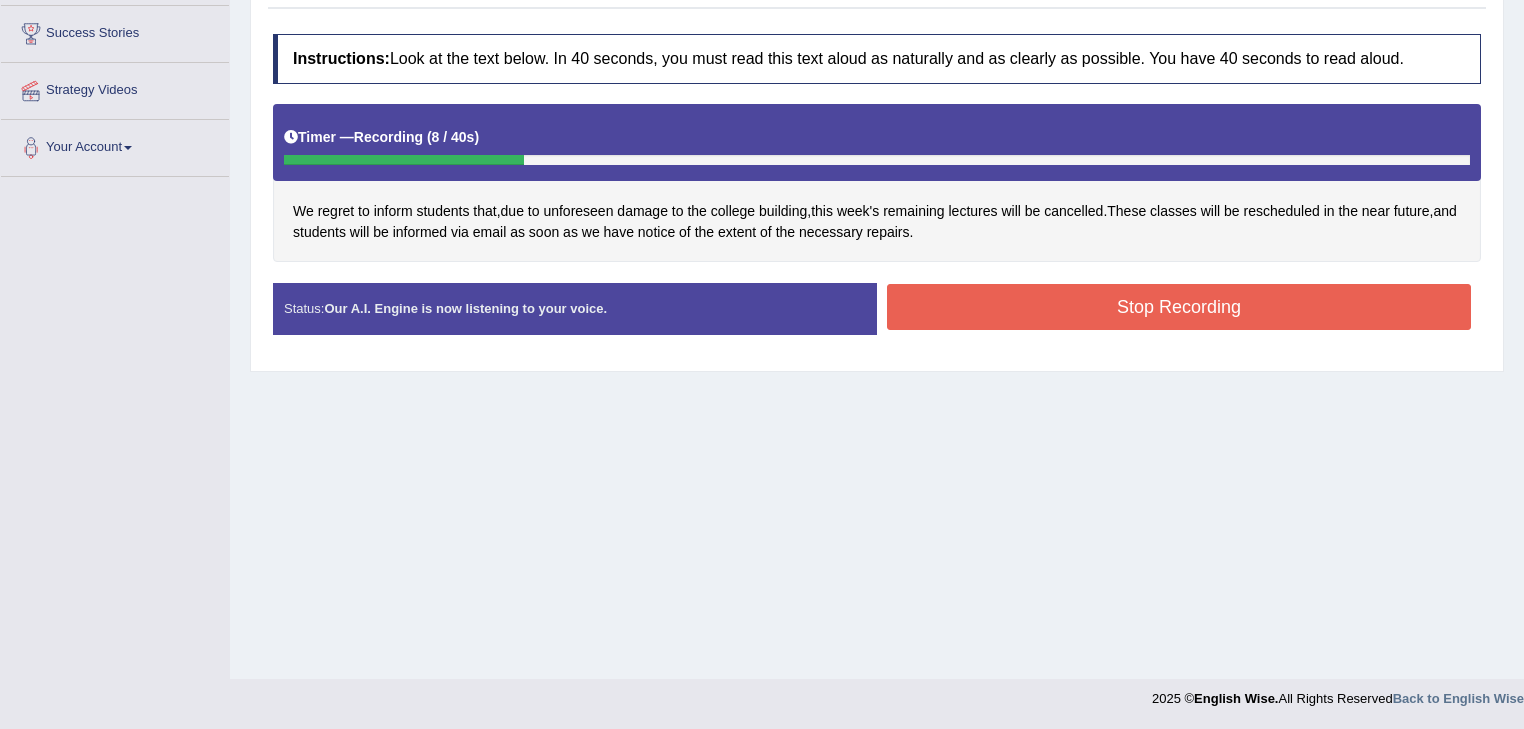 click on "Stop Recording" at bounding box center [1179, 307] 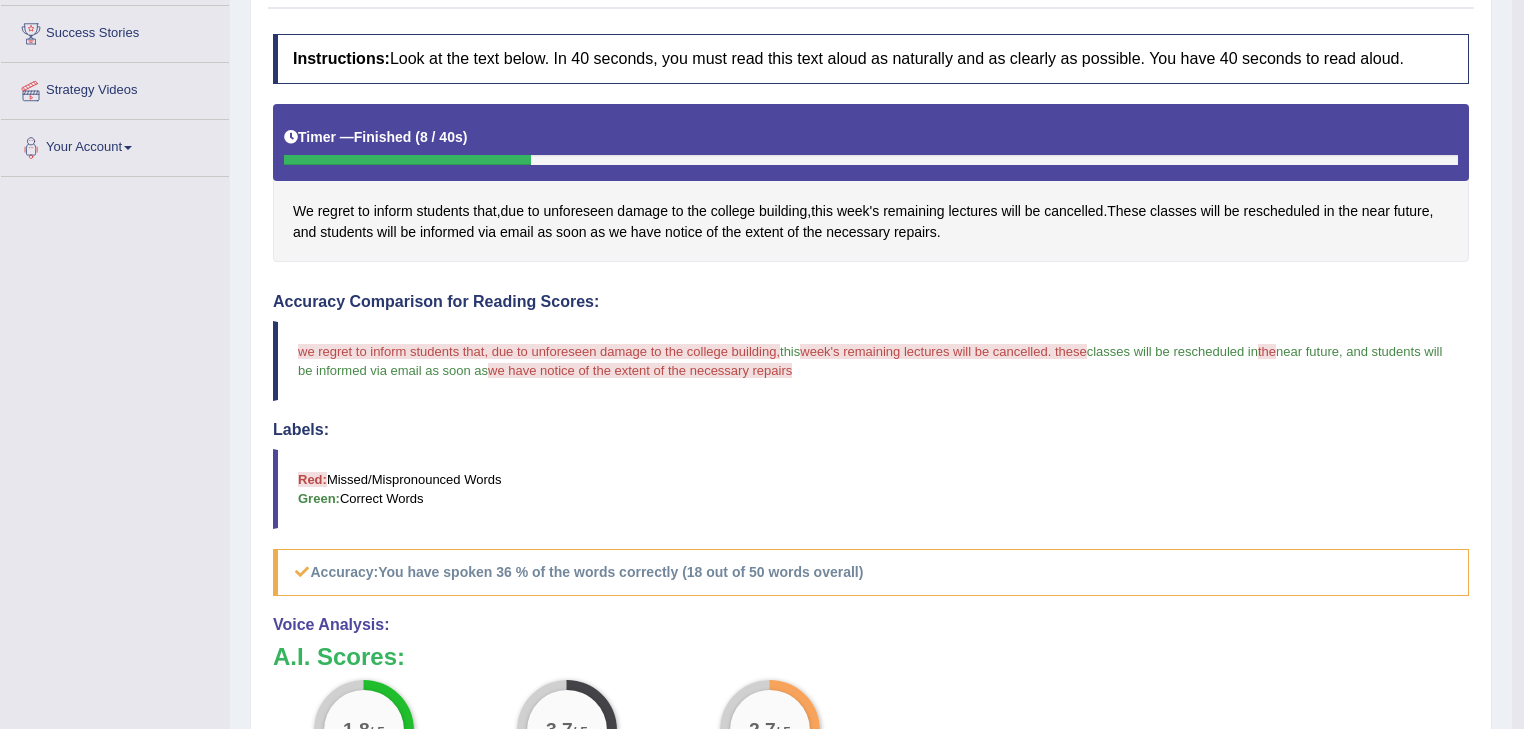scroll, scrollTop: 717, scrollLeft: 0, axis: vertical 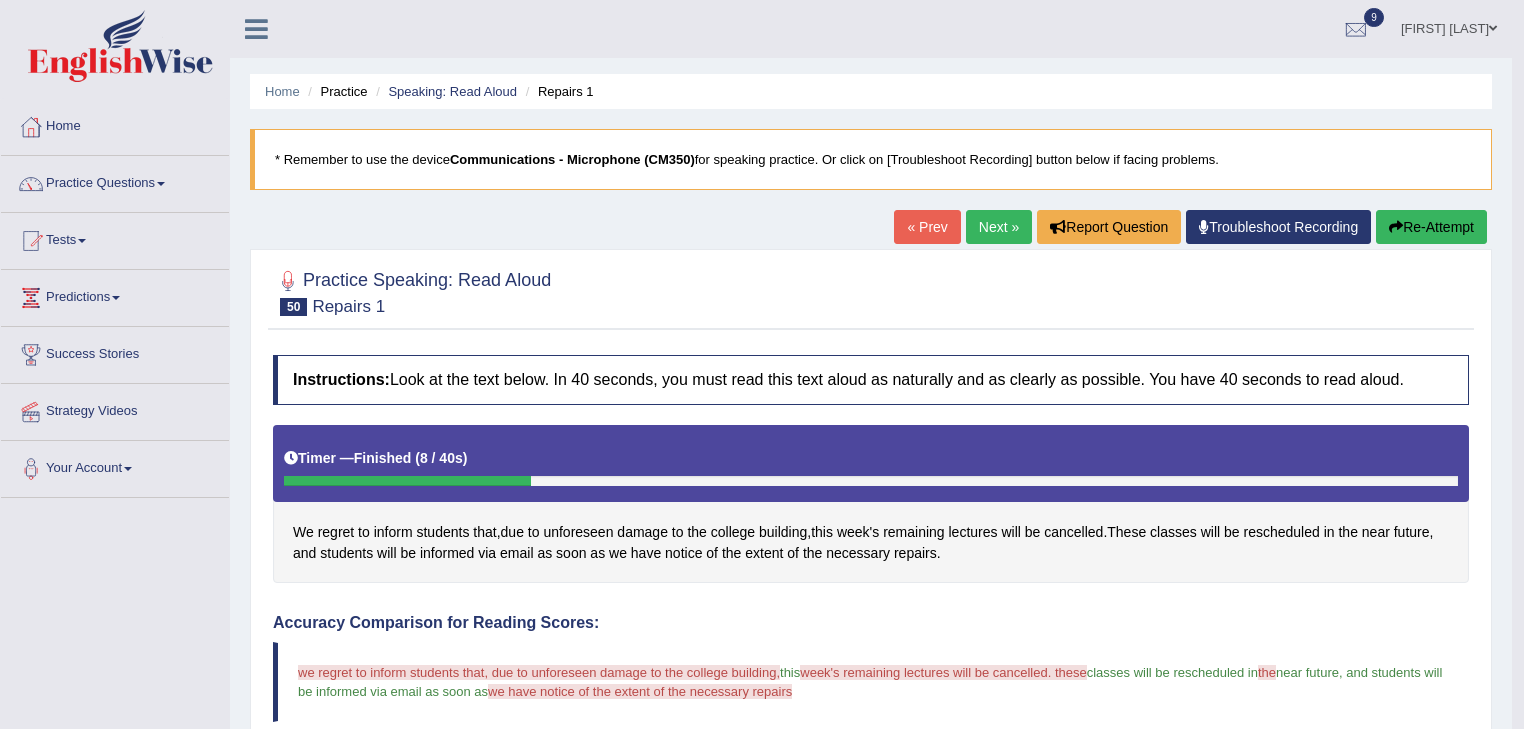 click on "Next »" at bounding box center (999, 227) 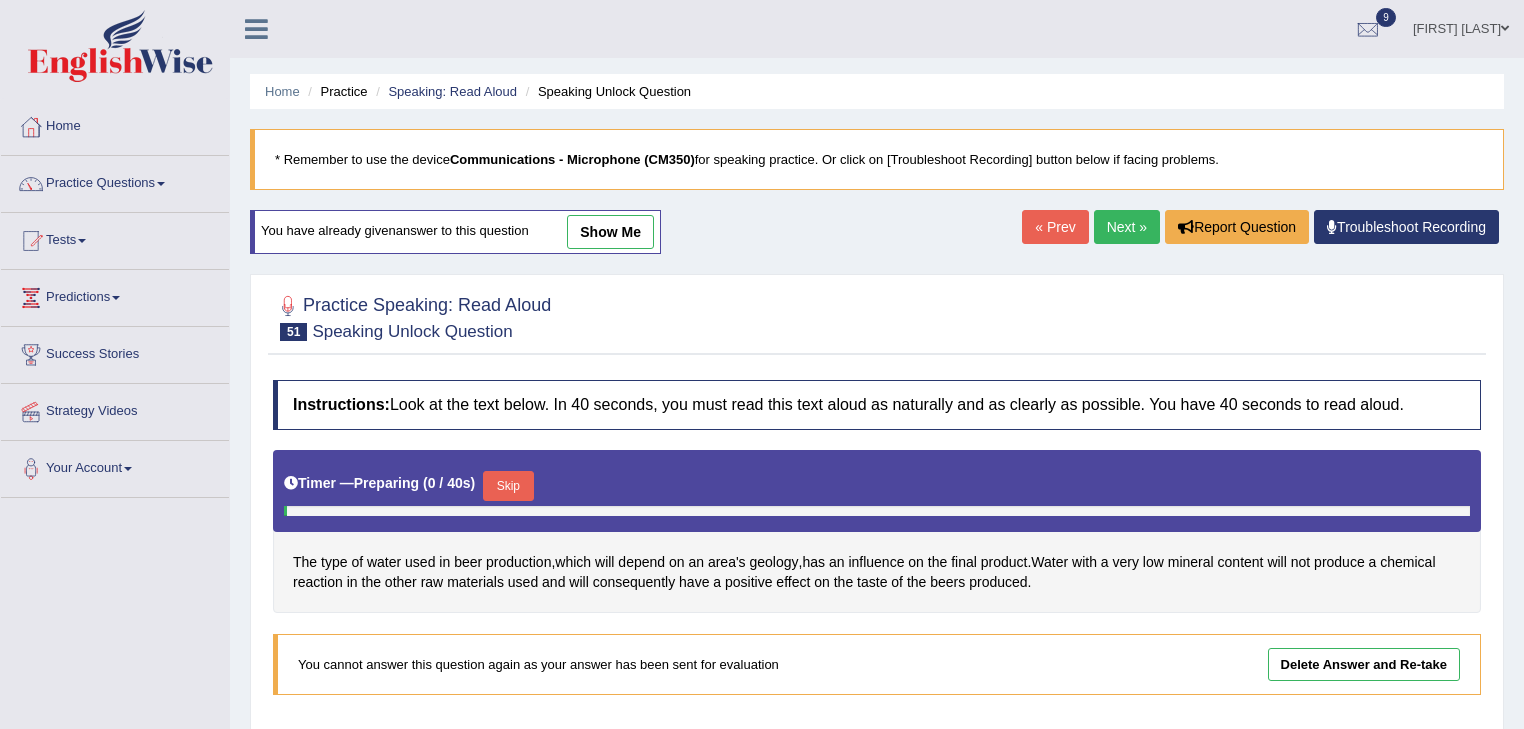scroll, scrollTop: 0, scrollLeft: 0, axis: both 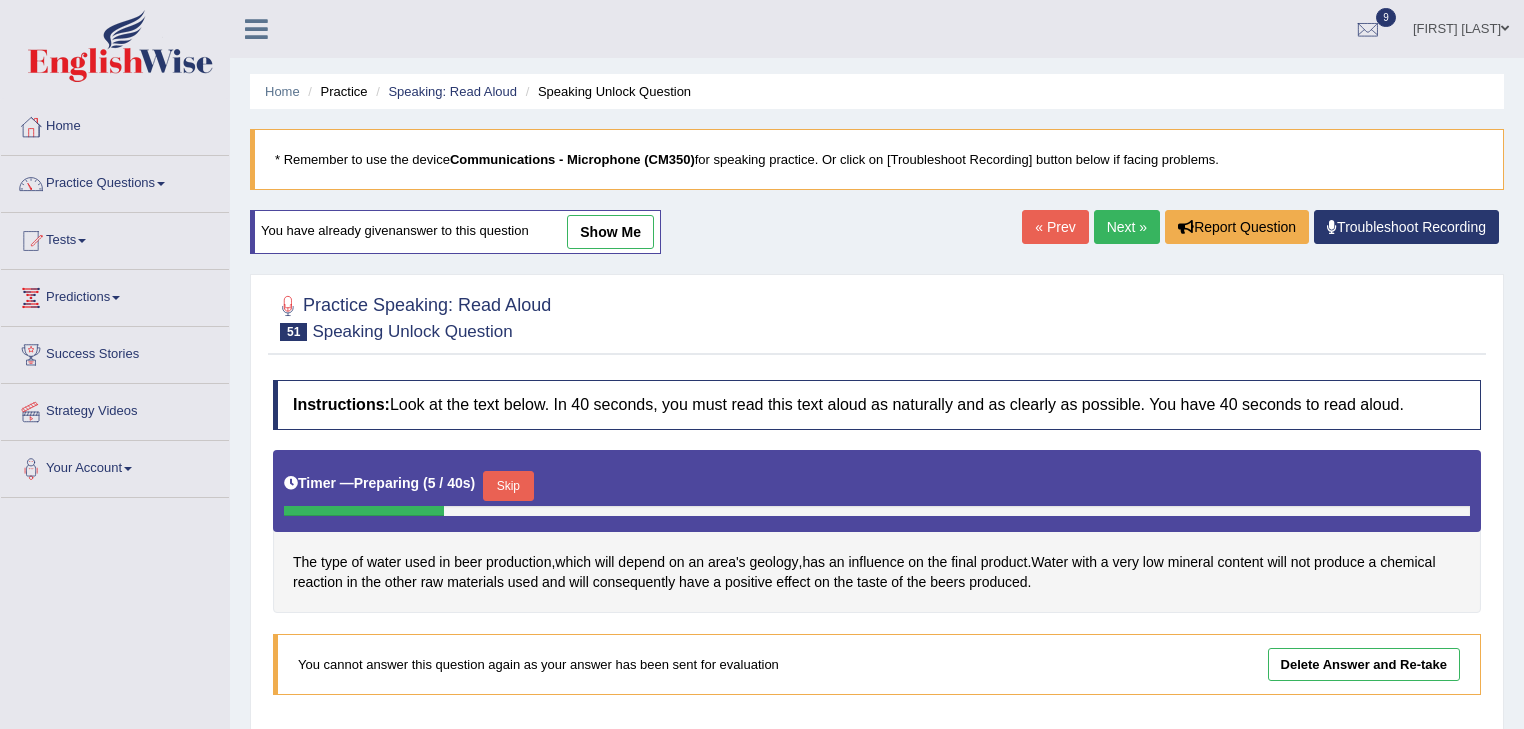 click on "Next »" at bounding box center [1127, 227] 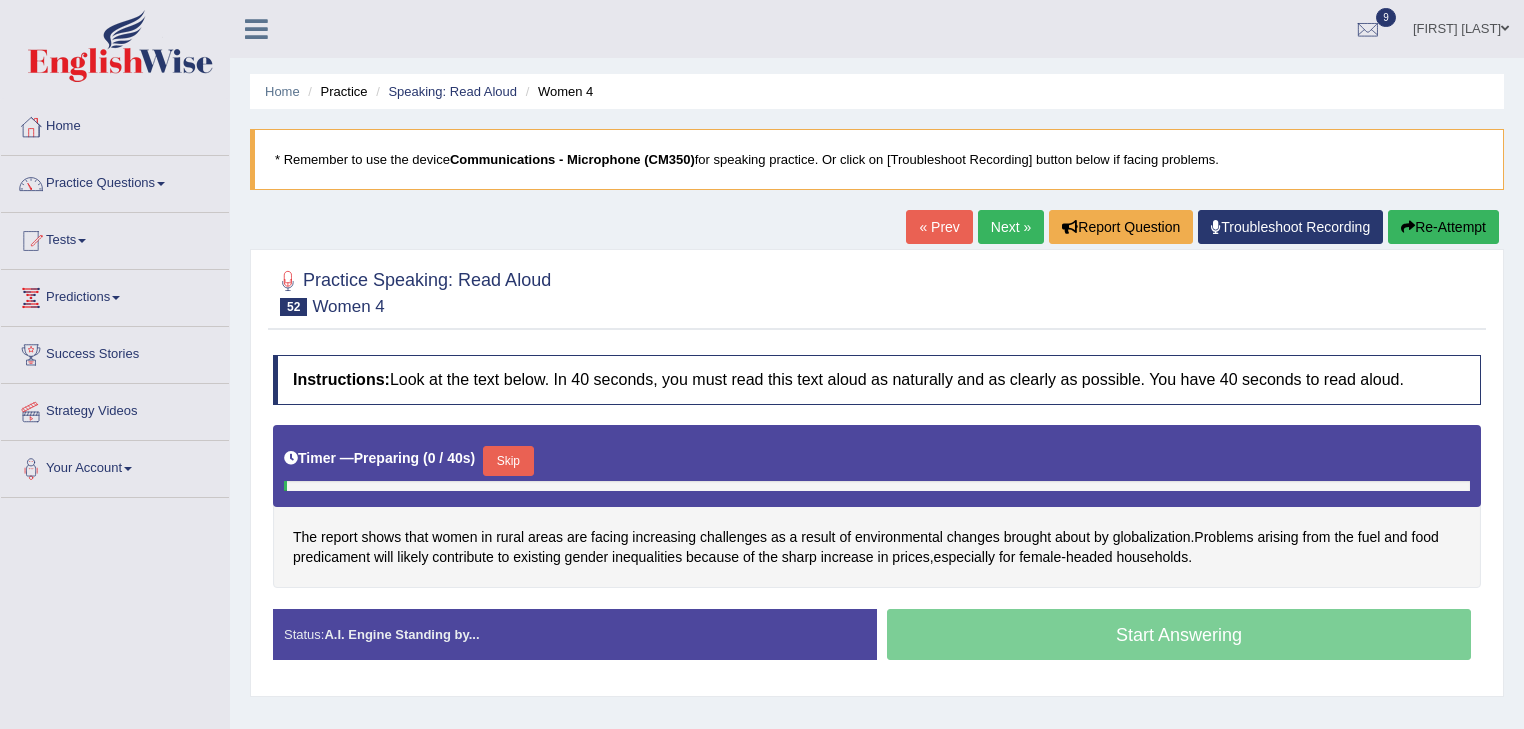 scroll, scrollTop: 0, scrollLeft: 0, axis: both 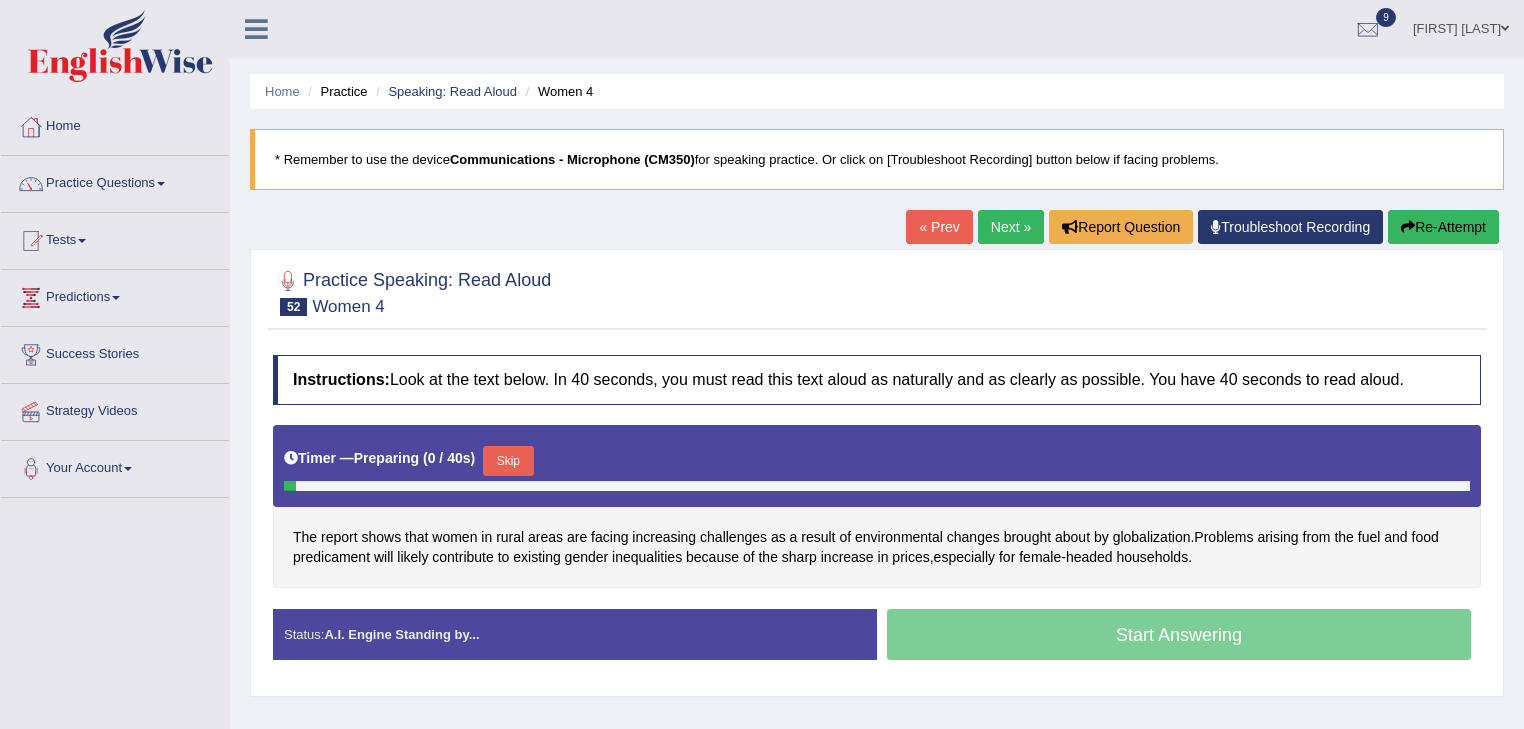 click on "« Prev" at bounding box center [939, 227] 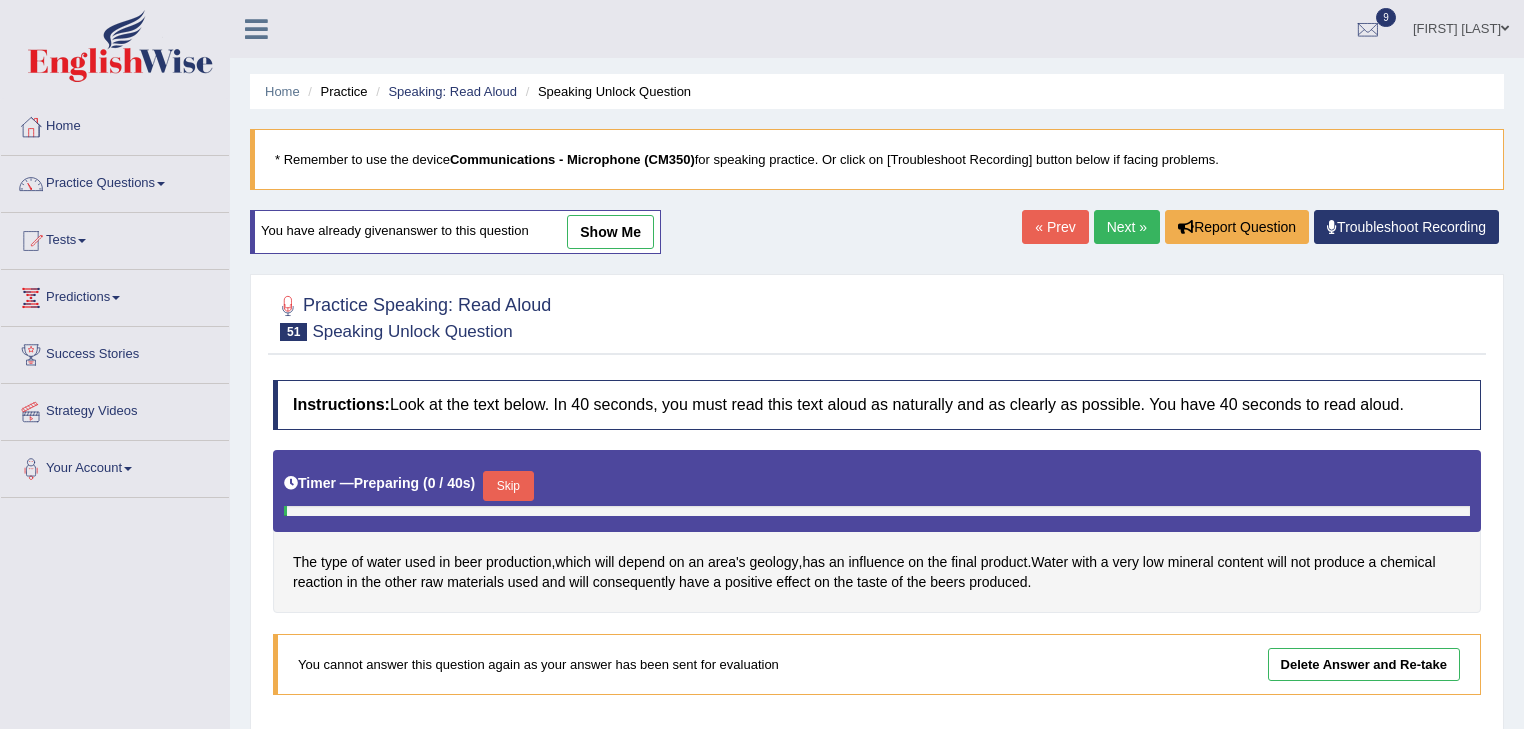 scroll, scrollTop: 0, scrollLeft: 0, axis: both 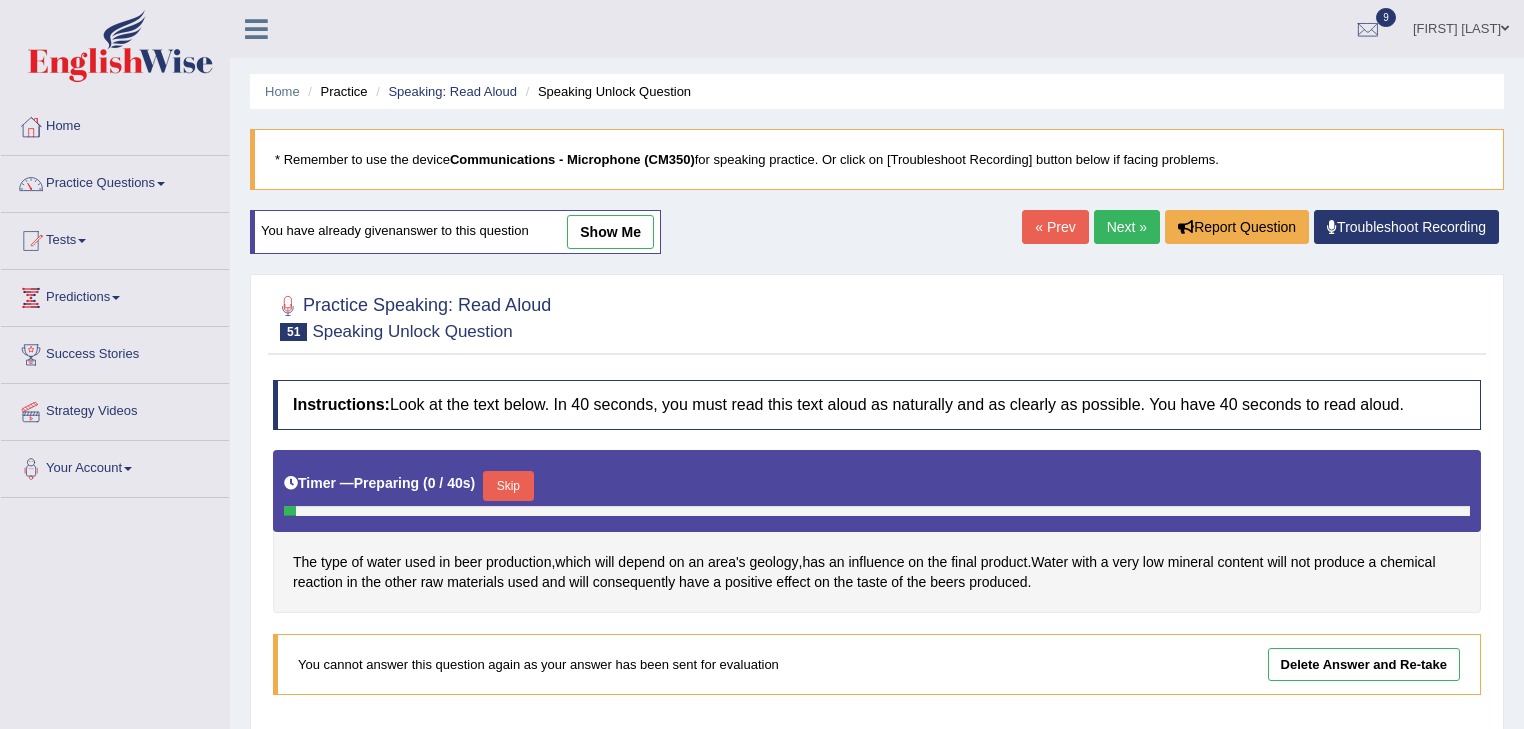 click on "« Prev" at bounding box center [1055, 227] 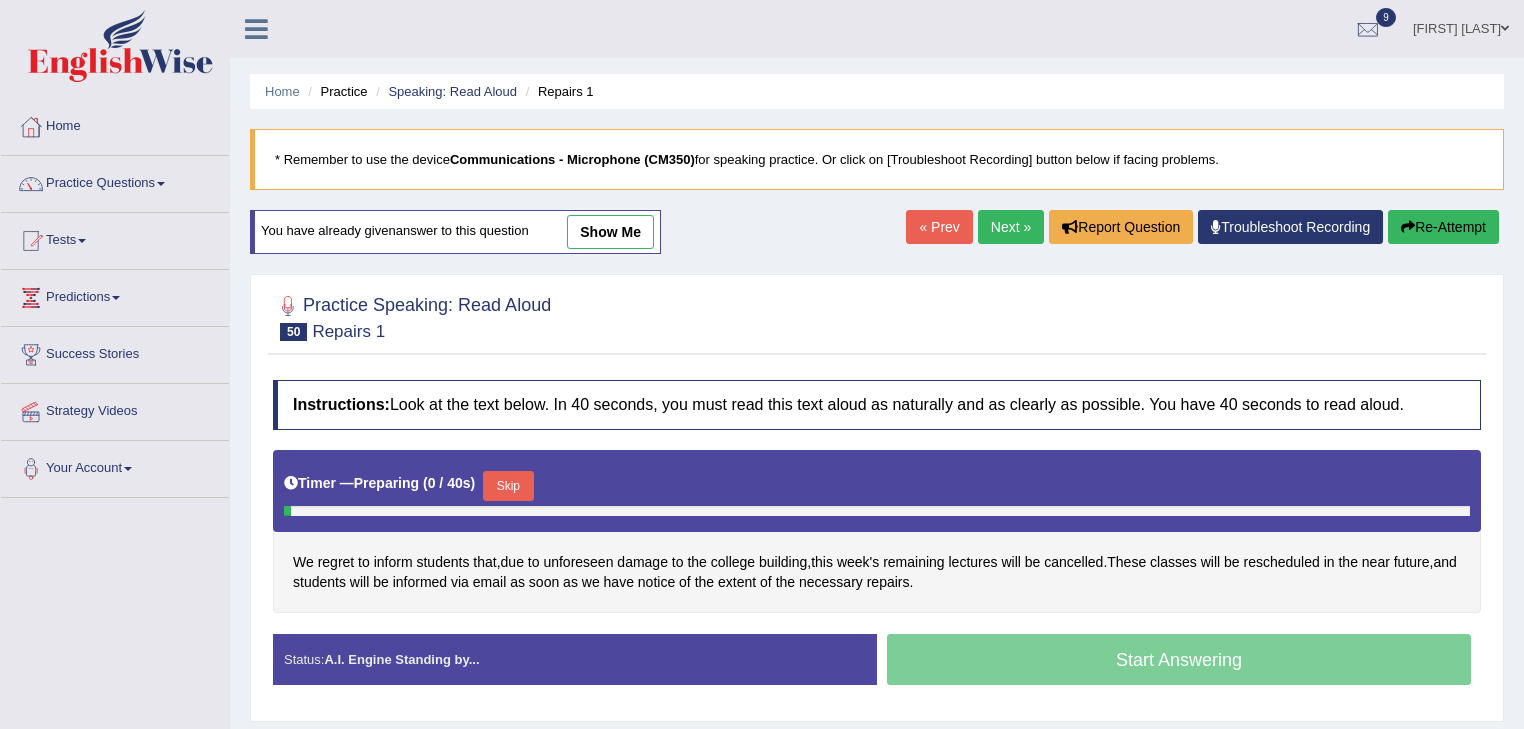 scroll, scrollTop: 321, scrollLeft: 0, axis: vertical 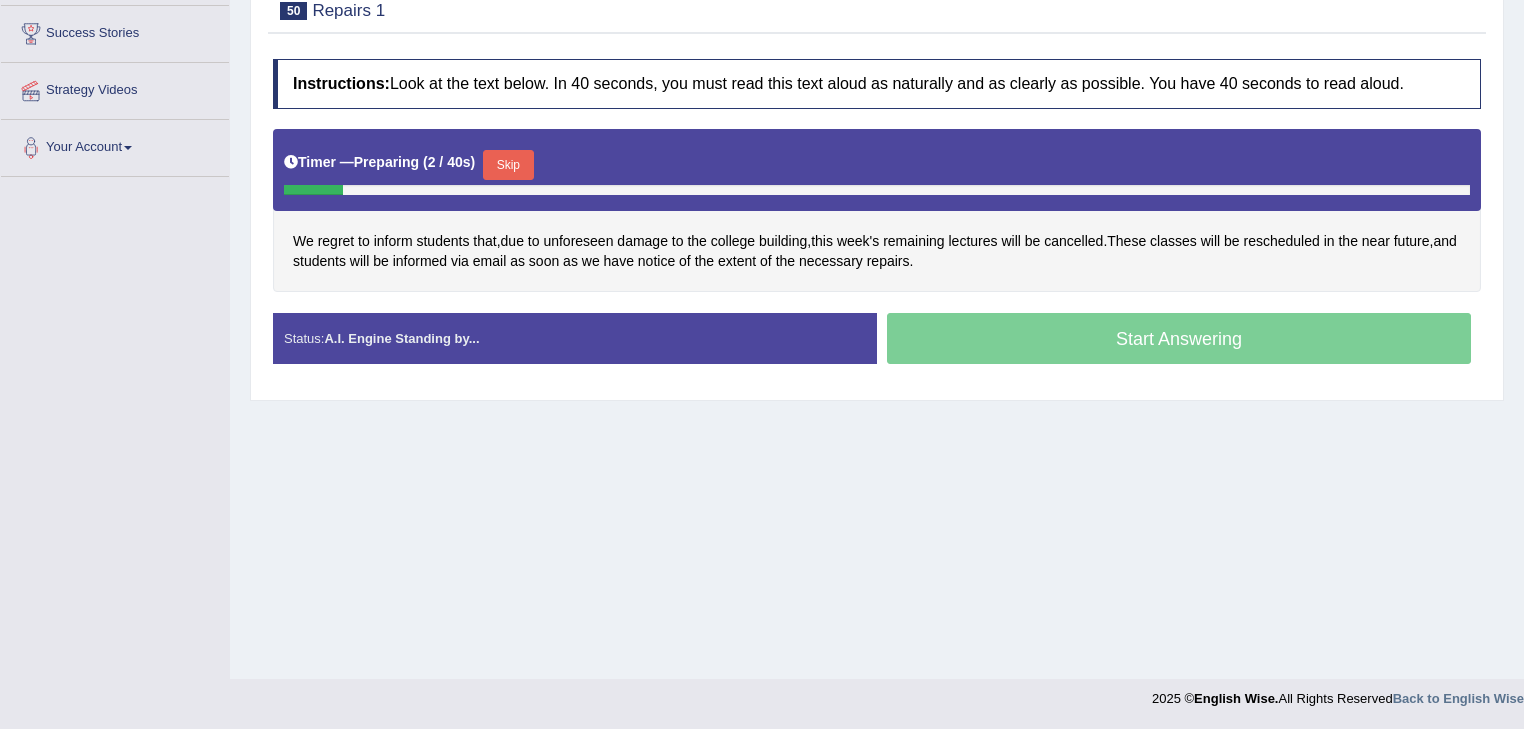 click on "Skip" at bounding box center (508, 165) 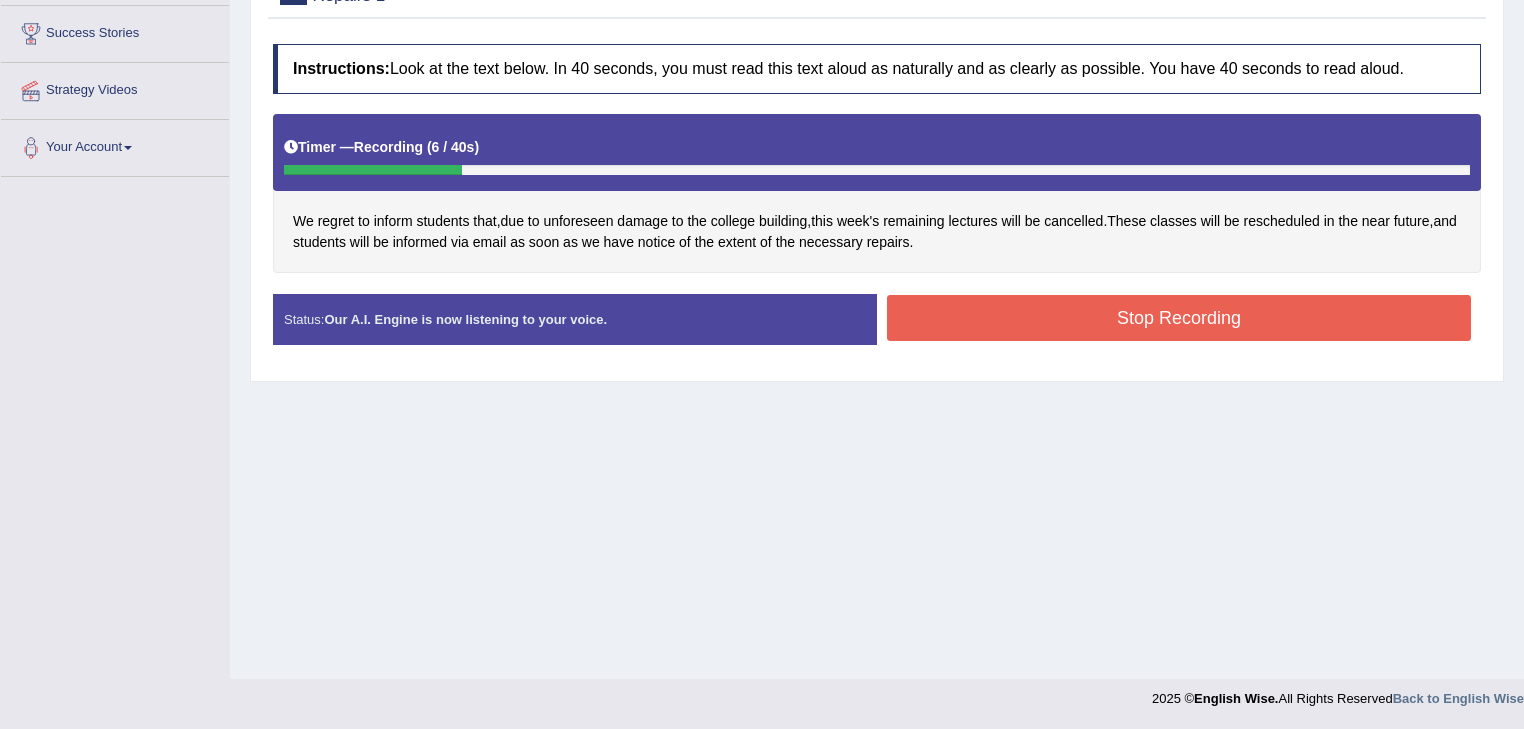 click on "Stop Recording" at bounding box center [1179, 318] 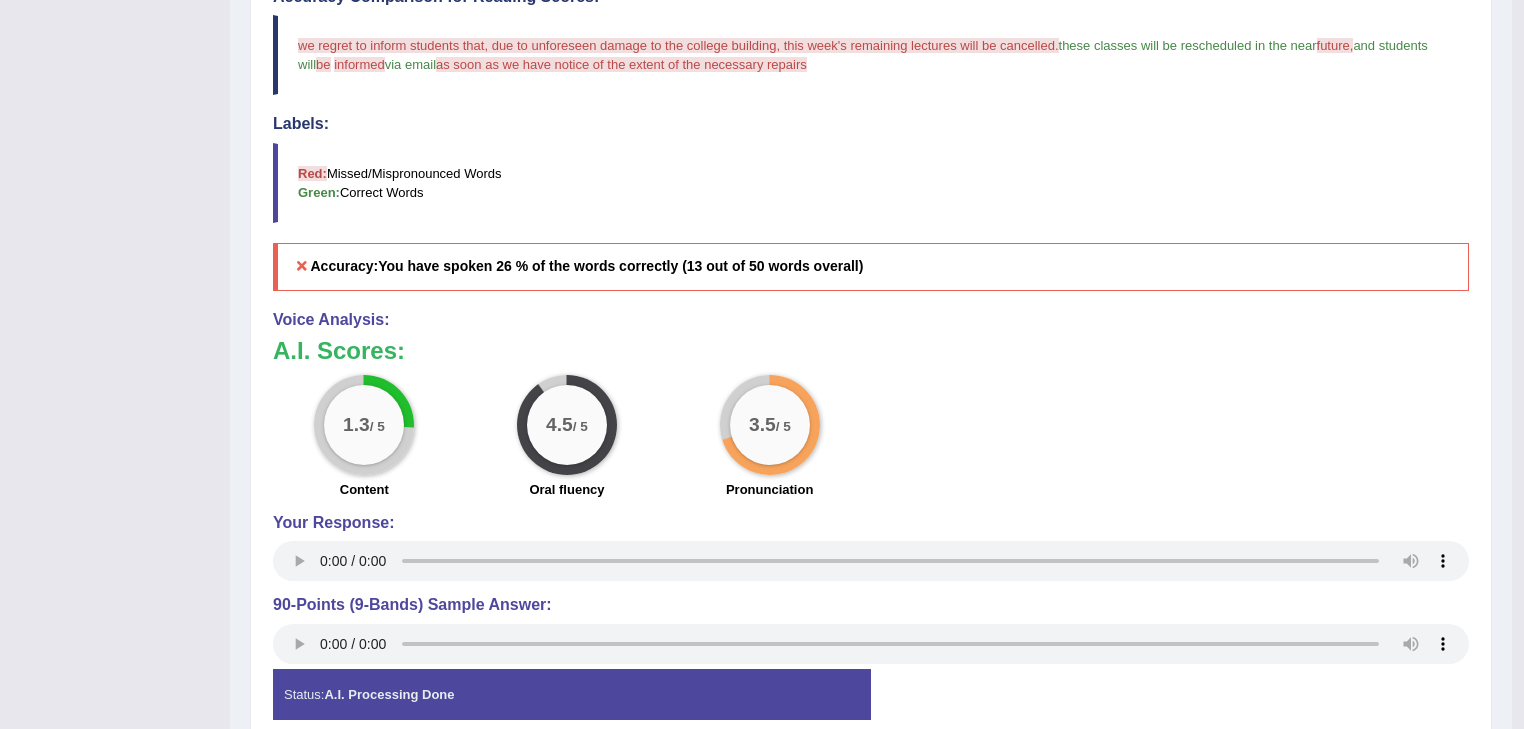 scroll, scrollTop: 0, scrollLeft: 0, axis: both 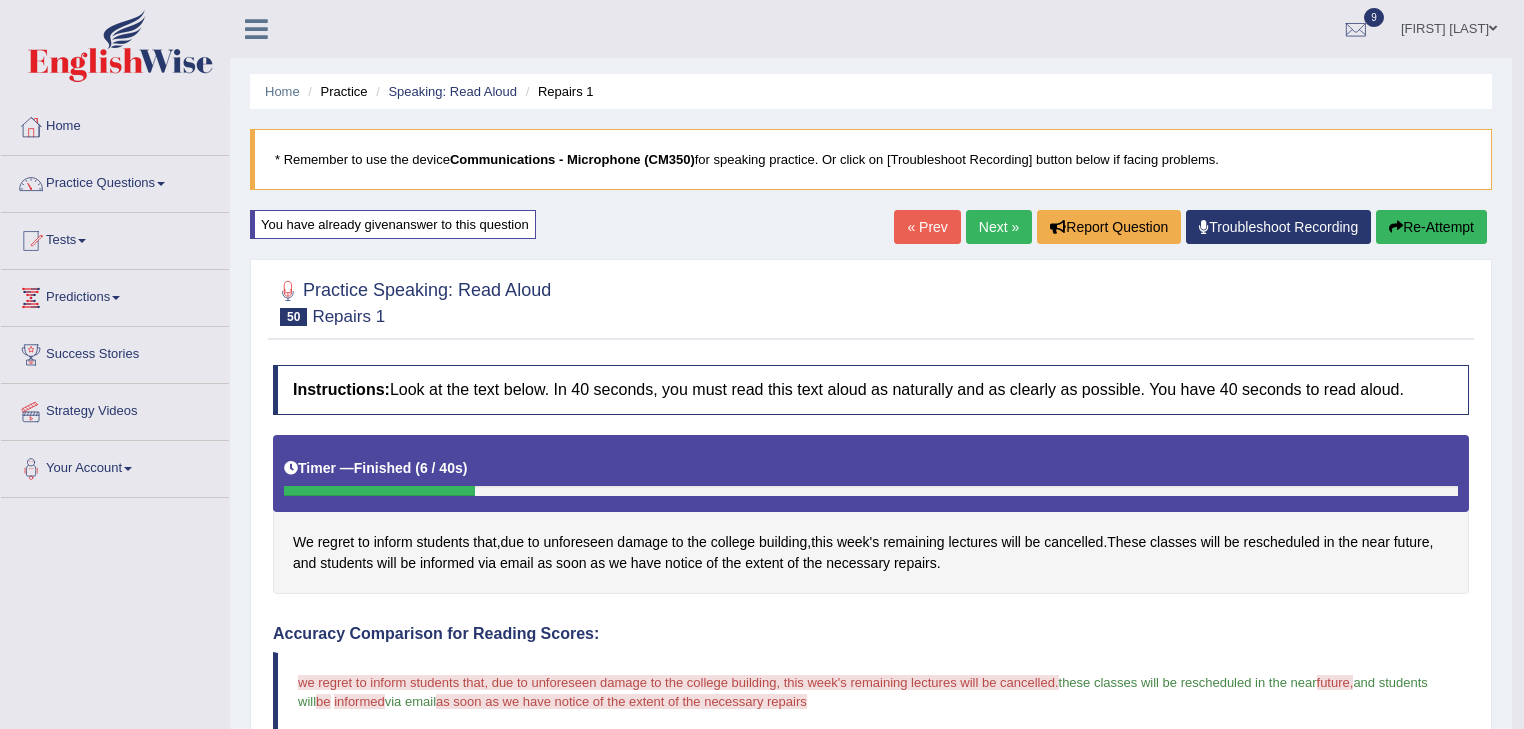 click on "Re-Attempt" at bounding box center [1431, 227] 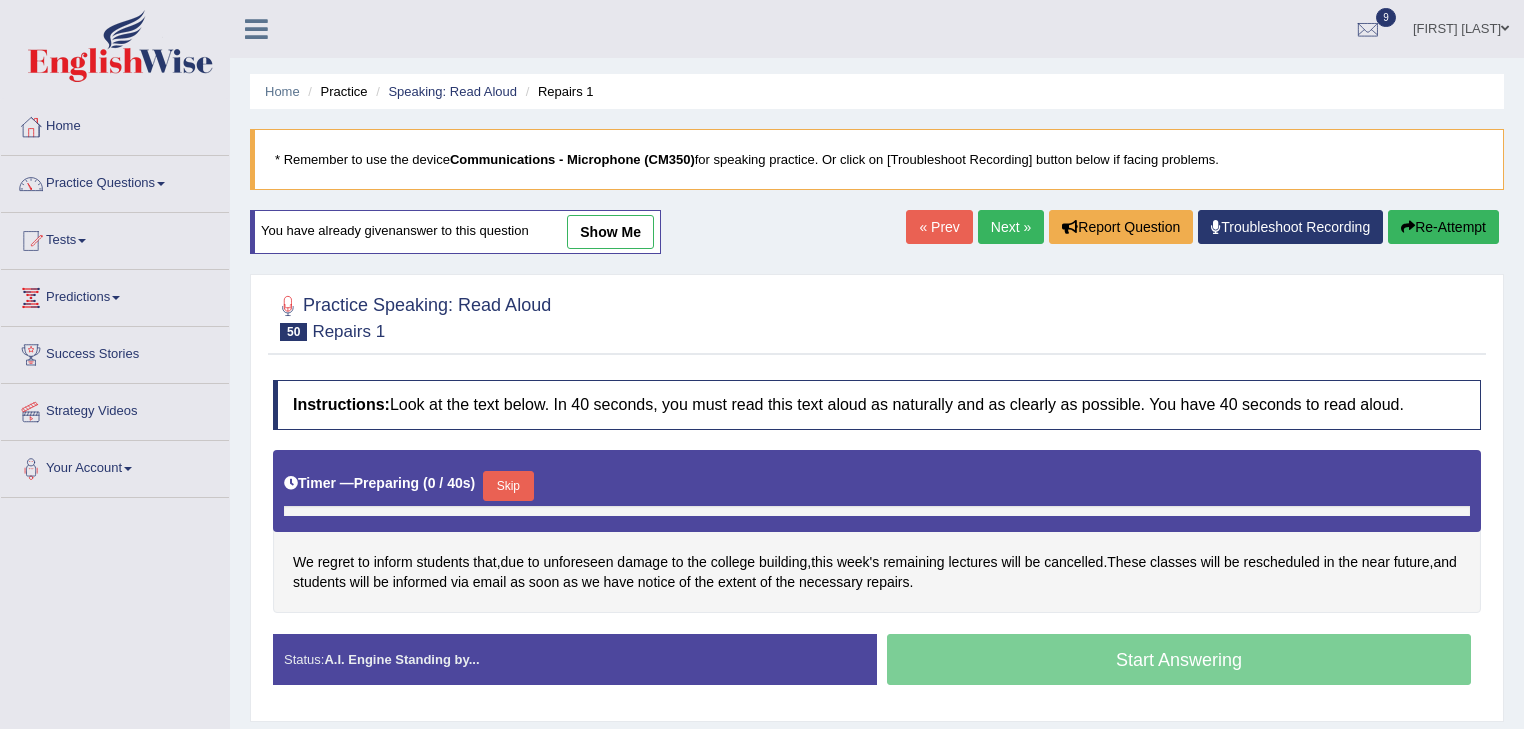 scroll, scrollTop: 0, scrollLeft: 0, axis: both 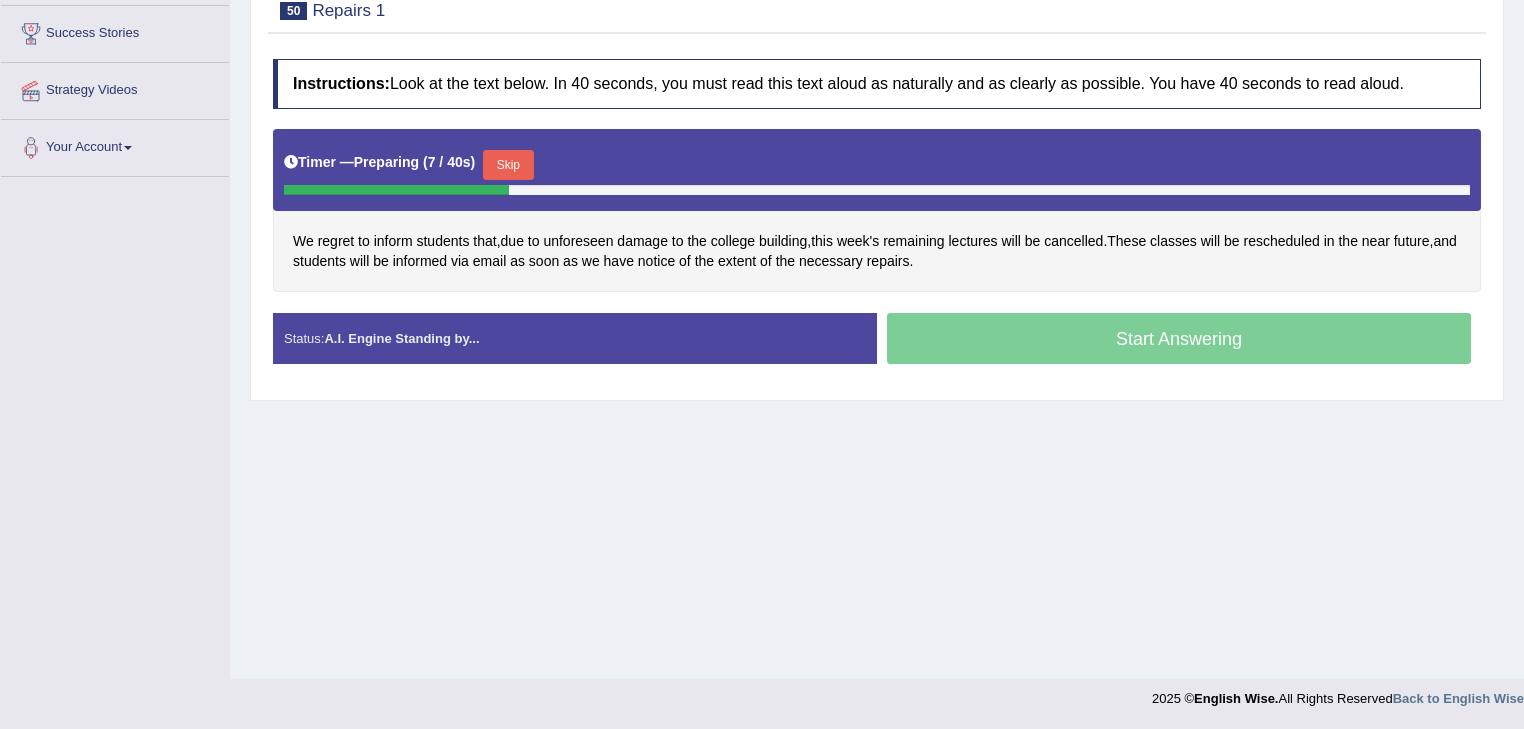 click on "Skip" at bounding box center (508, 165) 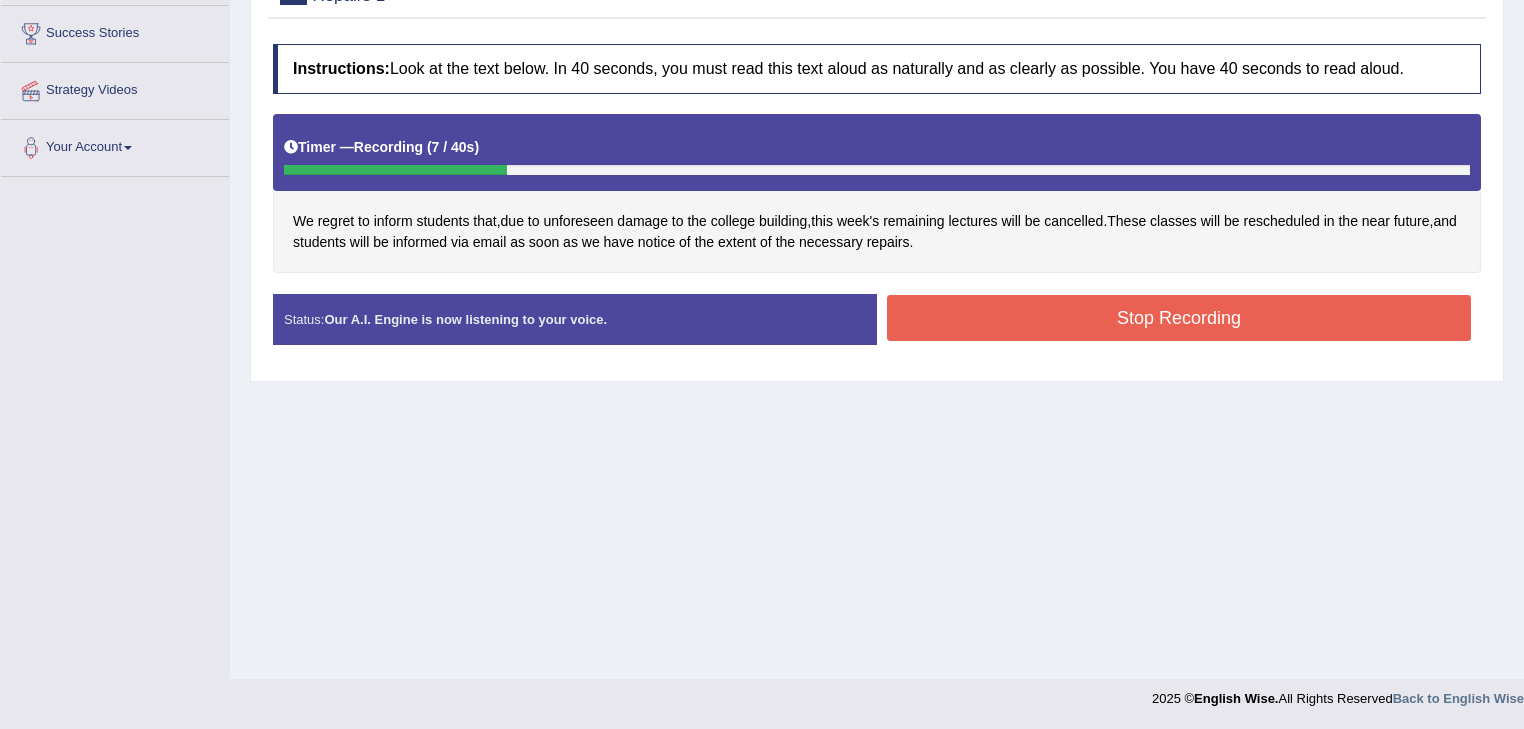 click on "Stop Recording" at bounding box center (1179, 318) 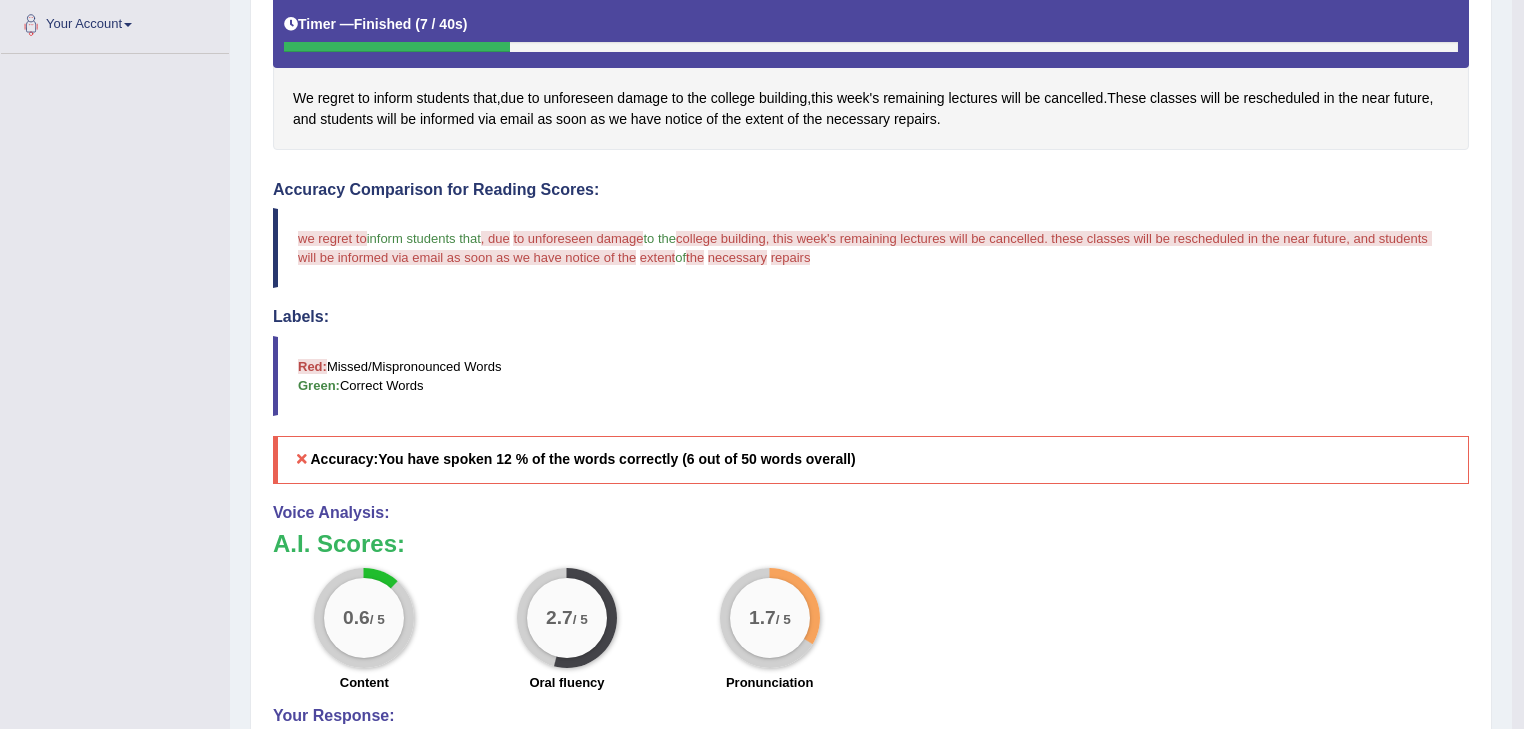 scroll, scrollTop: 0, scrollLeft: 0, axis: both 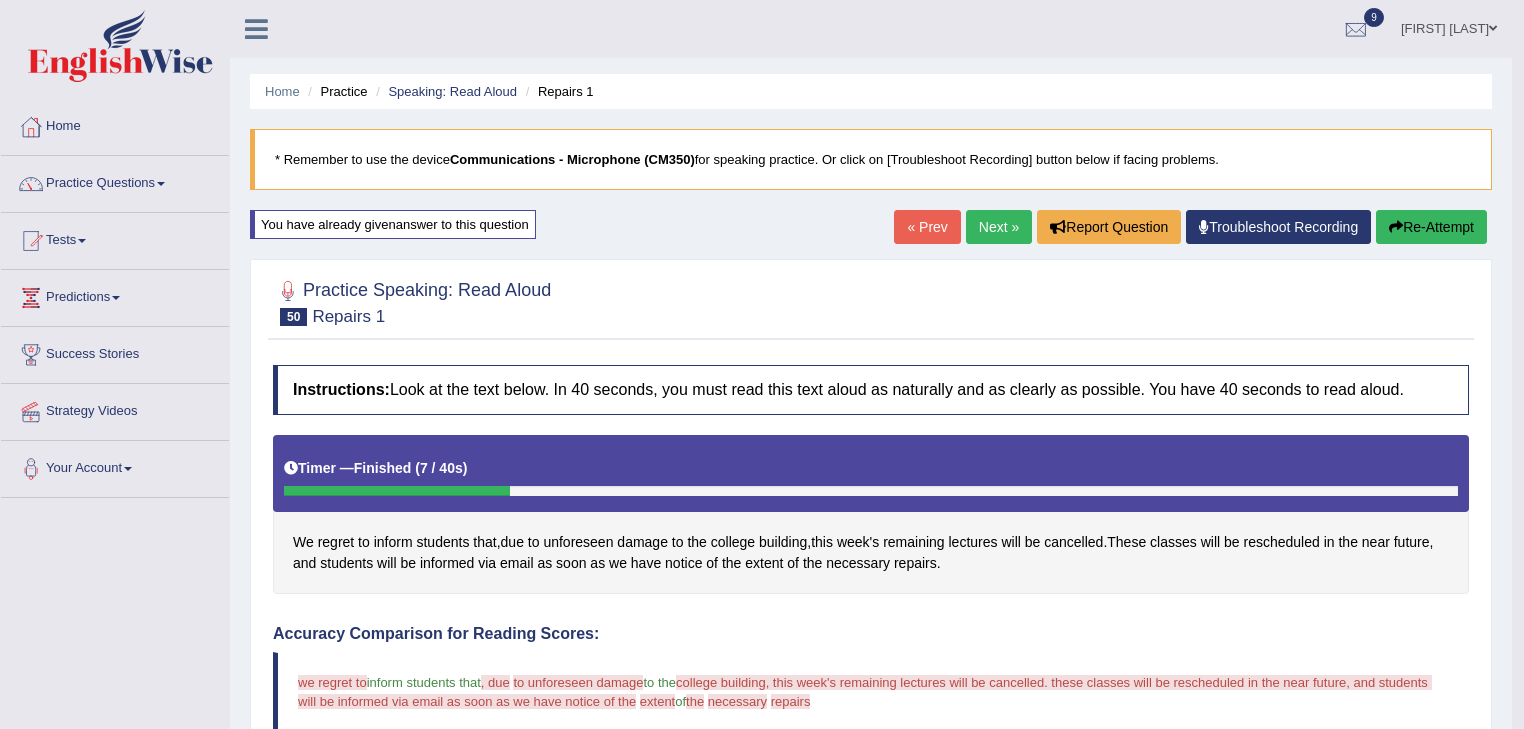 click on "Re-Attempt" at bounding box center [1431, 227] 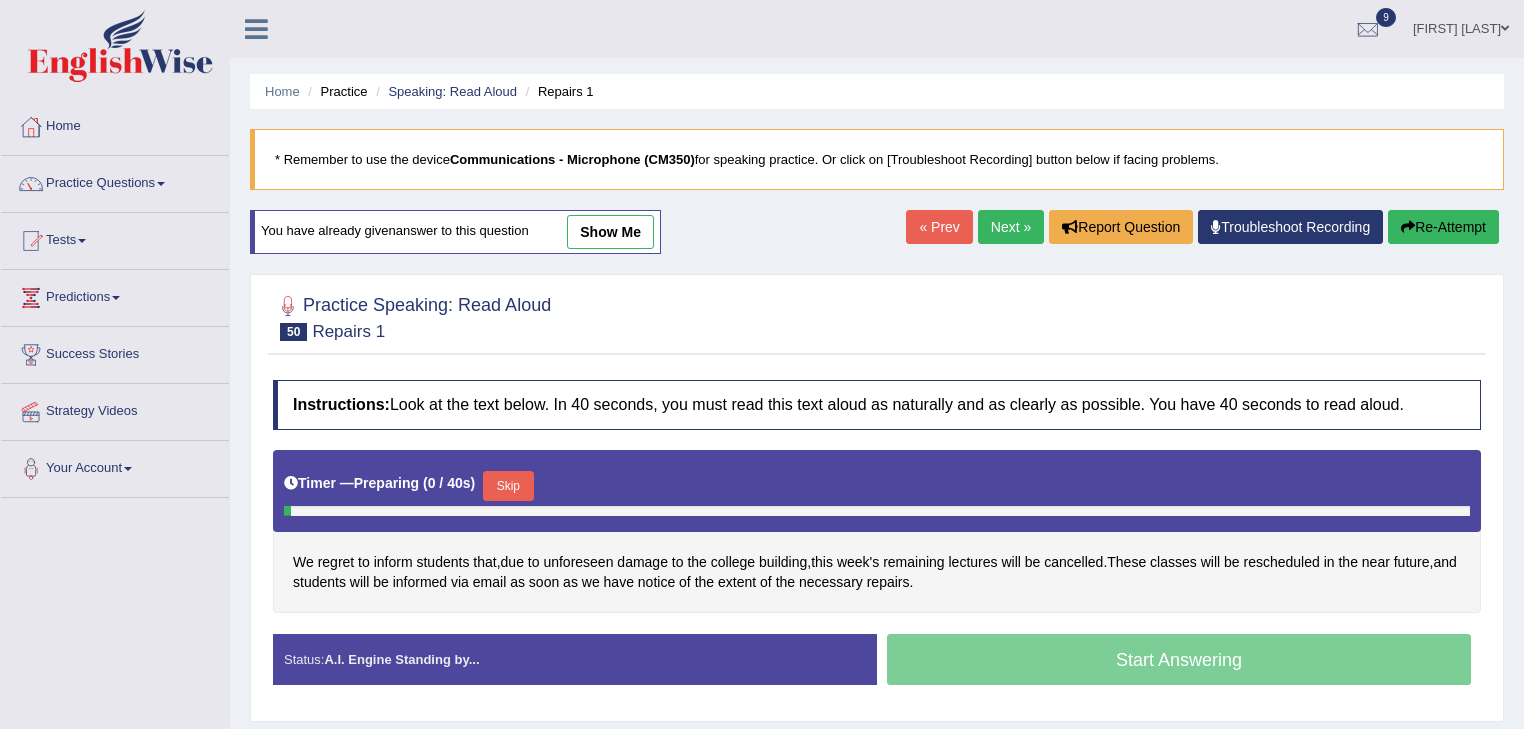 scroll, scrollTop: 0, scrollLeft: 0, axis: both 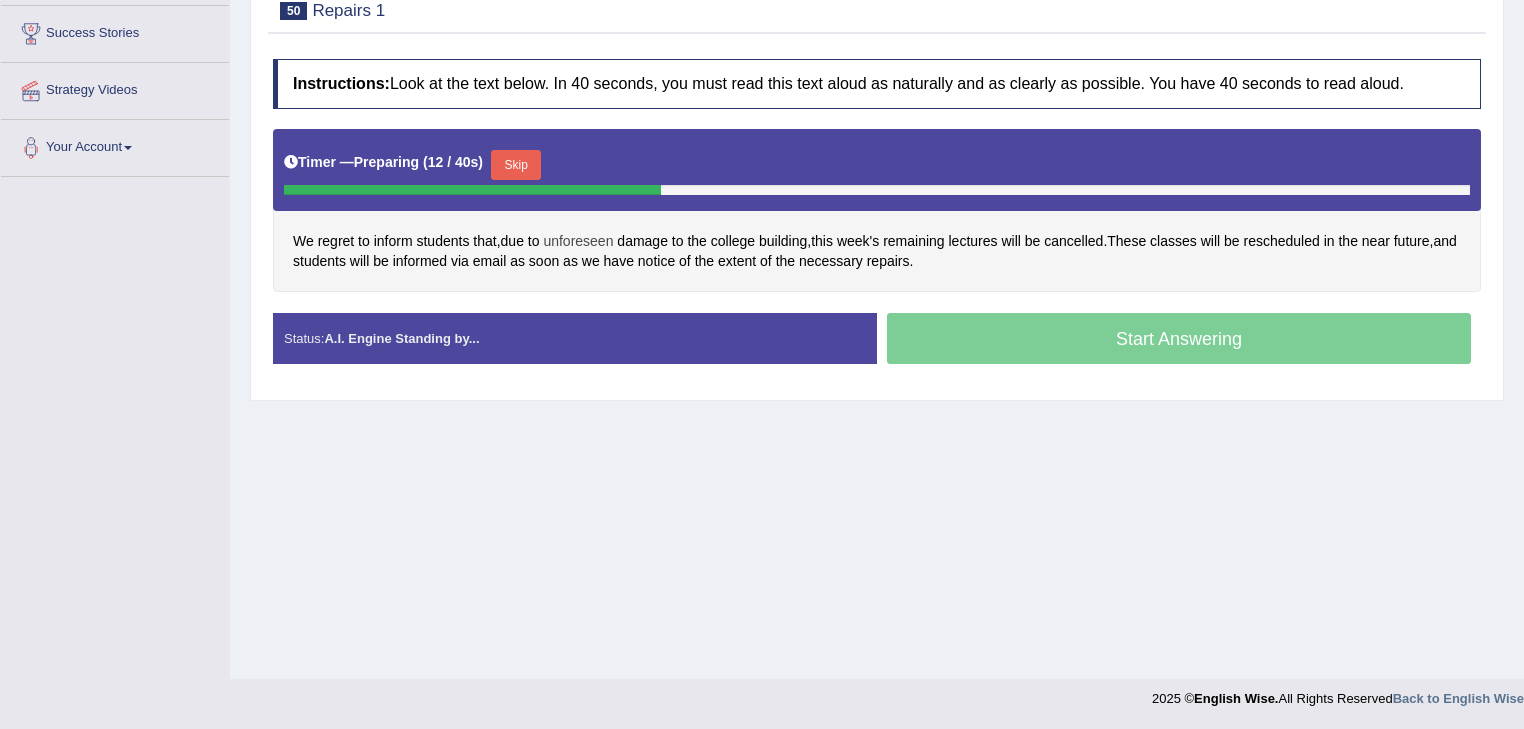 click on "unforeseen" at bounding box center [578, 241] 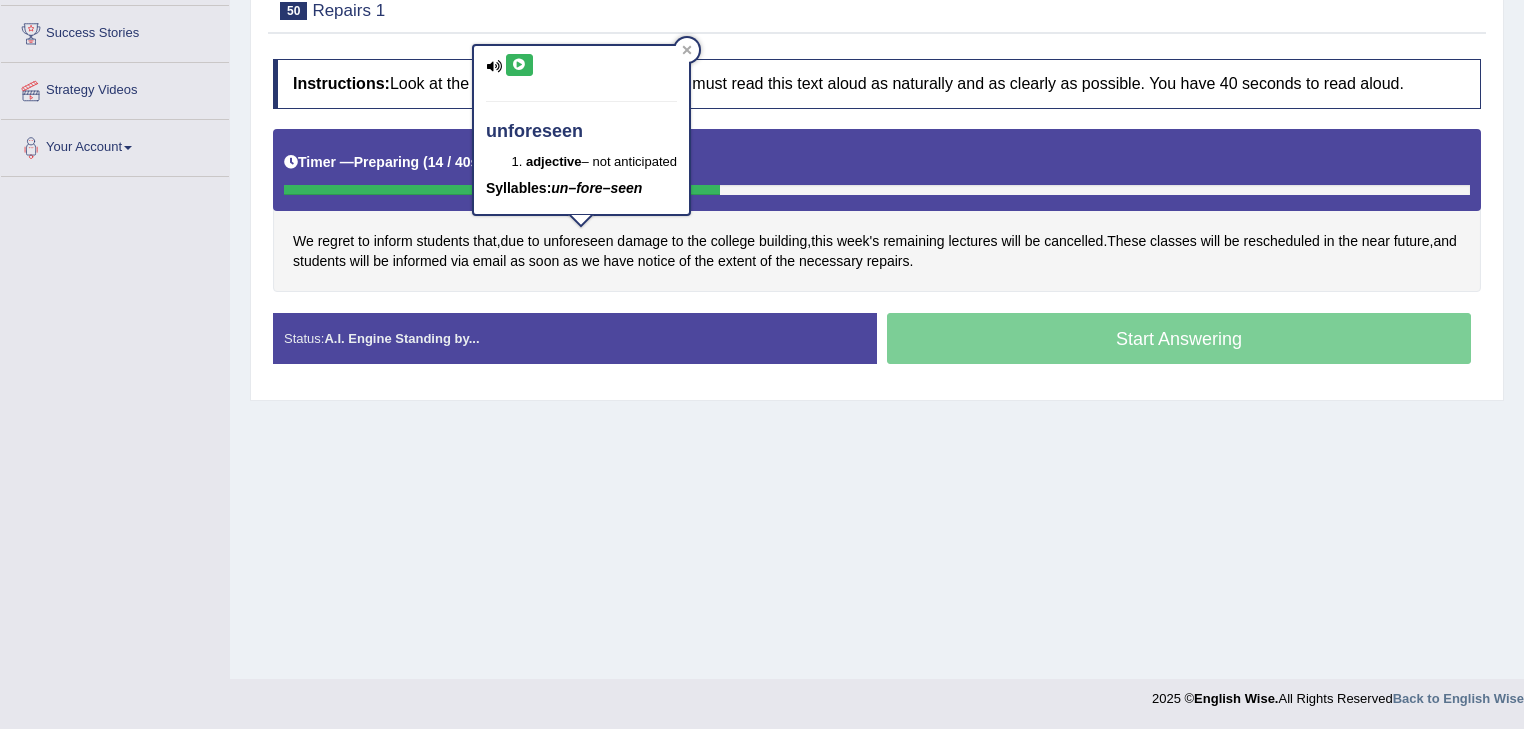 click at bounding box center [519, 65] 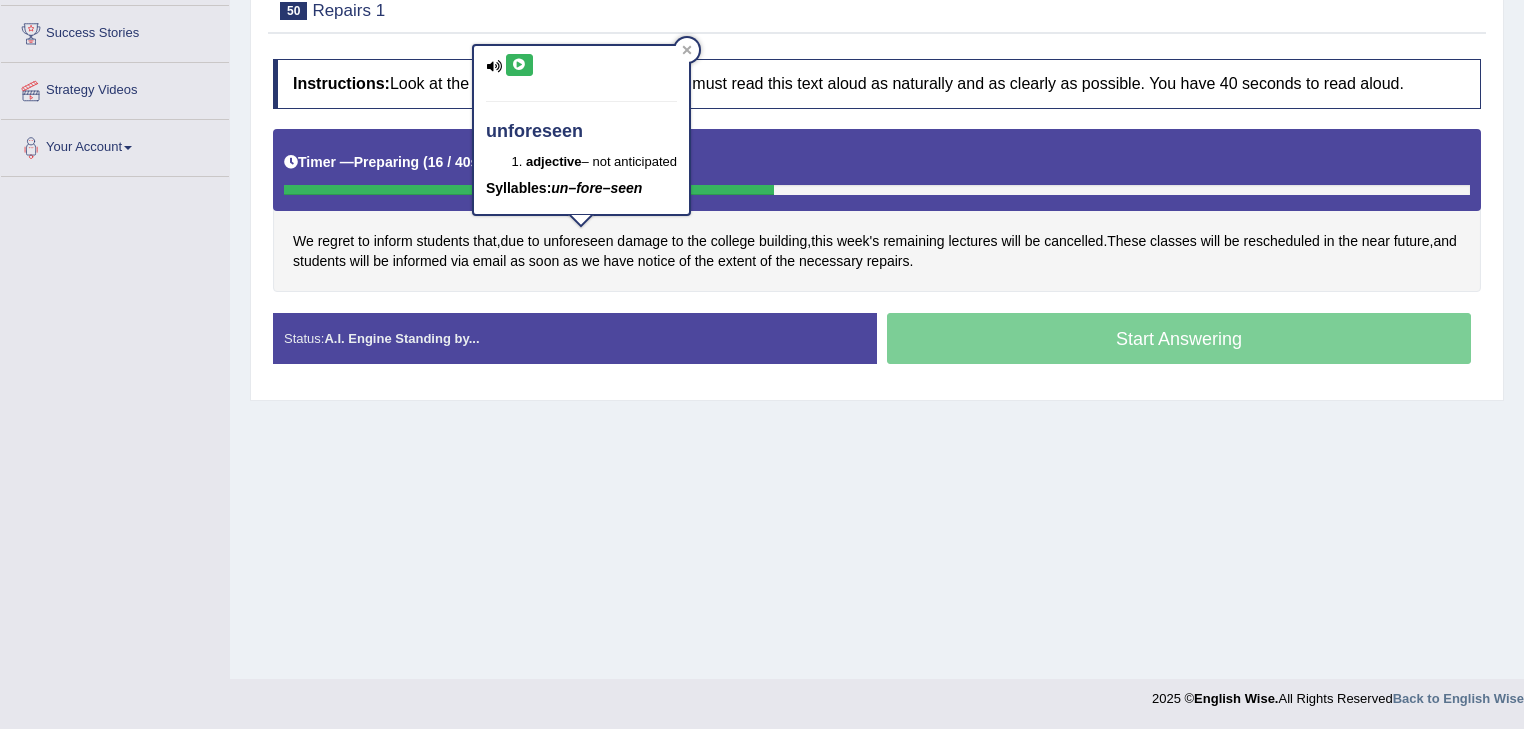 click on "Practice Speaking: Read Aloud
50
Repairs 1
Instructions:  Look at the text below. In 40 seconds, you must read this text aloud as naturally and as clearly as possible. You have 40 seconds to read aloud.
Timer —  Preparing   ( 16 / 40s ) Skip We   regret   to   inform   students   that ,  due   to   unforeseen   damage   to   the   college   building ,  this   week's   remaining   lectures   will   be   cancelled .  These   classes   will   be   rescheduled   in   the   near   future ,  and   students   will   be   informed   via   email   as   soon   as   we   have   notice   of   the   extent   of   the   necessary   repairs . Created with Highcharts 7.1.2 Too low Too high Time Pitch meter: 0 5 10 15 20 25 30 35 40 Created with Highcharts 7.1.2 Great Too slow Too fast Time Speech pace meter: 0 5 10 15 20 25 30 35 40 Accuracy Comparison for Reading Scores: Labels:
Red:  Missed/Mispronounced Words
Green:" at bounding box center (877, 177) 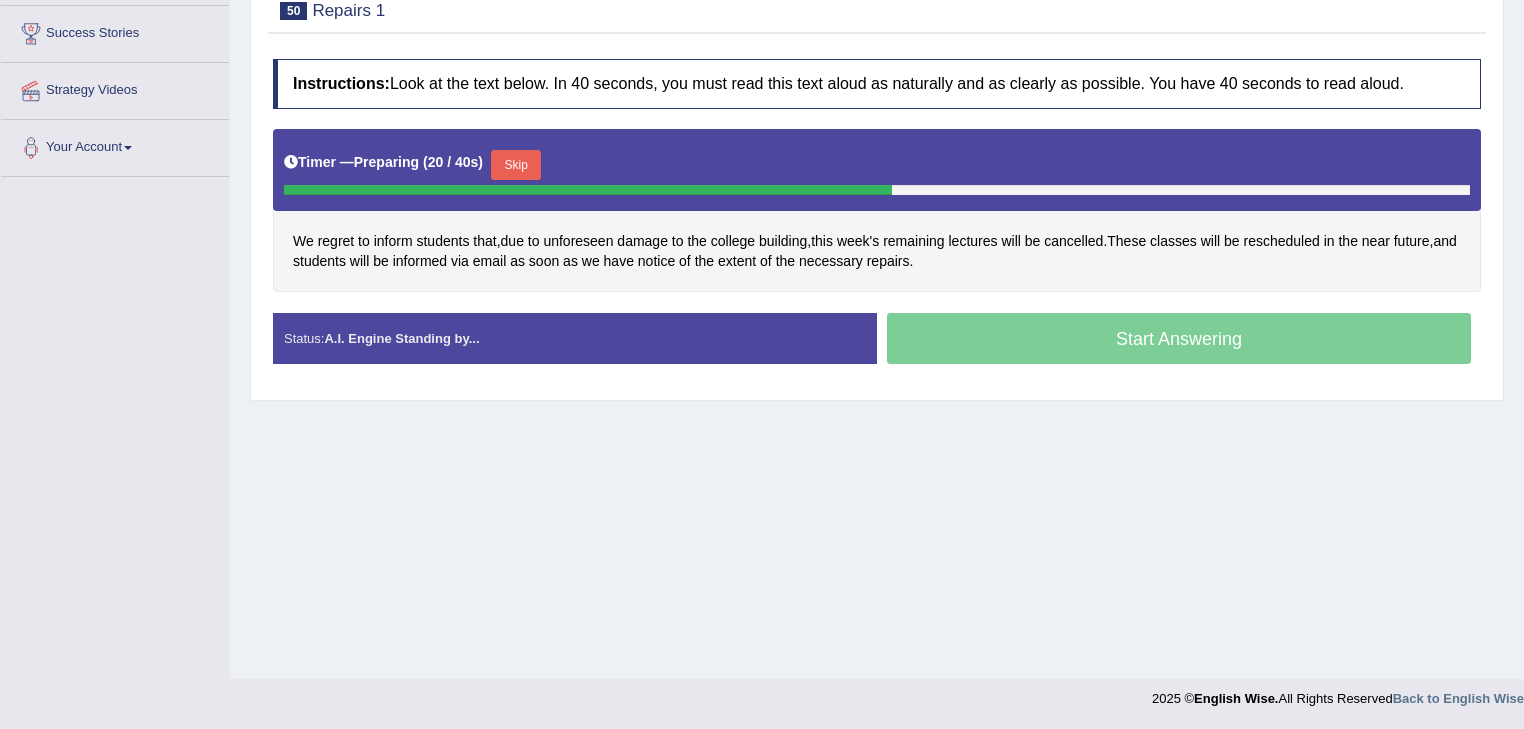 click on "Skip" at bounding box center [516, 165] 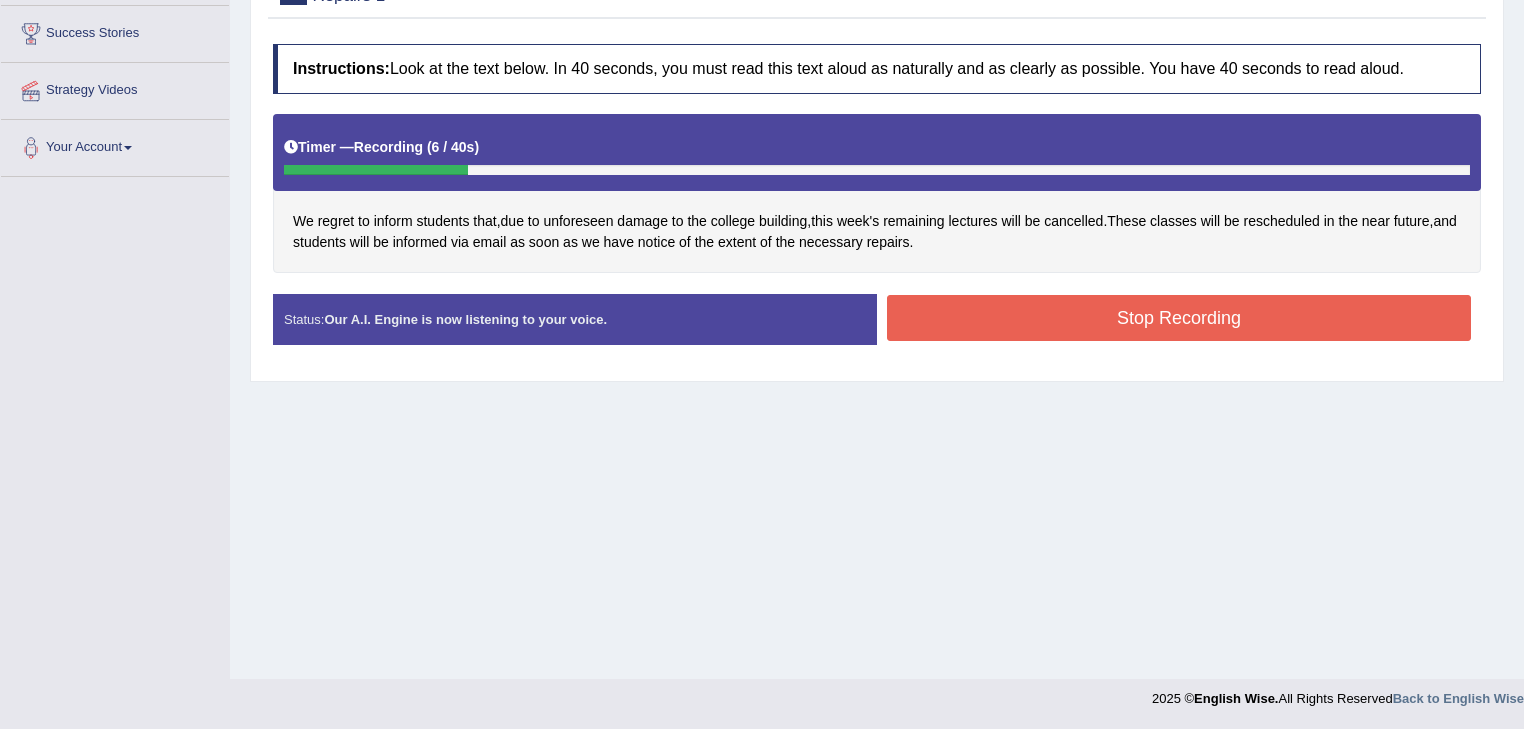 click on "Stop Recording" at bounding box center [1179, 318] 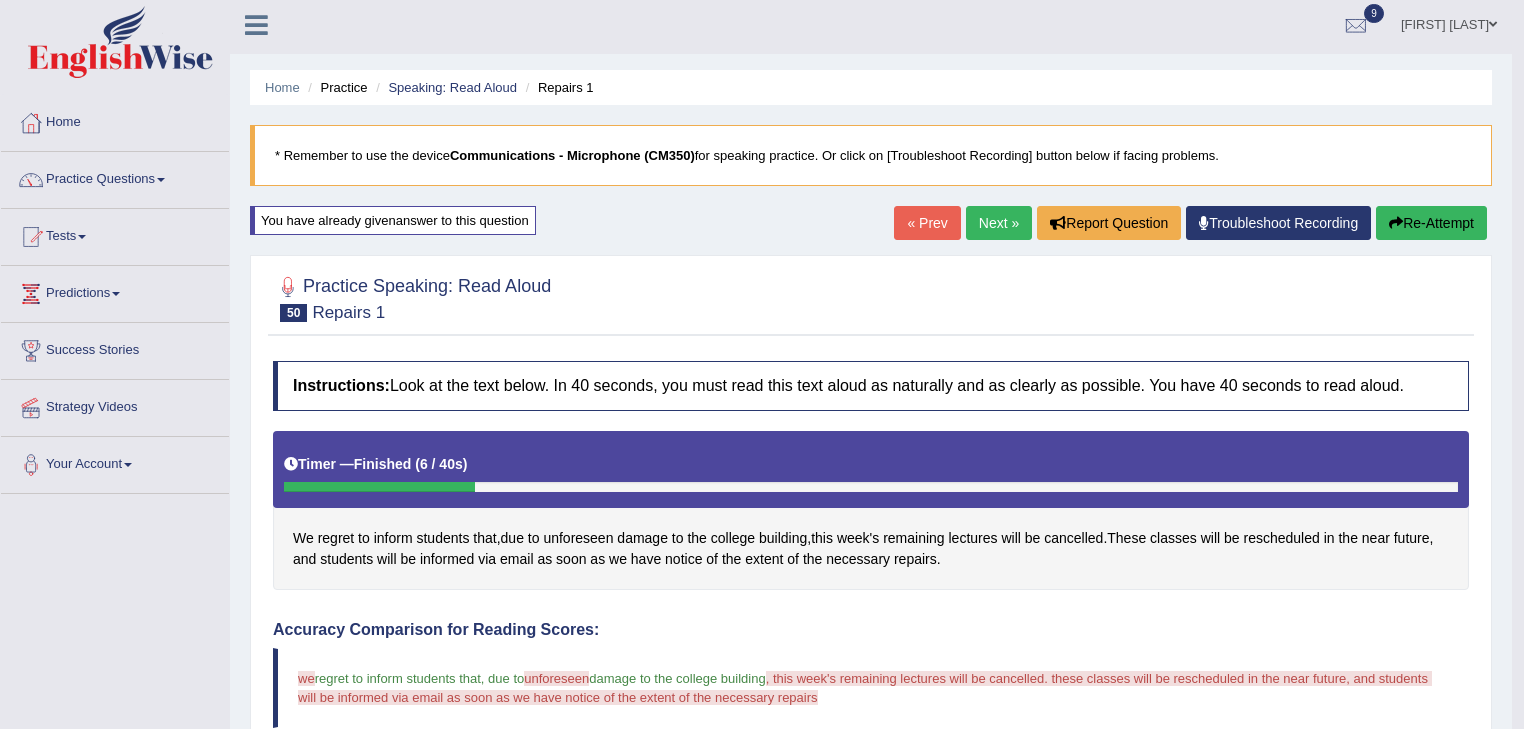 scroll, scrollTop: 0, scrollLeft: 0, axis: both 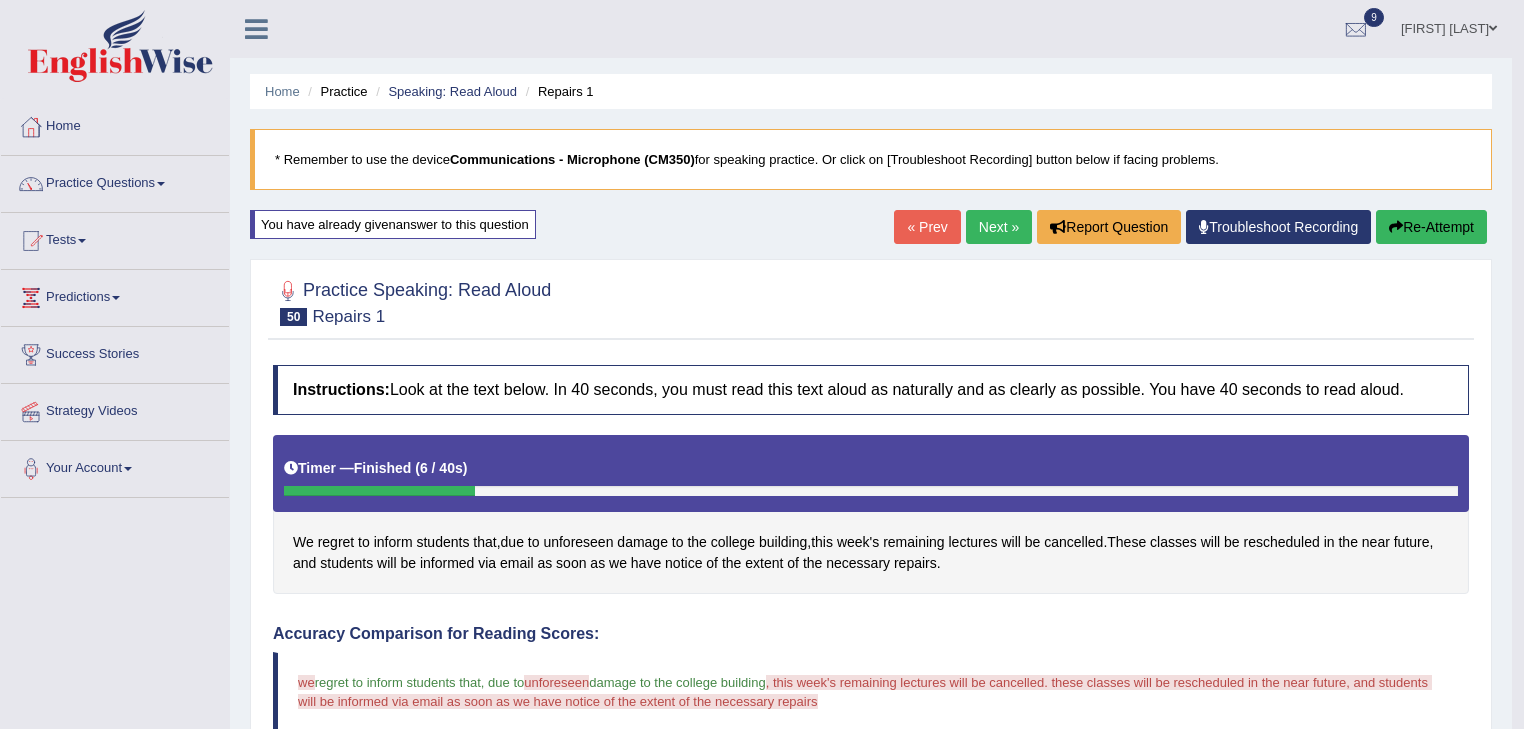 click on "Next »" at bounding box center [999, 227] 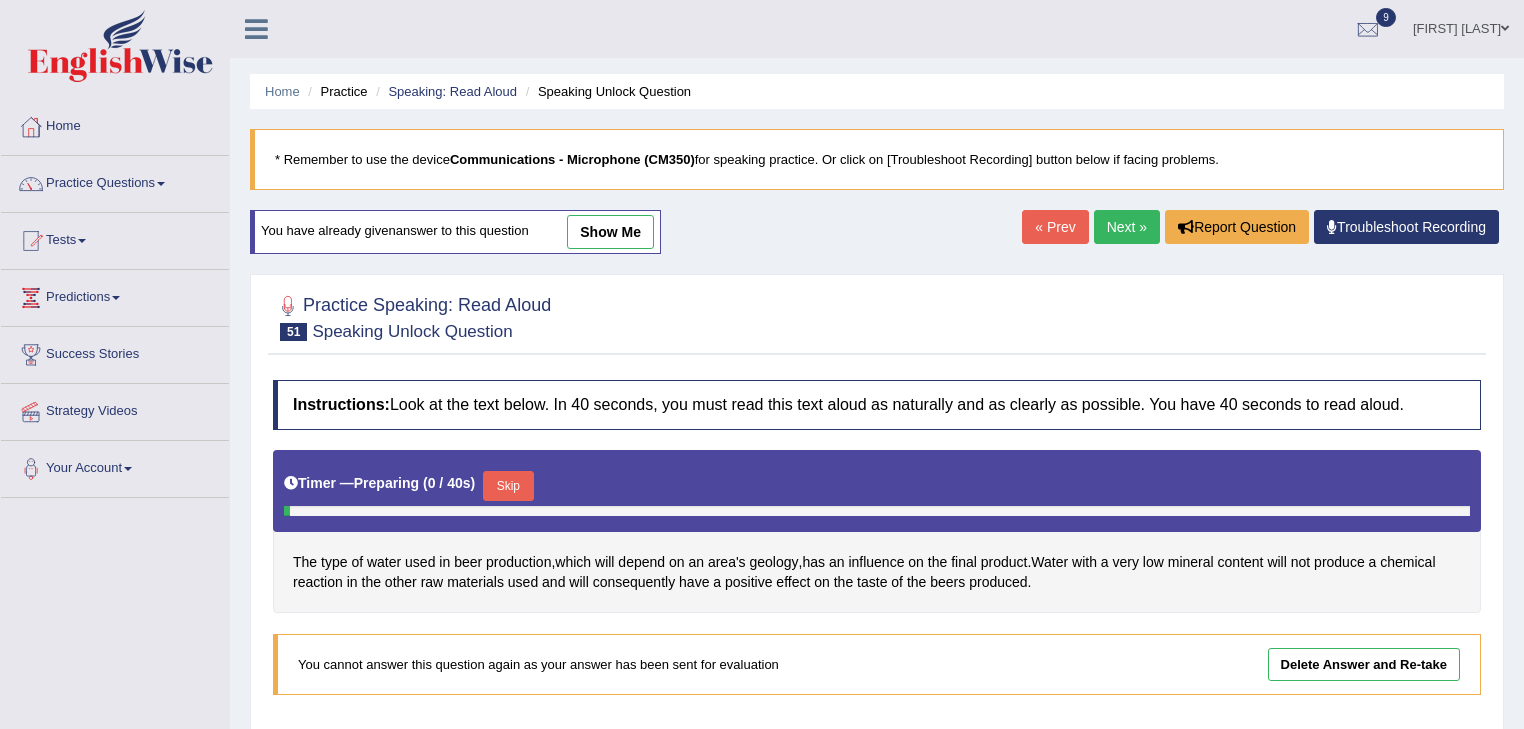 scroll, scrollTop: 0, scrollLeft: 0, axis: both 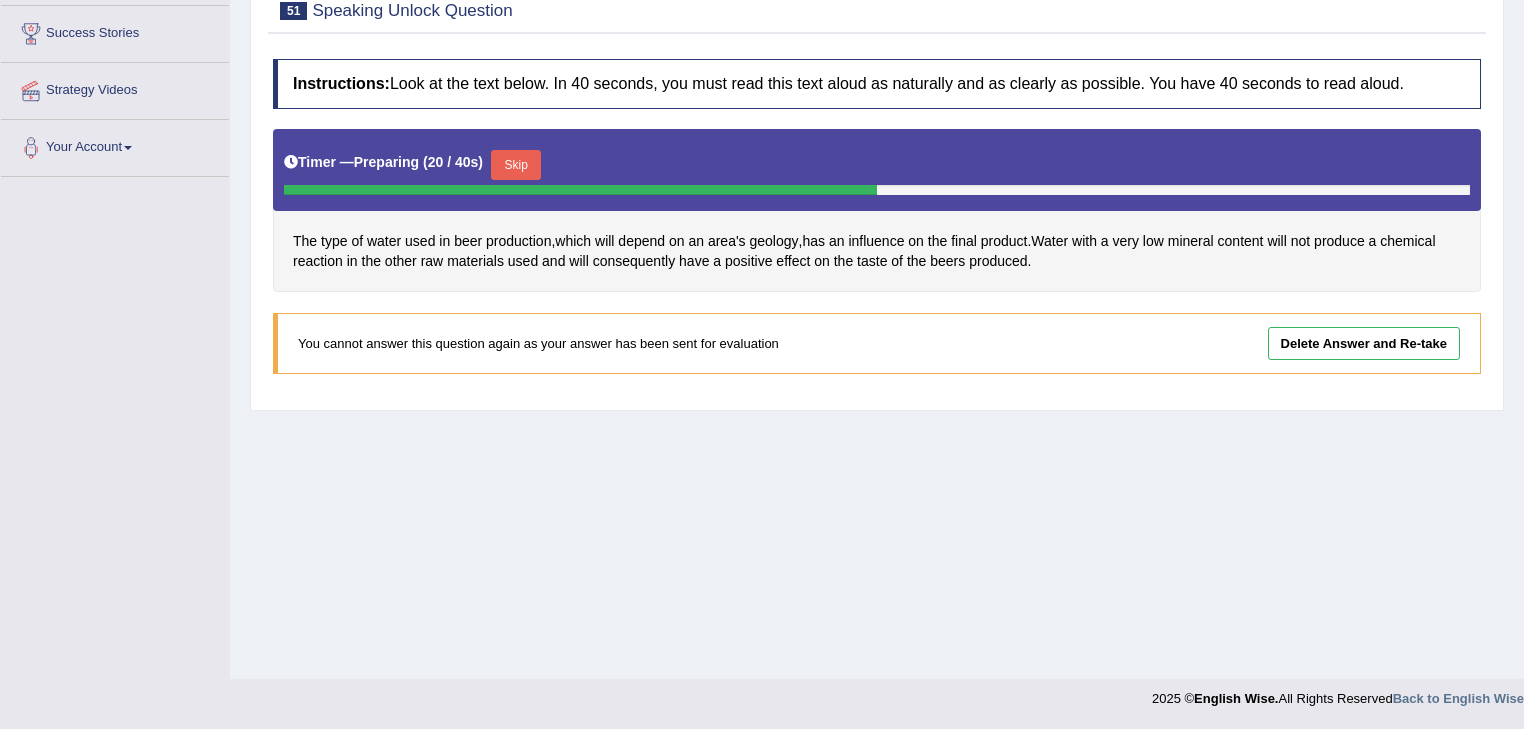click on "Skip" at bounding box center [516, 165] 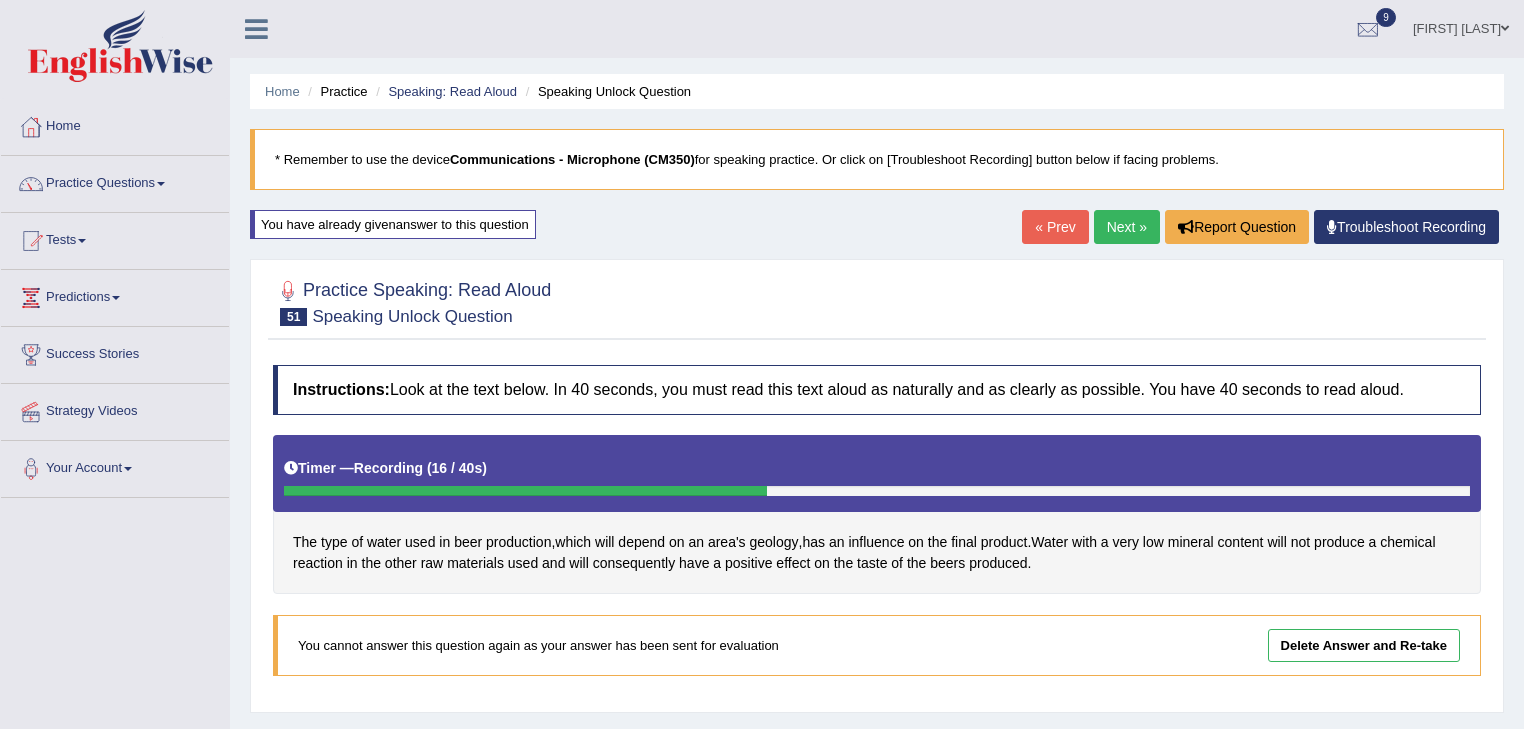 scroll, scrollTop: 0, scrollLeft: 0, axis: both 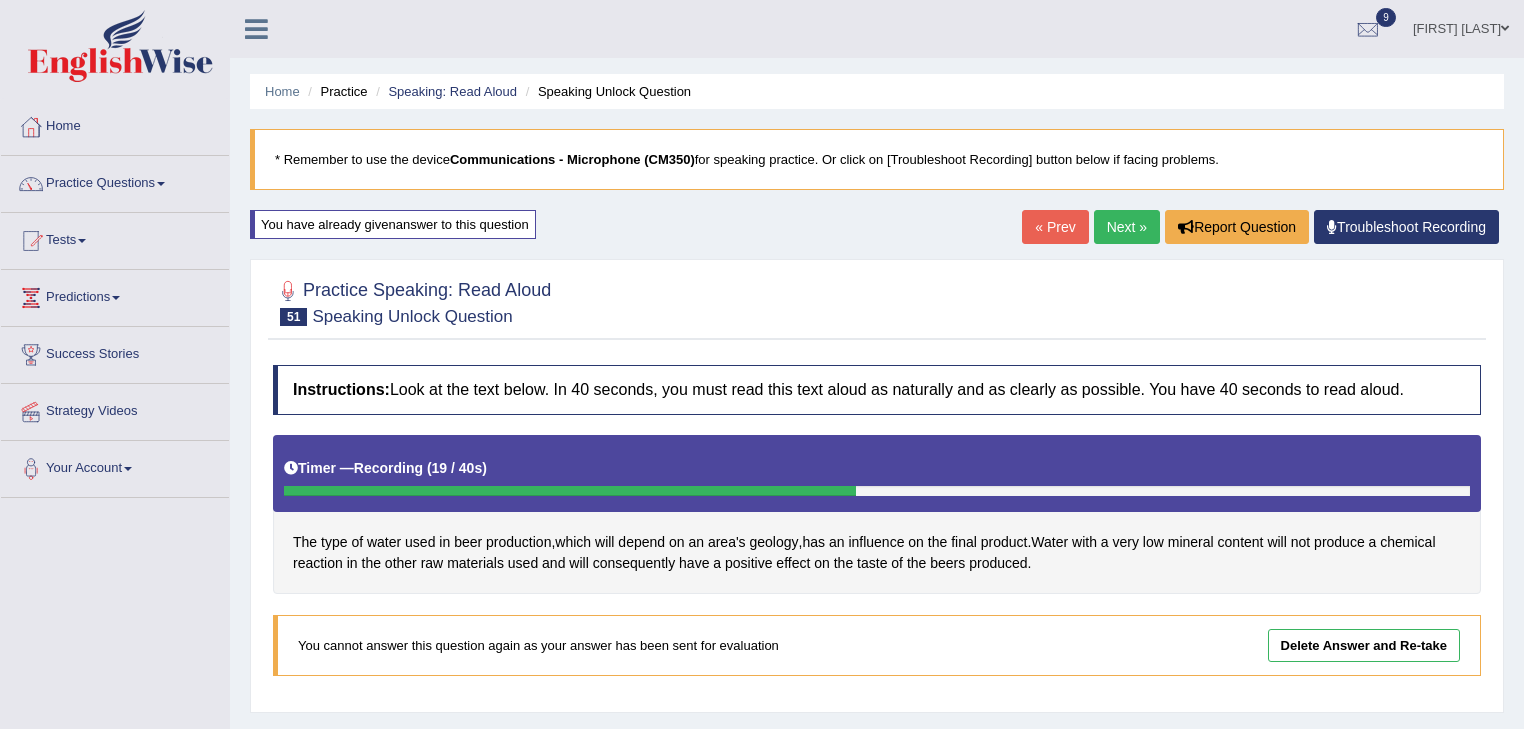 click on "Troubleshoot Recording" at bounding box center [1406, 227] 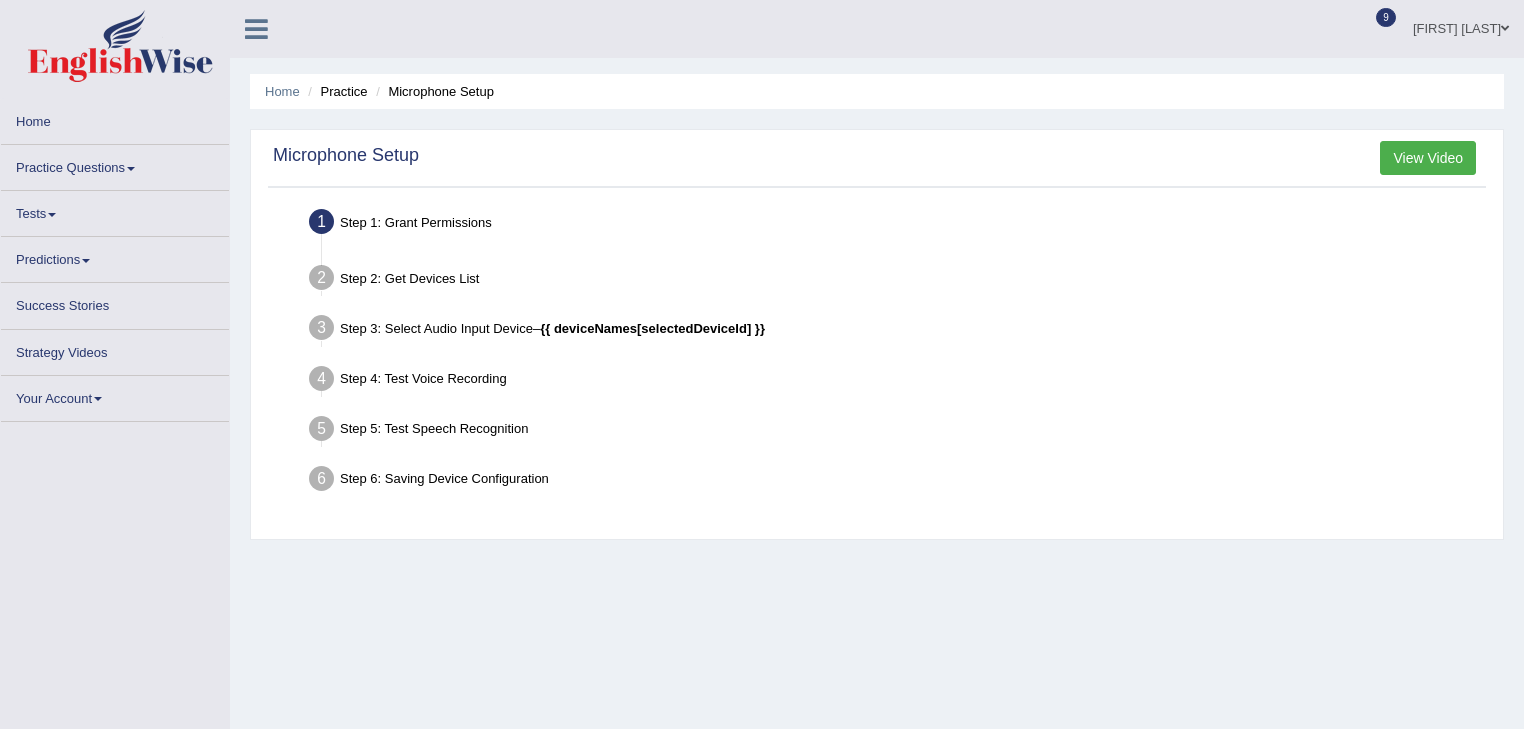 scroll, scrollTop: 0, scrollLeft: 0, axis: both 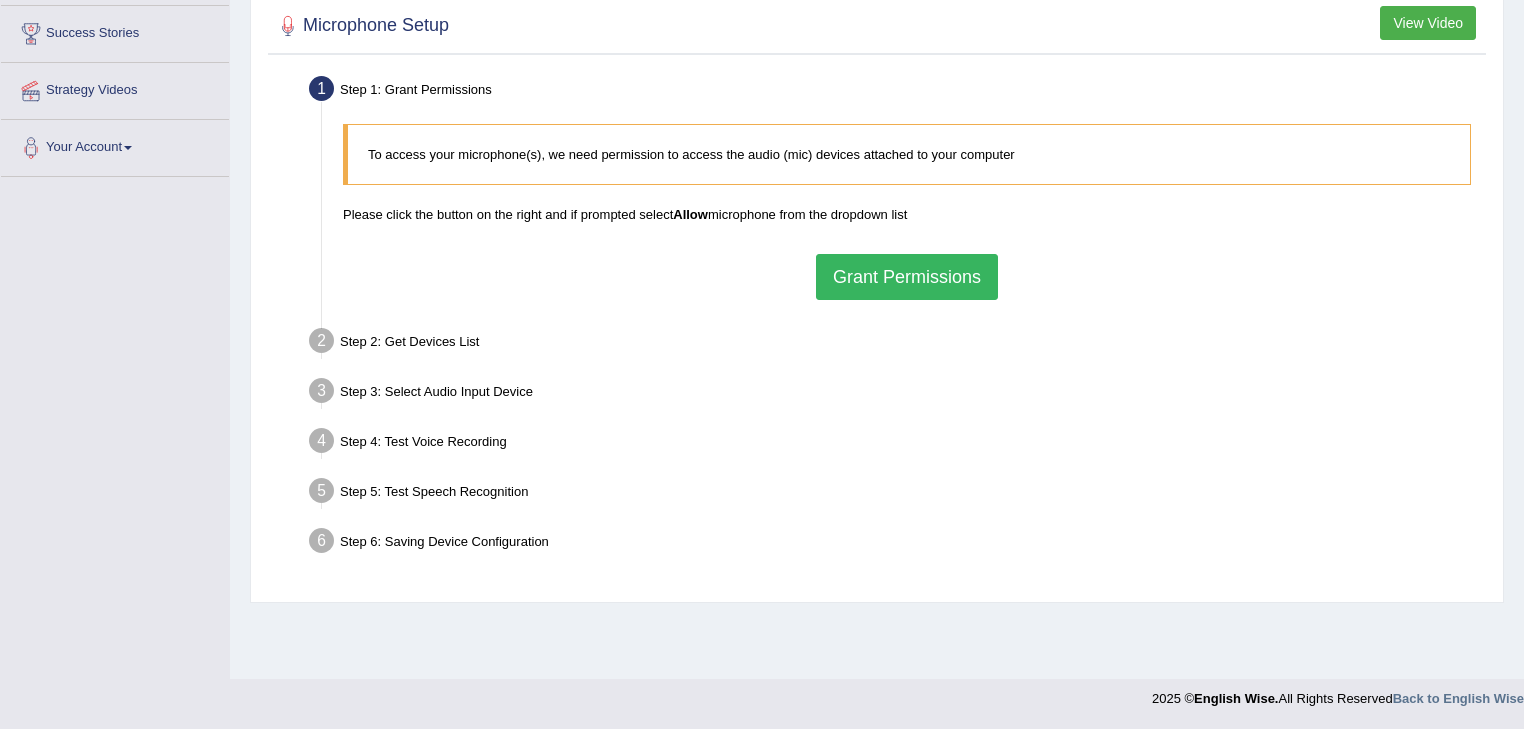 click on "Grant Permissions" at bounding box center [907, 277] 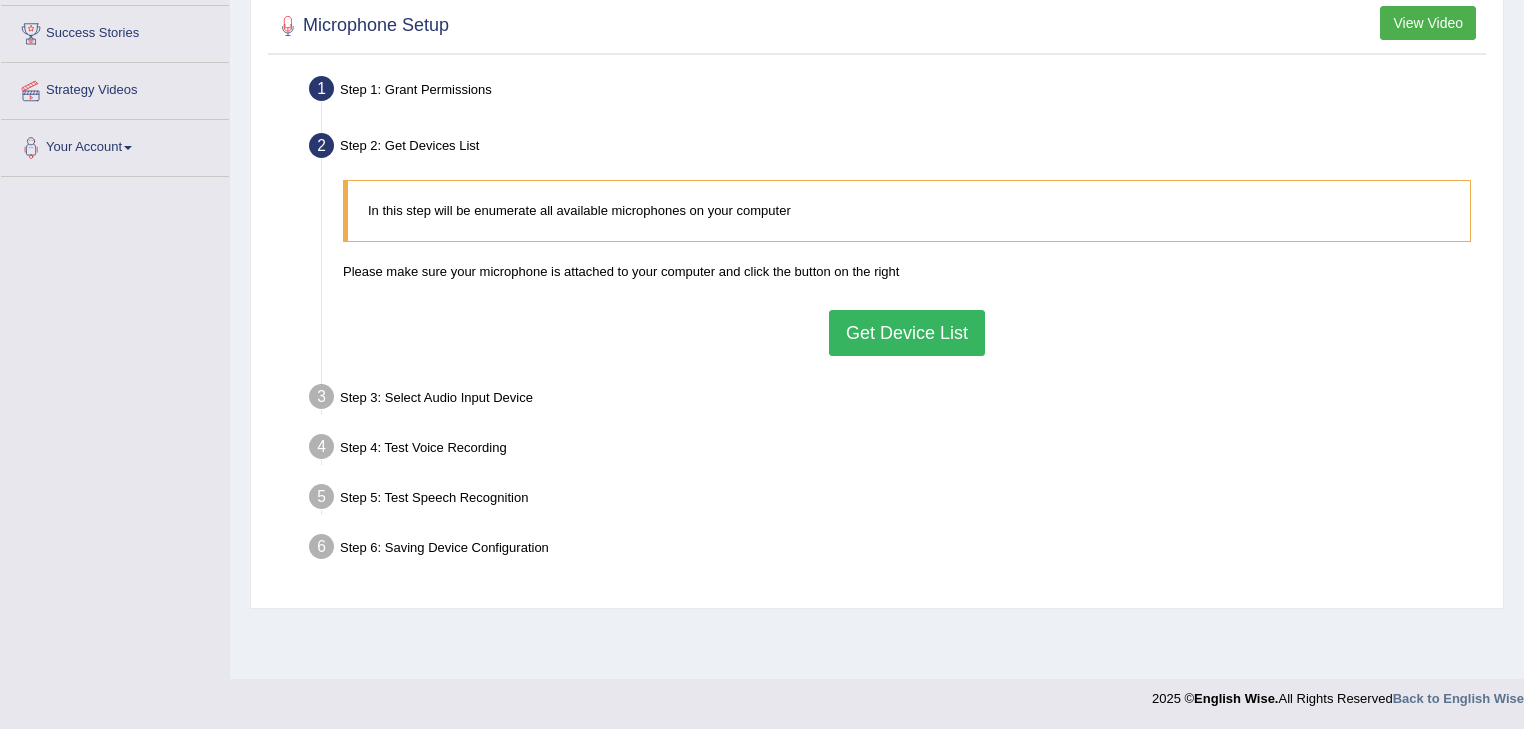 click on "Get Device List" at bounding box center [907, 333] 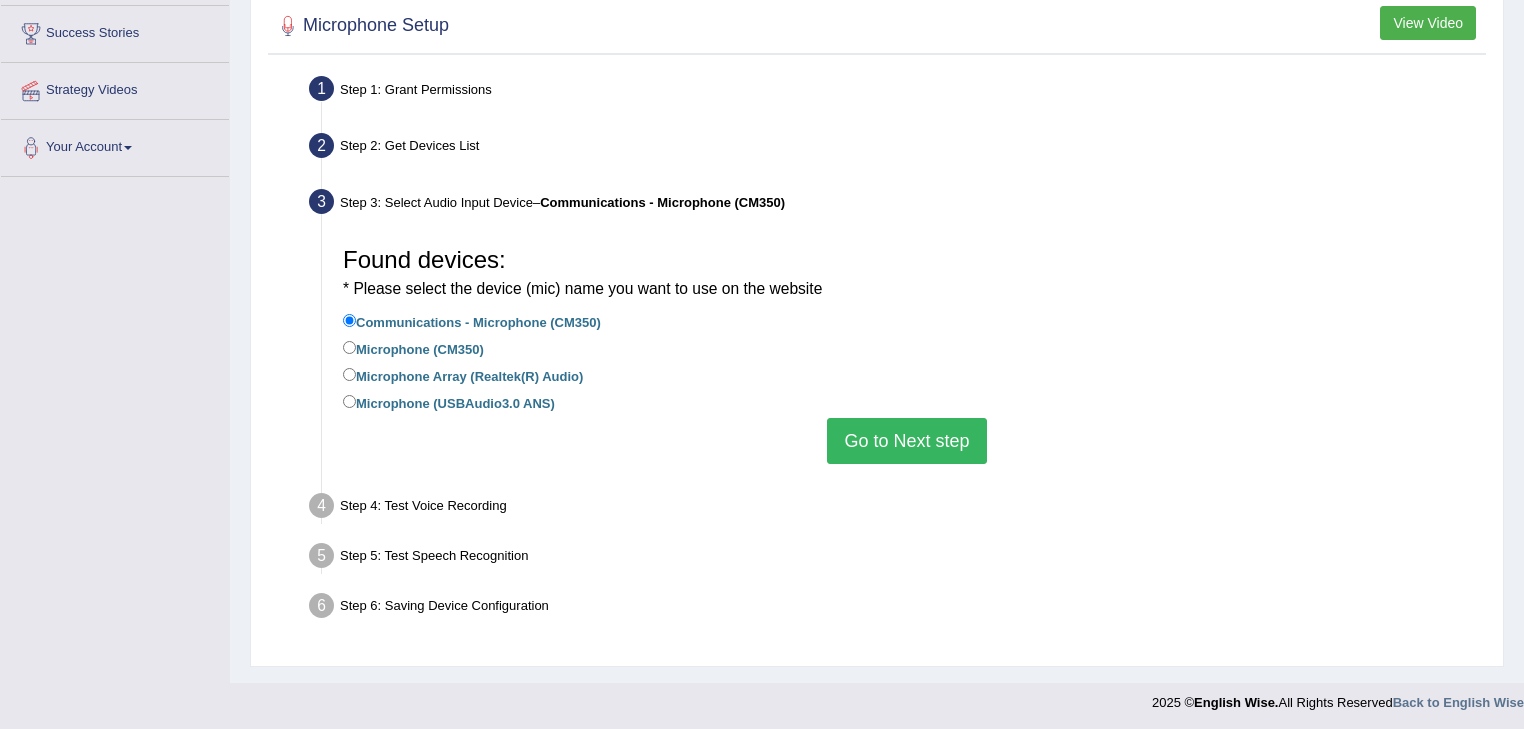 click on "Go to Next step" at bounding box center (906, 441) 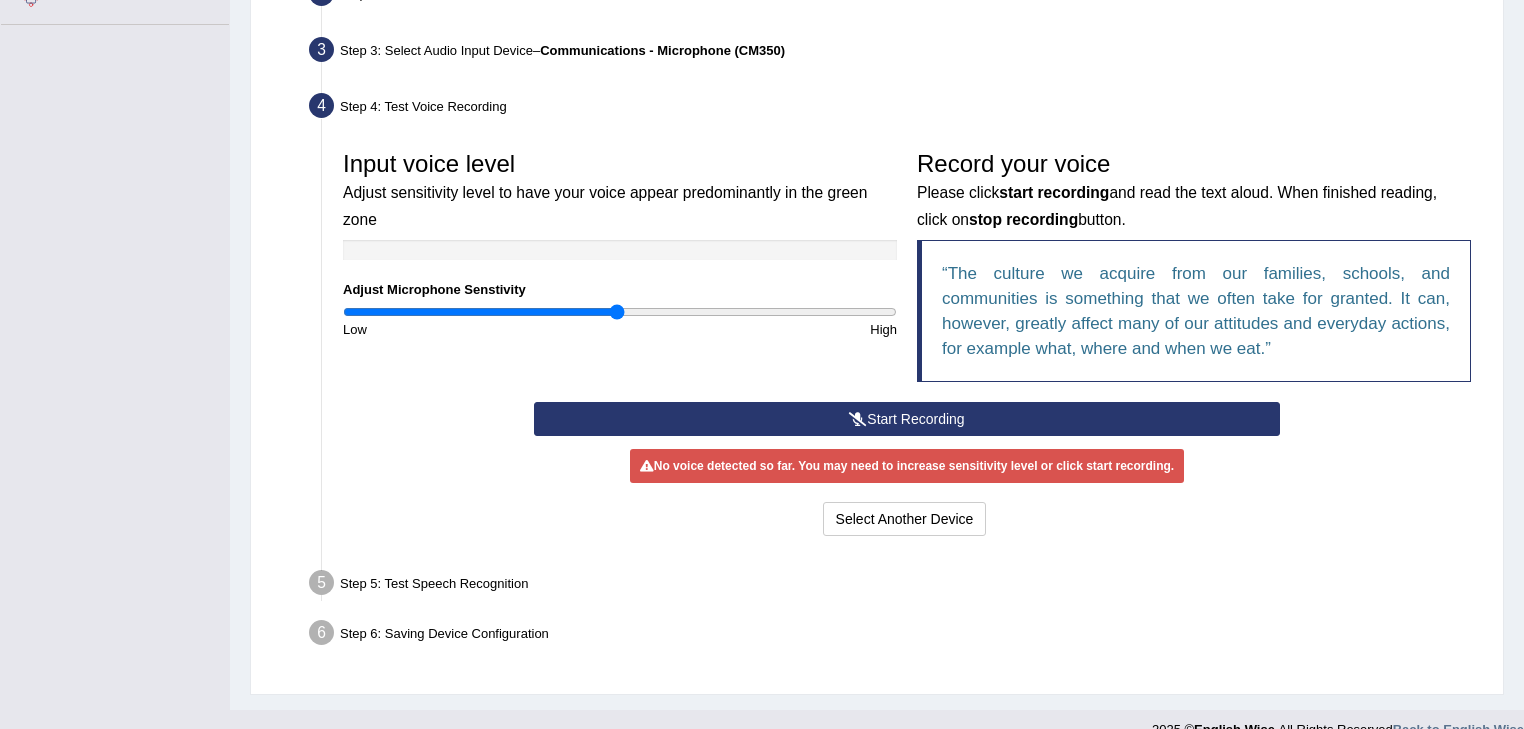 scroll, scrollTop: 500, scrollLeft: 0, axis: vertical 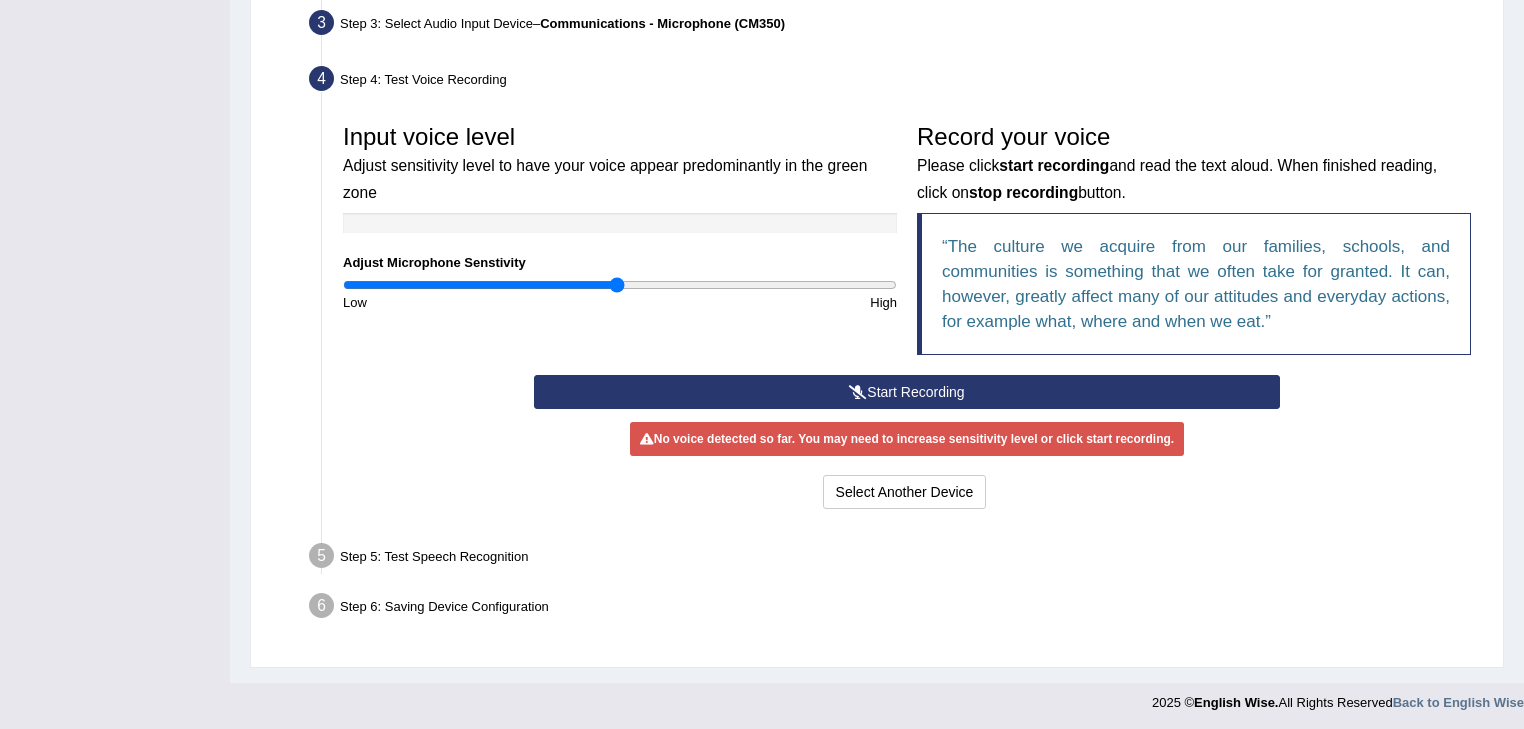 click on "Start Recording" at bounding box center [906, 392] 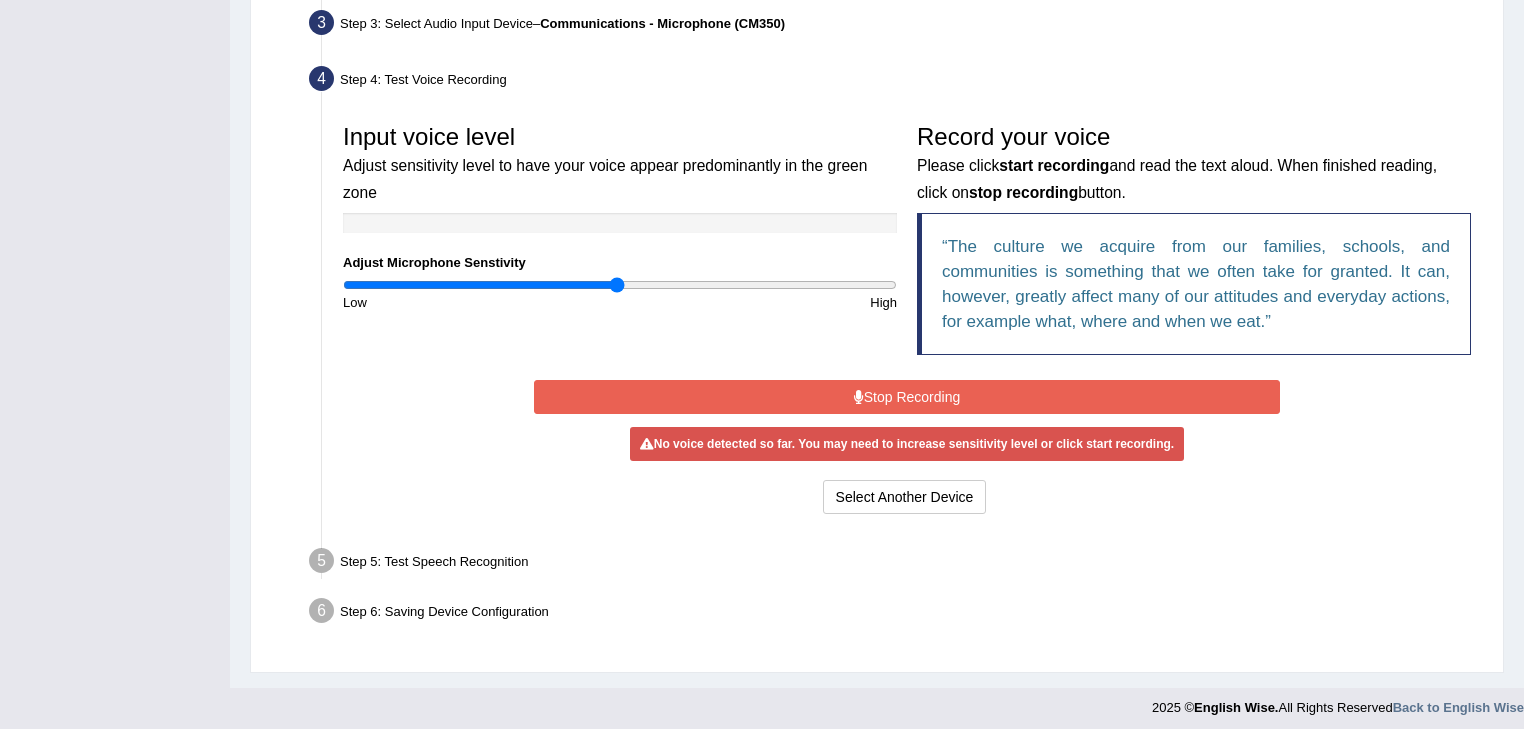 click on "Stop Recording" at bounding box center [906, 397] 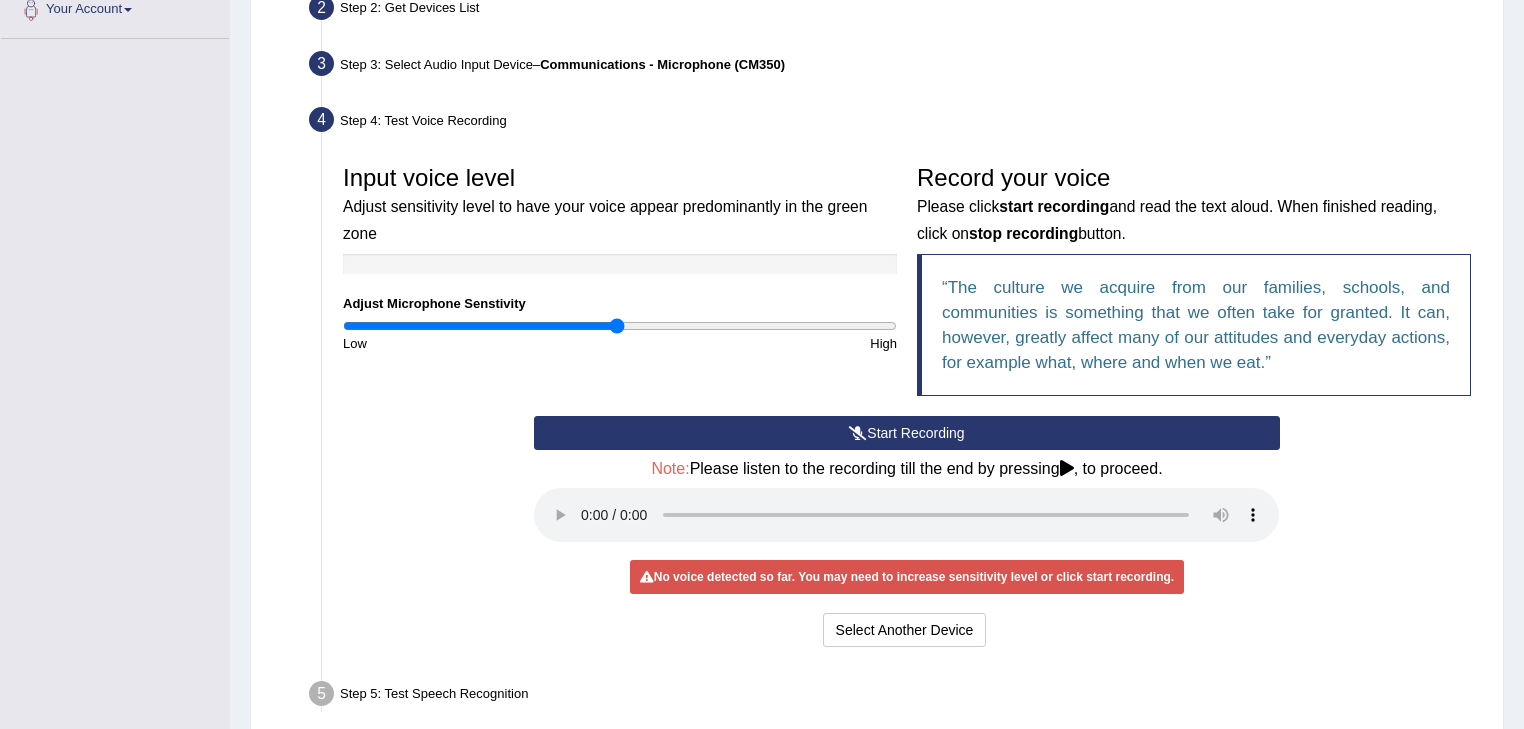 scroll, scrollTop: 0, scrollLeft: 0, axis: both 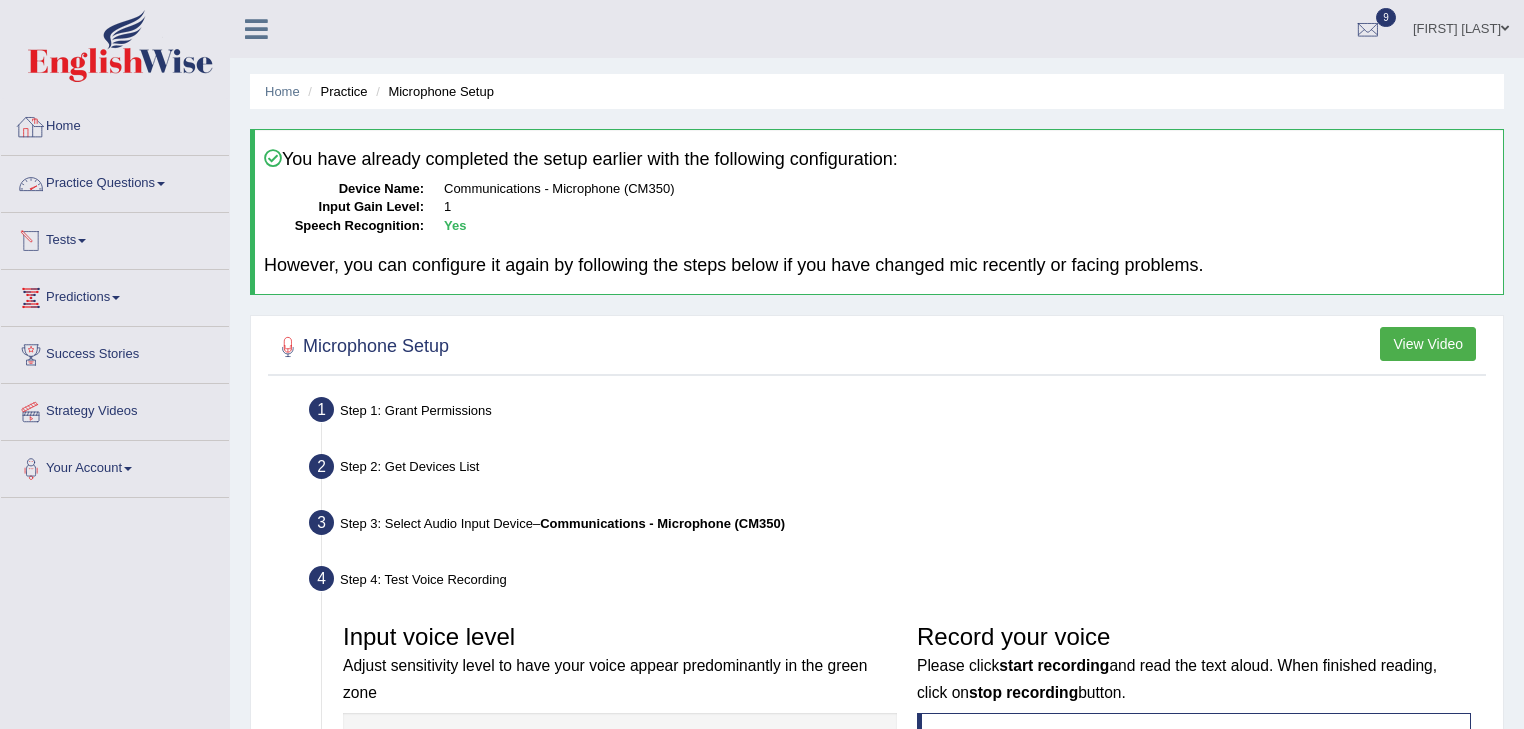 click on "Home" at bounding box center (115, 124) 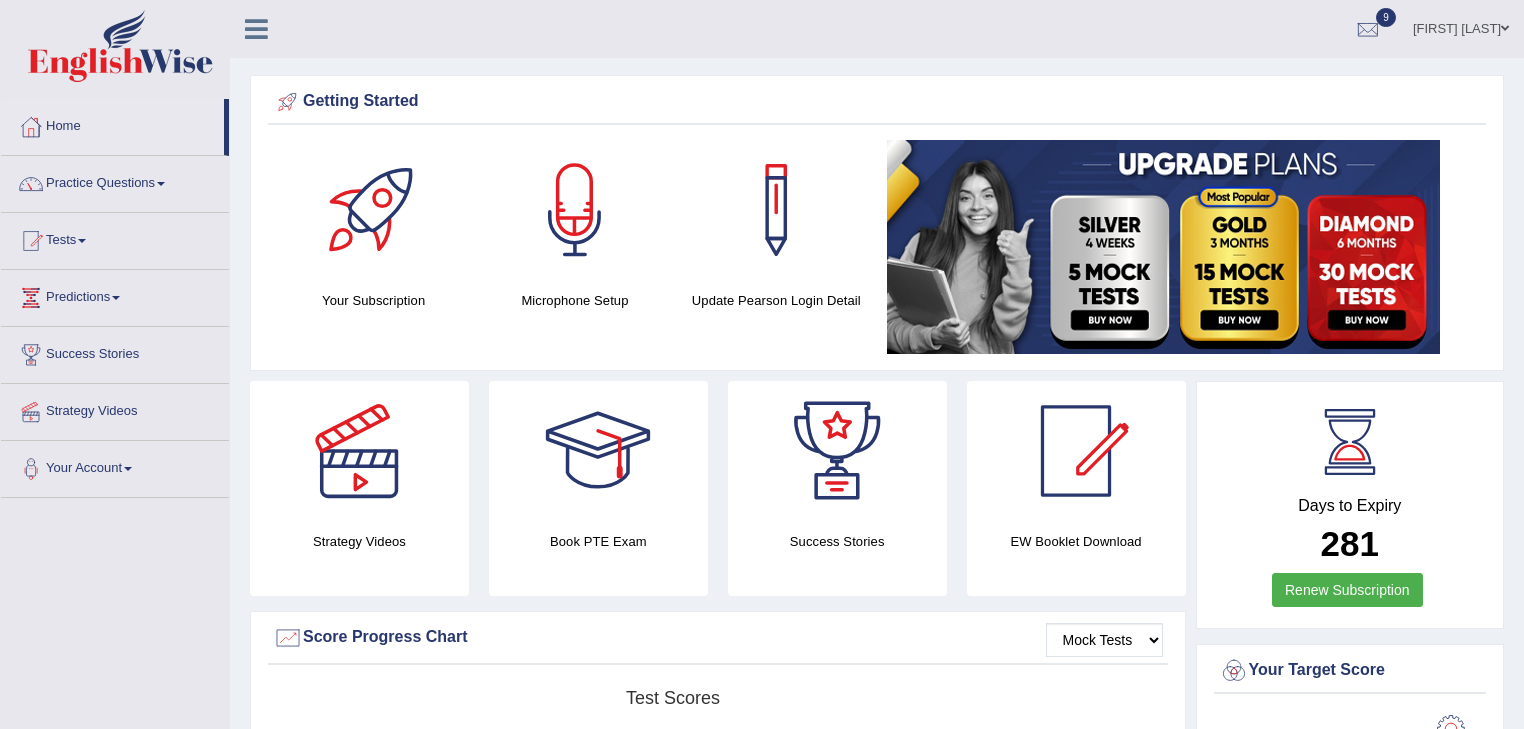 scroll, scrollTop: 0, scrollLeft: 0, axis: both 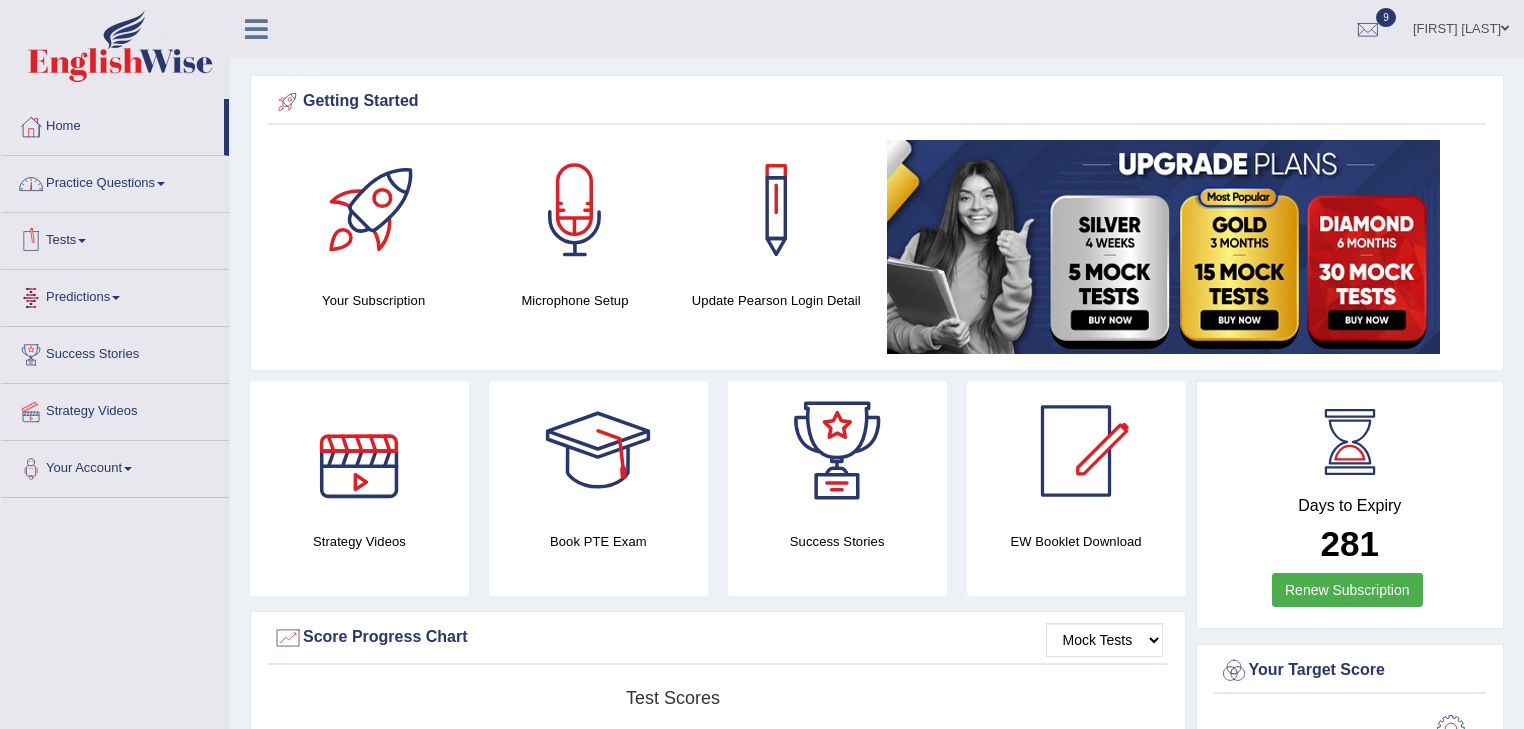 click on "Practice Questions" at bounding box center (115, 181) 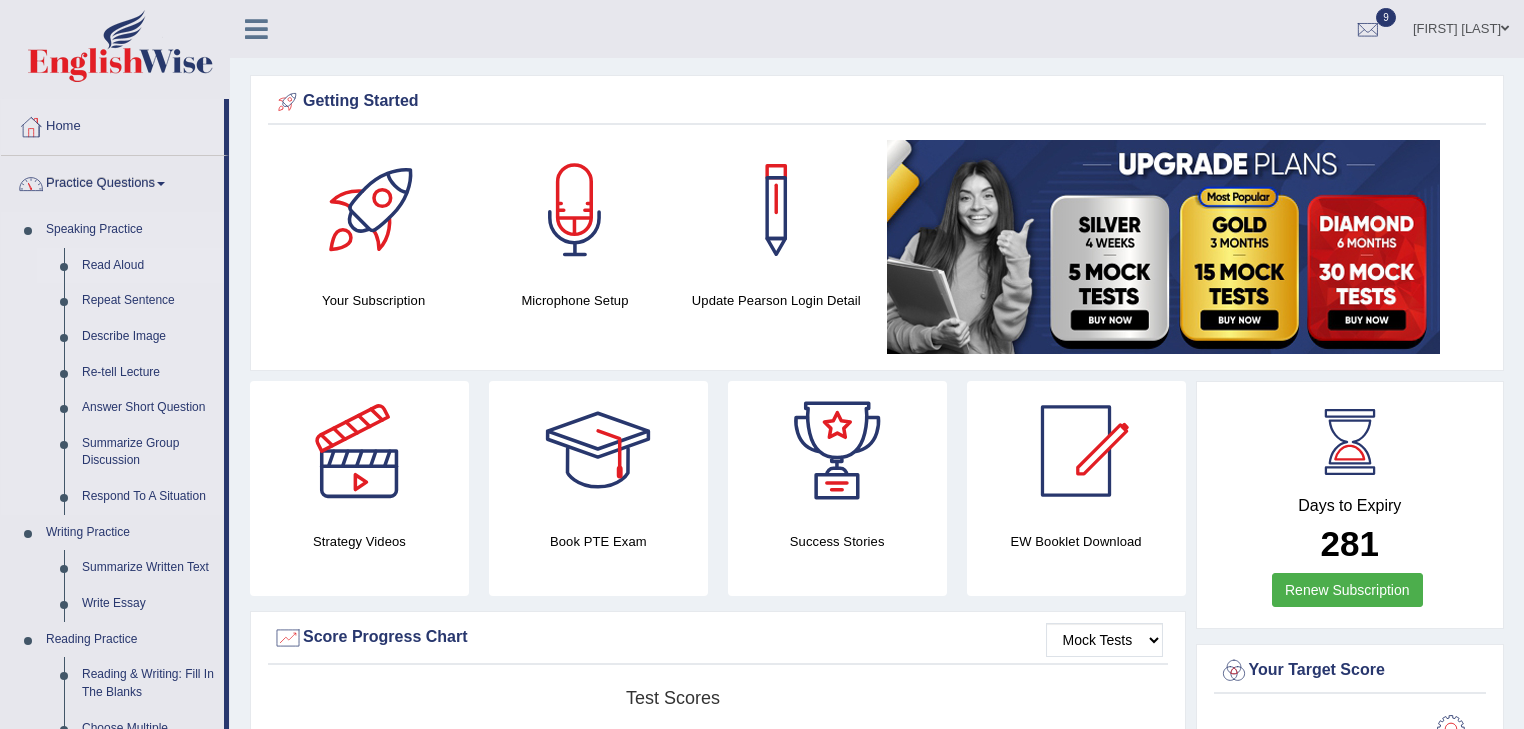 click on "Read Aloud" at bounding box center [148, 266] 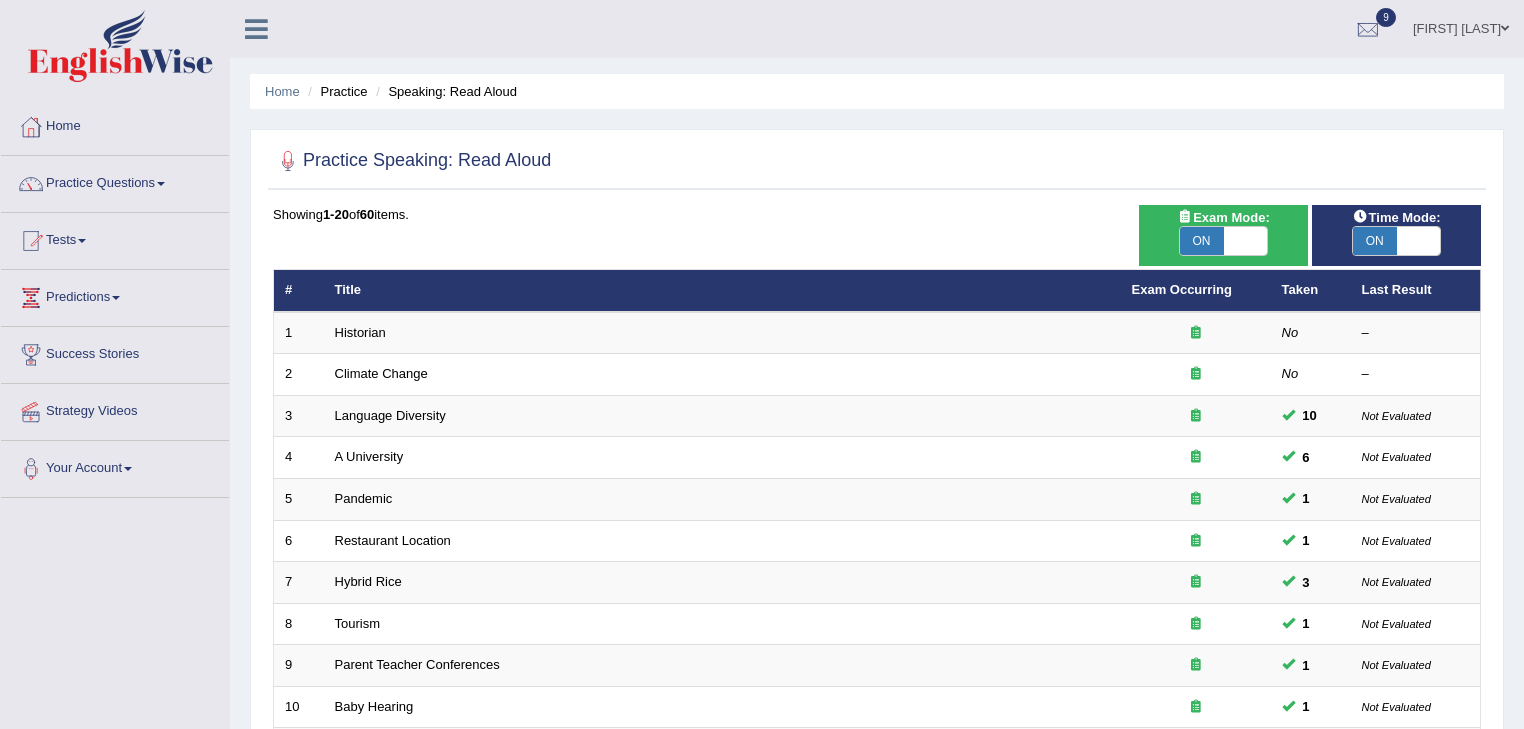 scroll, scrollTop: 0, scrollLeft: 0, axis: both 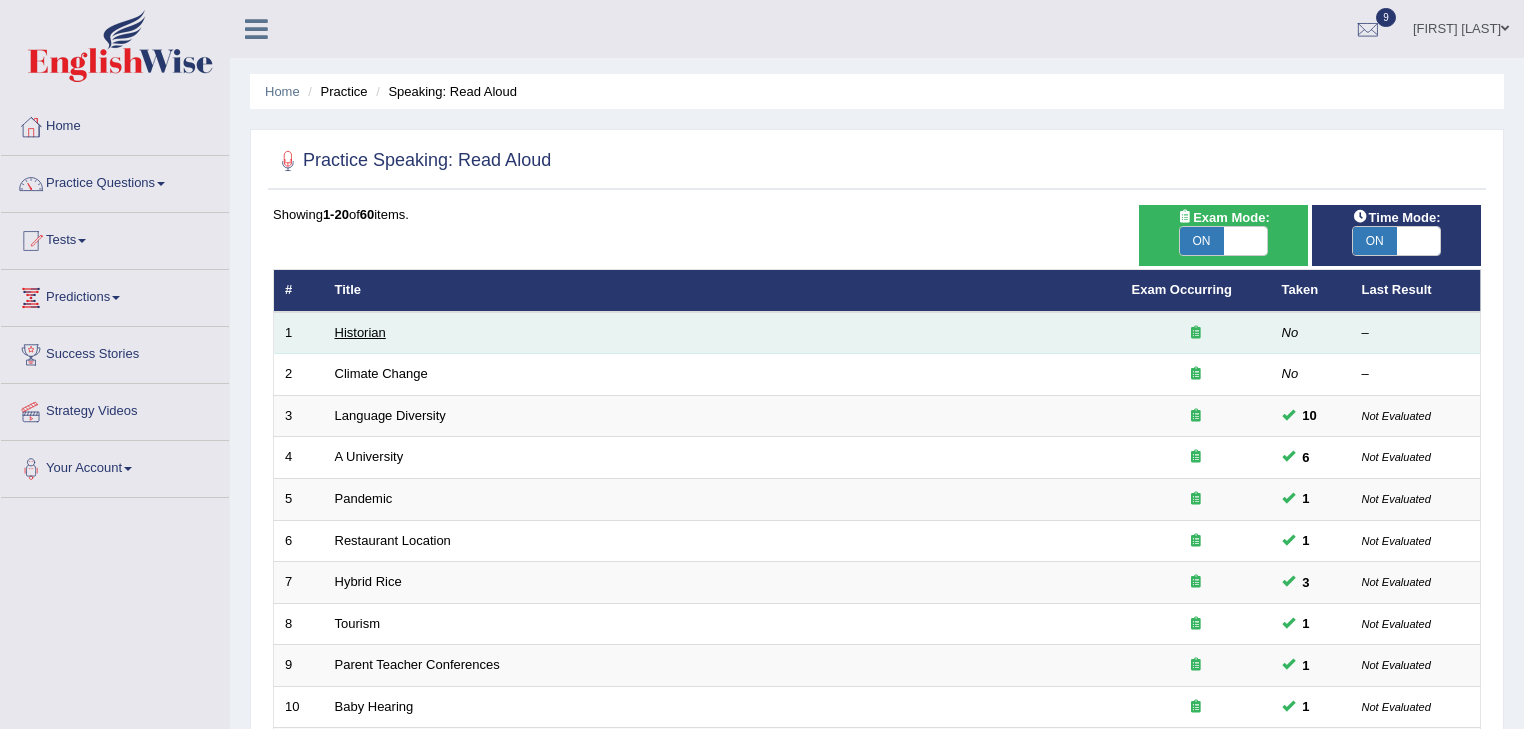 click on "Historian" at bounding box center (360, 332) 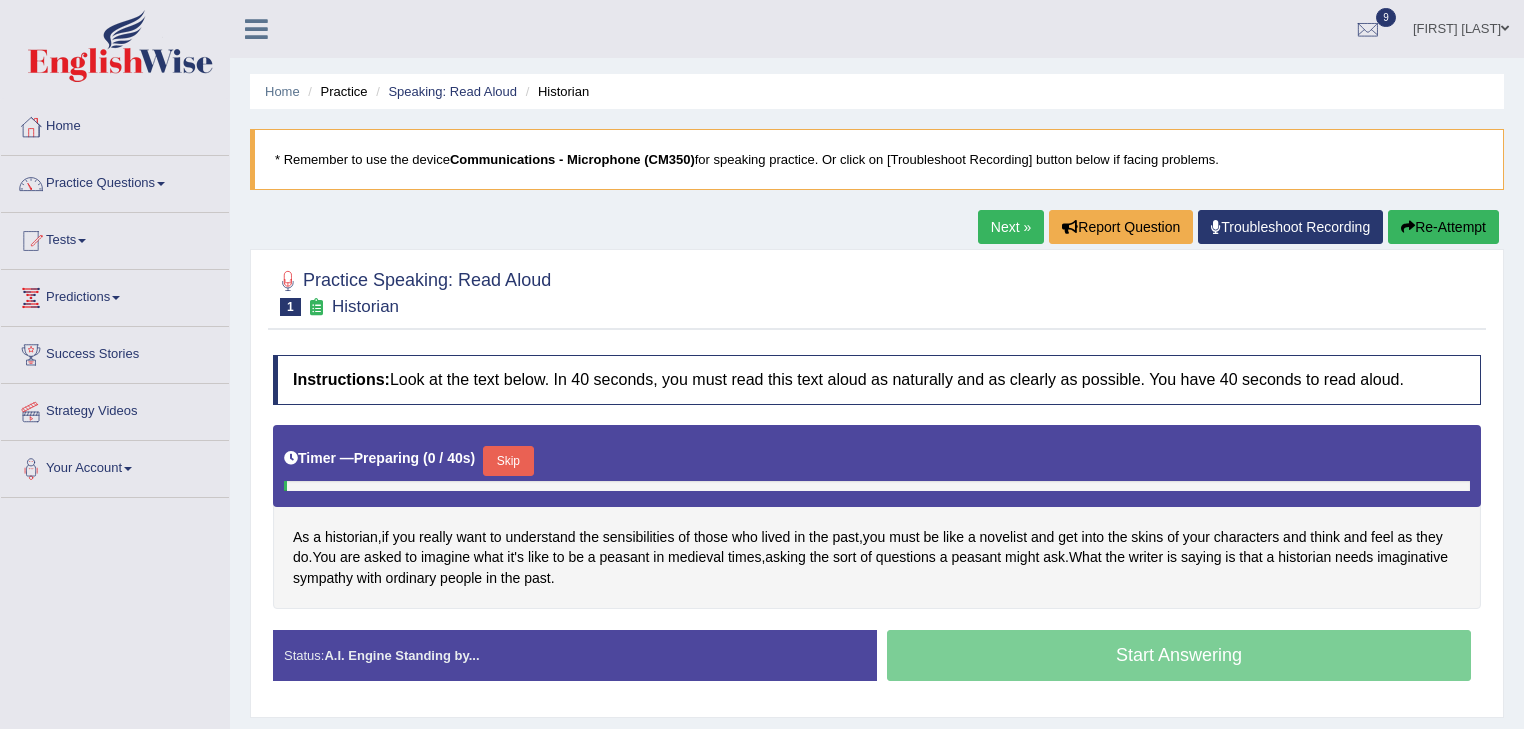 scroll, scrollTop: 0, scrollLeft: 0, axis: both 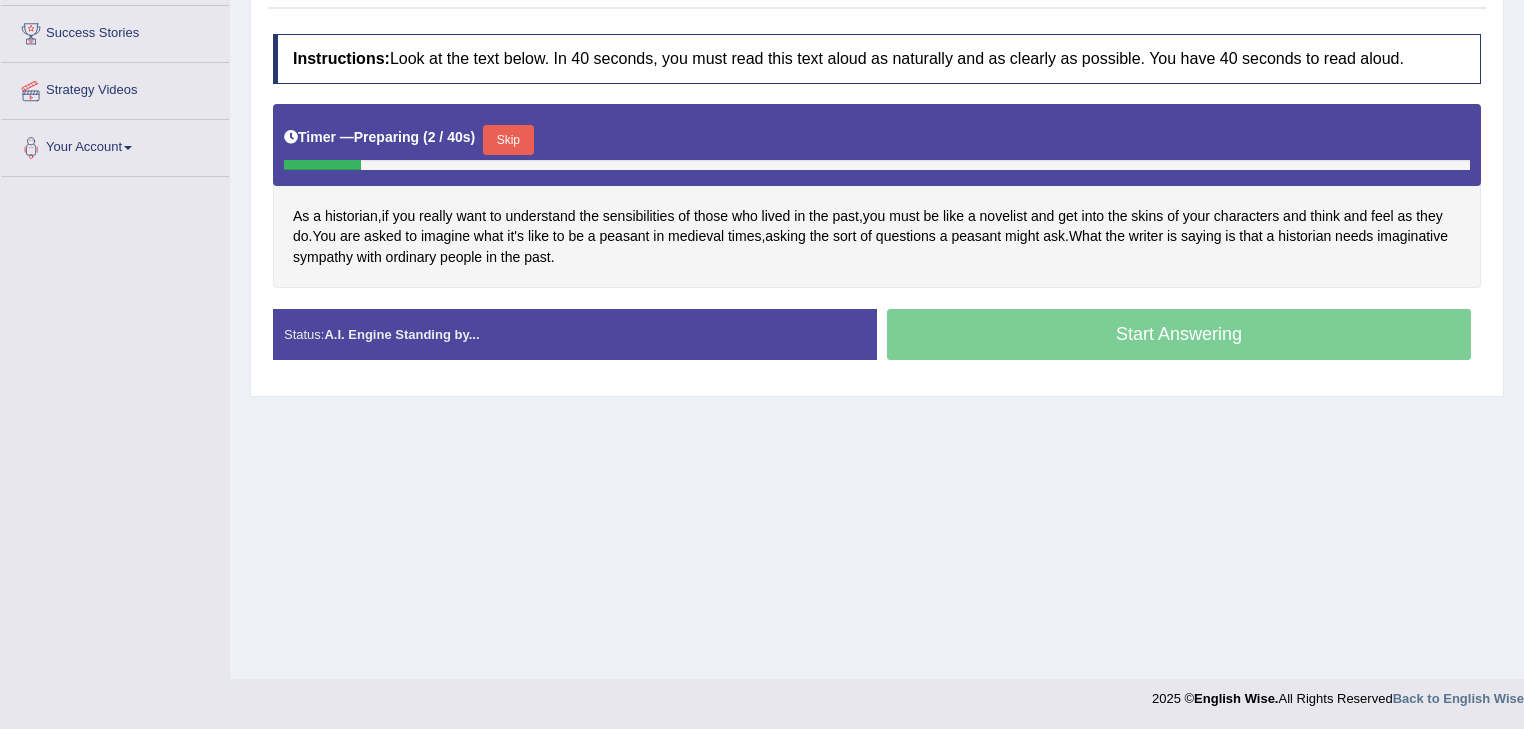 click on "Skip" at bounding box center (508, 140) 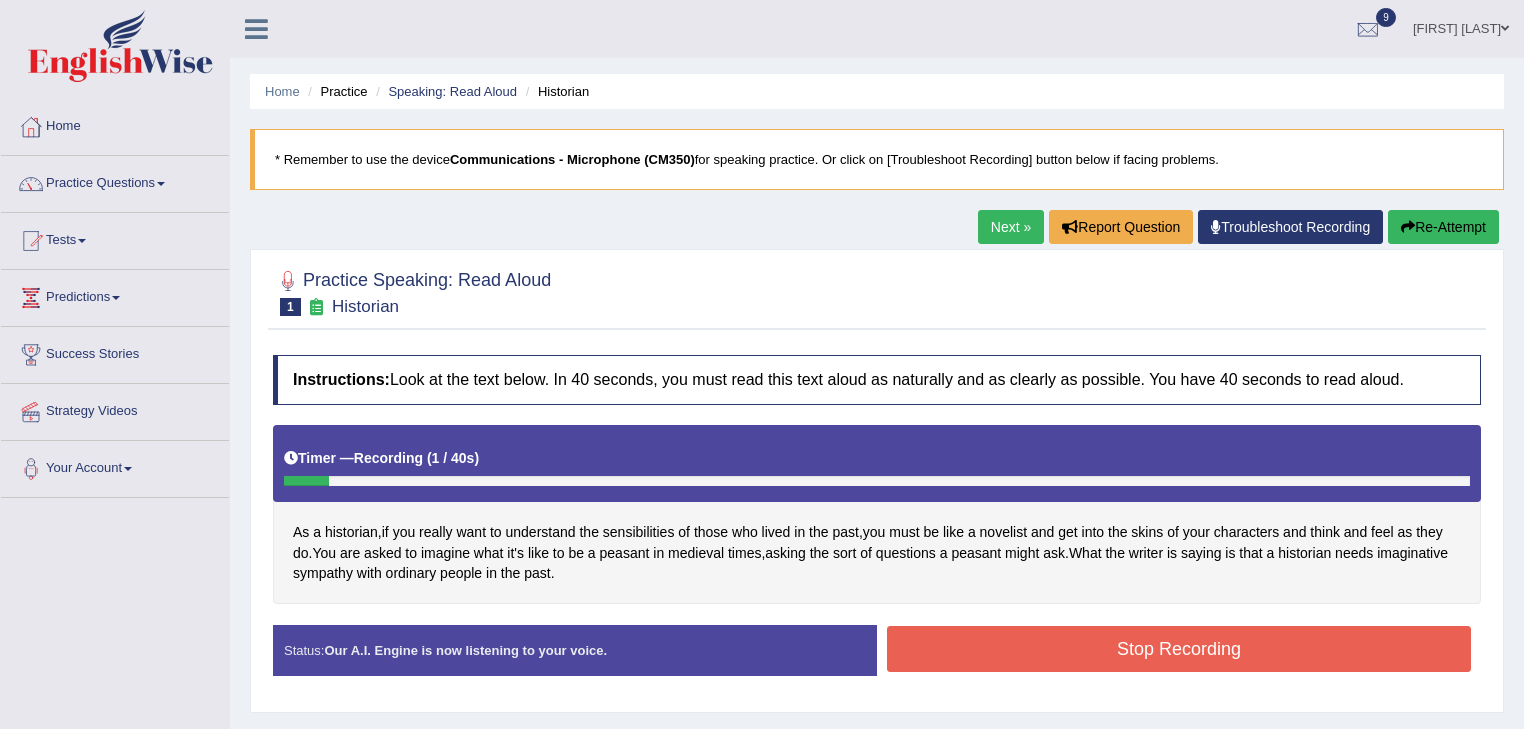 scroll, scrollTop: 0, scrollLeft: 0, axis: both 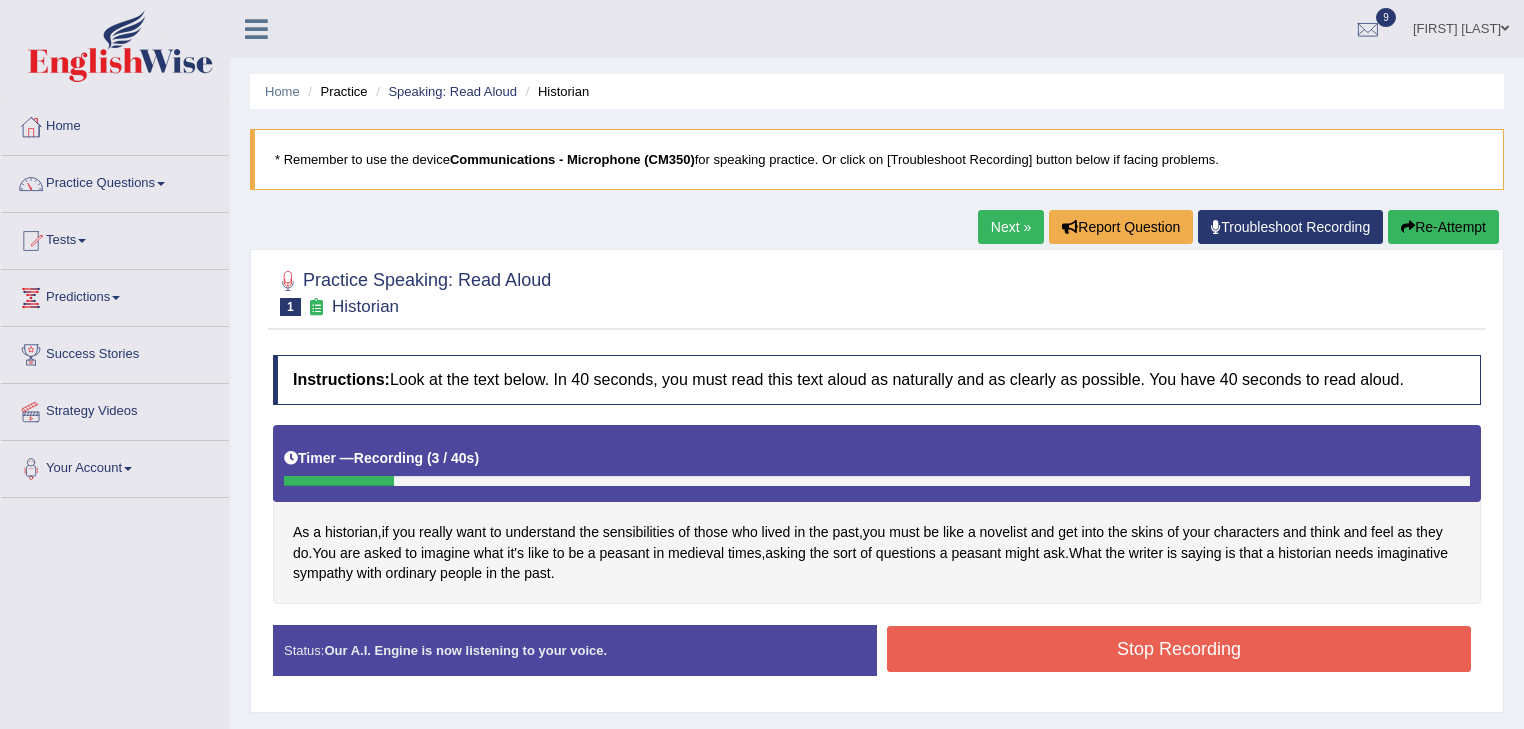 click on "Re-Attempt" at bounding box center [1443, 227] 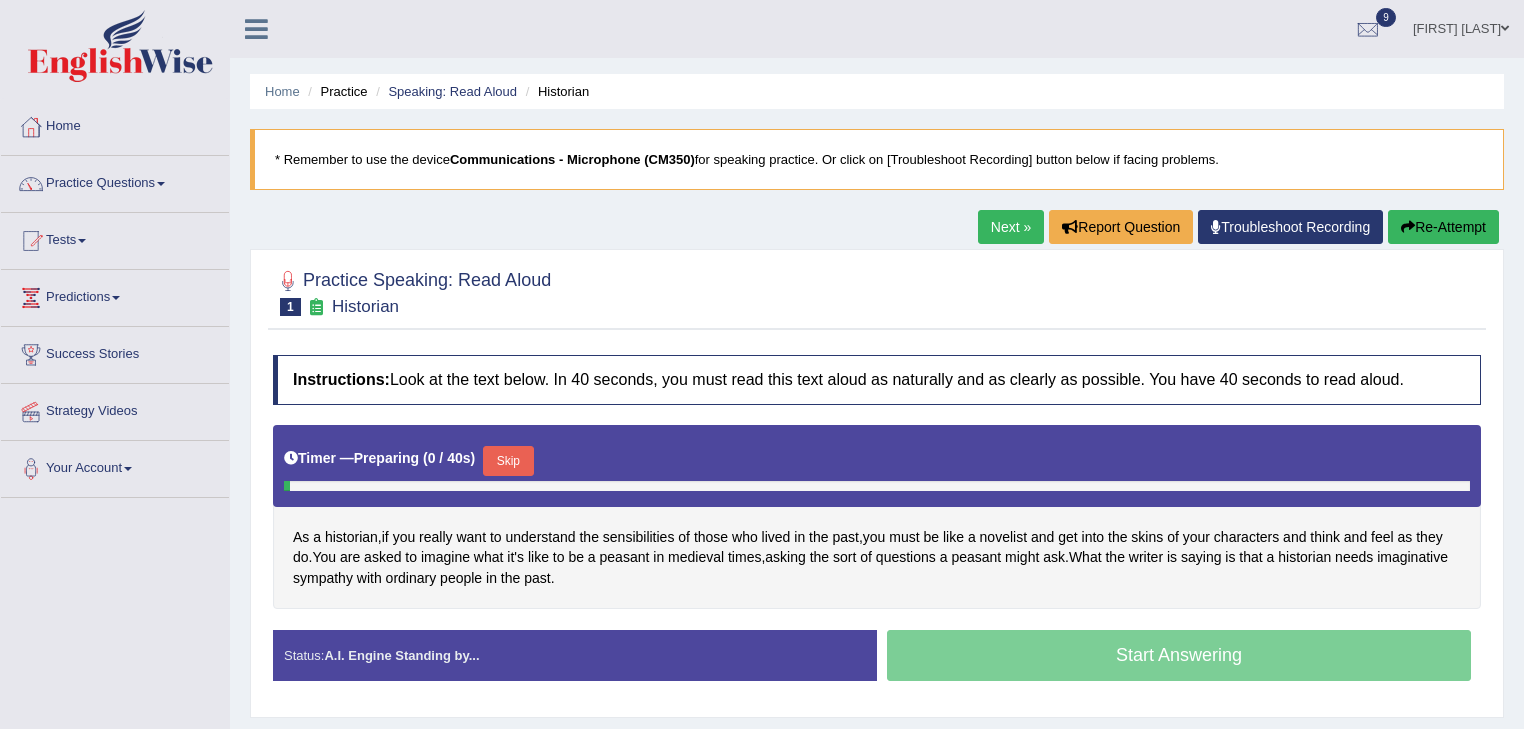 scroll, scrollTop: 321, scrollLeft: 0, axis: vertical 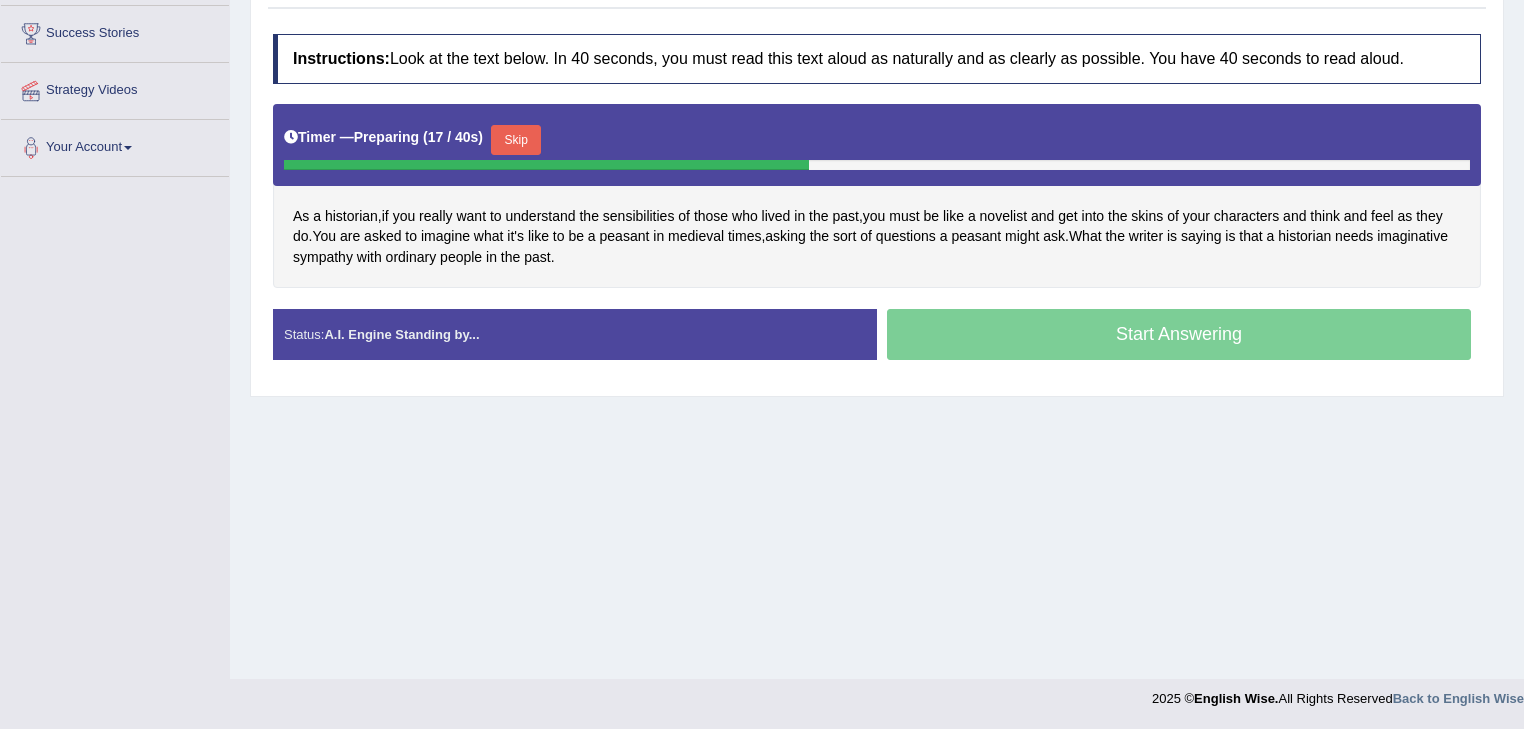 click on "Skip" at bounding box center (516, 140) 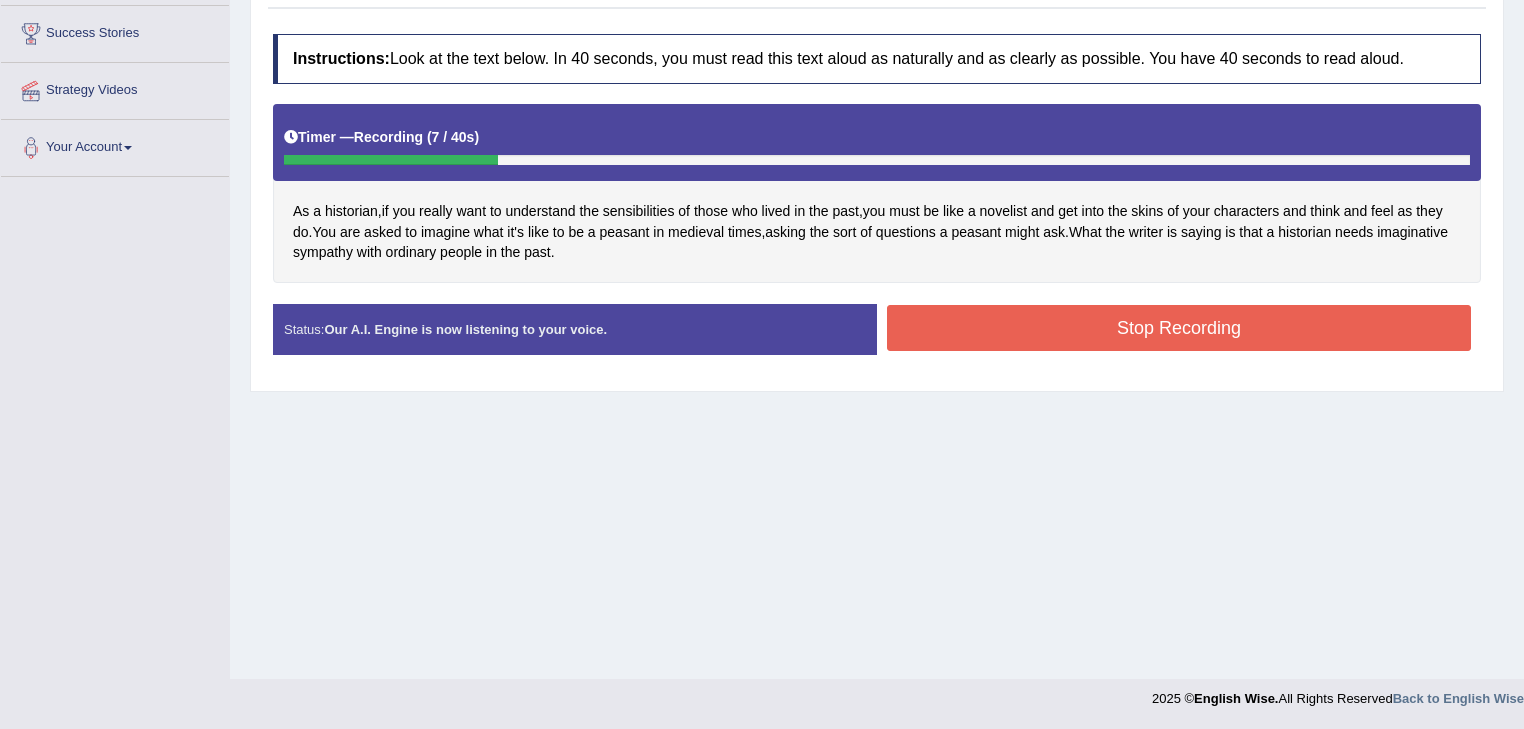 click on "Stop Recording" at bounding box center (1179, 328) 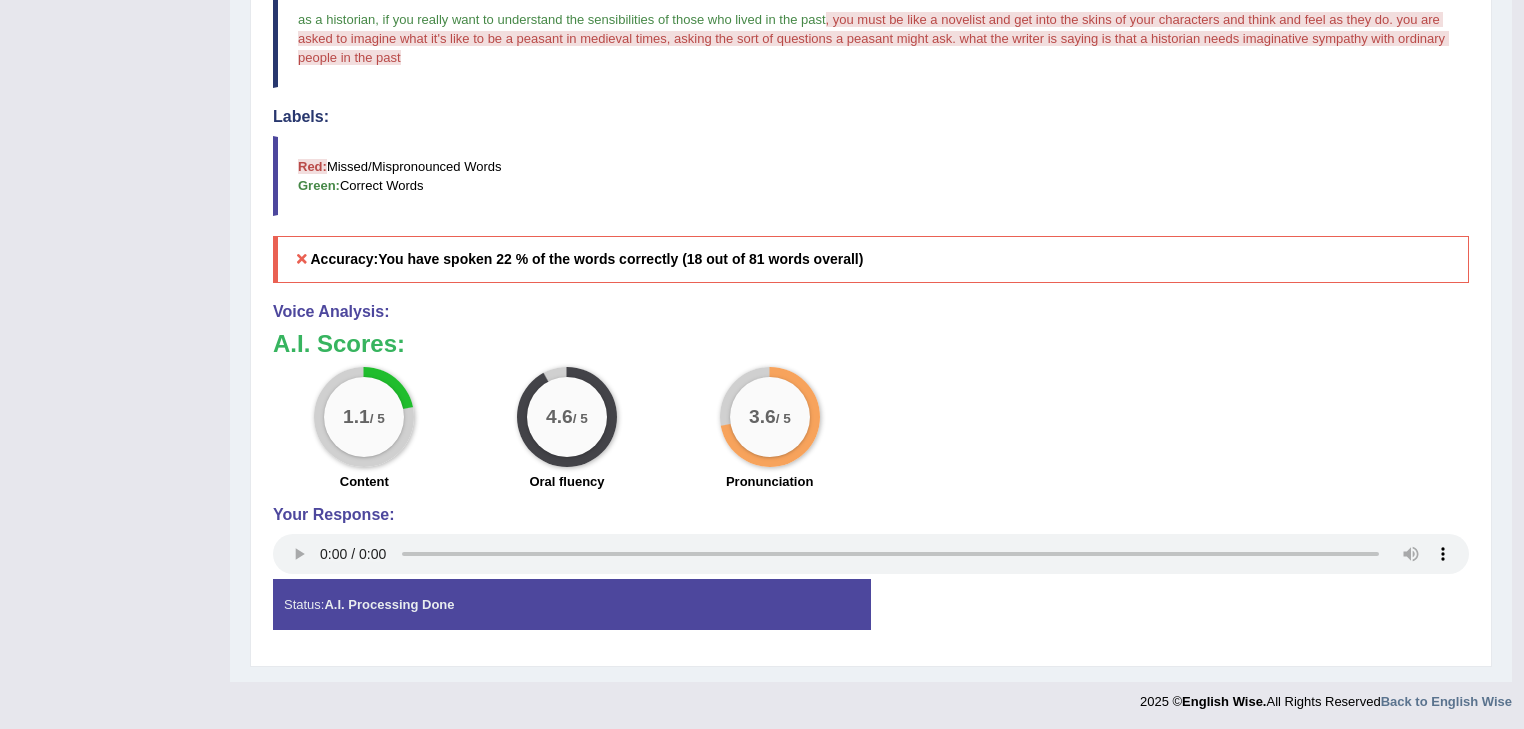 scroll, scrollTop: 36, scrollLeft: 0, axis: vertical 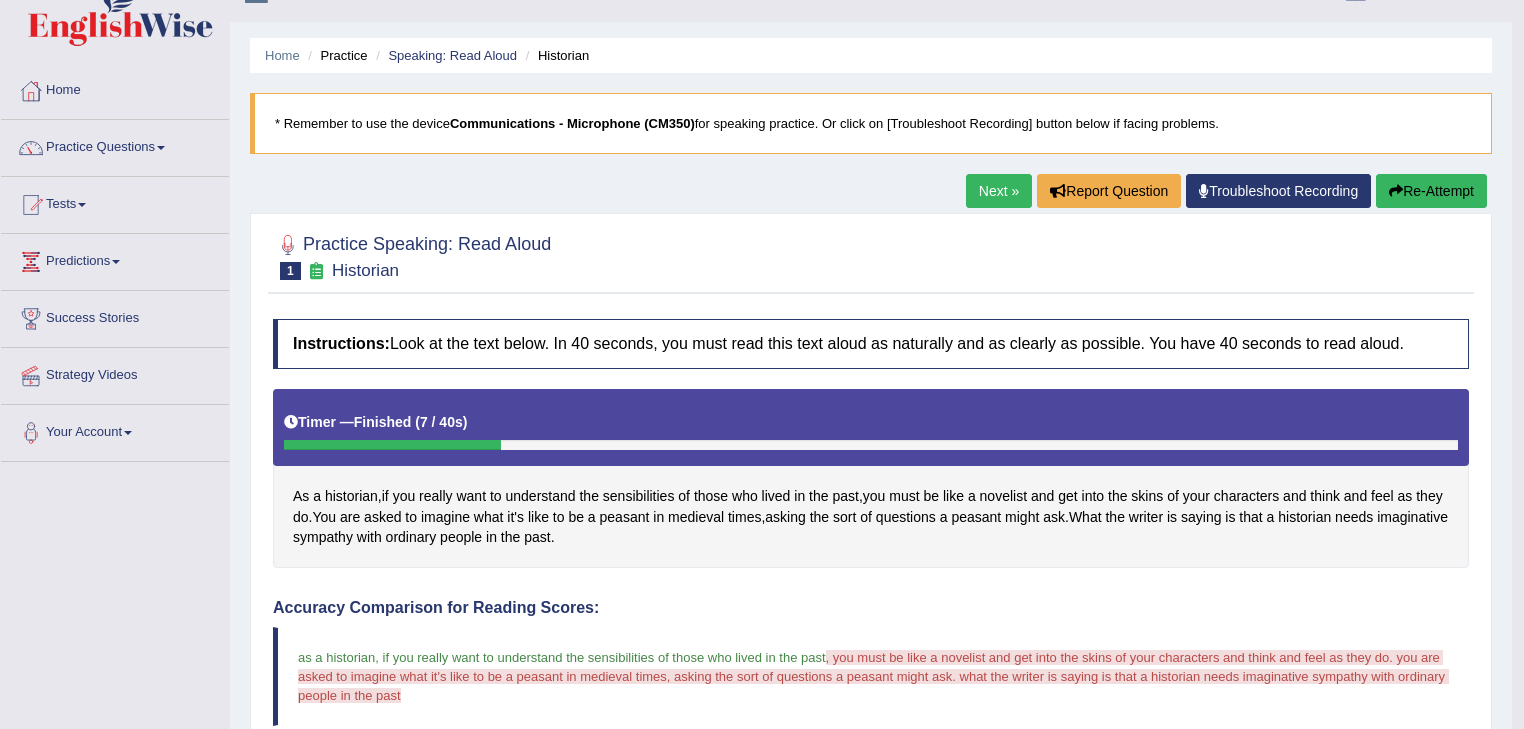 click on "Re-Attempt" at bounding box center [1431, 191] 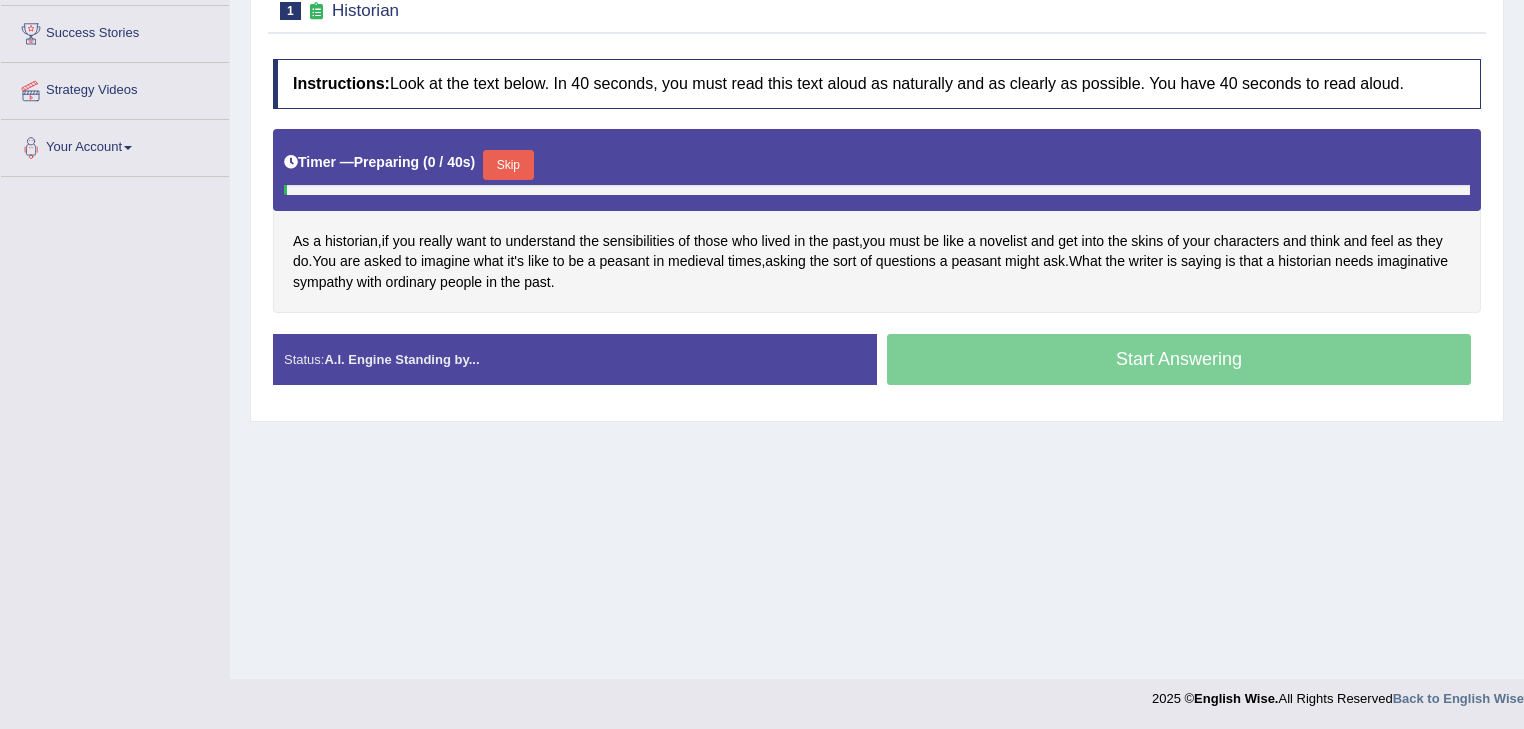 scroll, scrollTop: 321, scrollLeft: 0, axis: vertical 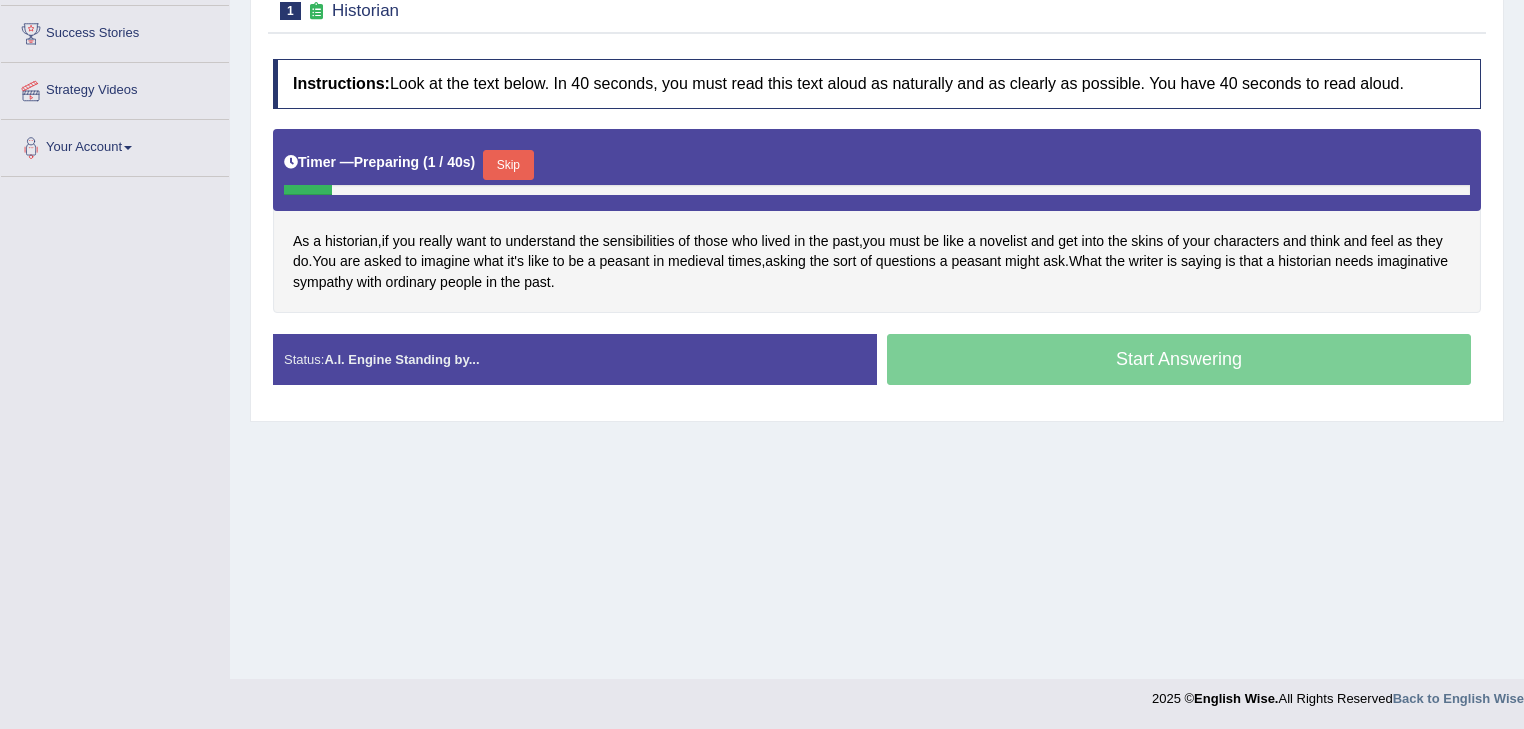 click on "Skip" at bounding box center (508, 165) 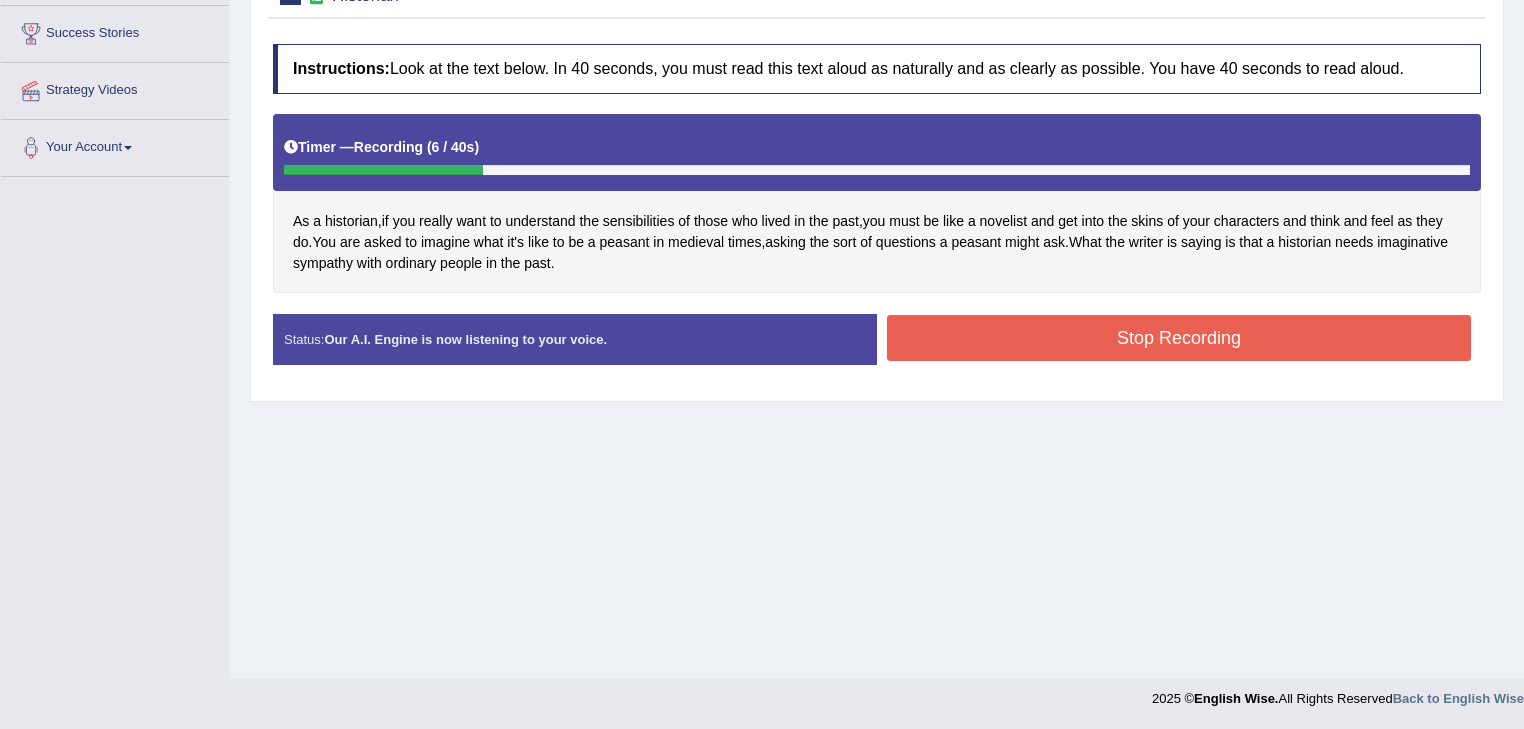 click on "Stop Recording" at bounding box center [1179, 338] 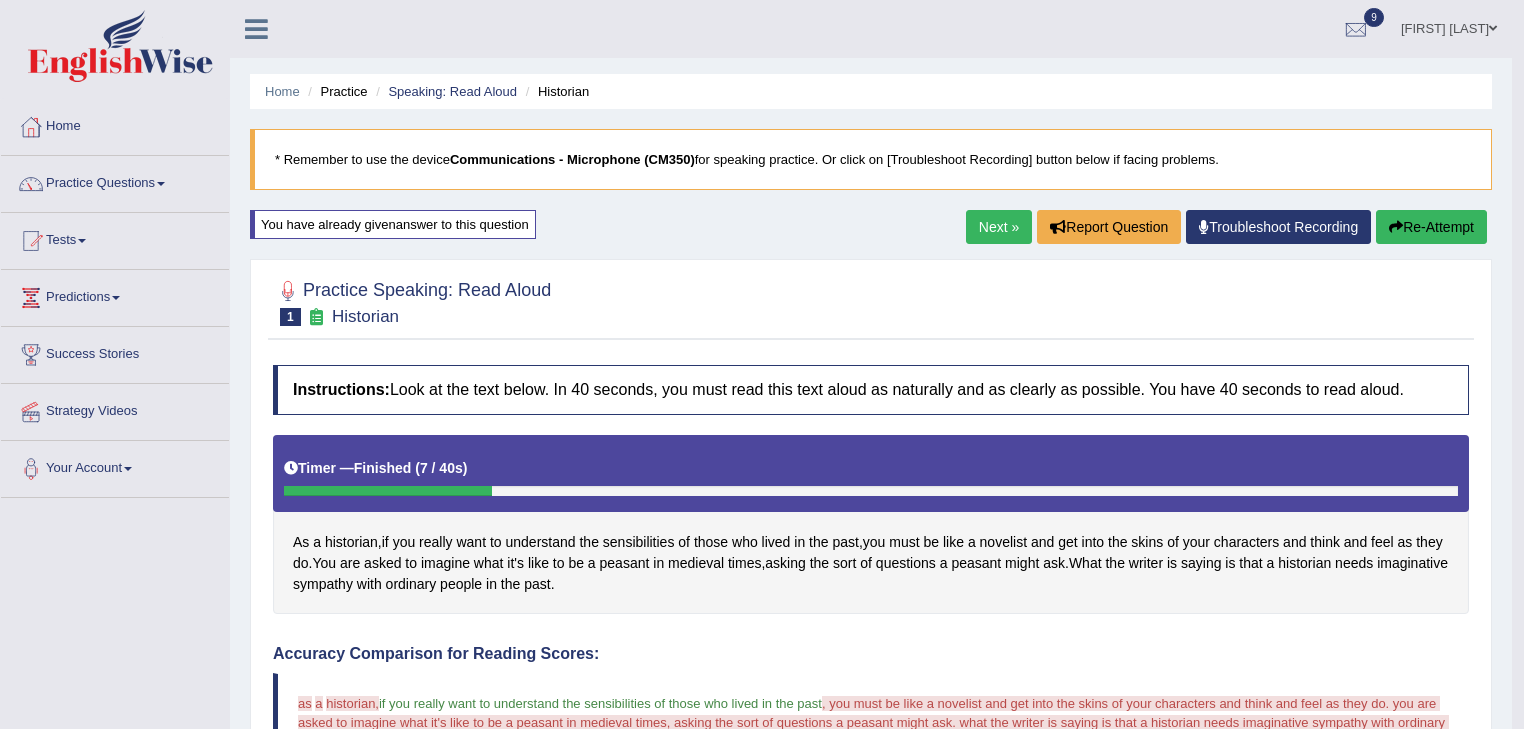 scroll, scrollTop: 684, scrollLeft: 0, axis: vertical 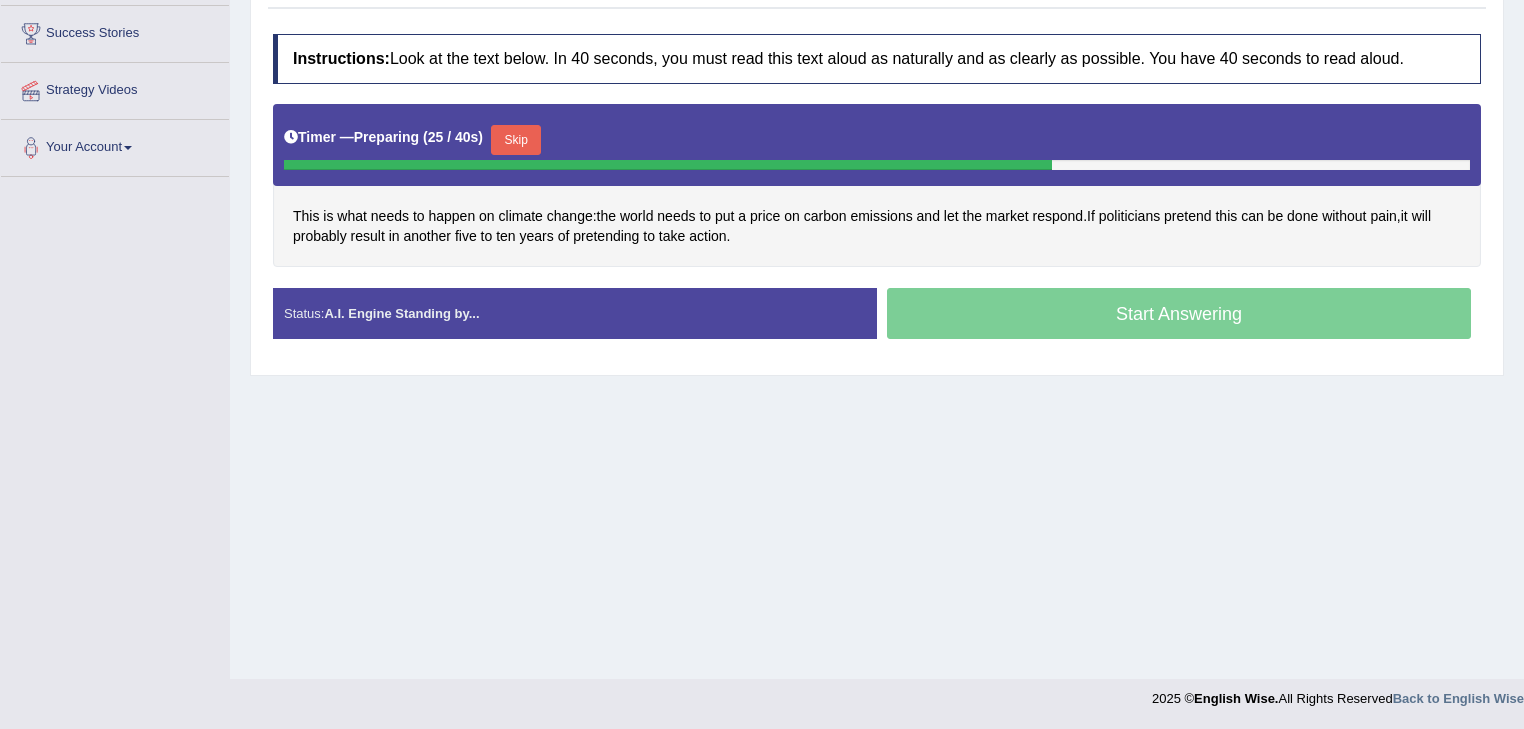 click on "Skip" at bounding box center (516, 140) 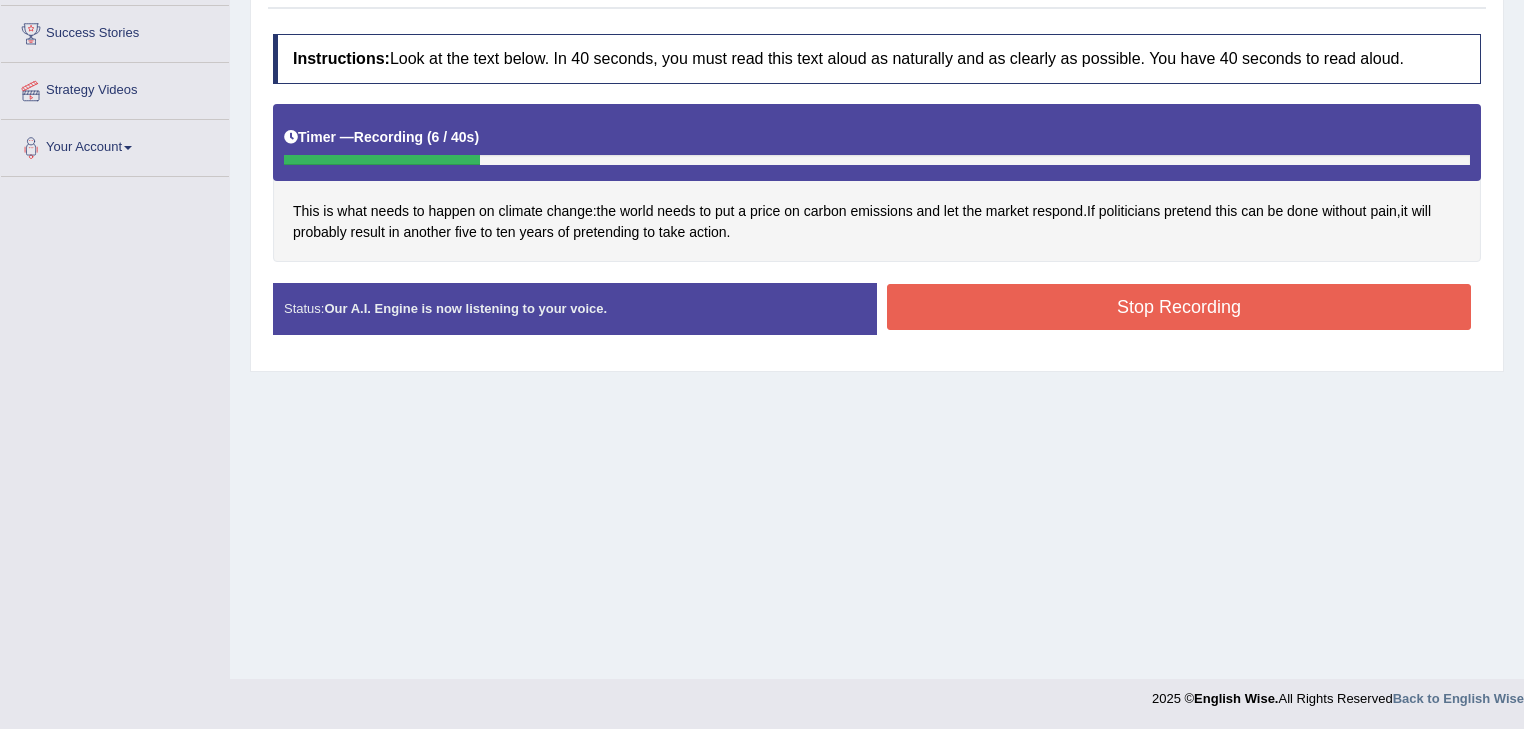 click on "Stop Recording" at bounding box center (1179, 307) 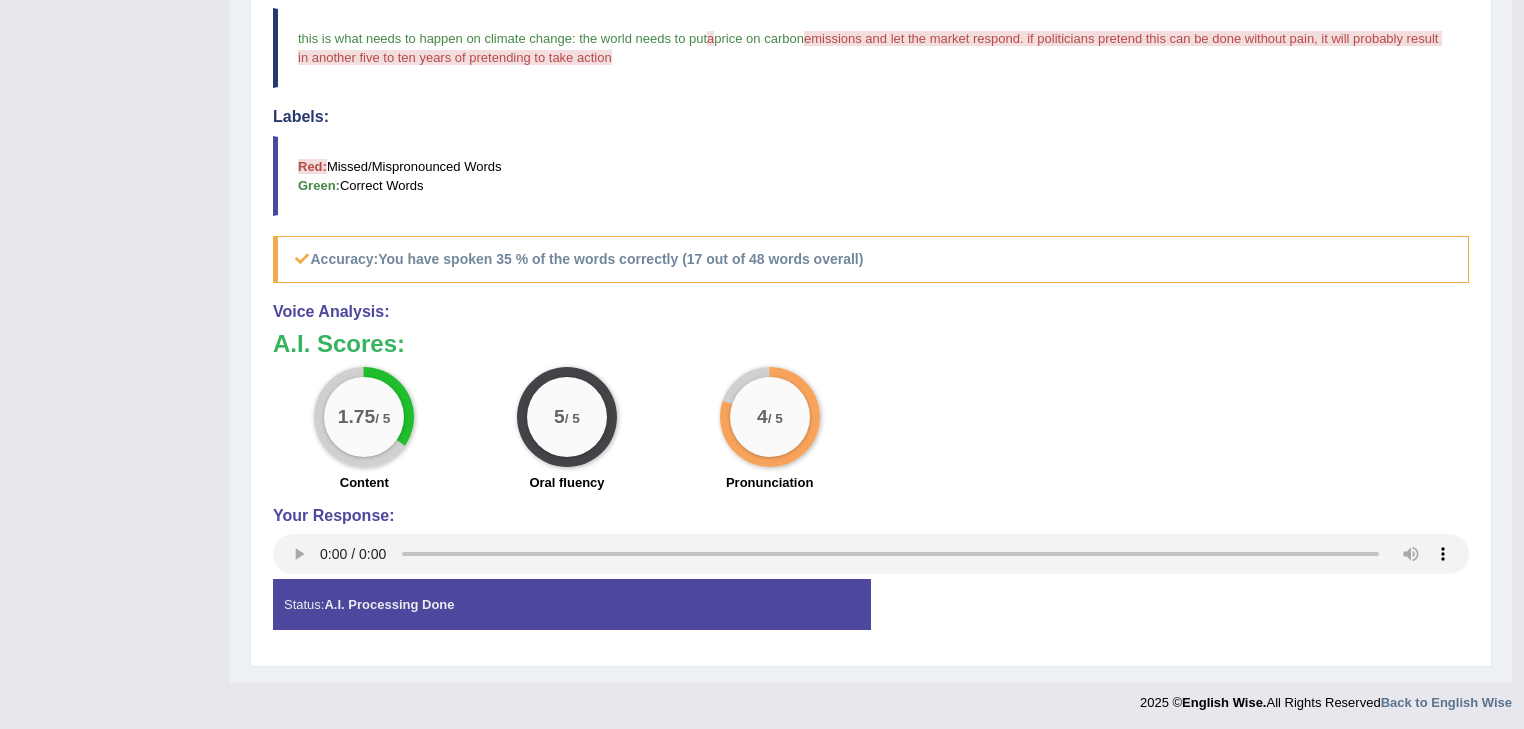 scroll, scrollTop: 0, scrollLeft: 0, axis: both 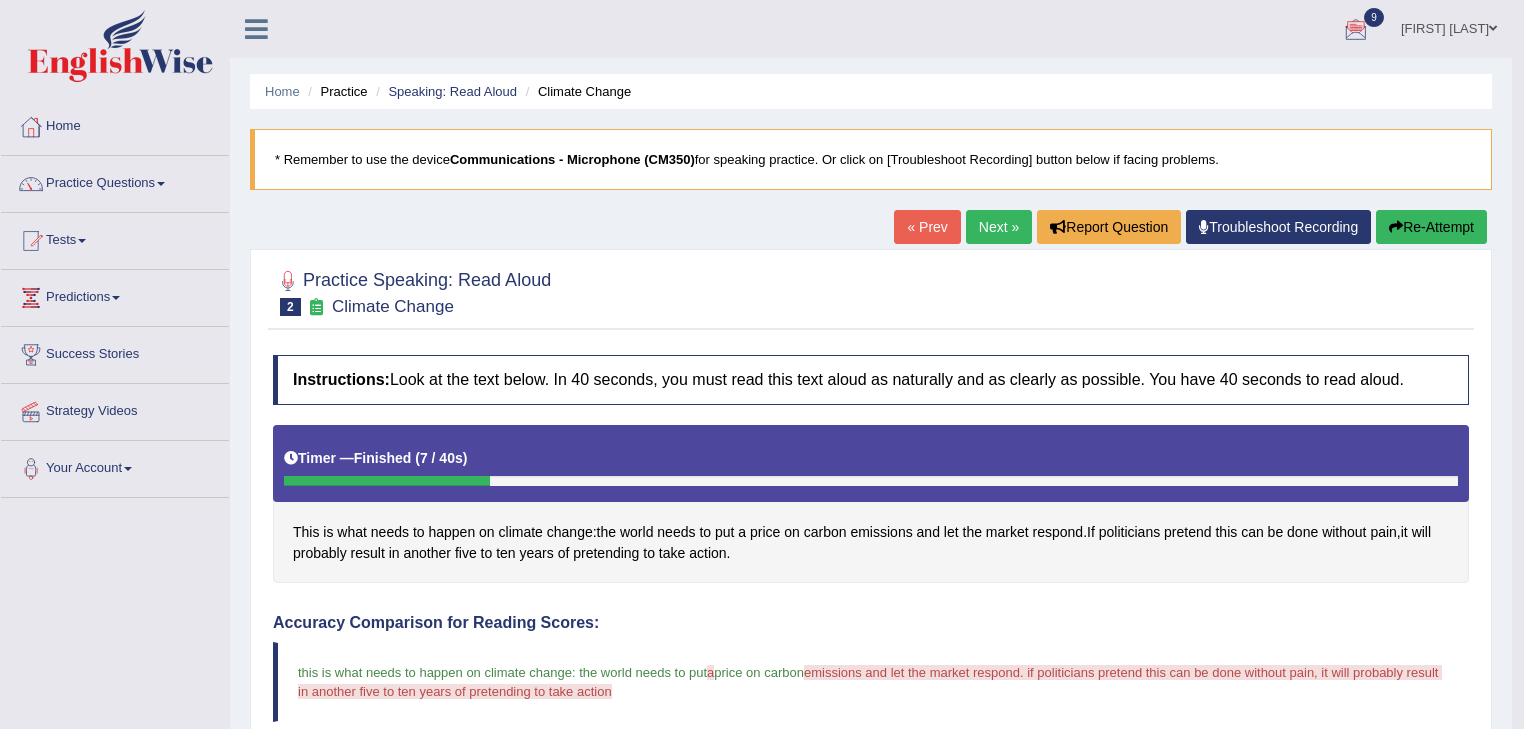 click on "Re-Attempt" at bounding box center (1431, 227) 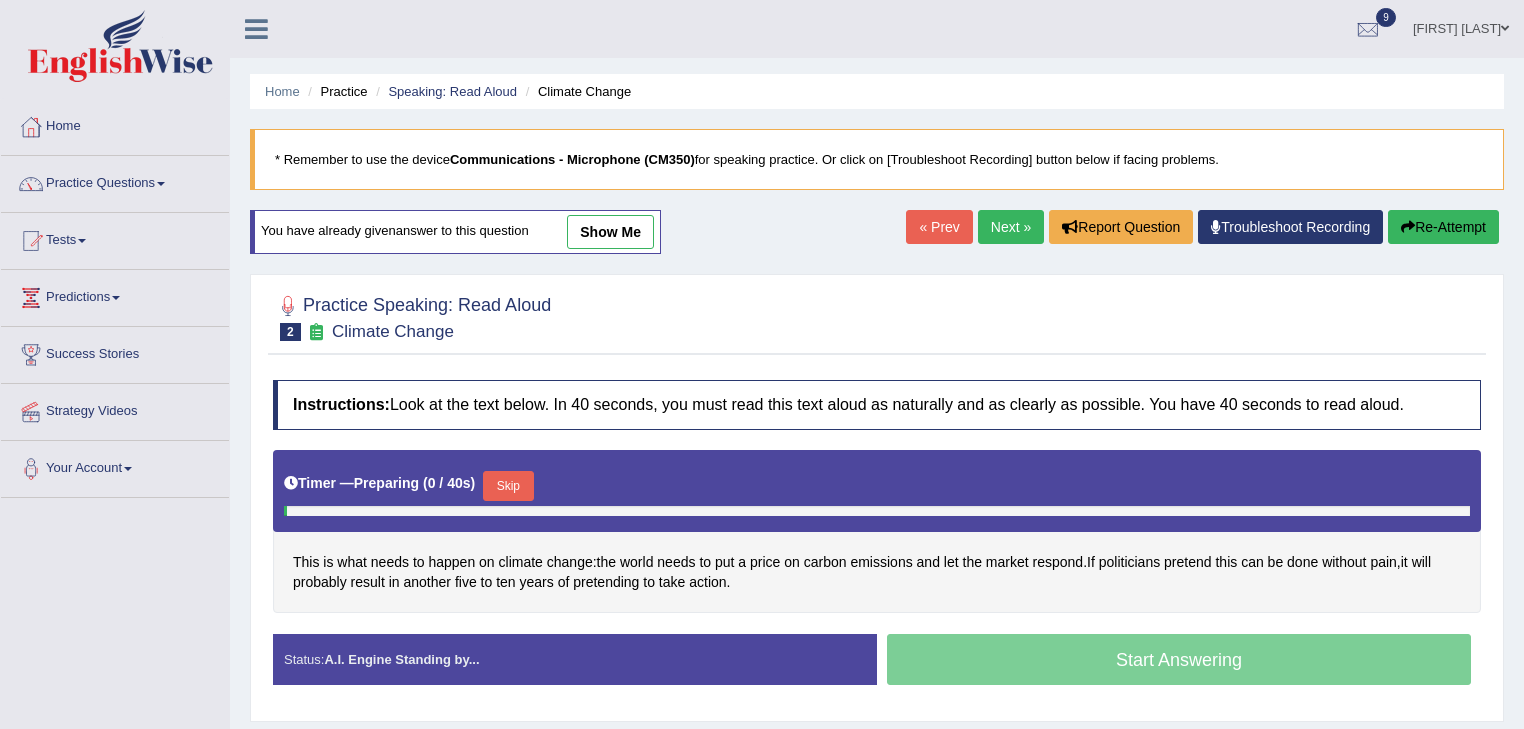 scroll, scrollTop: 321, scrollLeft: 0, axis: vertical 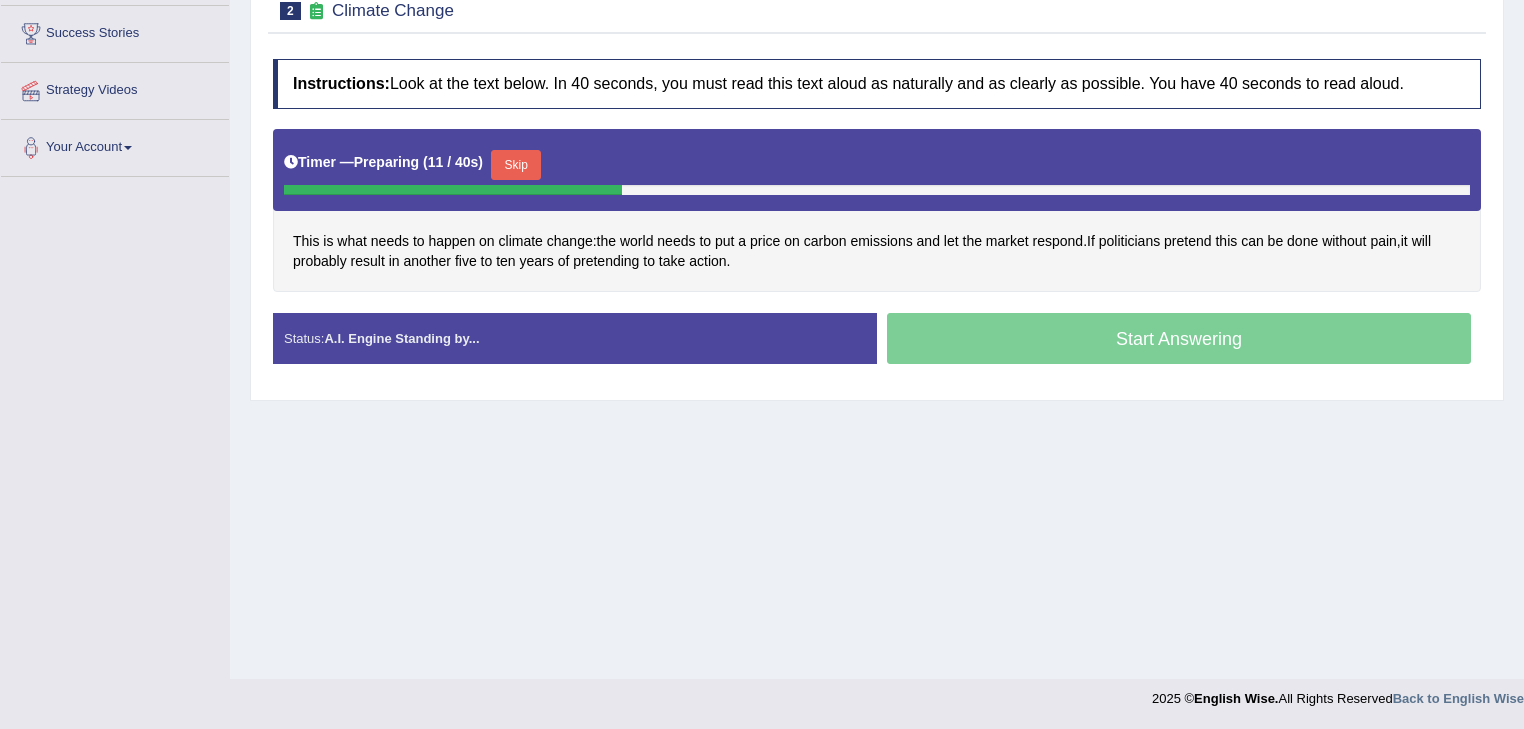 click on "Skip" at bounding box center [516, 165] 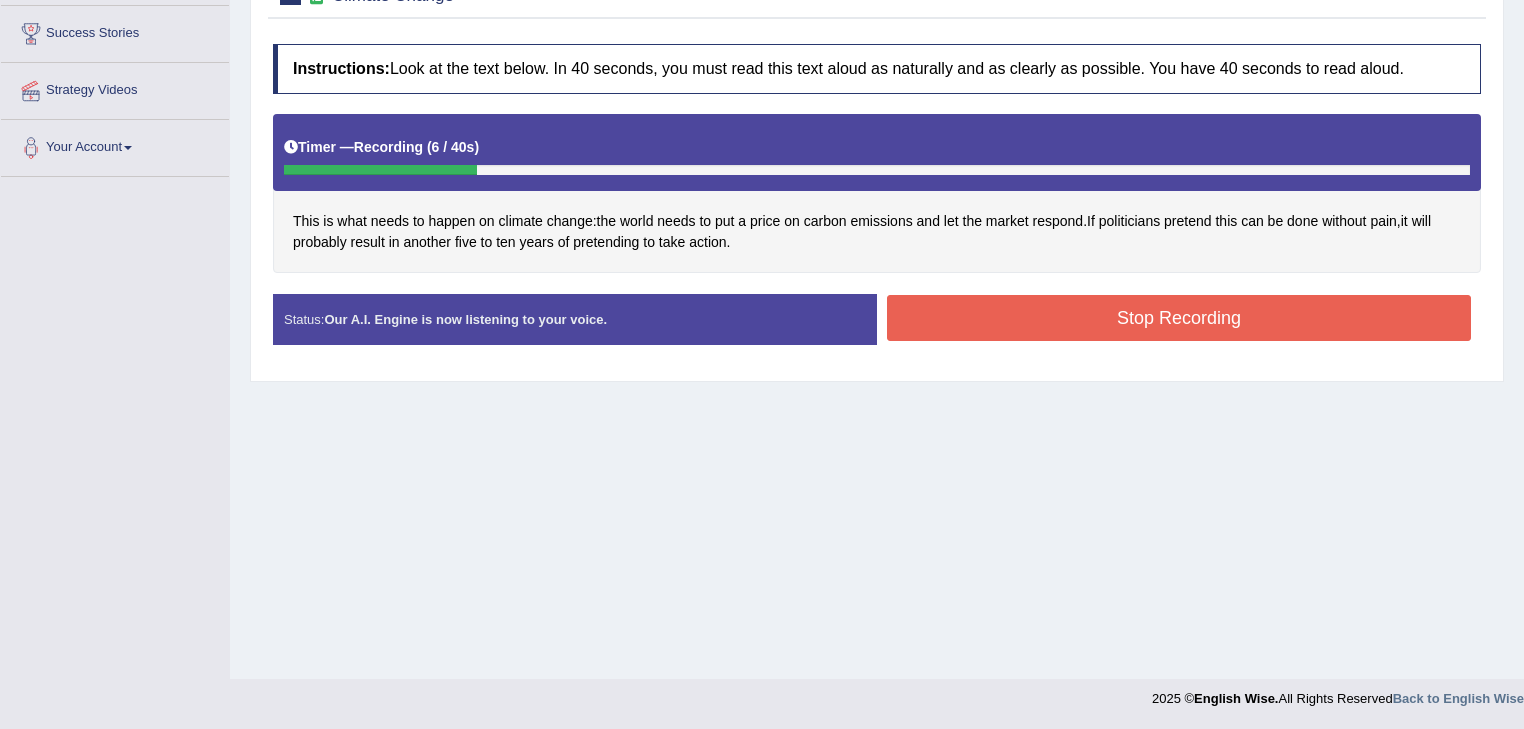 click on "Stop Recording" at bounding box center (1179, 318) 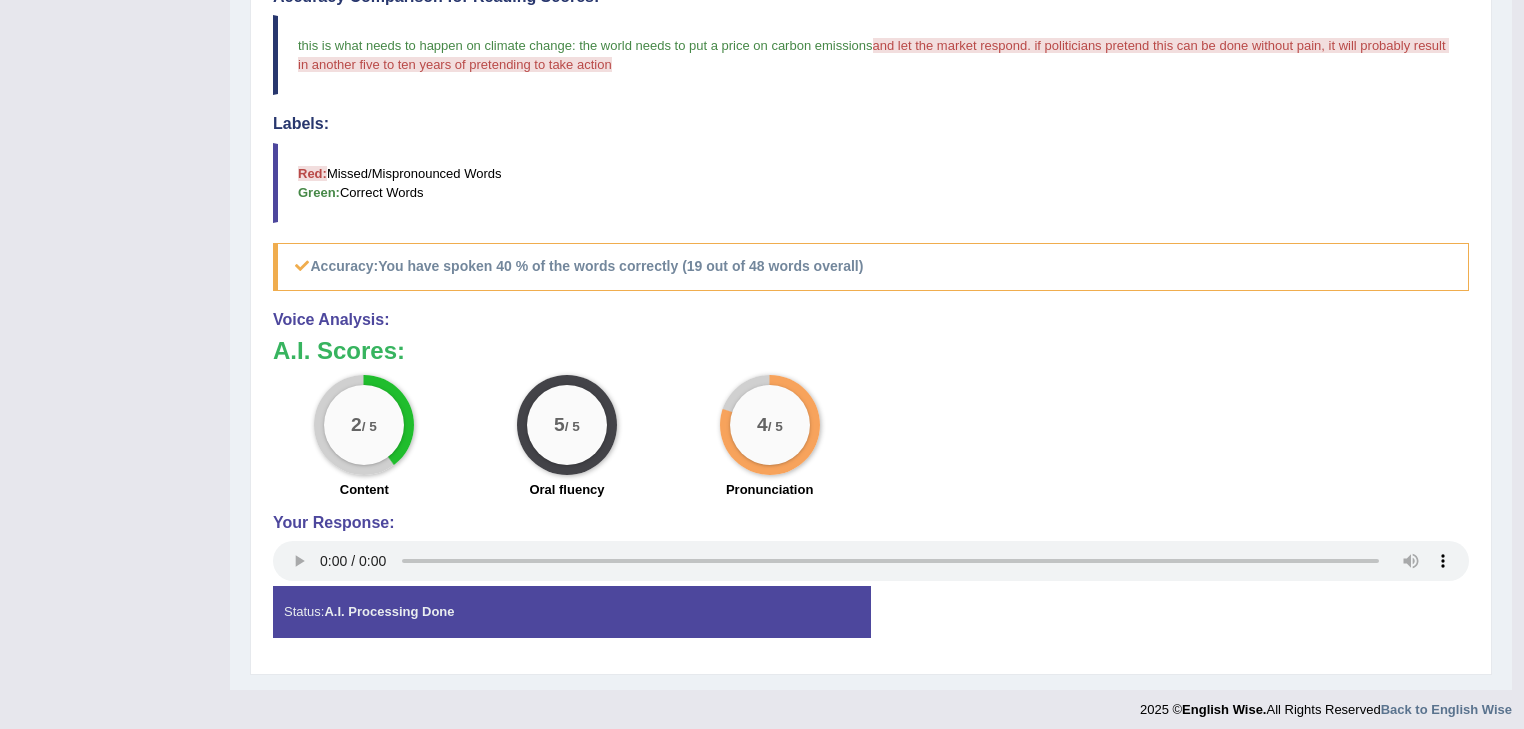 scroll, scrollTop: 0, scrollLeft: 0, axis: both 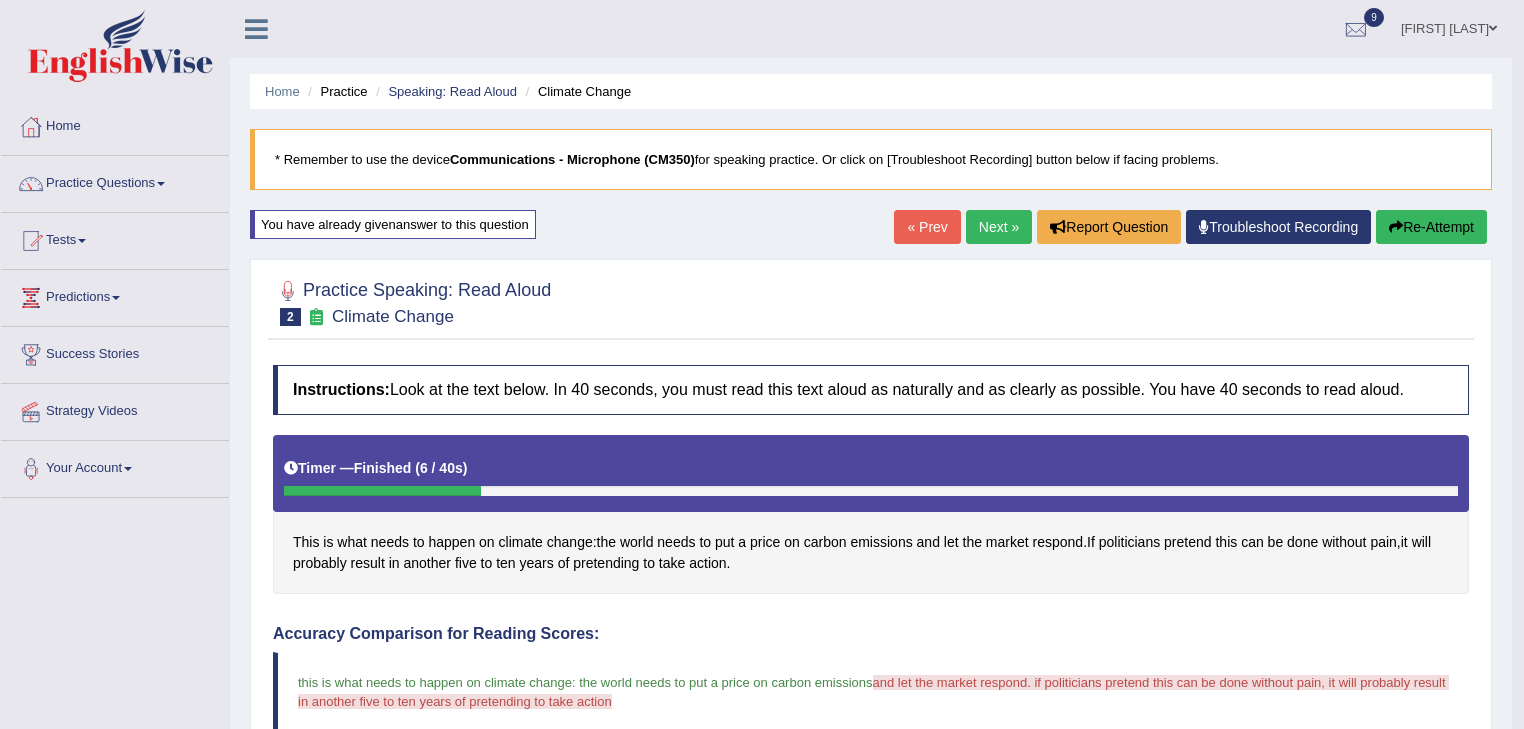 click on "Next »" at bounding box center [999, 227] 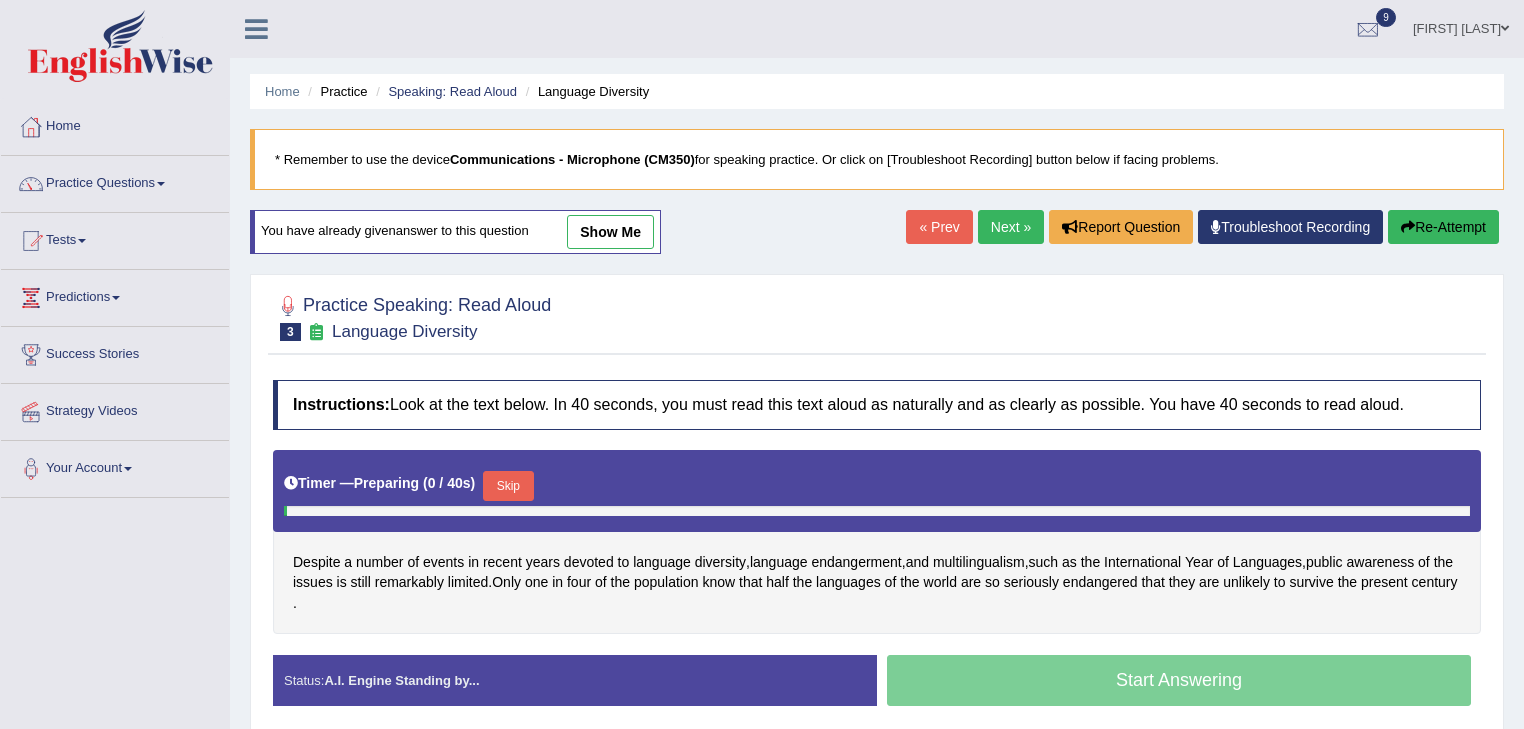 scroll, scrollTop: 114, scrollLeft: 0, axis: vertical 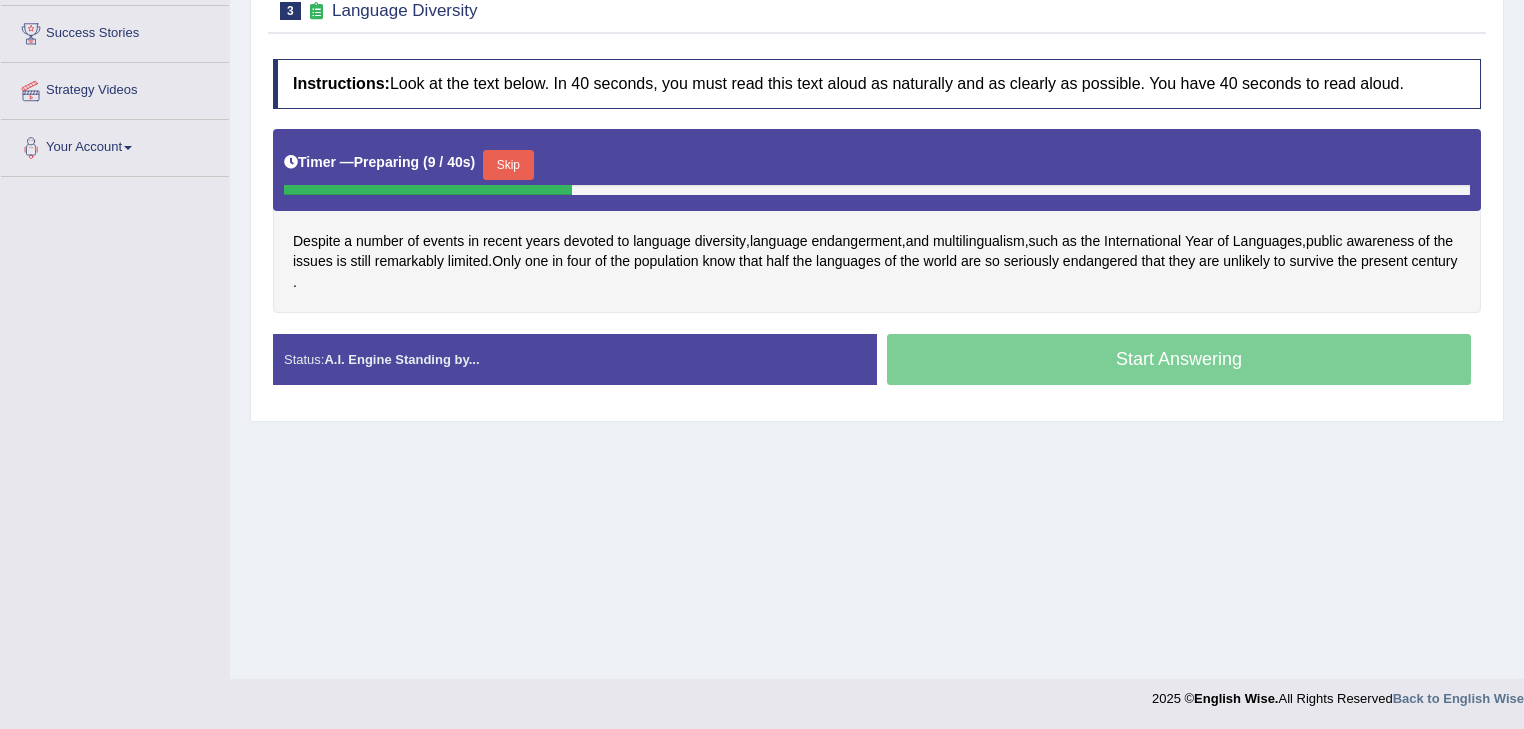 click on "Despite   a   number   of   events   in   recent   years   devoted   to   language   diversity ,  language   endangerment ,  and   multilingualism ,  such   as   the   International   Year   of   Languages ,  public   awareness   of   the   issues   is   still   remarkably   limited .  Only   one   in   four   of   the   population   know   that   half   the   languages   of   the   world   are   so   seriously   endangered   that   they   are   unlikely   to   survive   the   present   century ." at bounding box center (877, 221) 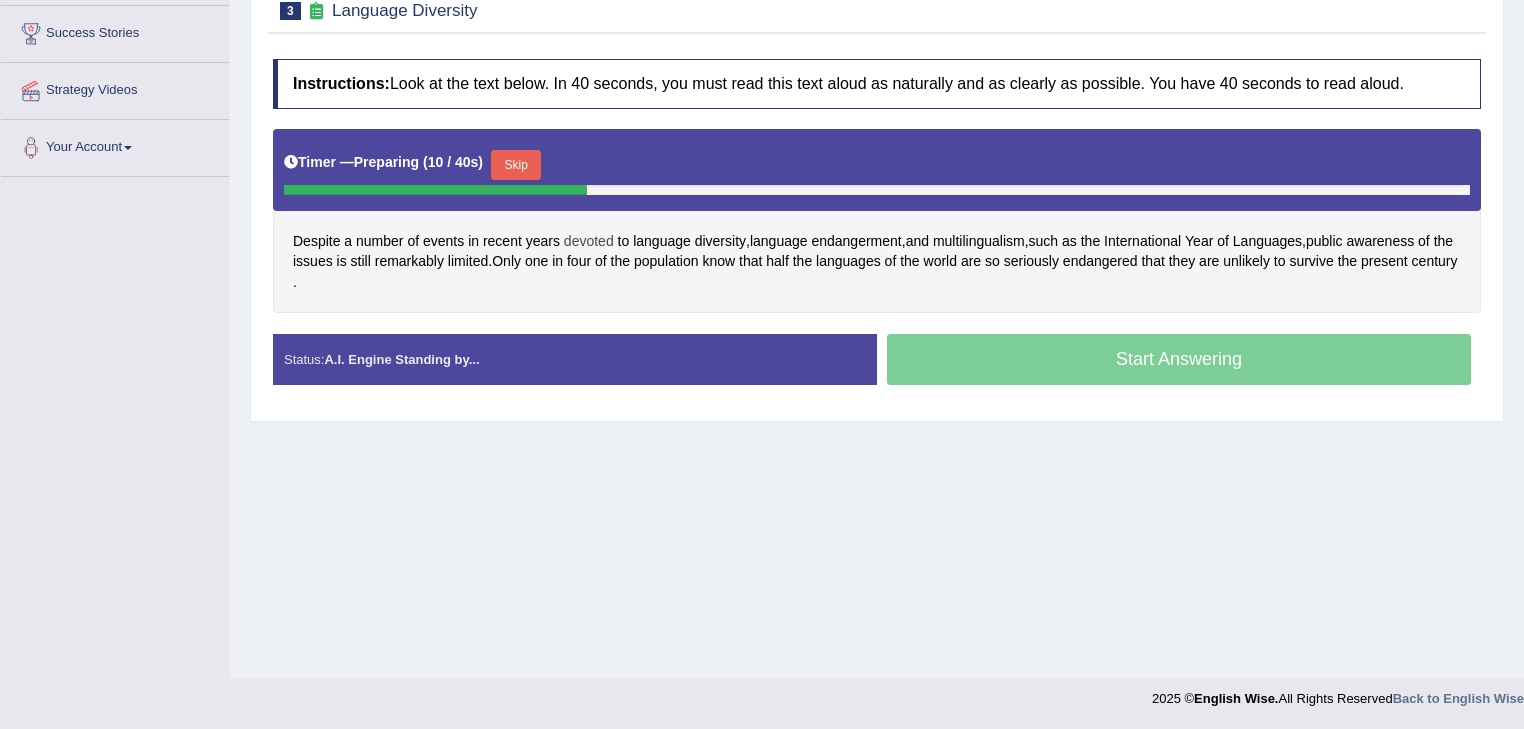 click on "devoted" at bounding box center (589, 241) 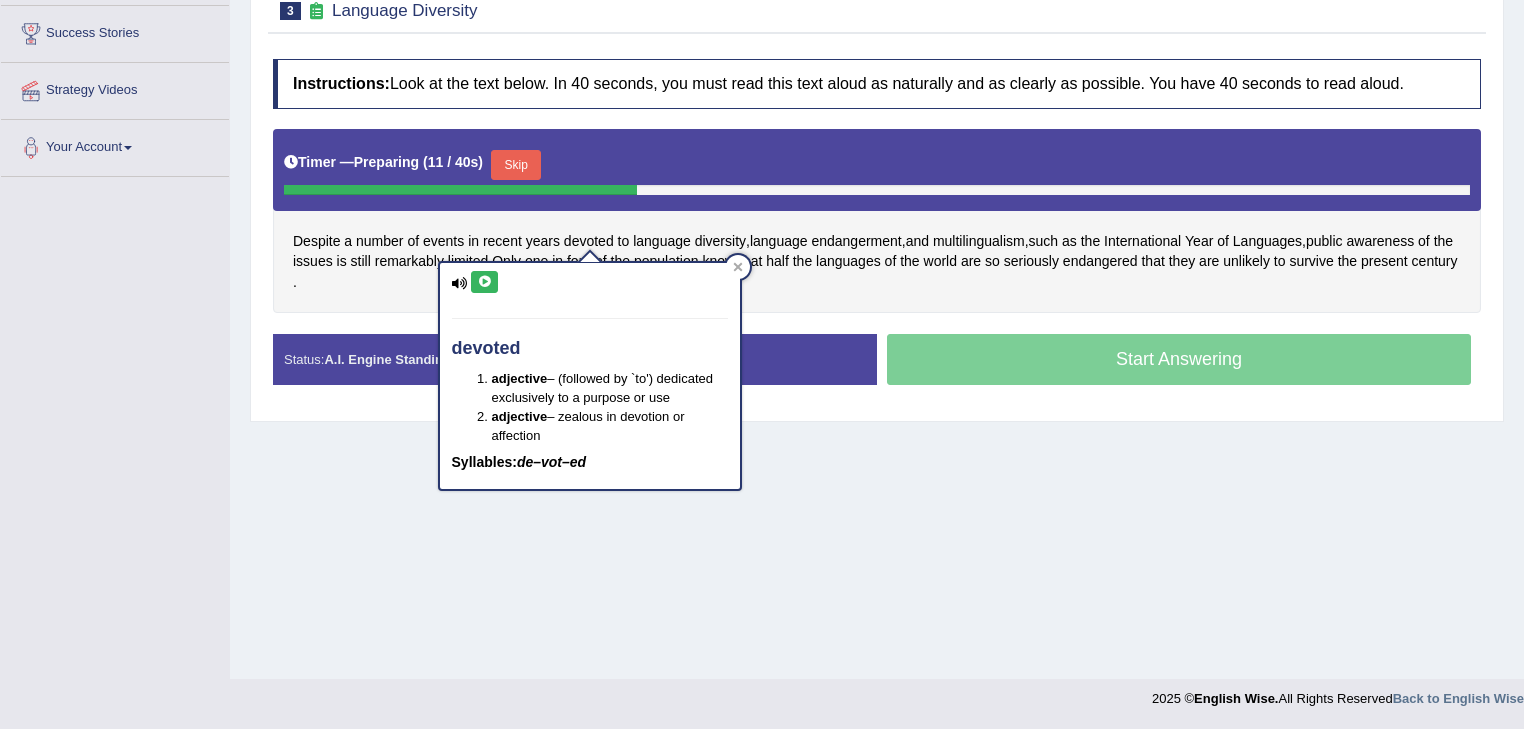 click at bounding box center (484, 282) 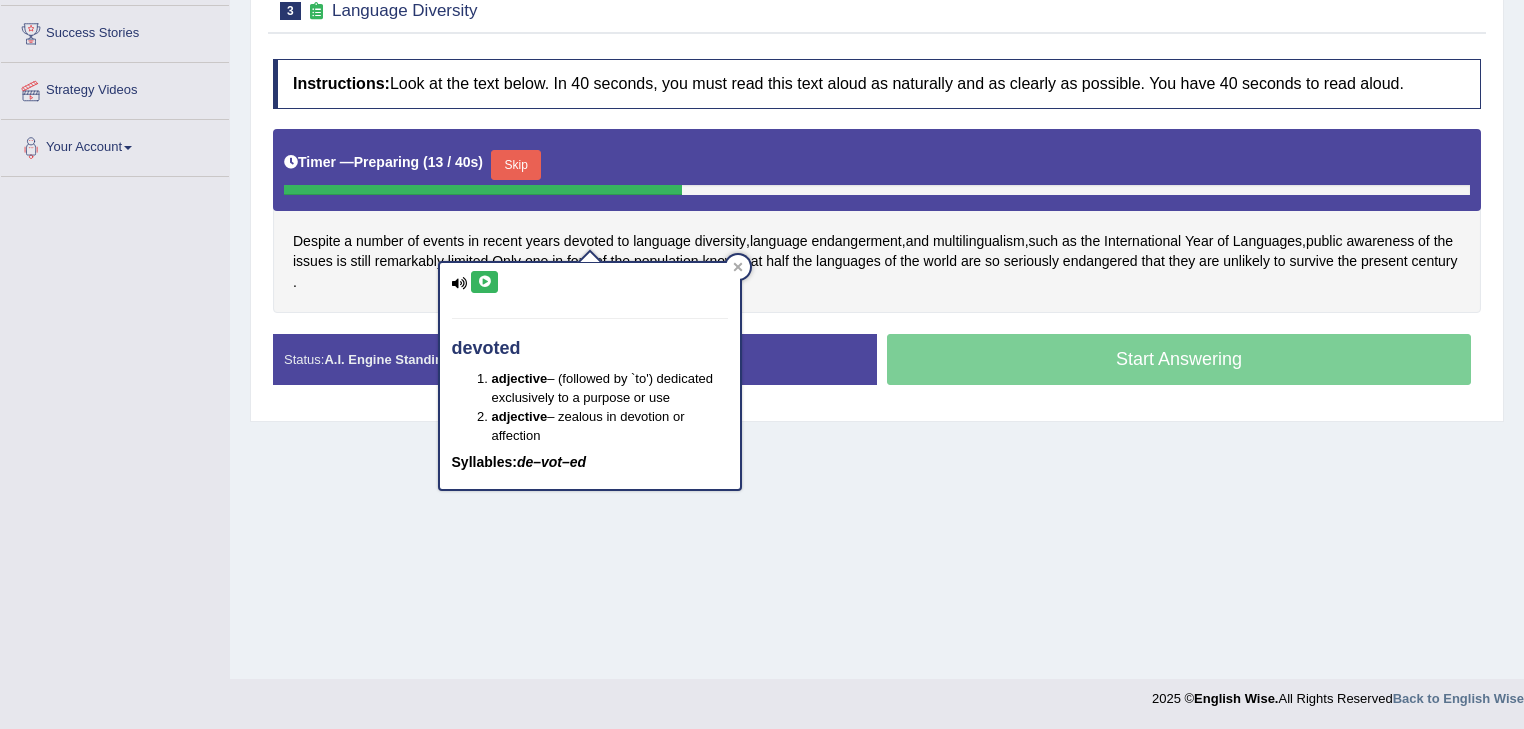 click on "Despite   a   number   of   events   in   recent   years   devoted   to   language   diversity ,  language   endangerment ,  and   multilingualism ,  such   as   the   International   Year   of   Languages ,  public   awareness   of   the   issues   is   still   remarkably   limited .  Only   one   in   four   of   the   population   know   that   half   the   languages   of   the   world   are   so   seriously   endangered   that   they   are   unlikely   to   survive   the   present   century ." at bounding box center (877, 221) 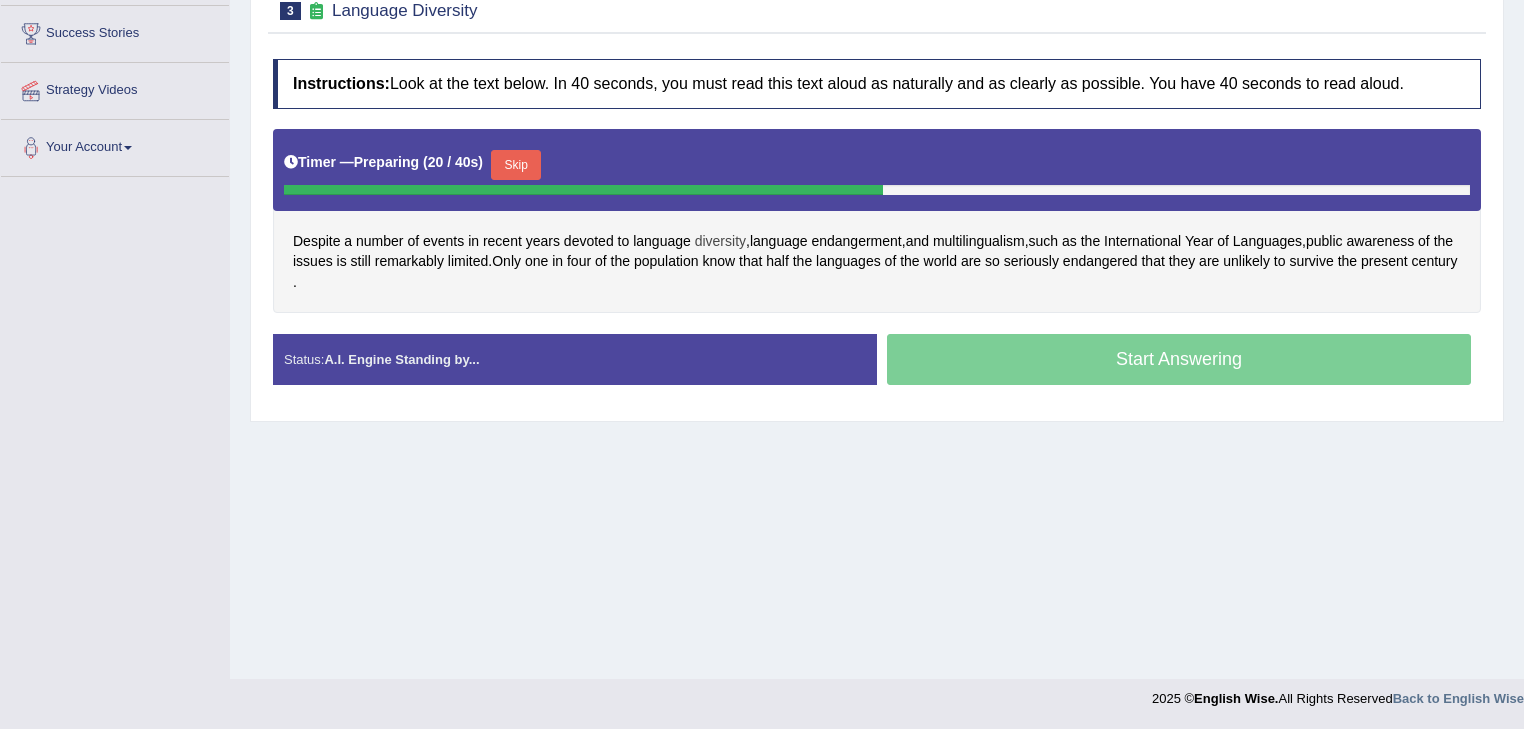 click on "diversity" at bounding box center [720, 241] 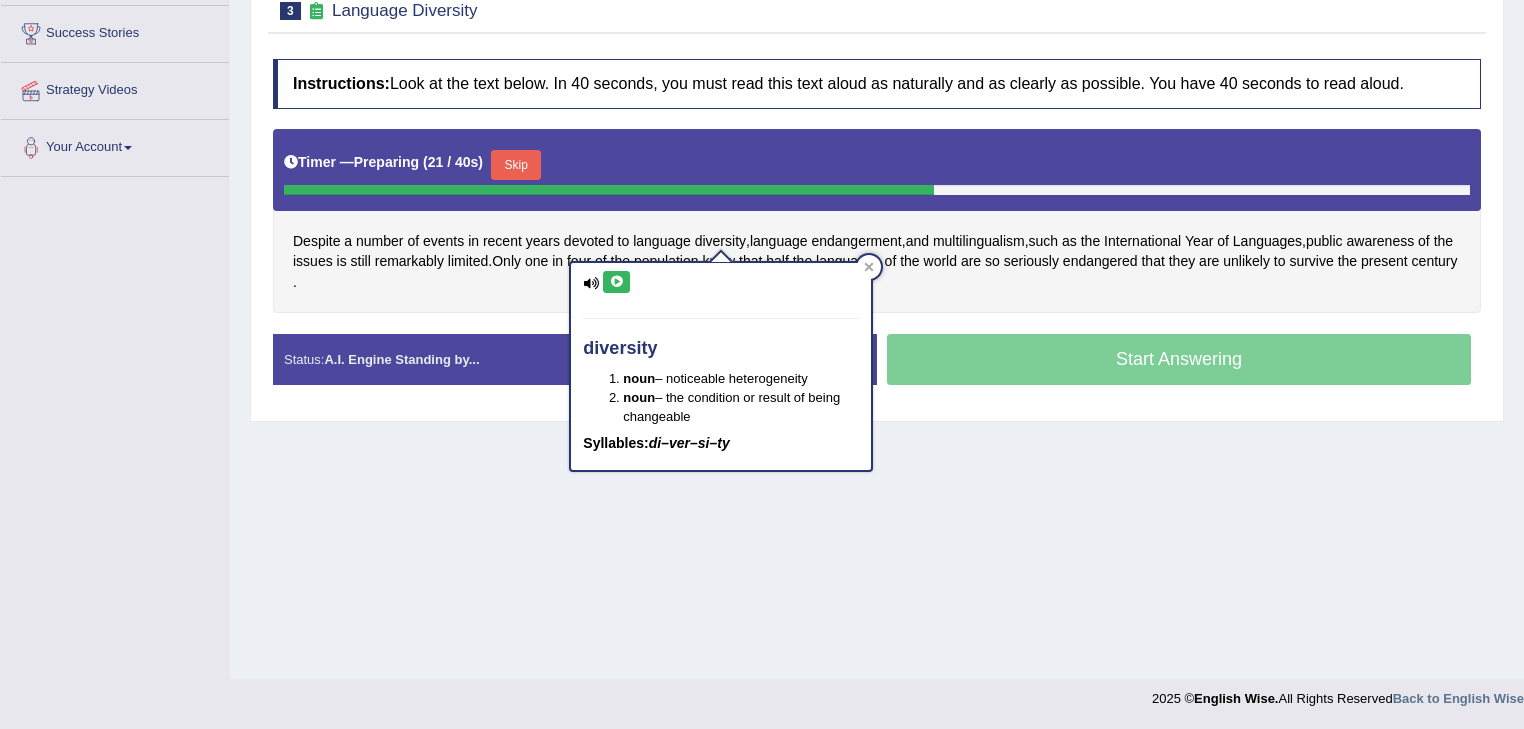 click at bounding box center [616, 282] 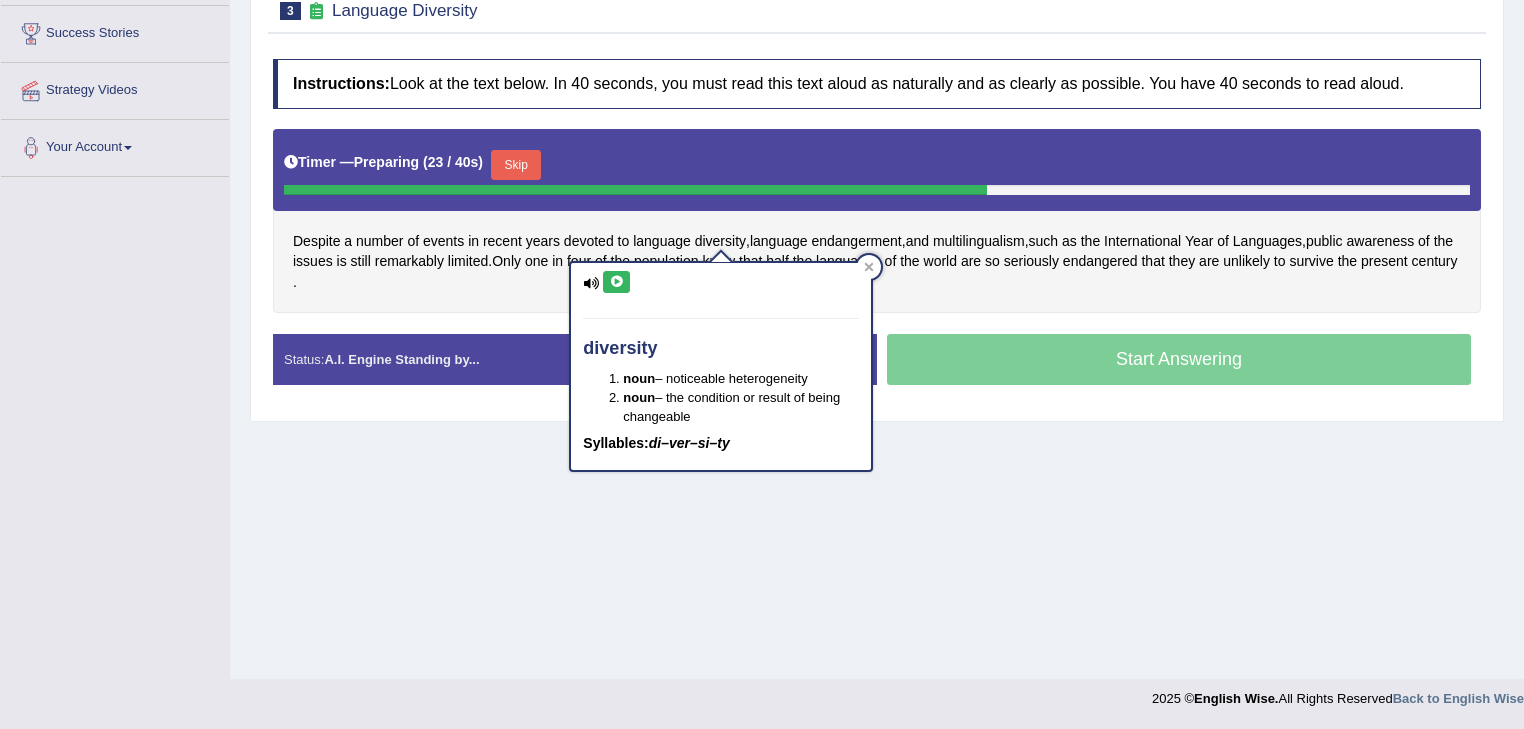 click on "Home
Practice
Speaking: Read Aloud
Language Diversity
* Remember to use the device  Communications - Microphone (CM350)  for speaking practice. Or click on [Troubleshoot Recording] button below if facing problems.
You have already given   answer to this question
show me
« Prev Next »  Report Question  Troubleshoot Recording  Re-Attempt
Practice Speaking: Read Aloud
3
Language Diversity
Instructions:  Look at the text below. In 40 seconds, you must read this text aloud as naturally and as clearly as possible. You have 40 seconds to read aloud.
Timer —  Preparing   ( 23 / 40s ) Skip Despite   a   number   of   events   in   recent   years   devoted   to   language   diversity ,  language   endangerment ,  and   multilingualism ,  such   as   the   International   Year   of" at bounding box center [877, 179] 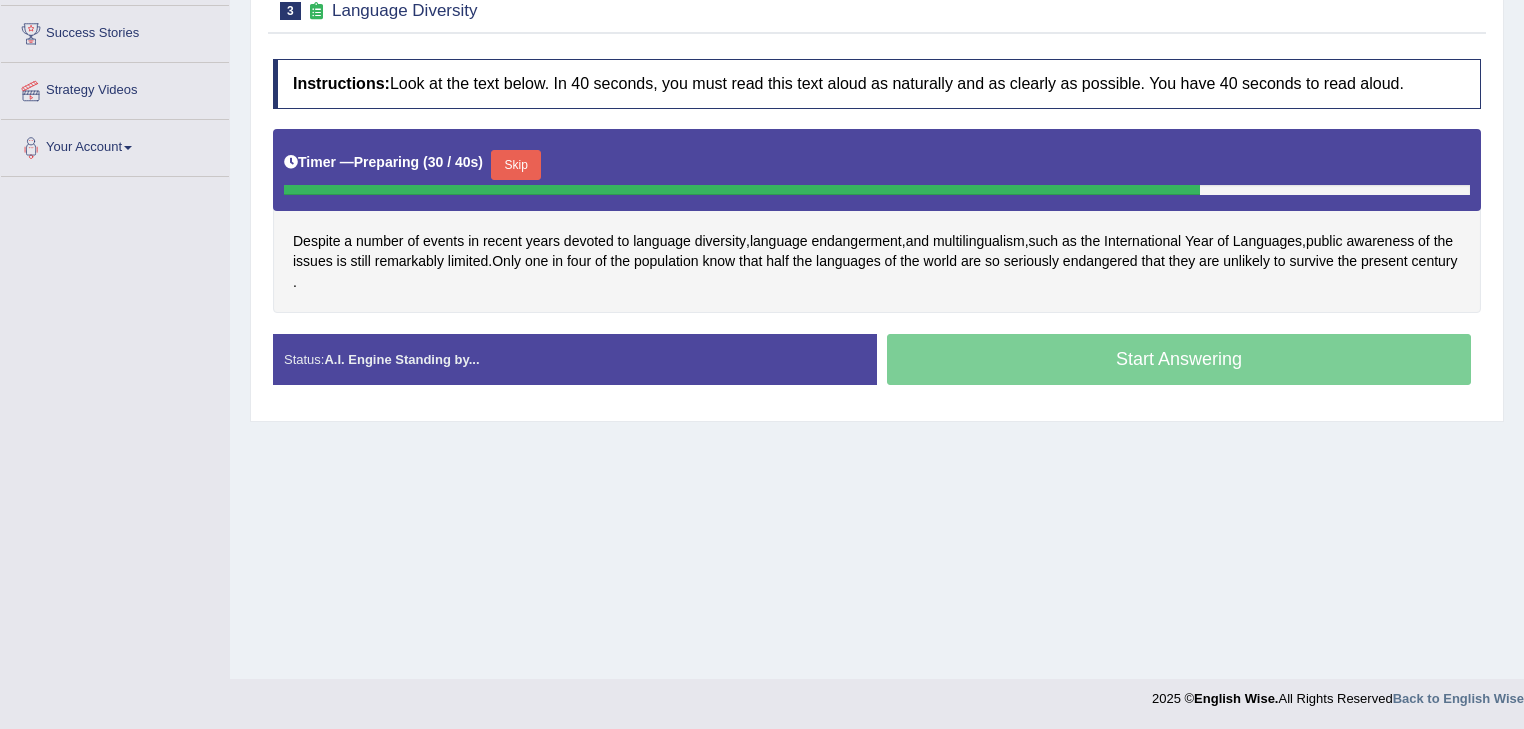 click on "Skip" at bounding box center (516, 165) 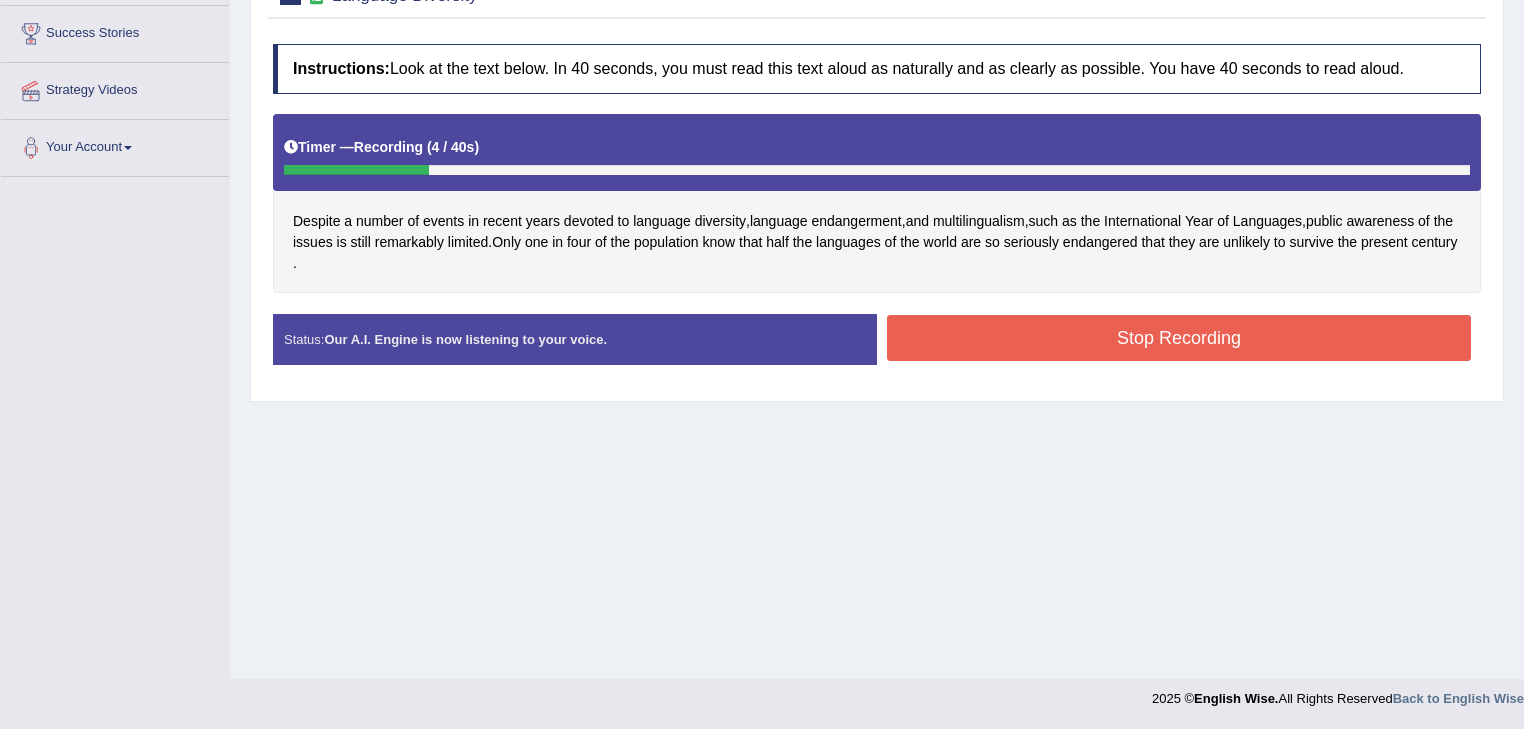 click on "Stop Recording" at bounding box center (1179, 338) 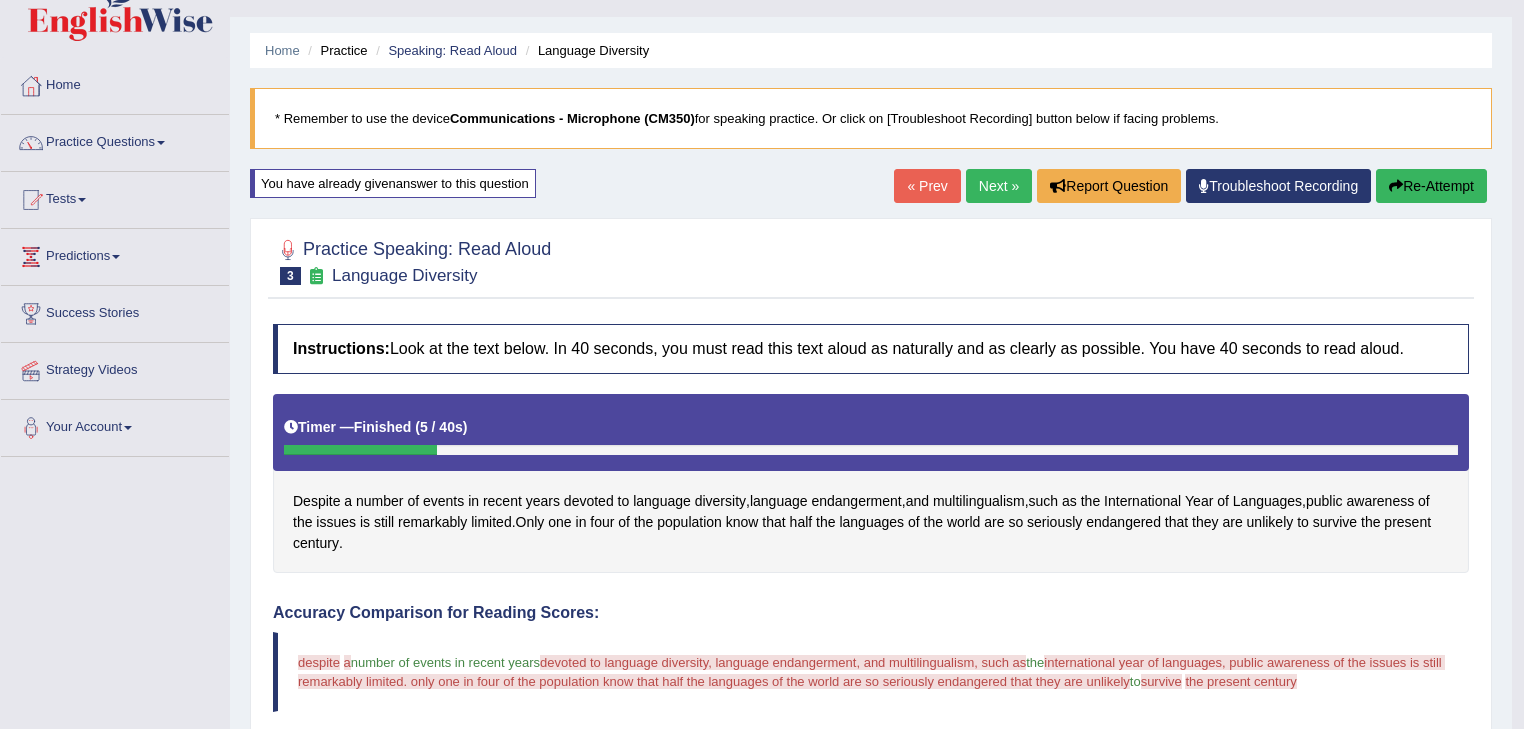 scroll, scrollTop: 0, scrollLeft: 0, axis: both 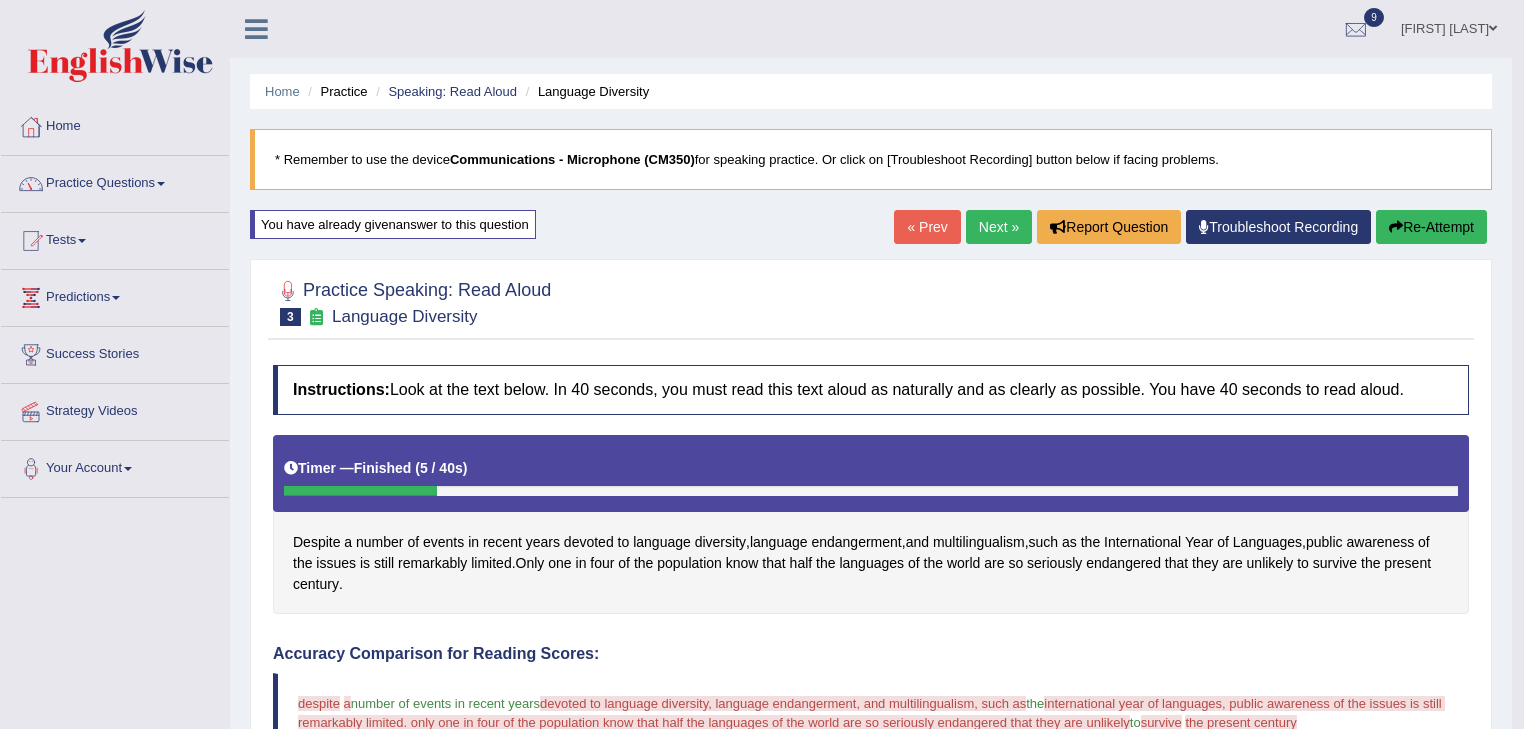 click on "Practice Questions" at bounding box center (115, 181) 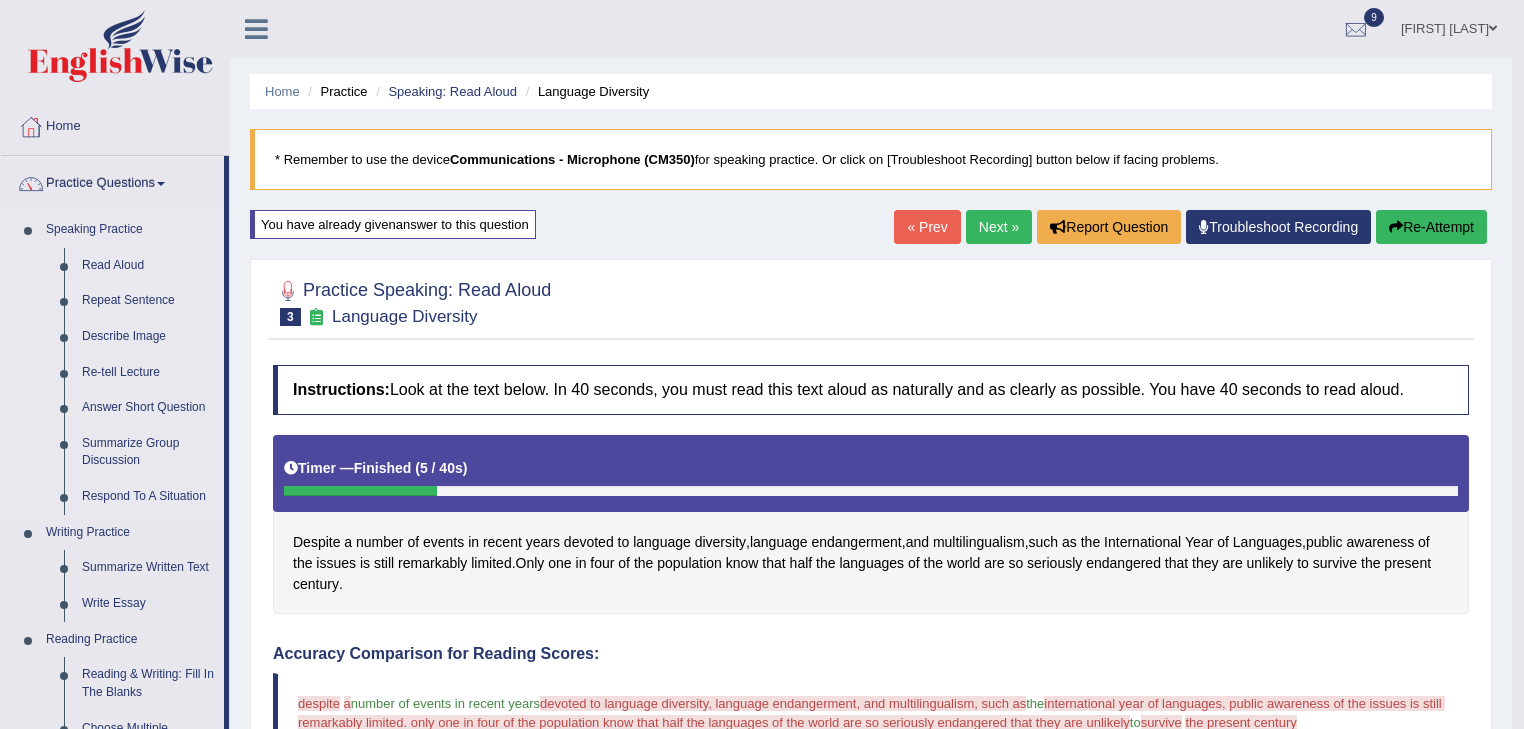 click on "Repeat Sentence" at bounding box center [148, 301] 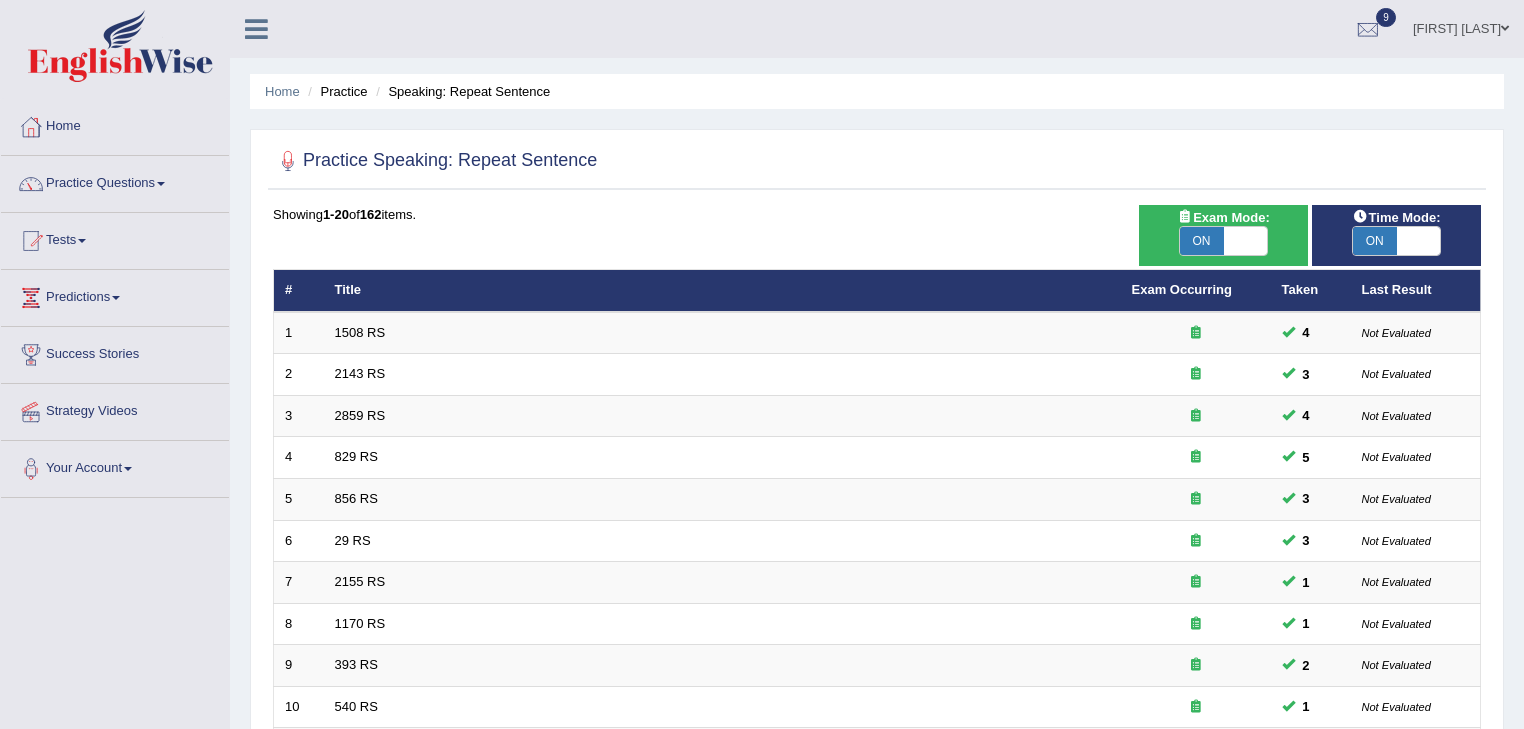 scroll, scrollTop: 0, scrollLeft: 0, axis: both 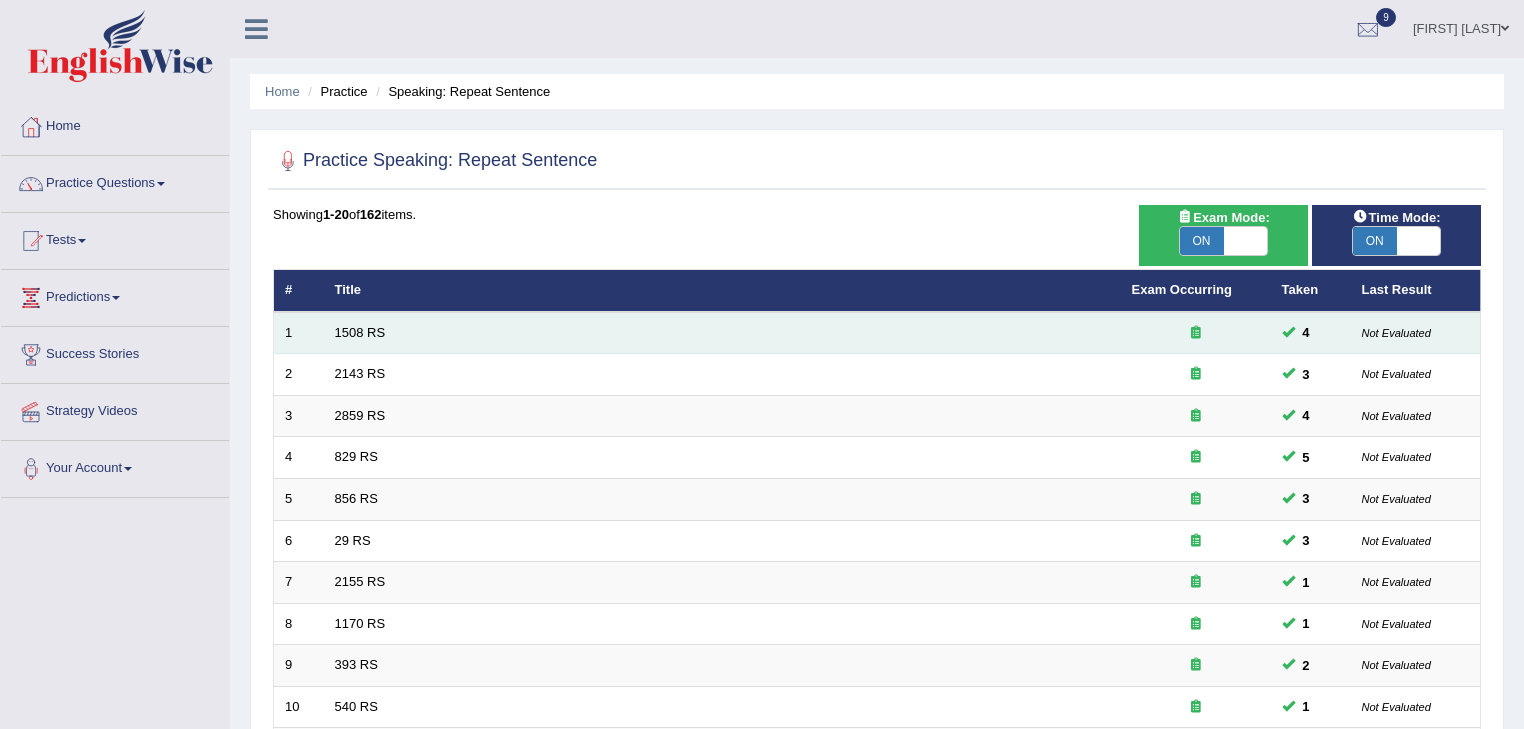 click on "1508 RS" at bounding box center (722, 333) 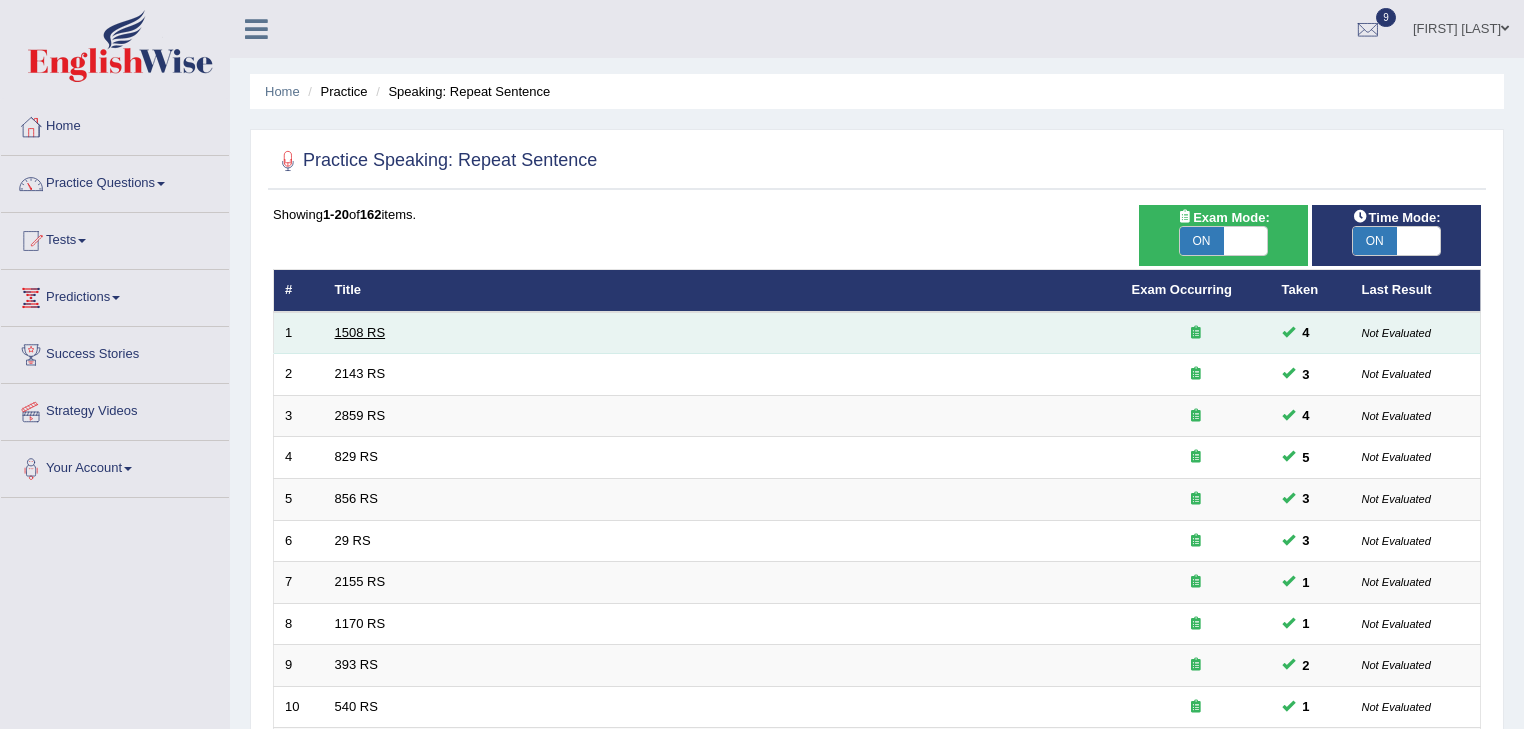 click on "1508 RS" at bounding box center [360, 332] 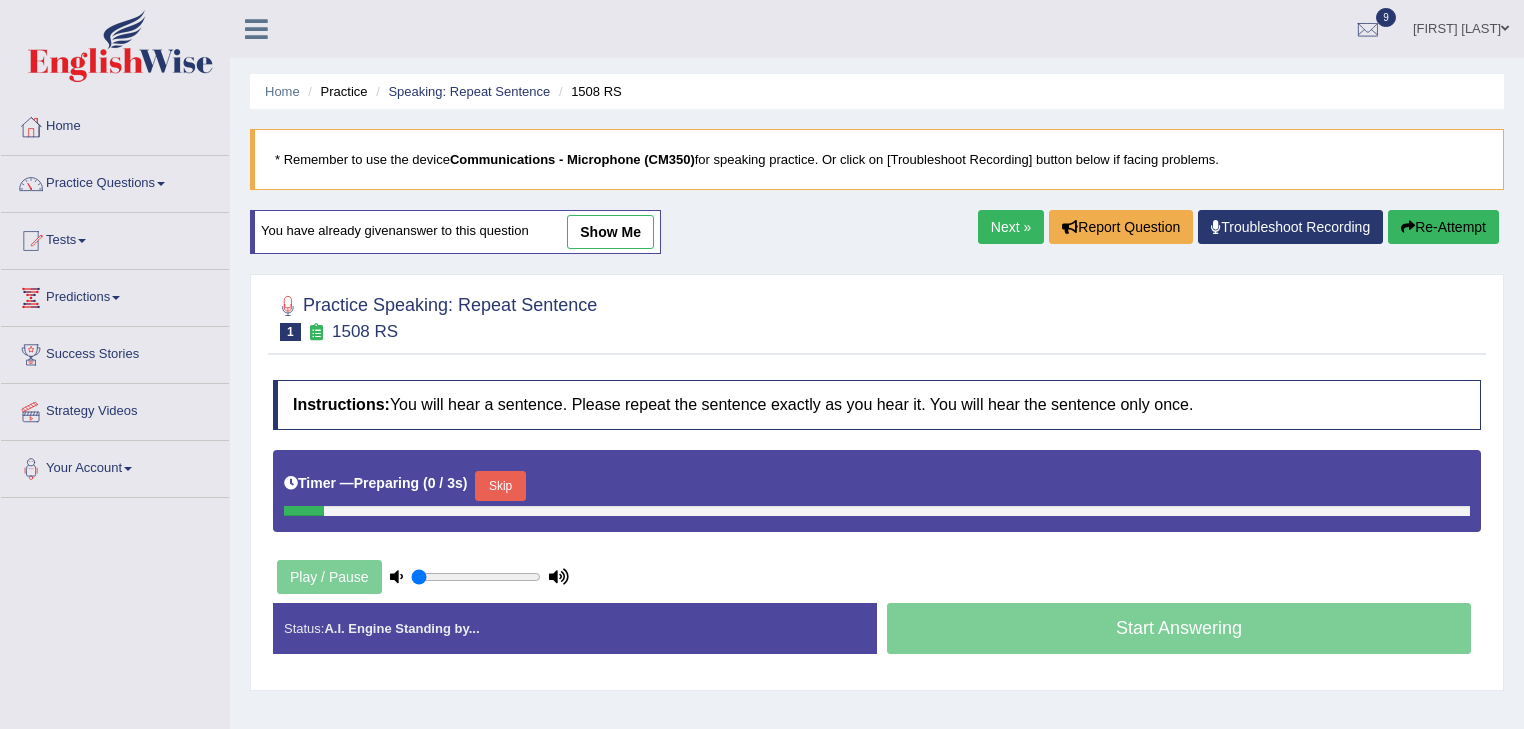 scroll, scrollTop: 0, scrollLeft: 0, axis: both 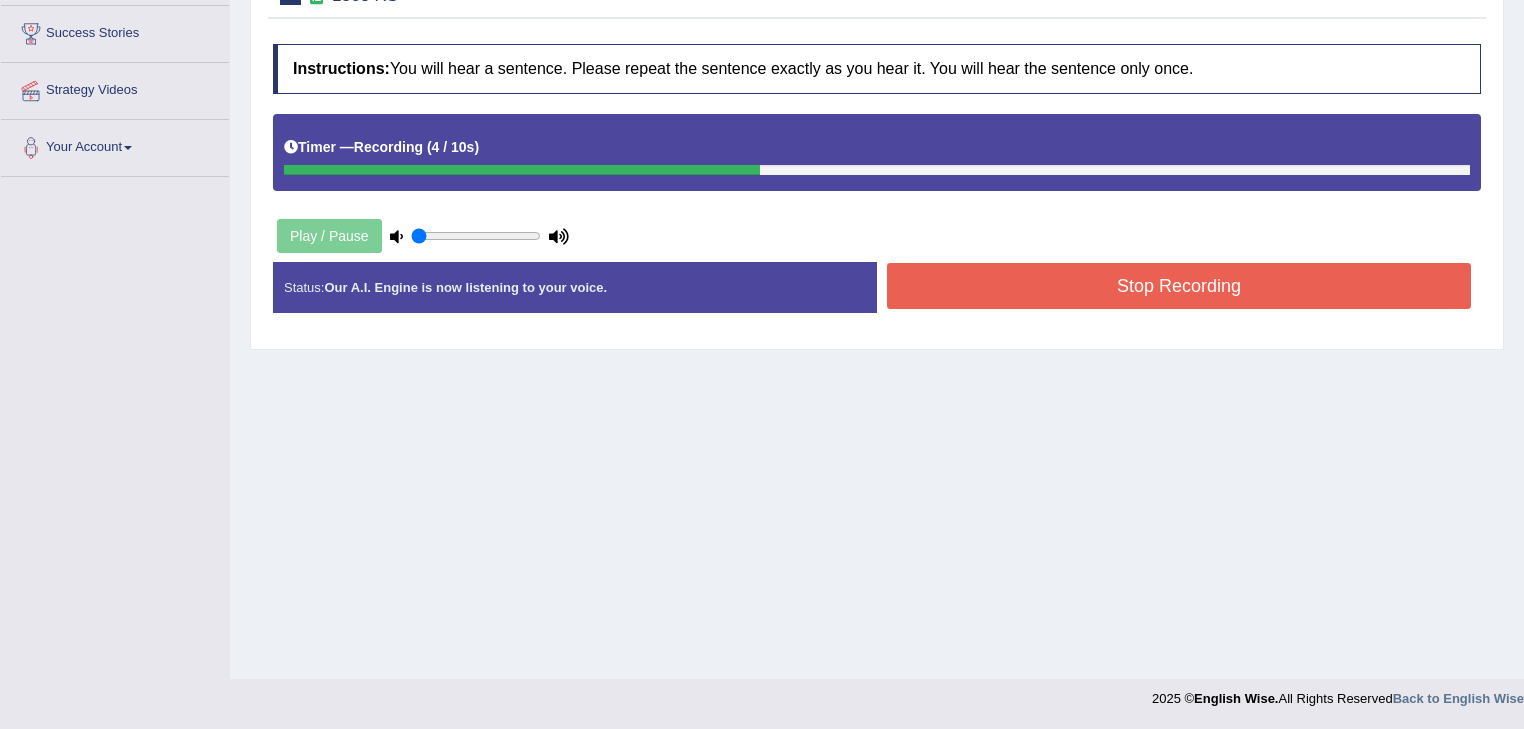 click on "Stop Recording" at bounding box center (1179, 286) 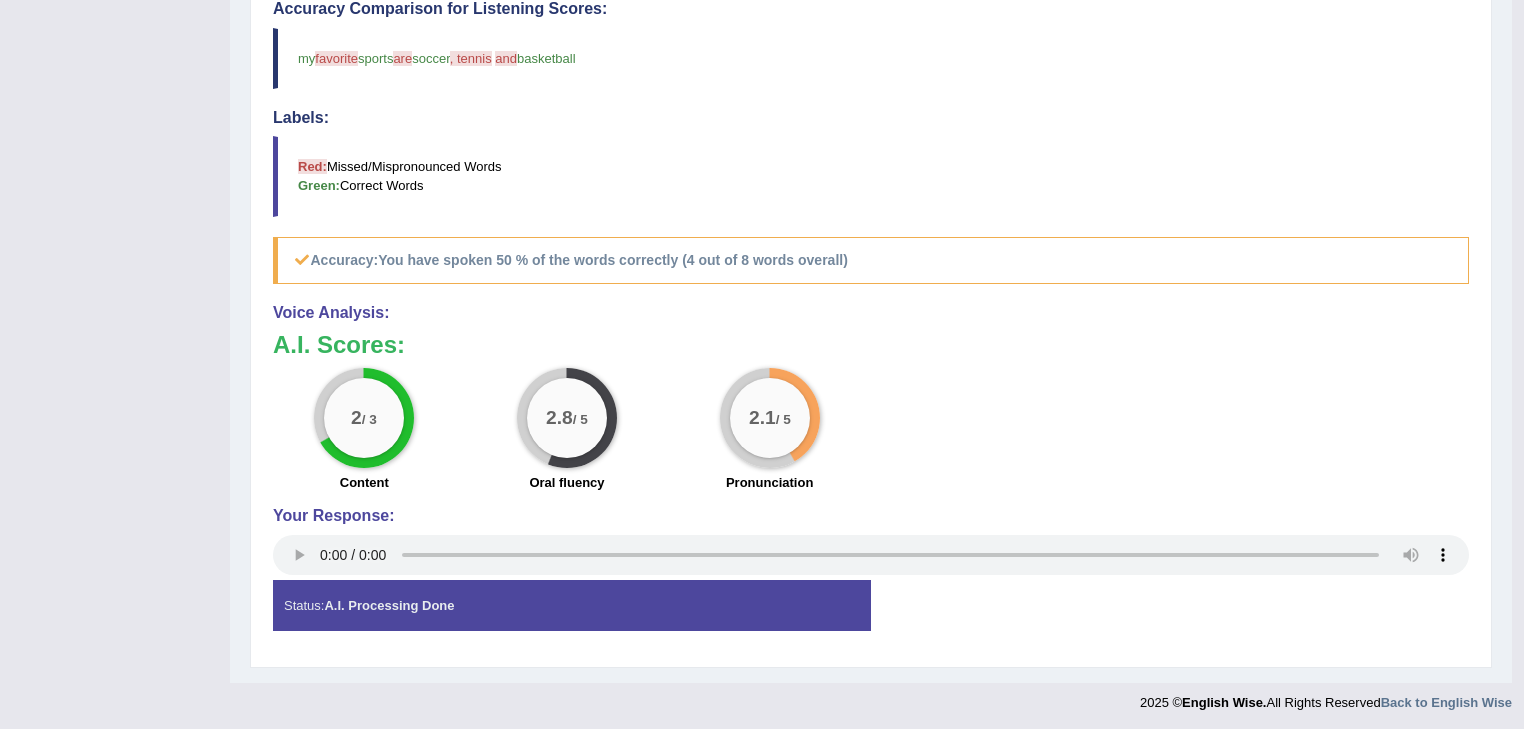 scroll, scrollTop: 75, scrollLeft: 0, axis: vertical 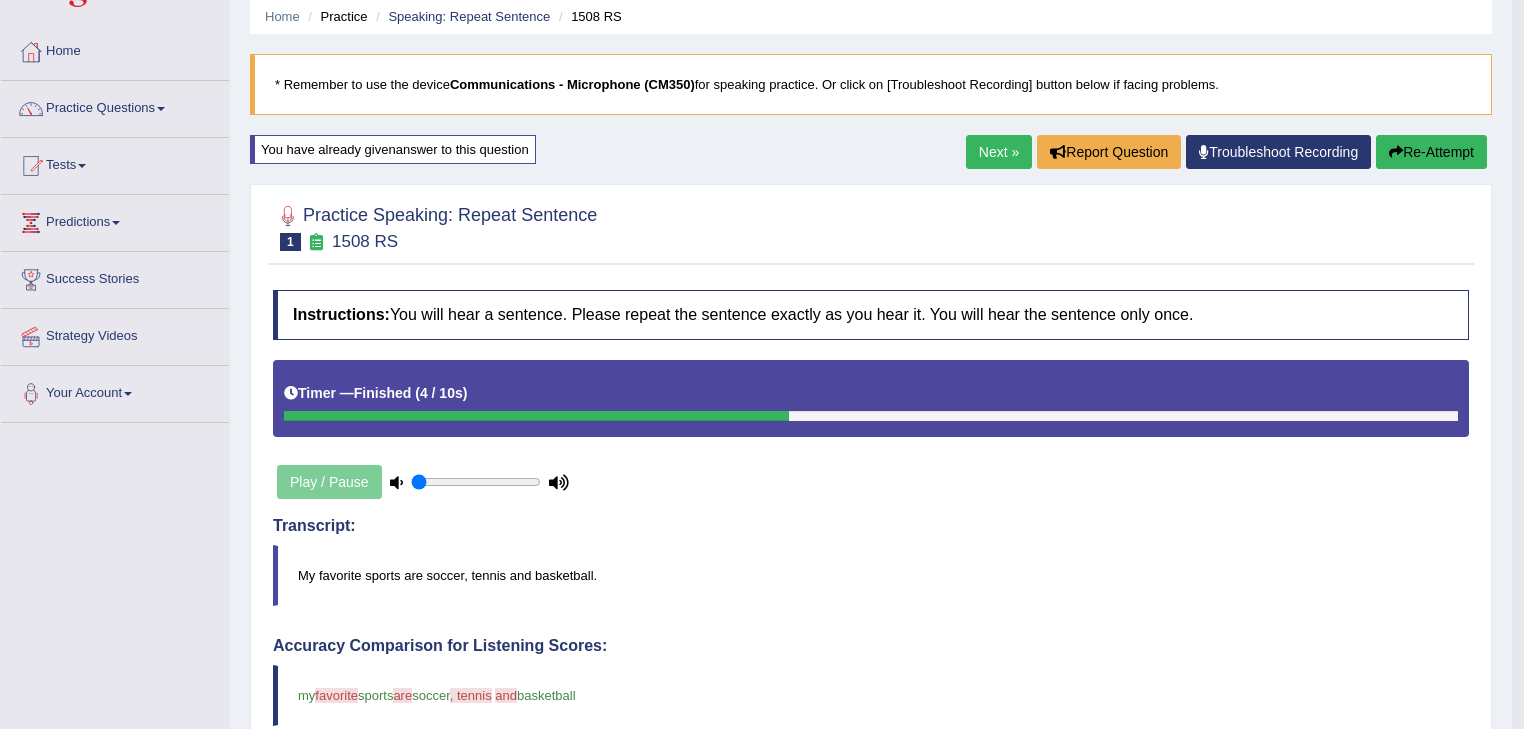click on "Next »" at bounding box center [999, 152] 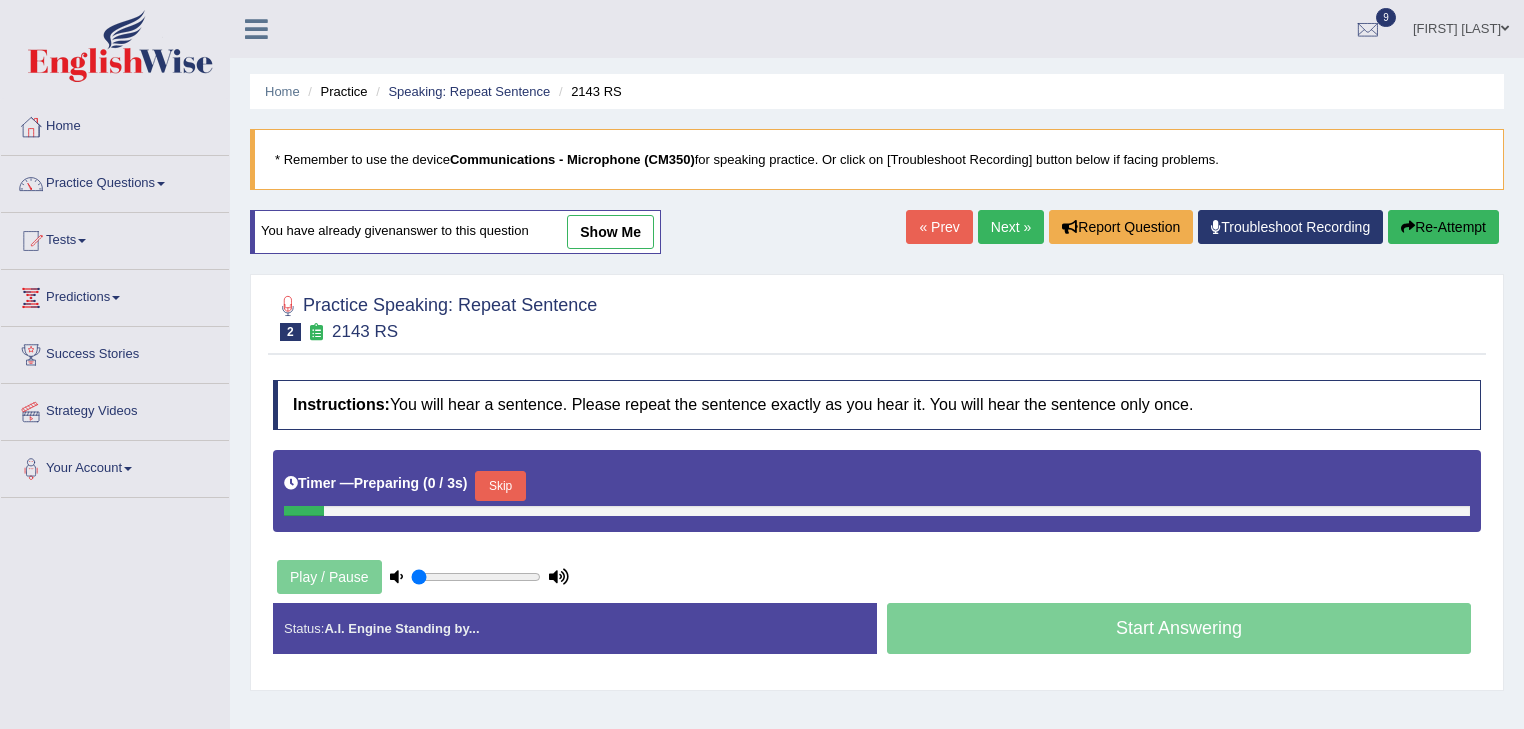 scroll, scrollTop: 0, scrollLeft: 0, axis: both 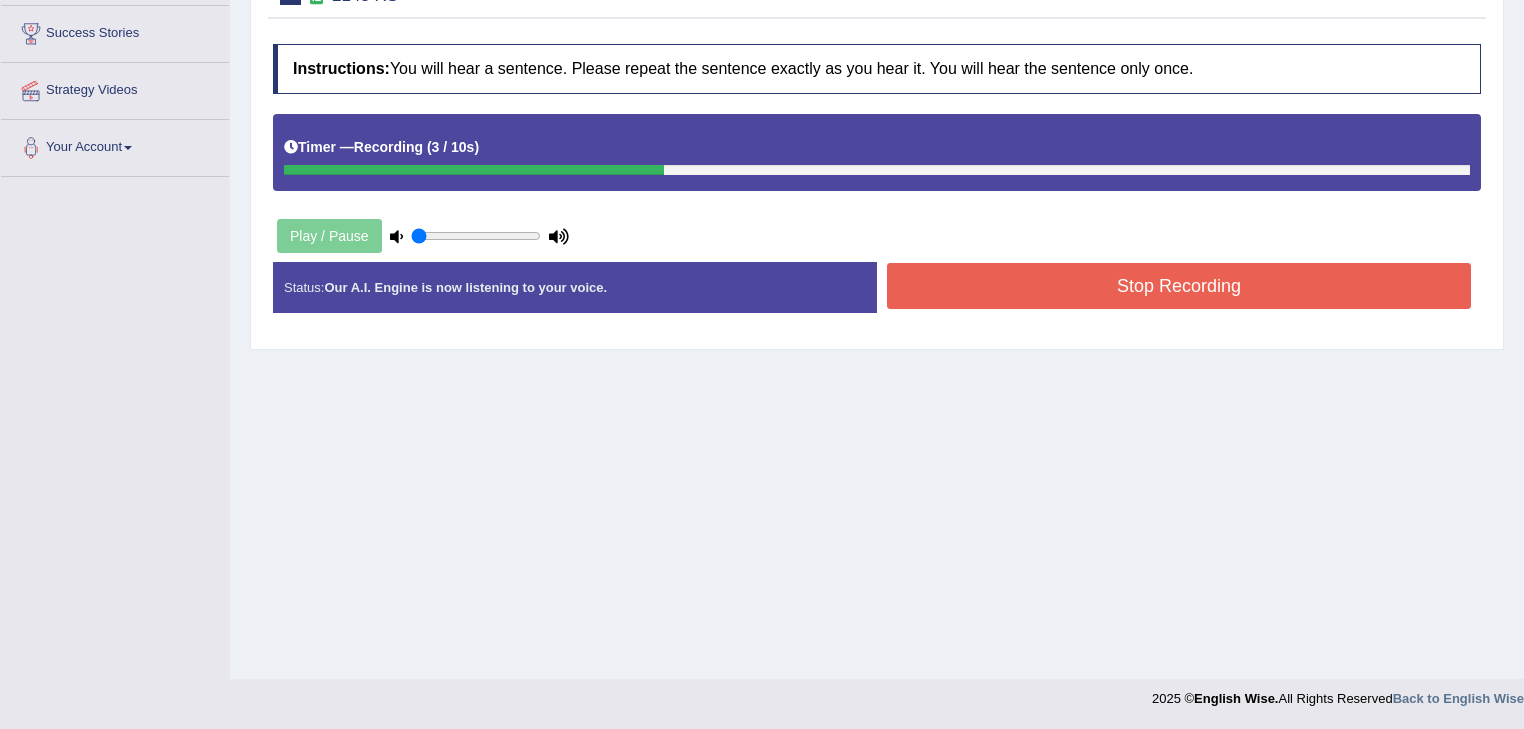 click on "Stop Recording" at bounding box center (1179, 286) 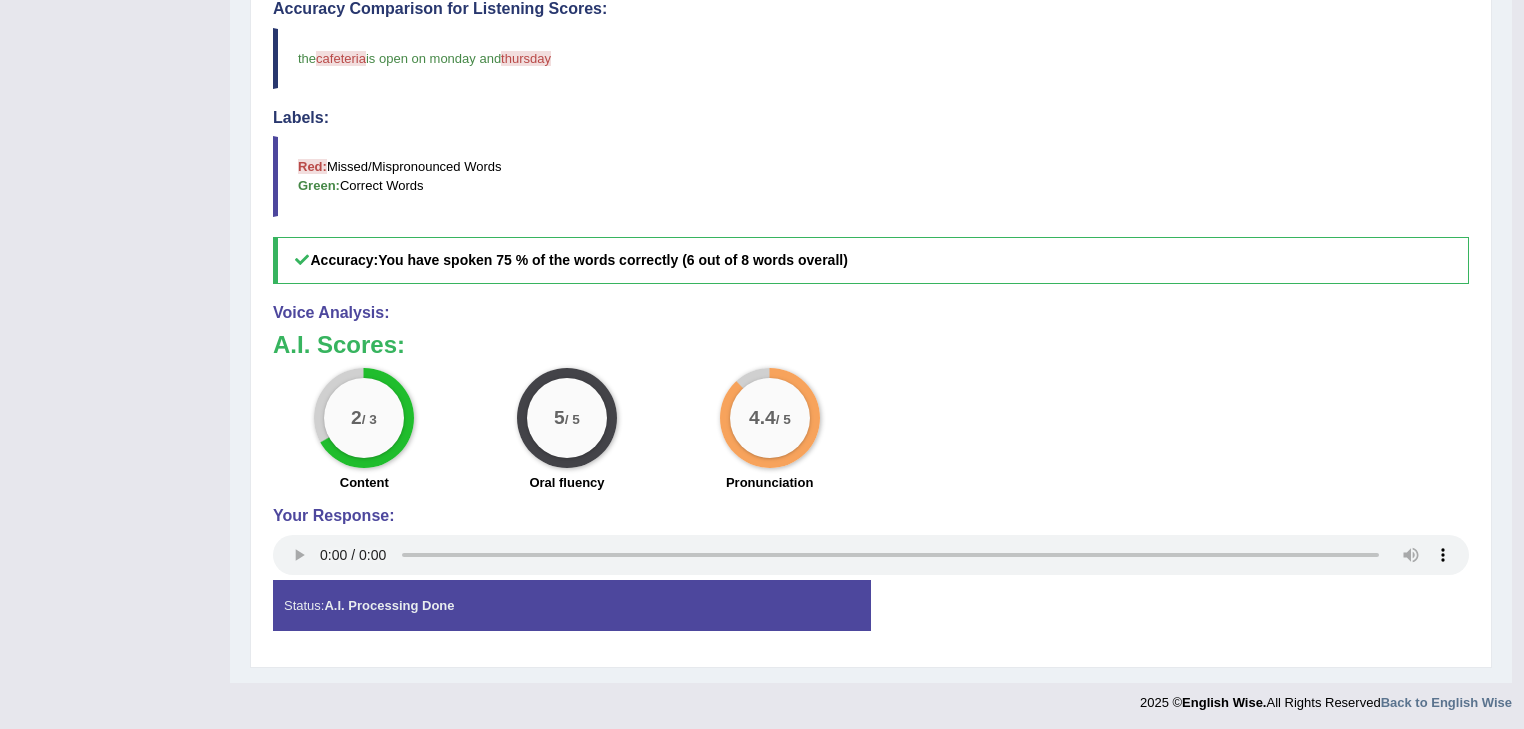 scroll, scrollTop: 75, scrollLeft: 0, axis: vertical 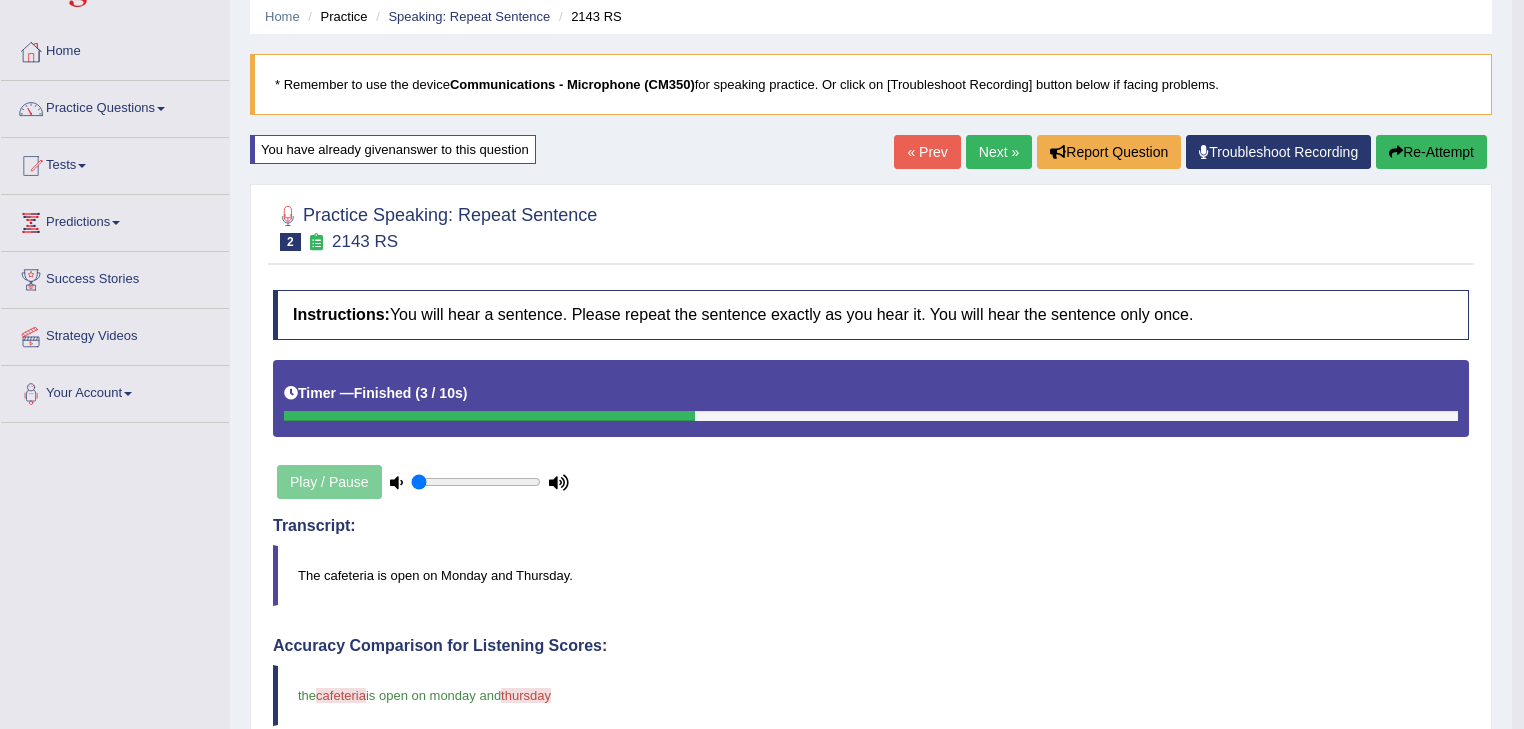 click on "Next »" at bounding box center (999, 152) 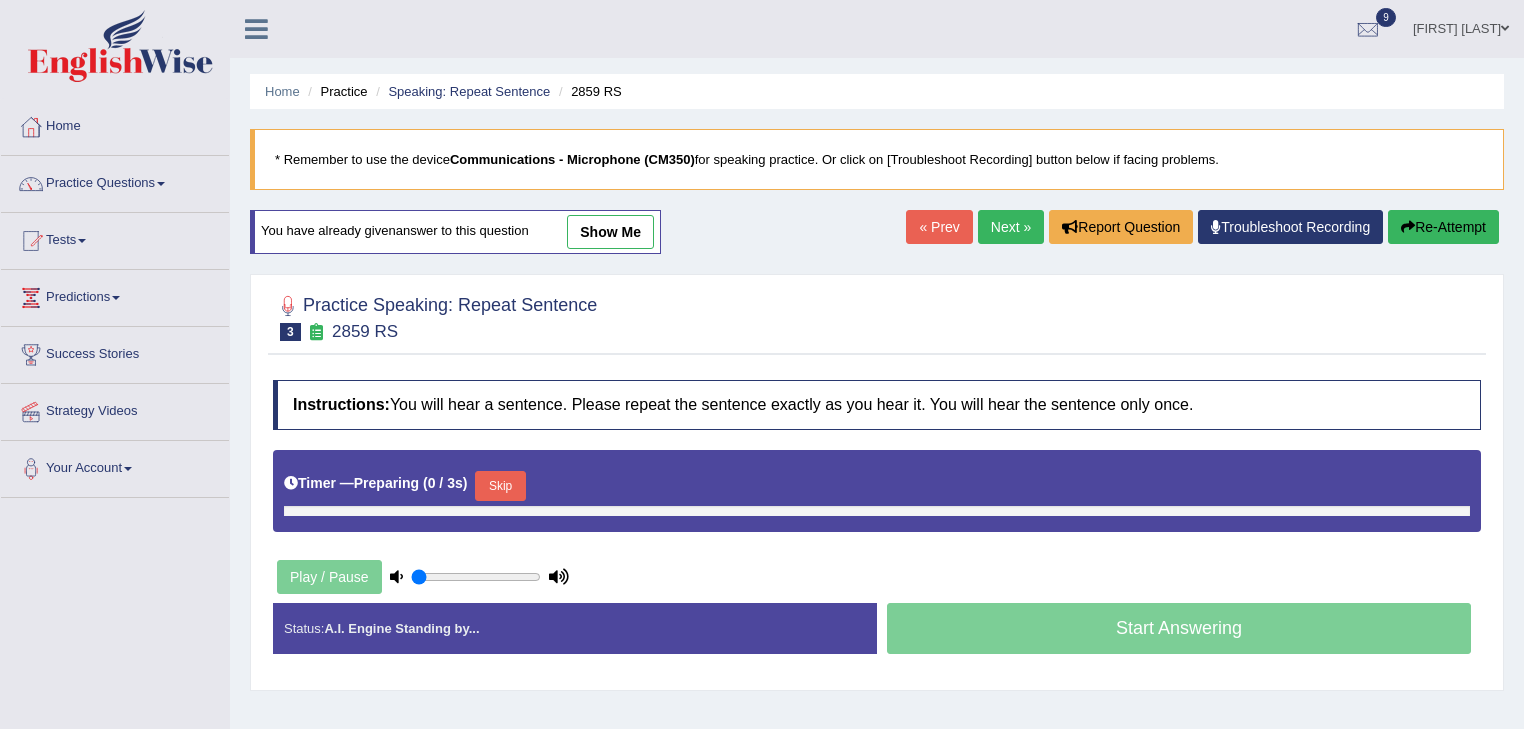 scroll, scrollTop: 0, scrollLeft: 0, axis: both 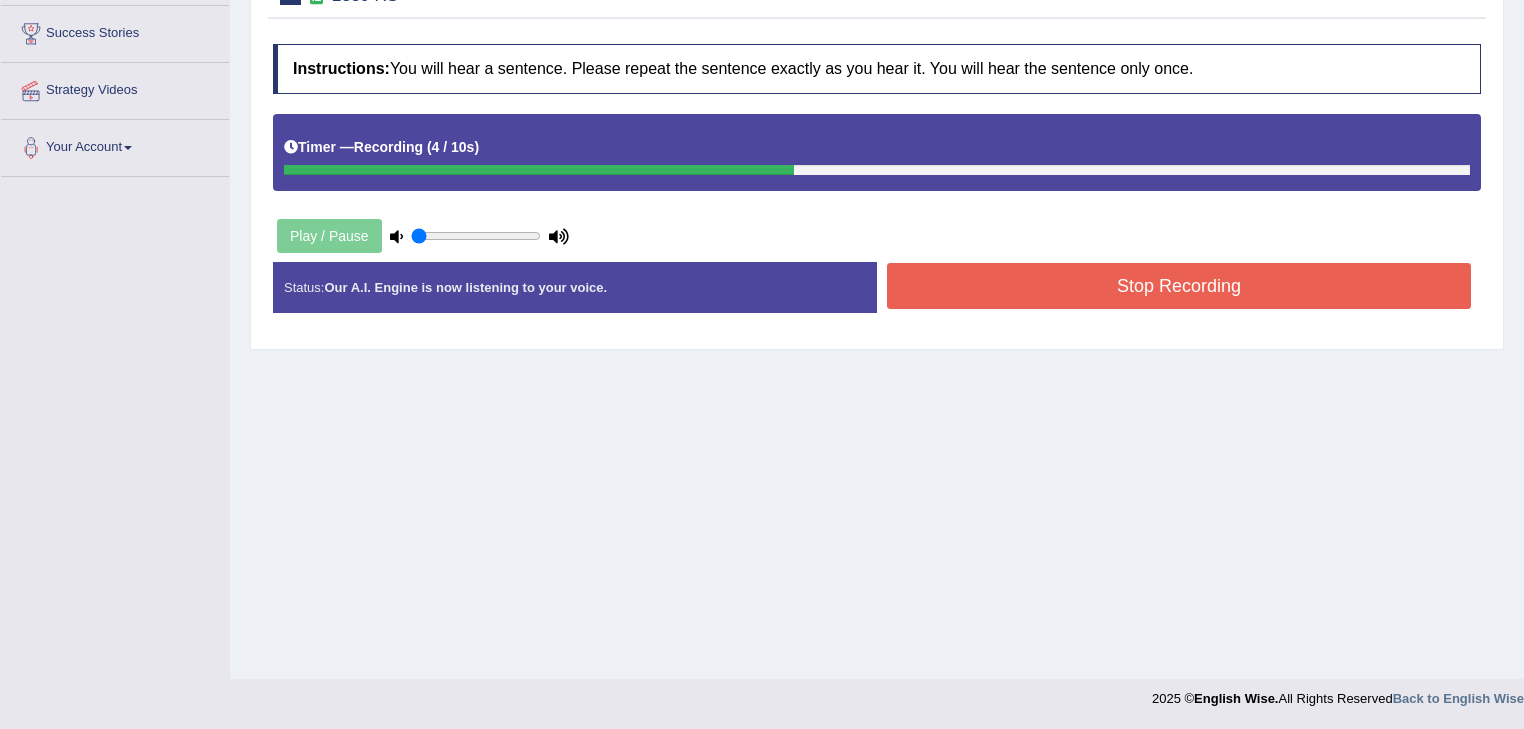 click on "Stop Recording" at bounding box center [1179, 286] 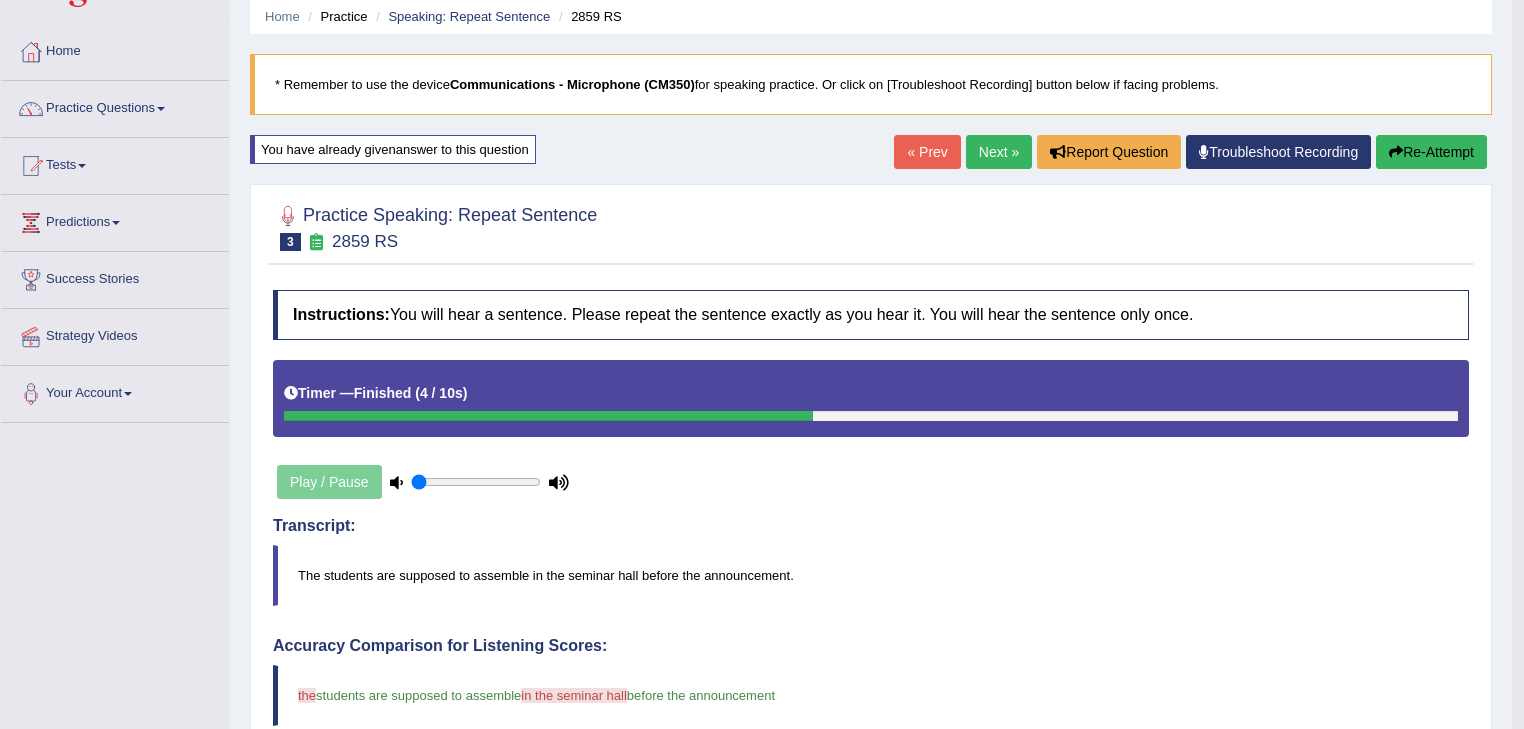 scroll, scrollTop: 712, scrollLeft: 0, axis: vertical 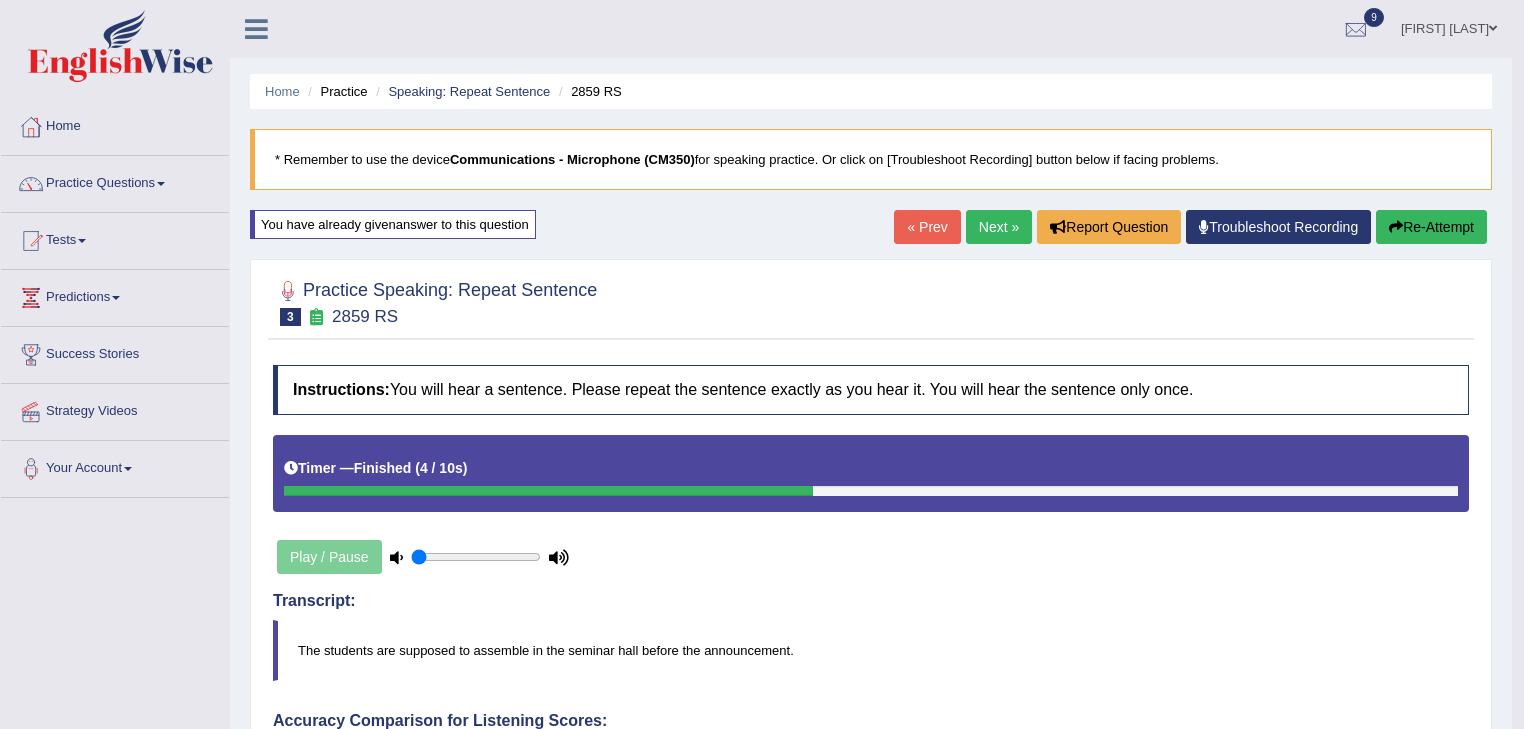 click on "Next »" at bounding box center [999, 227] 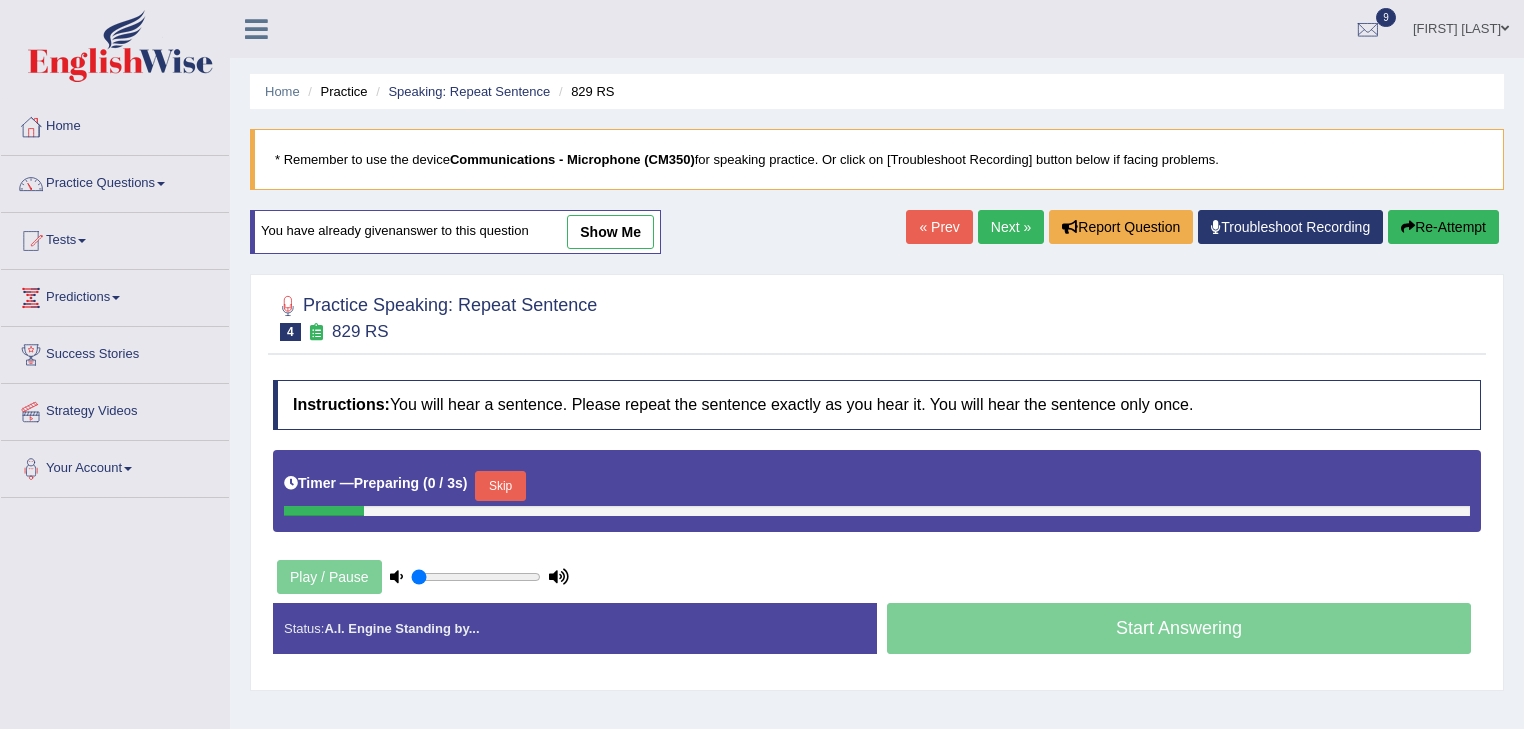 scroll, scrollTop: 301, scrollLeft: 0, axis: vertical 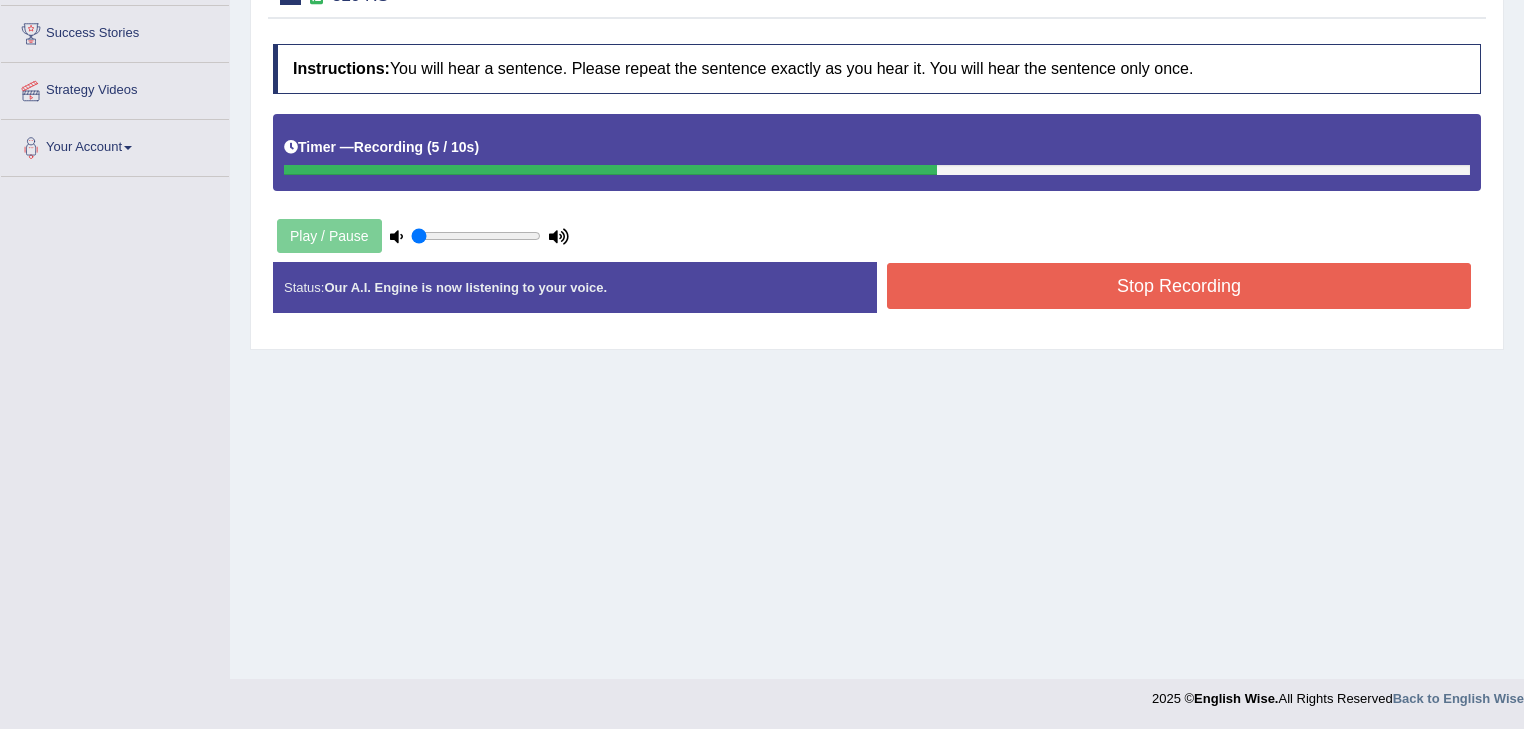 click on "Stop Recording" at bounding box center (1179, 286) 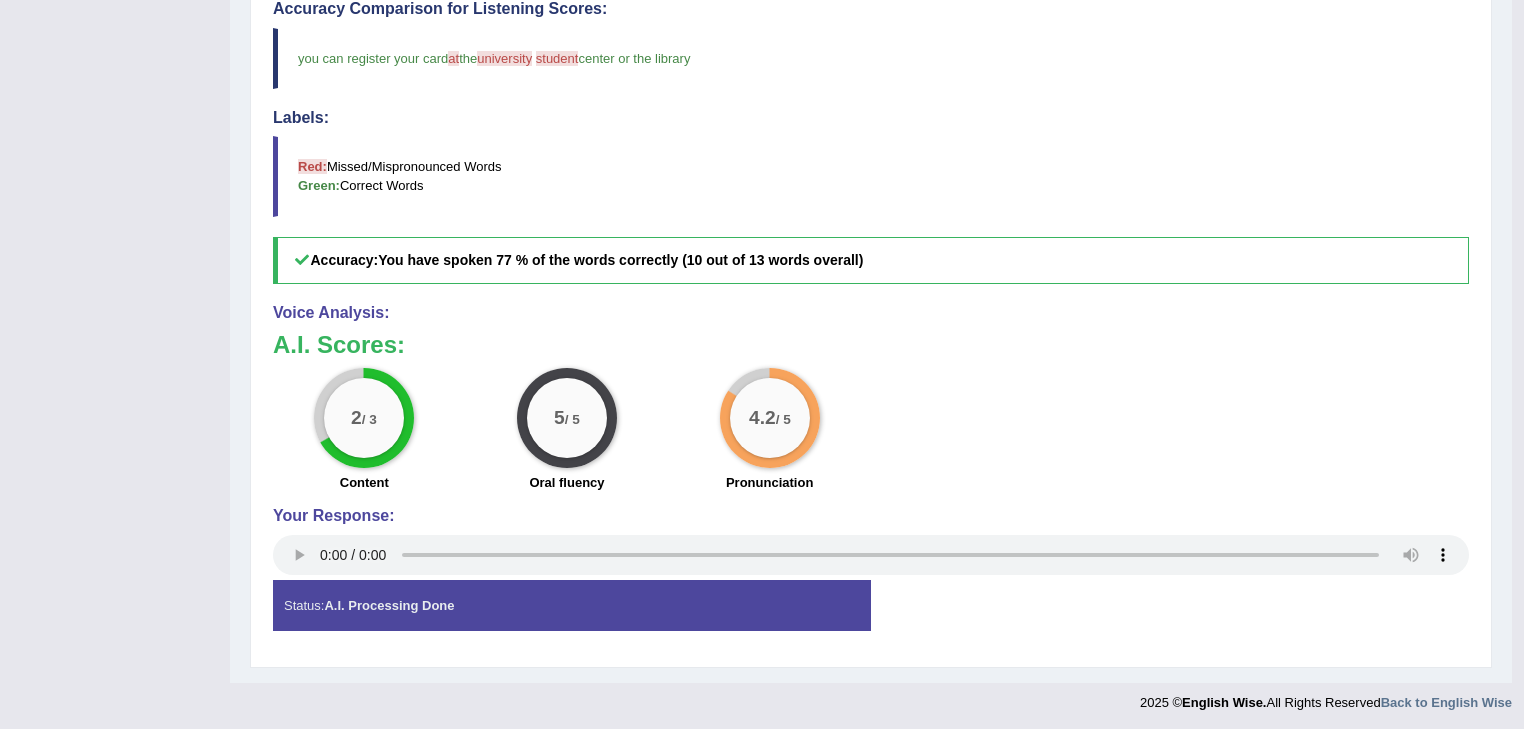 scroll, scrollTop: 0, scrollLeft: 0, axis: both 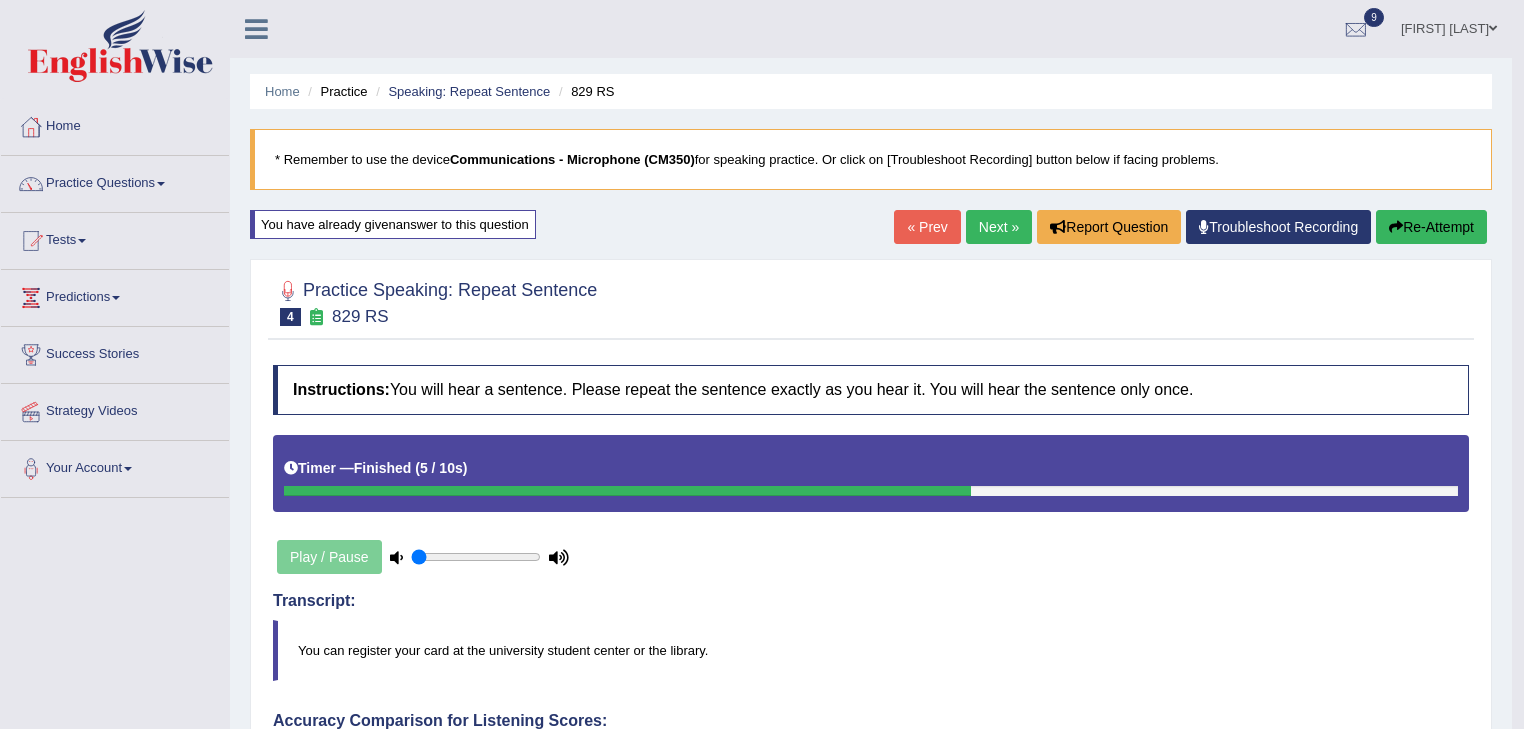 click on "Next »" at bounding box center [999, 227] 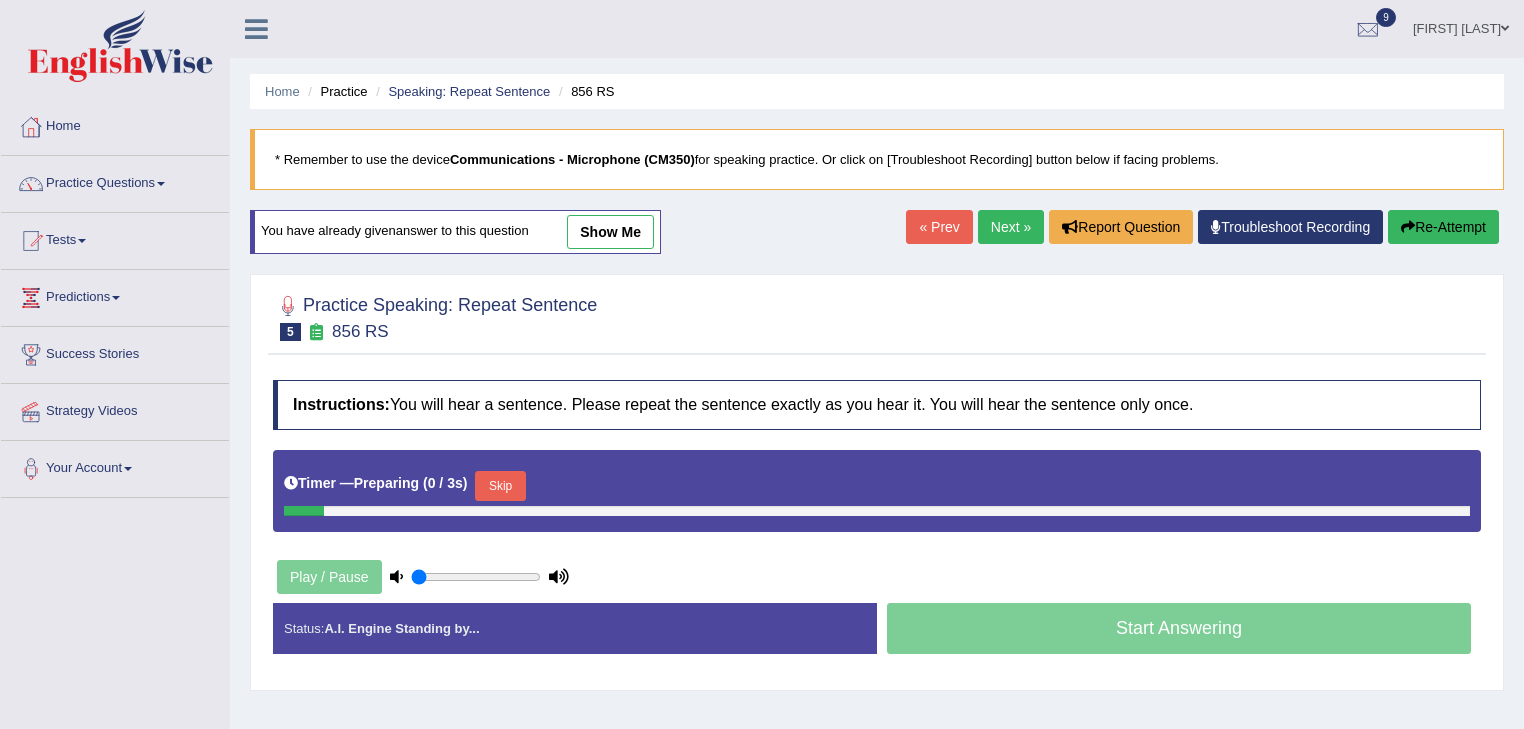 scroll, scrollTop: 0, scrollLeft: 0, axis: both 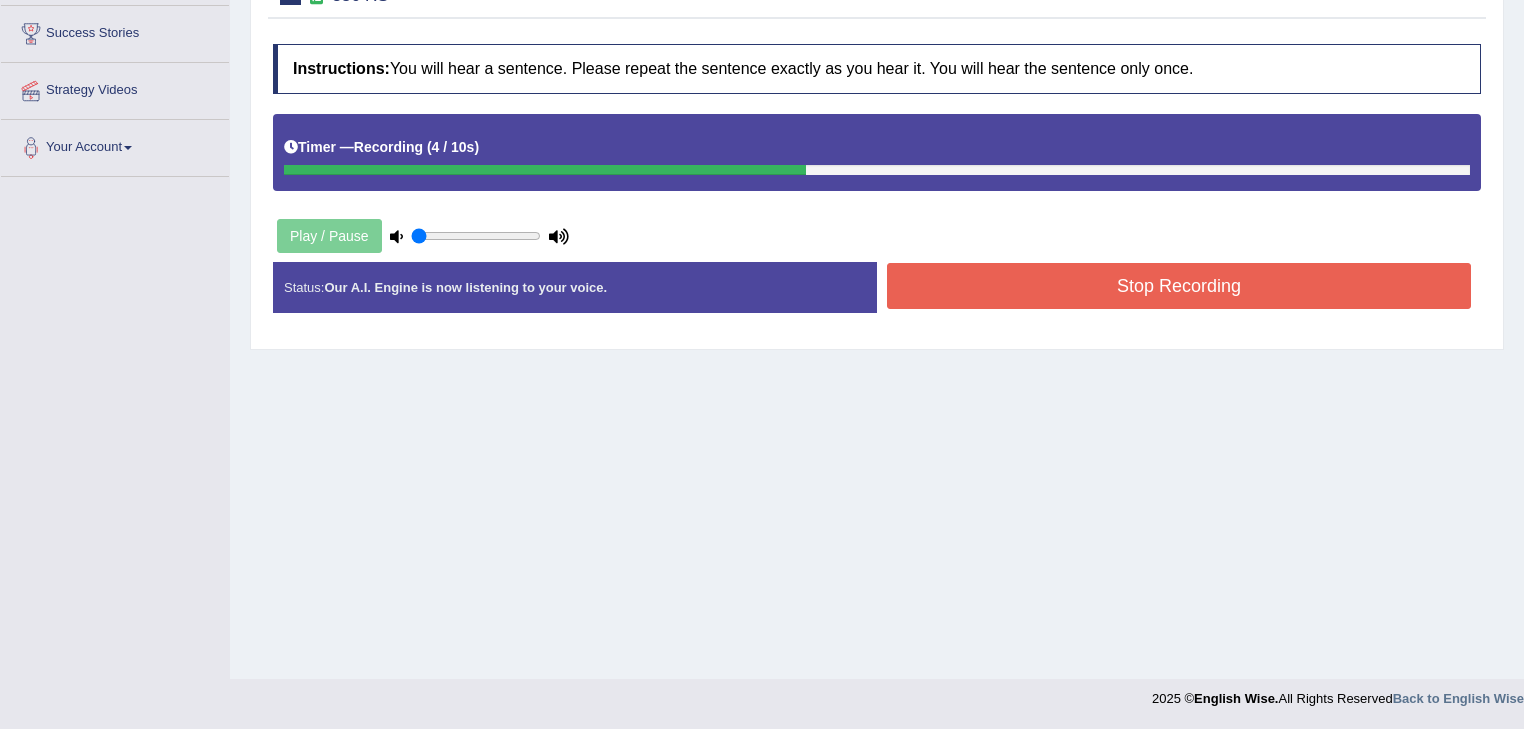click on "Stop Recording" at bounding box center [1179, 286] 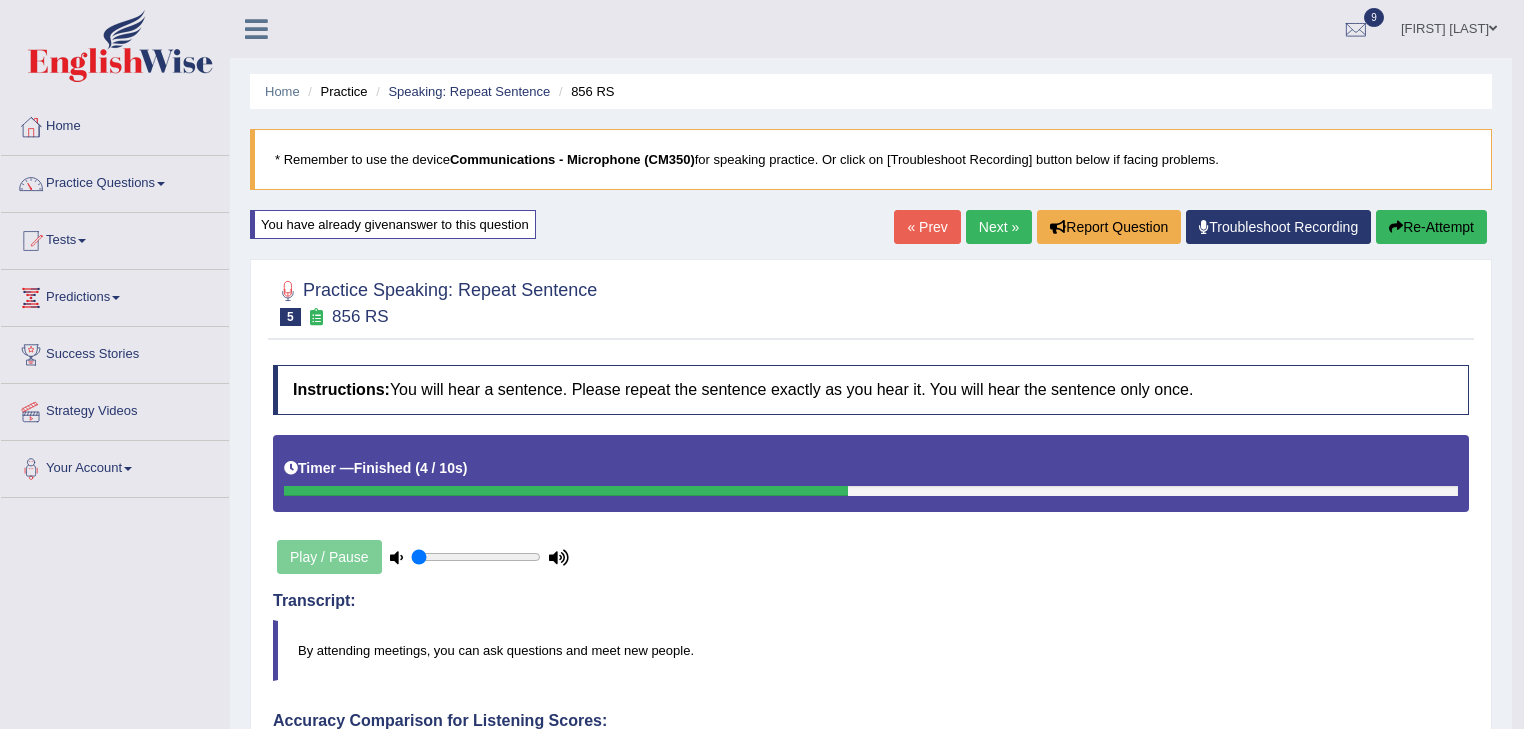 scroll, scrollTop: 0, scrollLeft: 0, axis: both 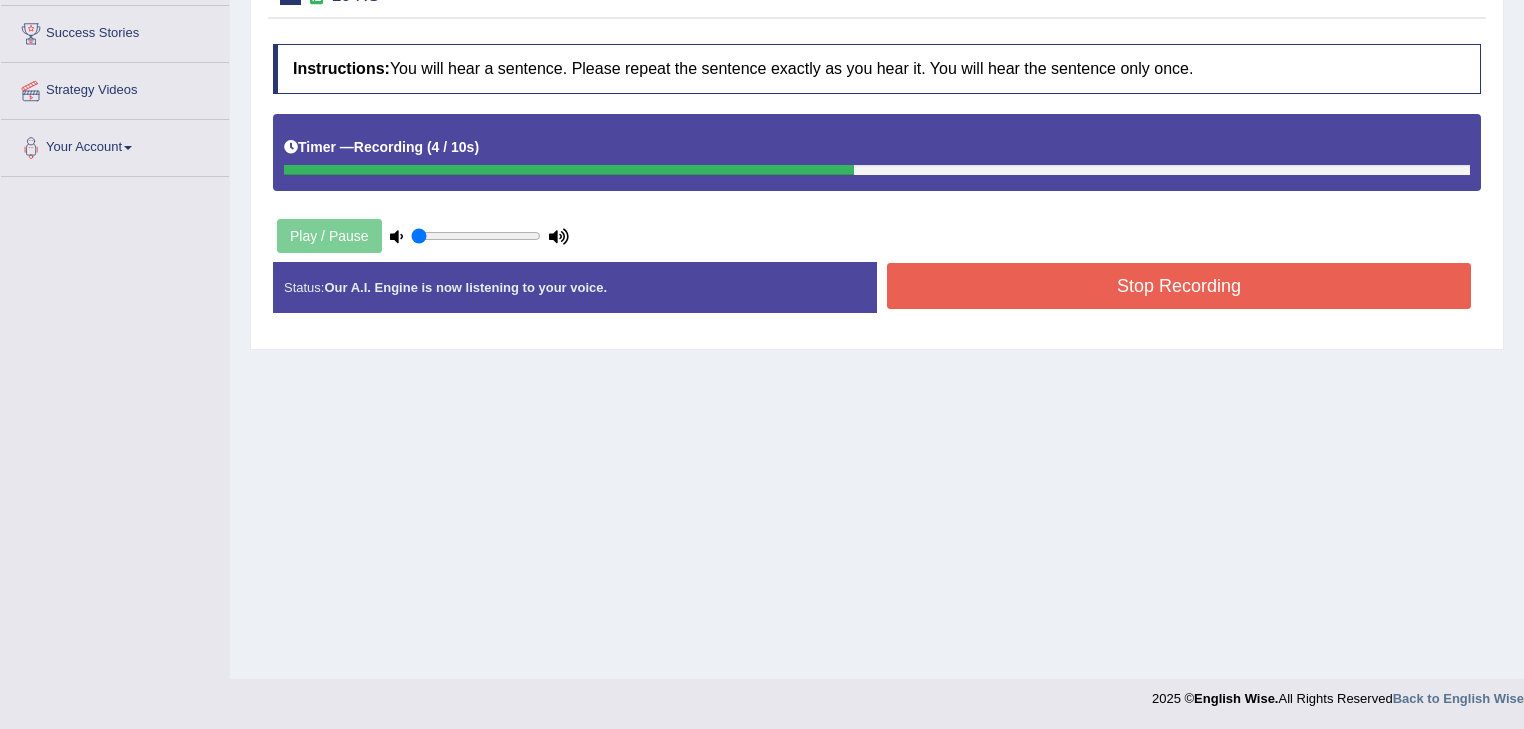 click on "Stop Recording" at bounding box center (1179, 286) 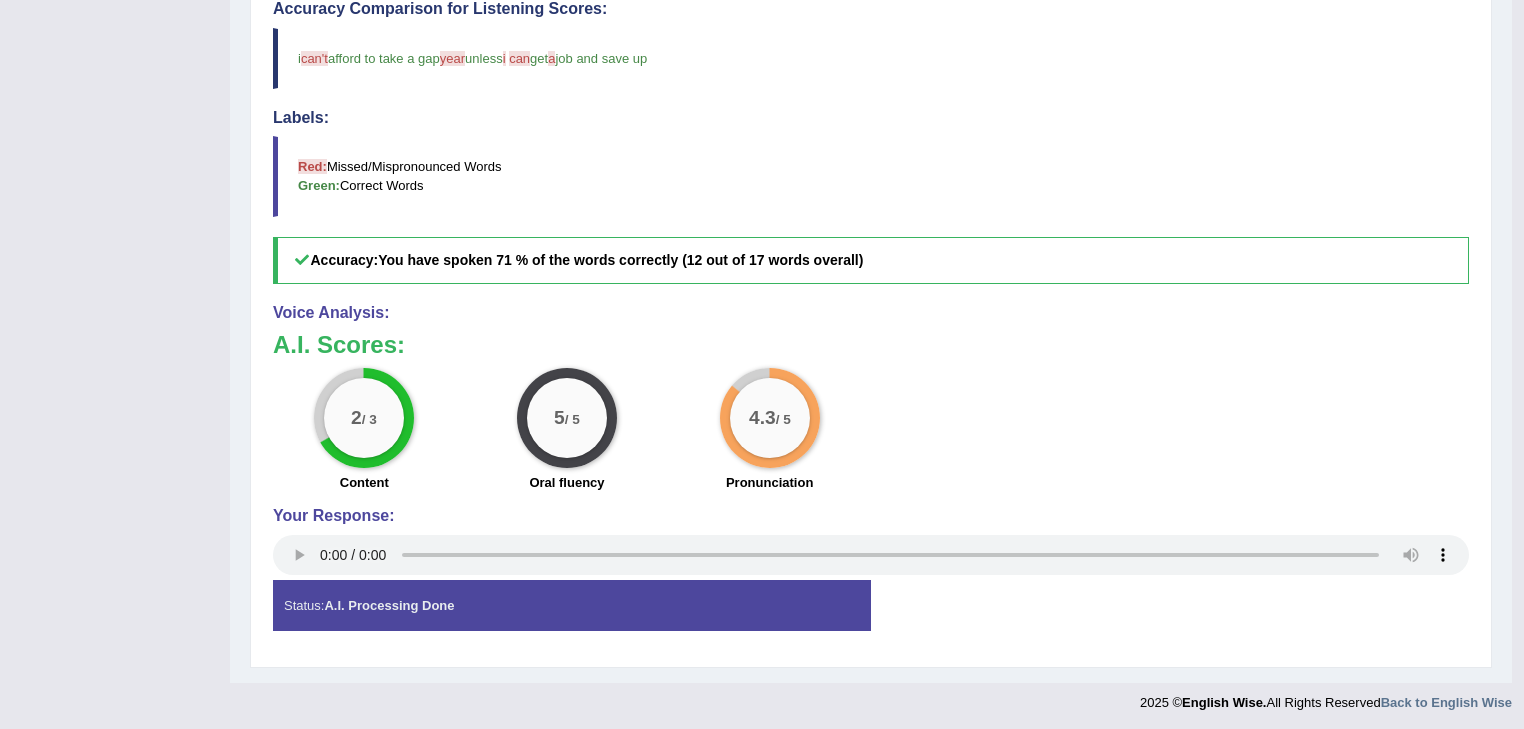 scroll, scrollTop: 0, scrollLeft: 0, axis: both 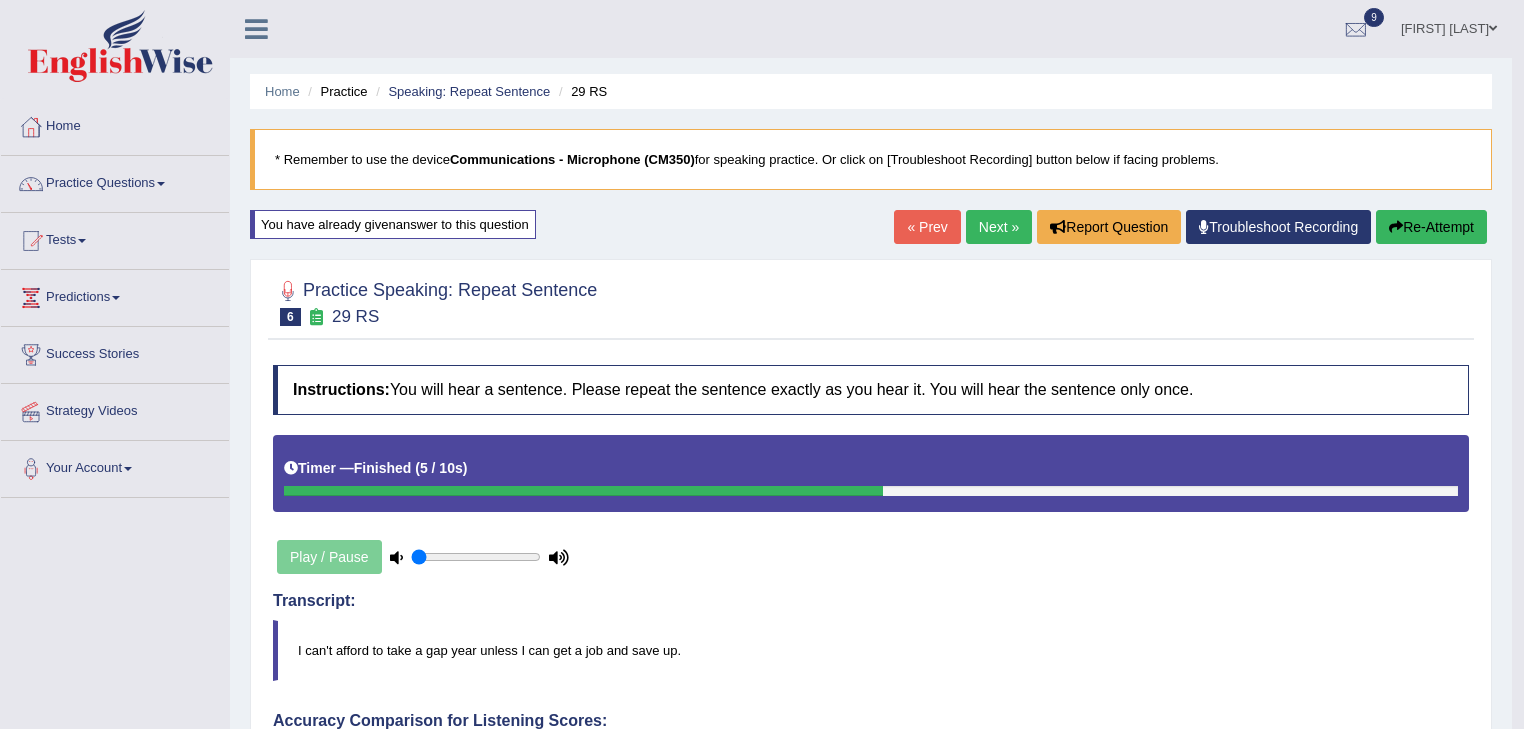 click on "Next »" at bounding box center (999, 227) 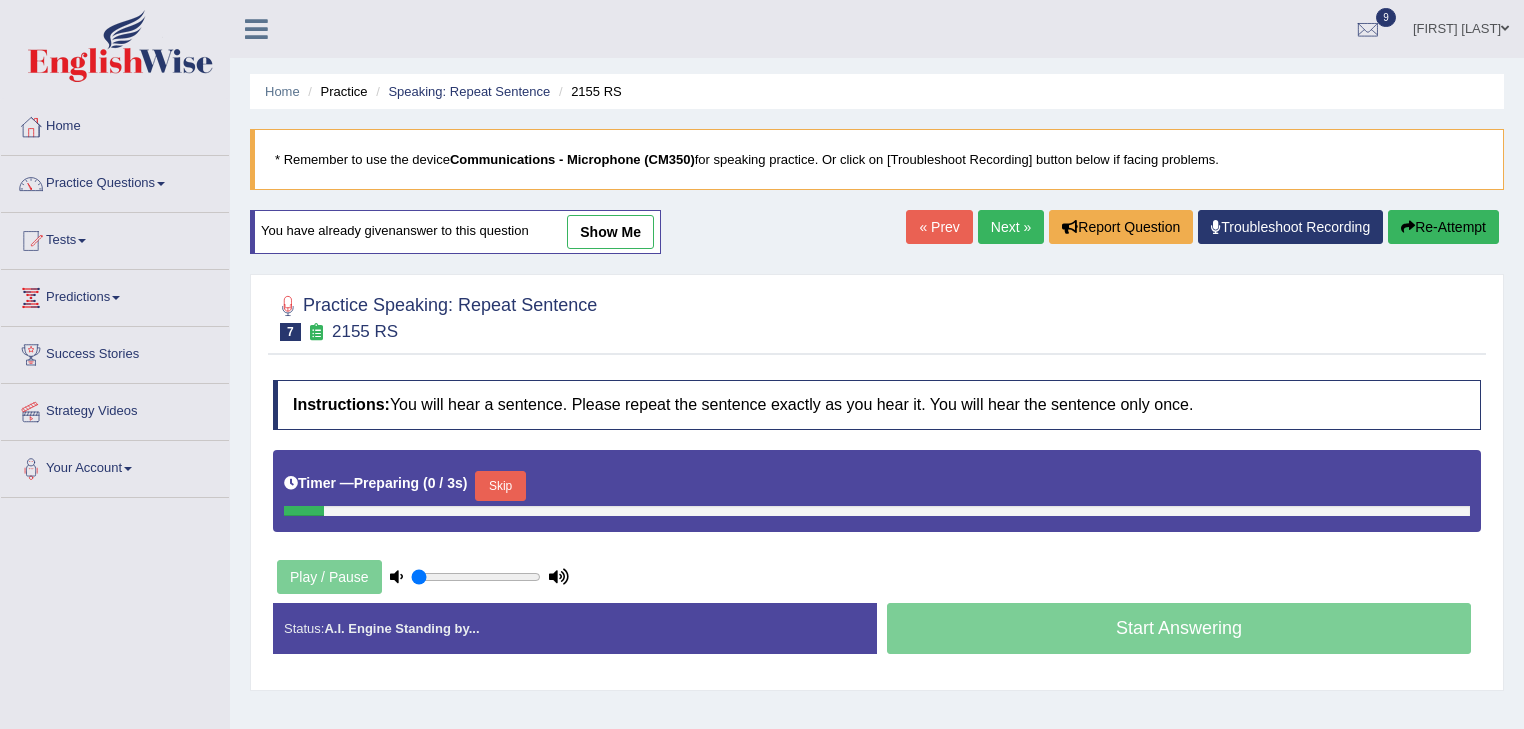 scroll, scrollTop: 0, scrollLeft: 0, axis: both 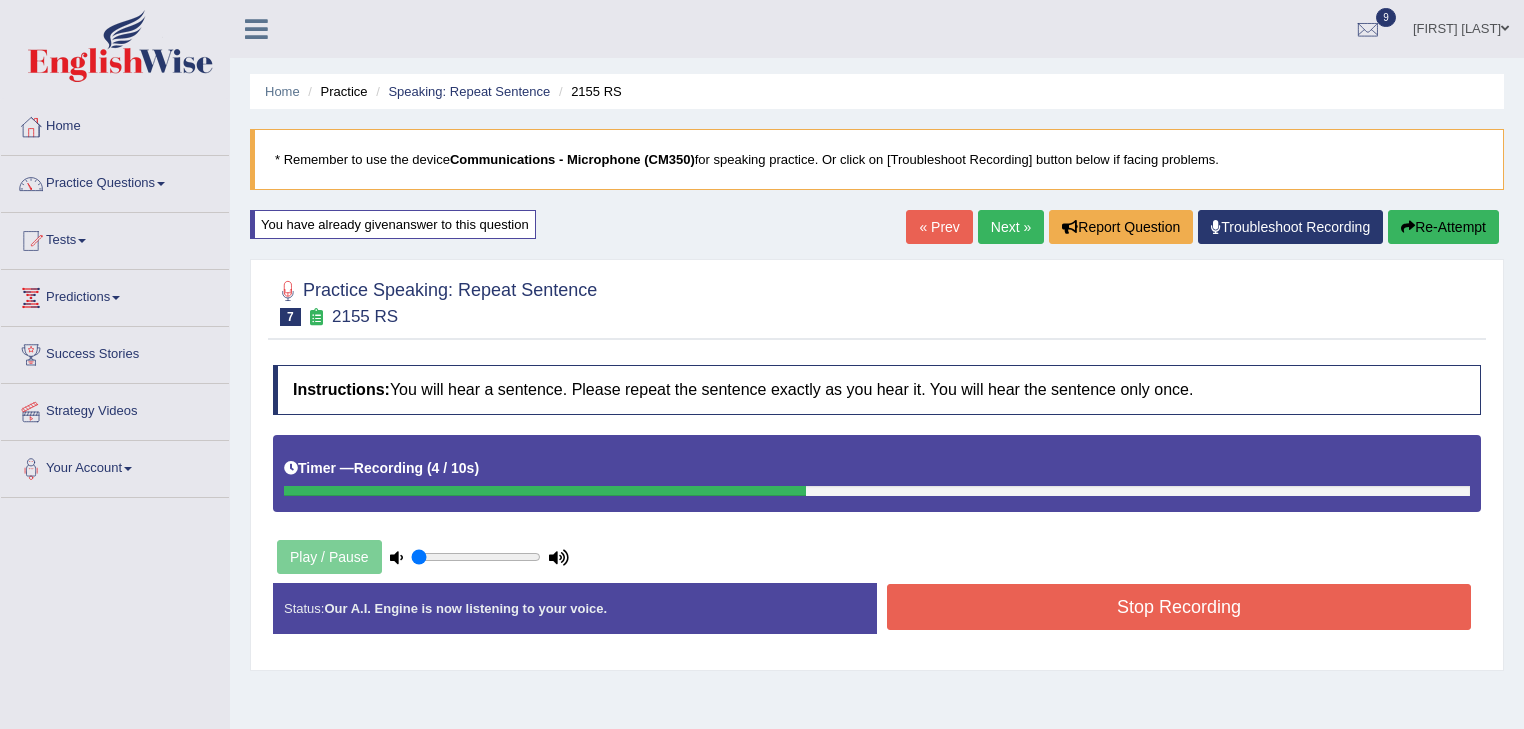 click on "Stop Recording" at bounding box center (1179, 607) 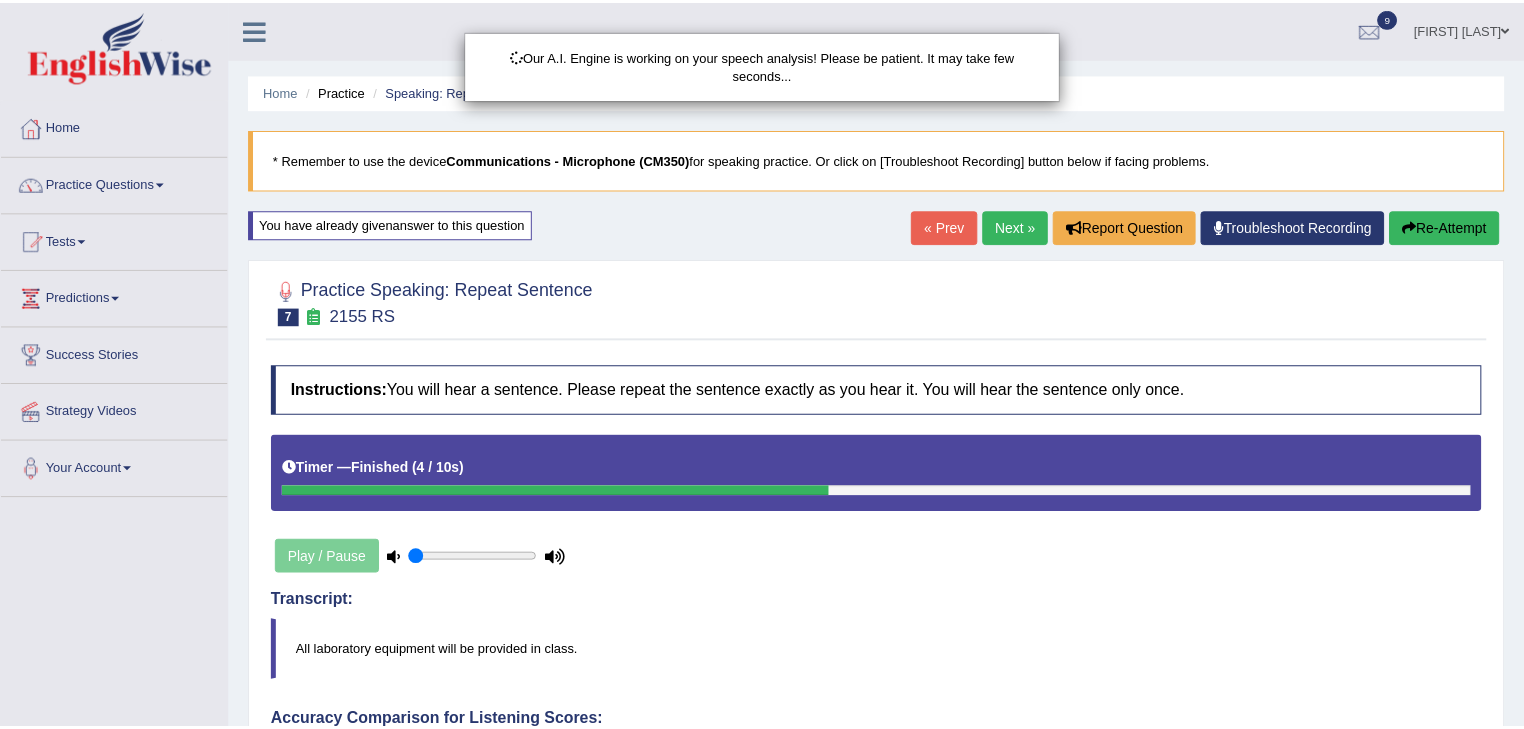 scroll, scrollTop: 328, scrollLeft: 0, axis: vertical 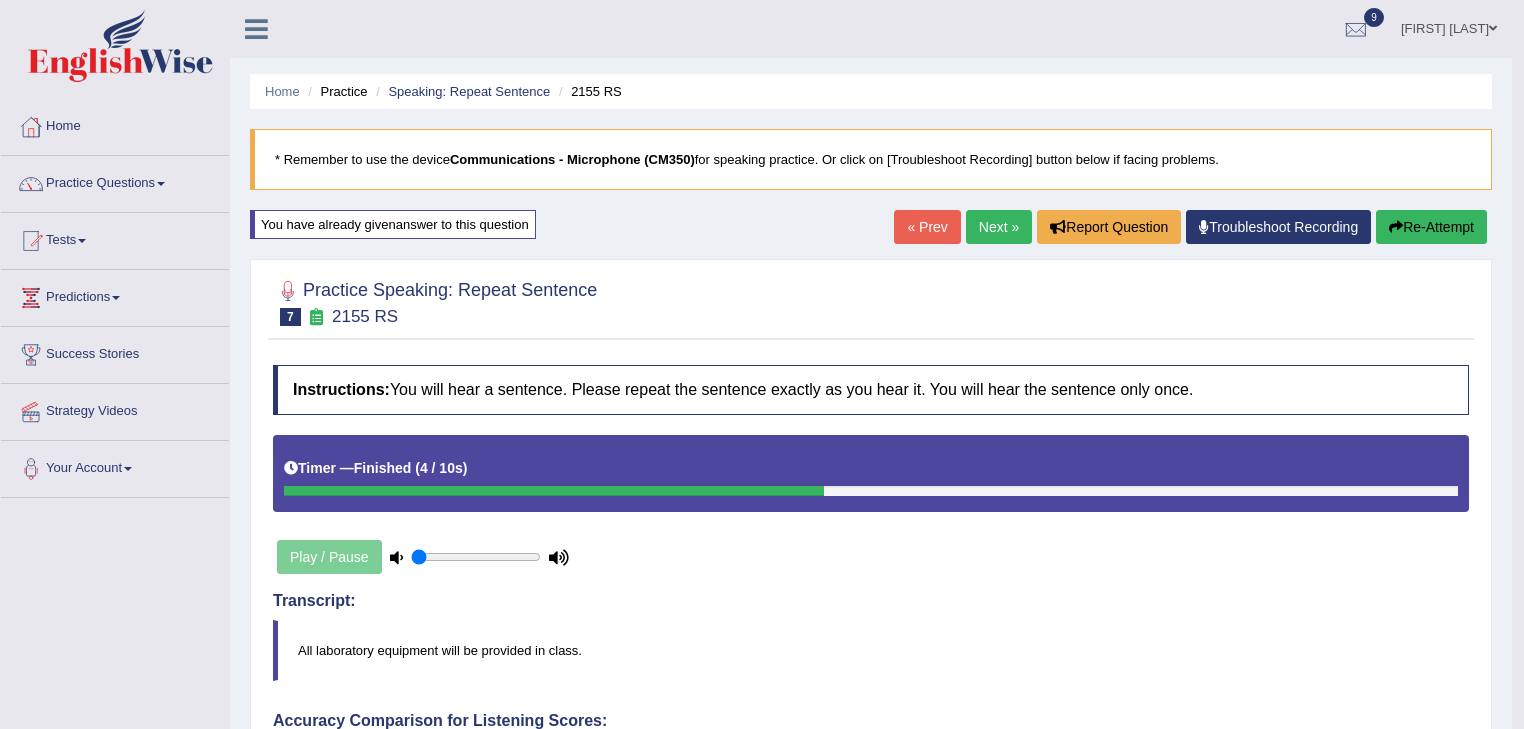 click on "Next »" at bounding box center [999, 227] 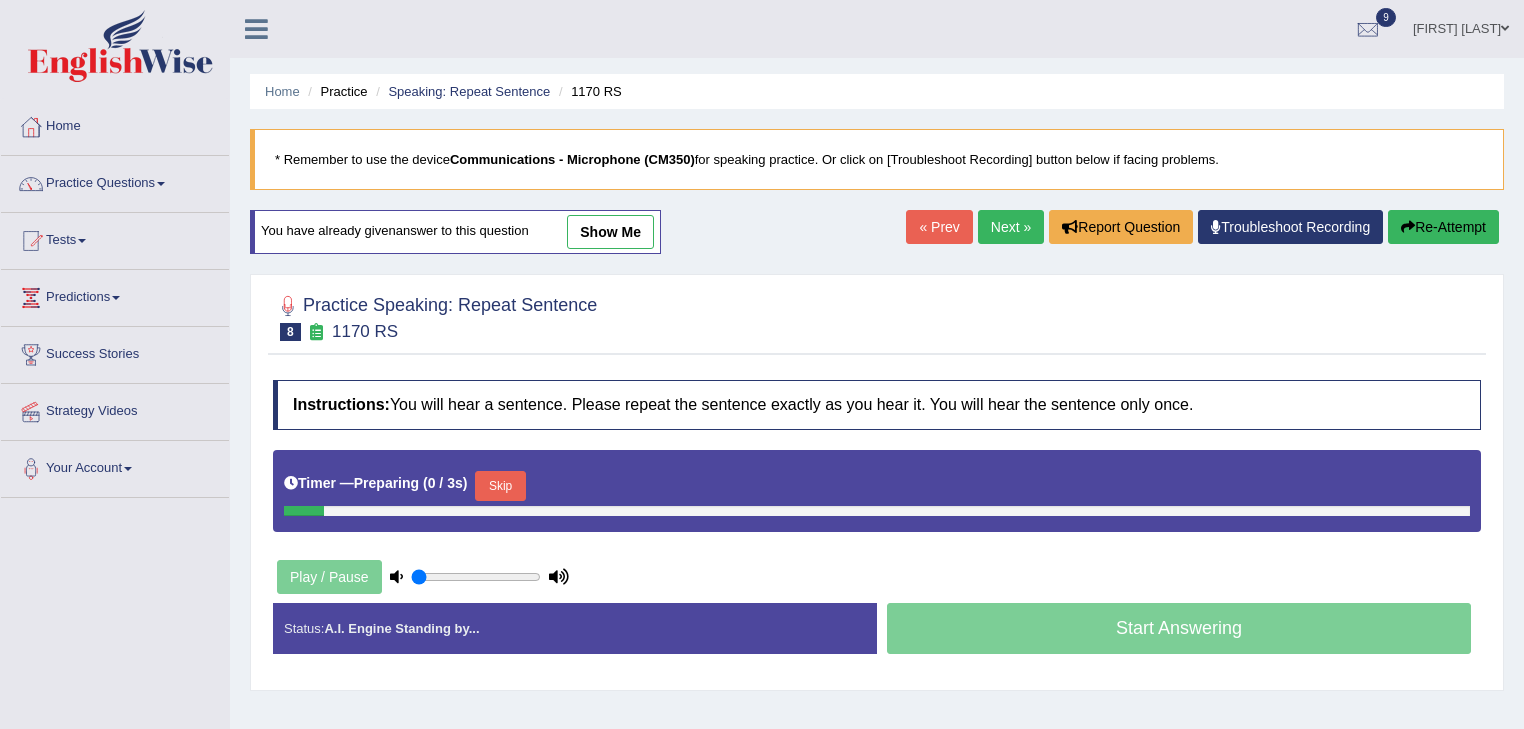 scroll, scrollTop: 321, scrollLeft: 0, axis: vertical 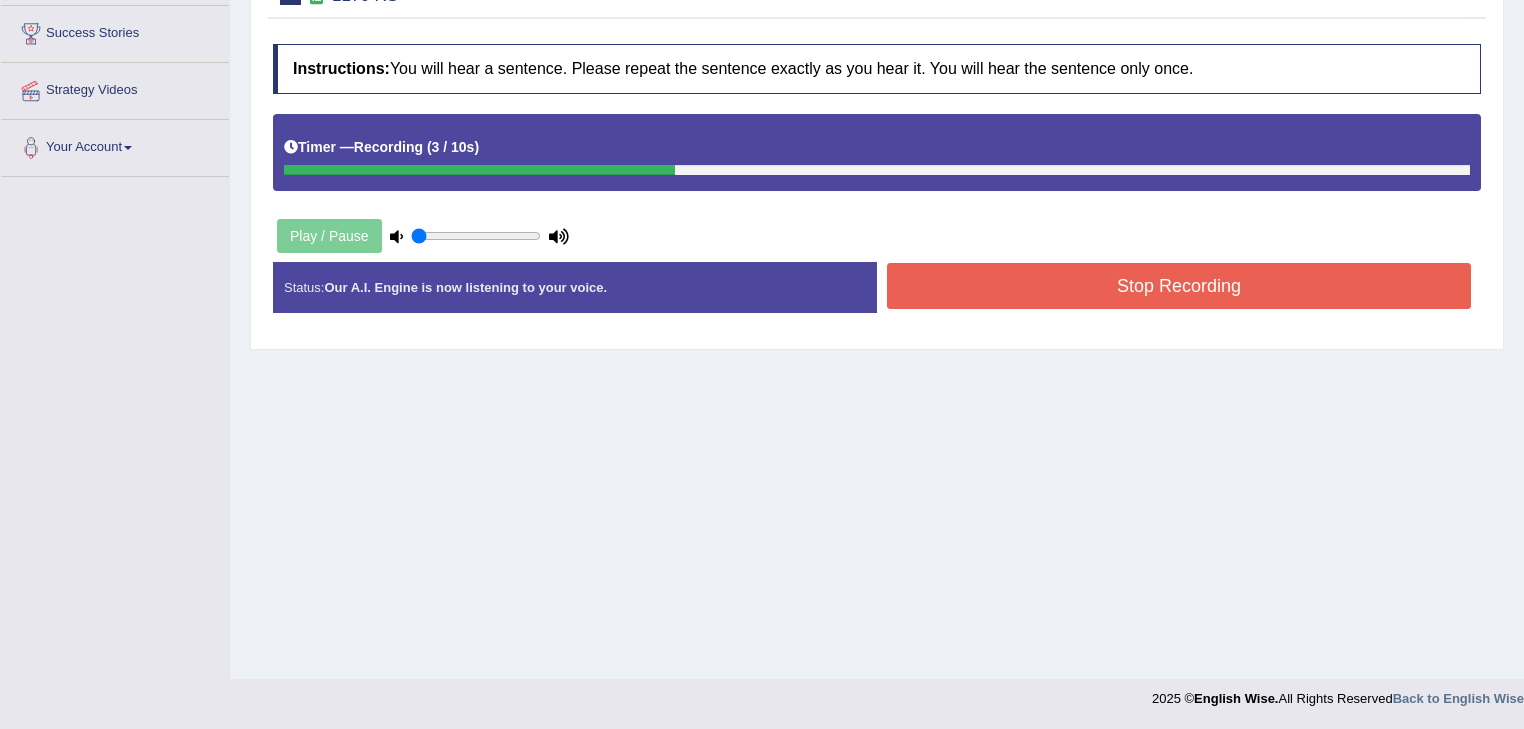 click on "Stop Recording" at bounding box center [1179, 286] 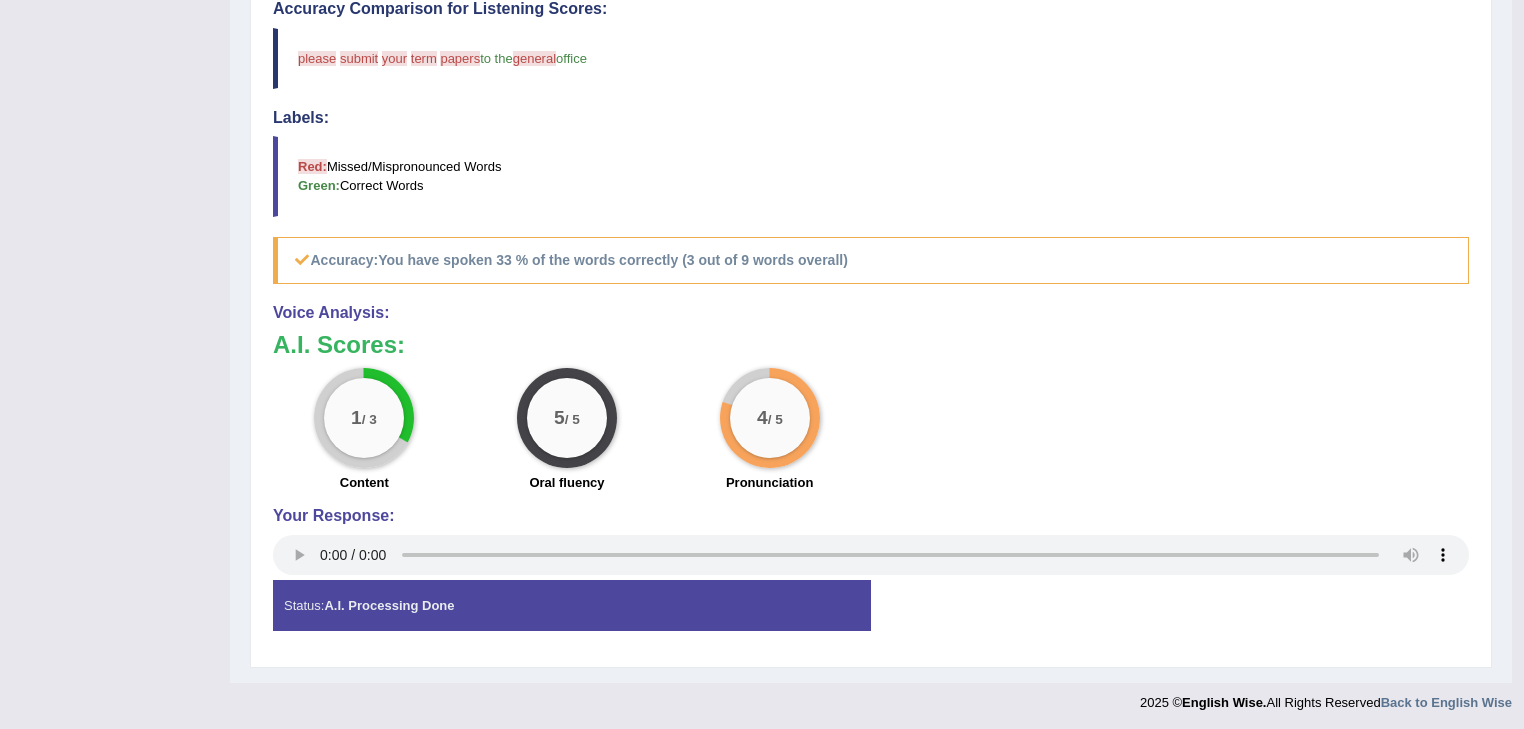 scroll, scrollTop: 0, scrollLeft: 0, axis: both 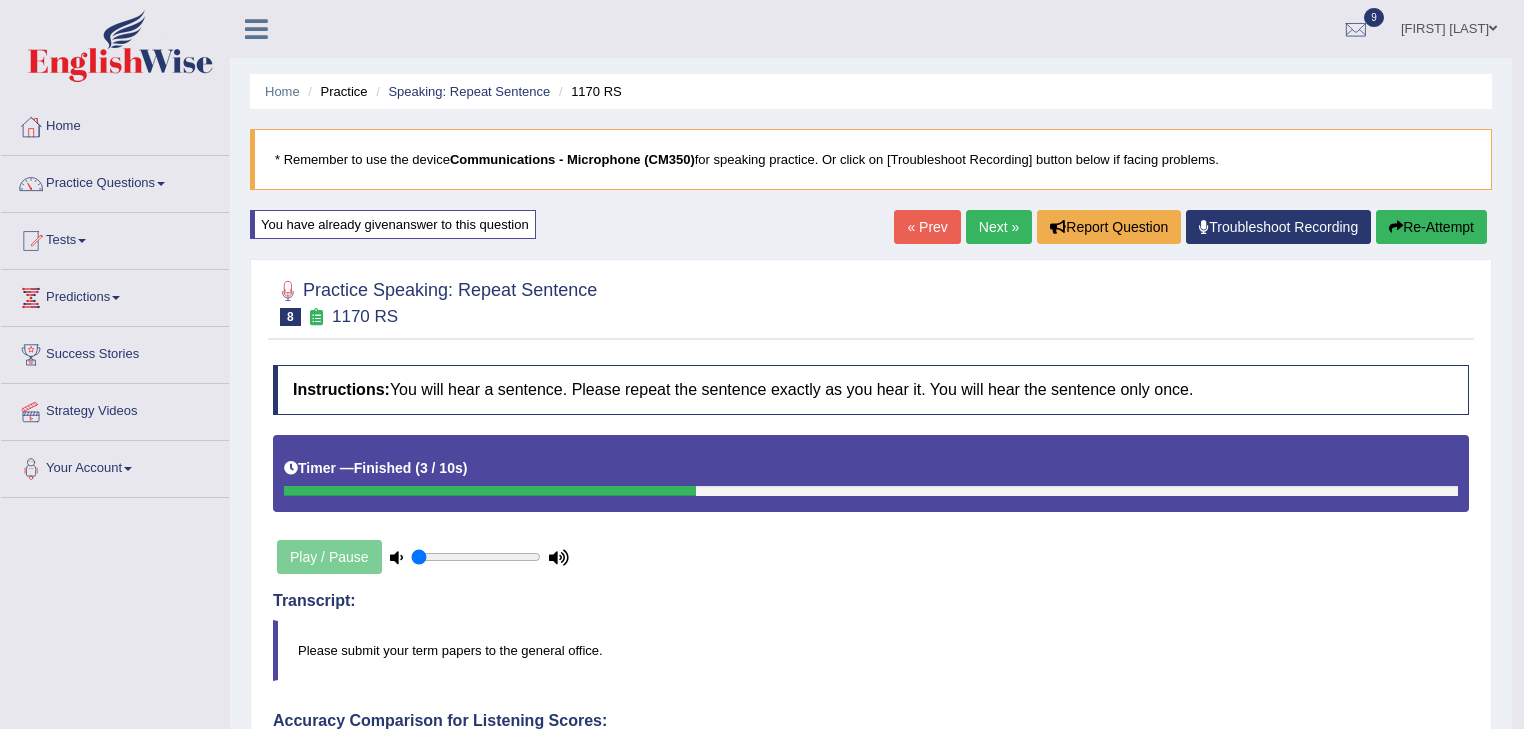 click on "Re-Attempt" at bounding box center [1431, 227] 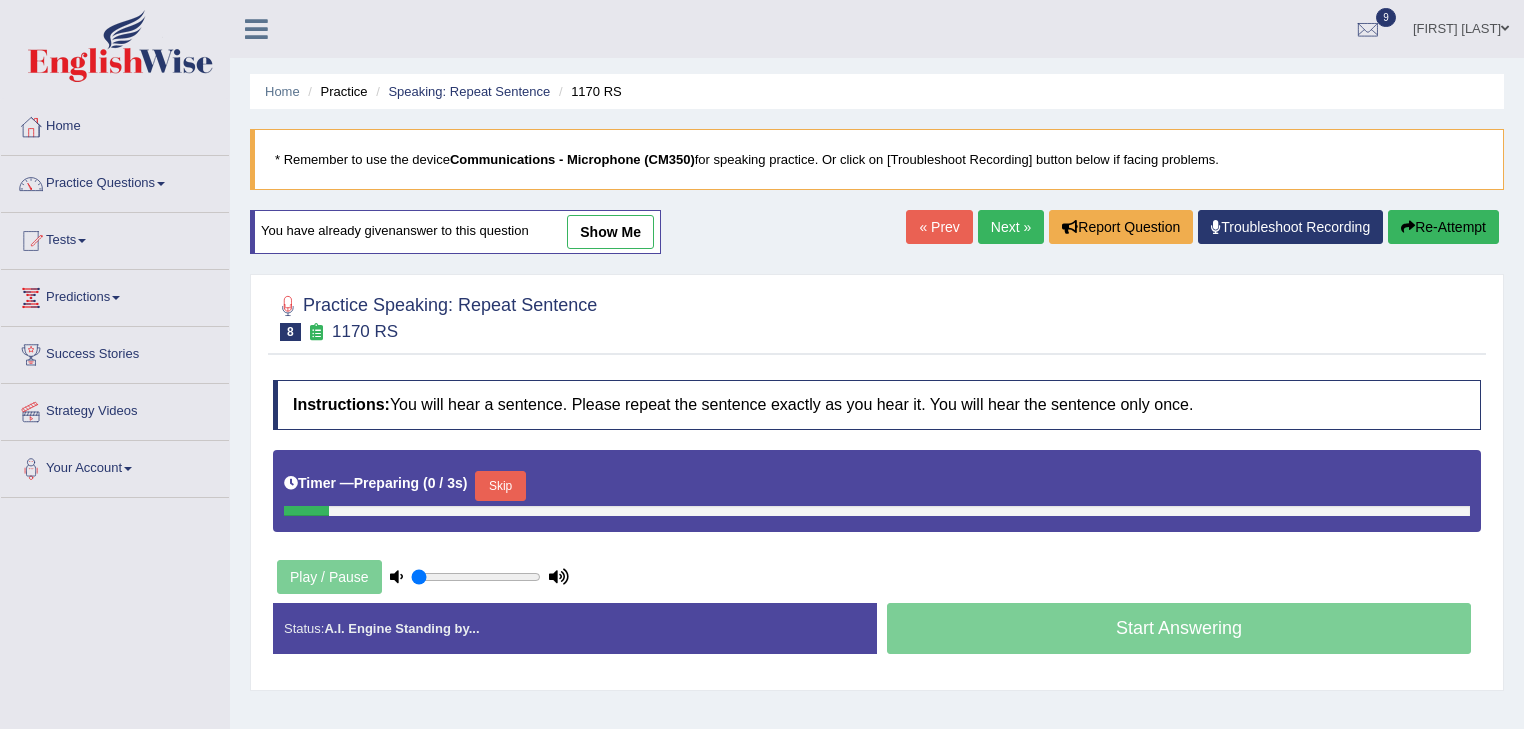 scroll, scrollTop: 321, scrollLeft: 0, axis: vertical 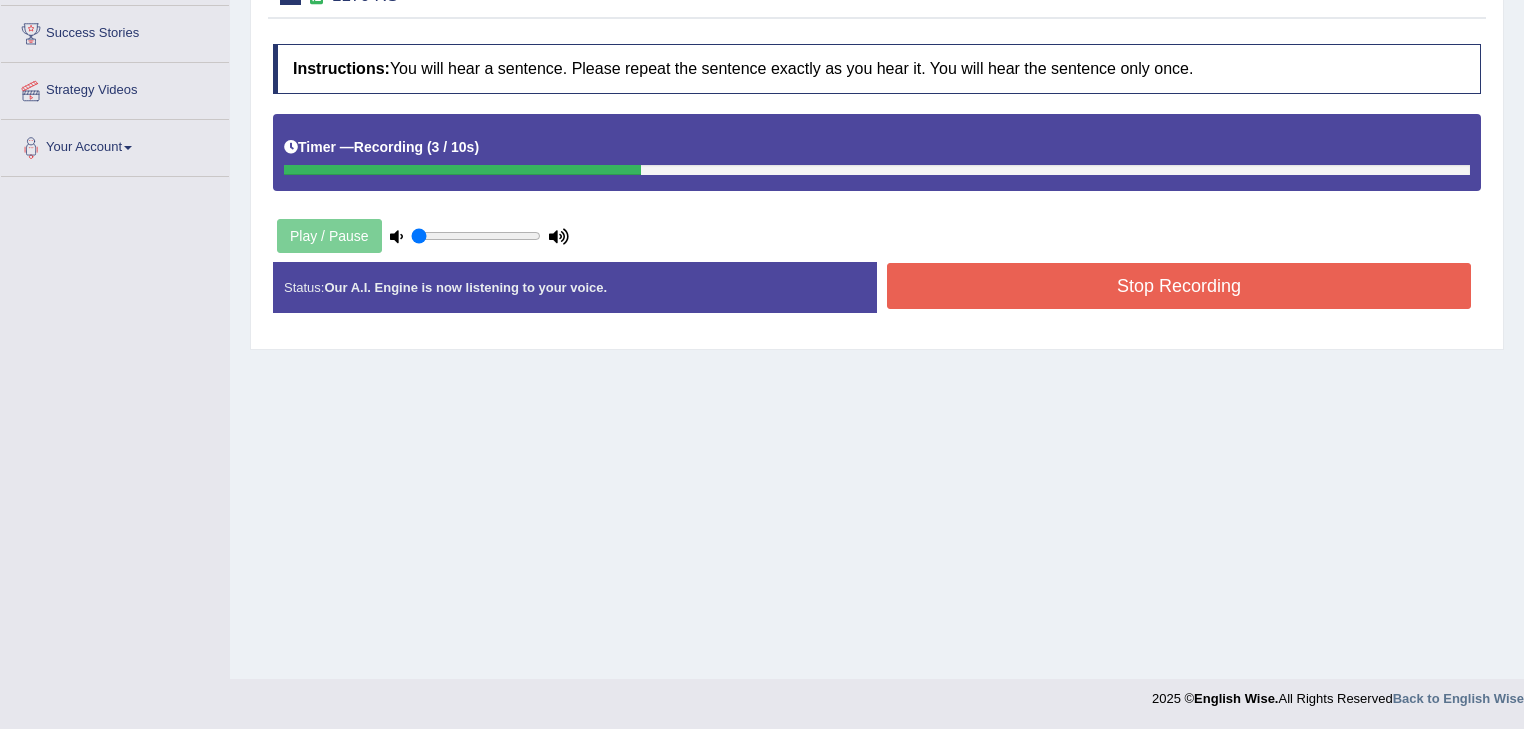 click on "Stop Recording" at bounding box center [1179, 286] 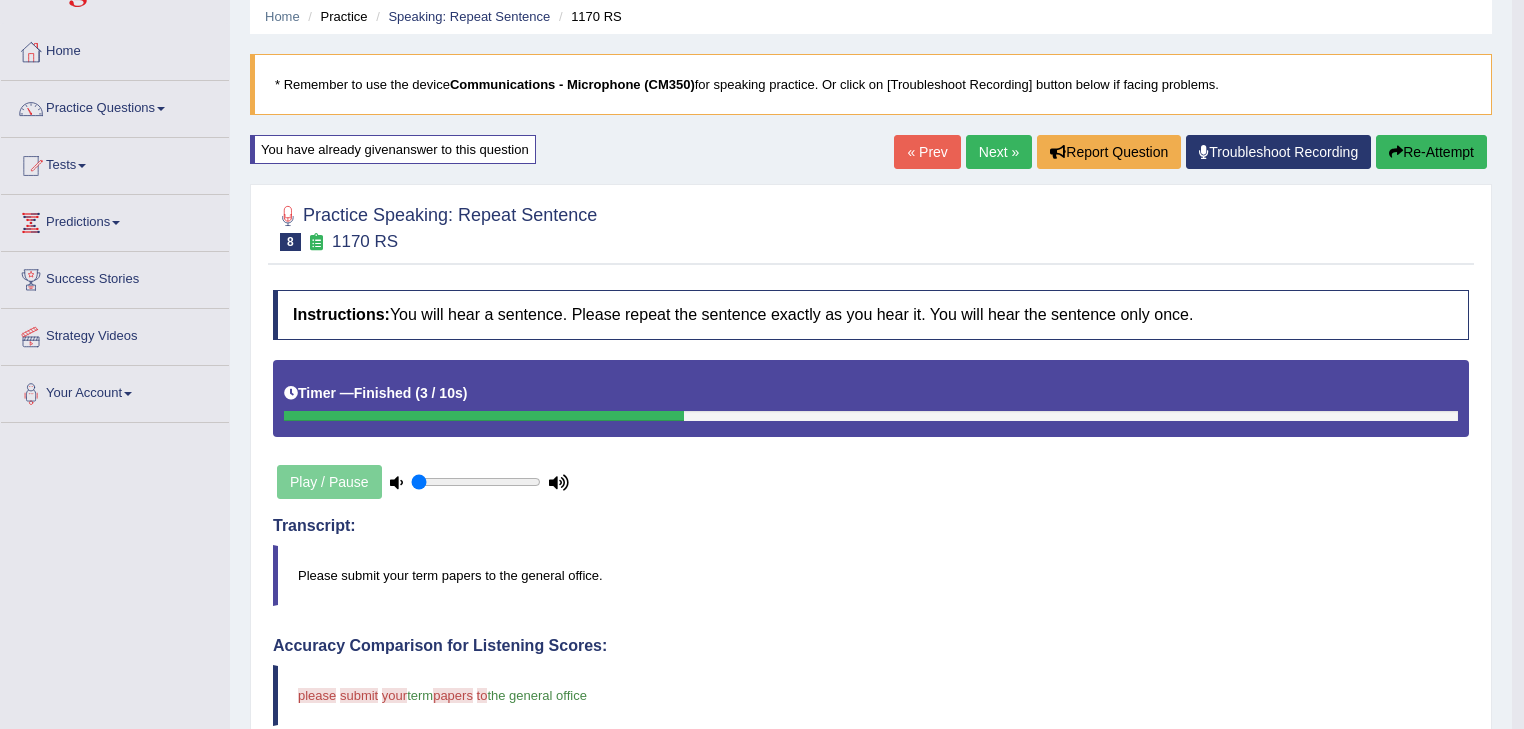 scroll, scrollTop: 712, scrollLeft: 0, axis: vertical 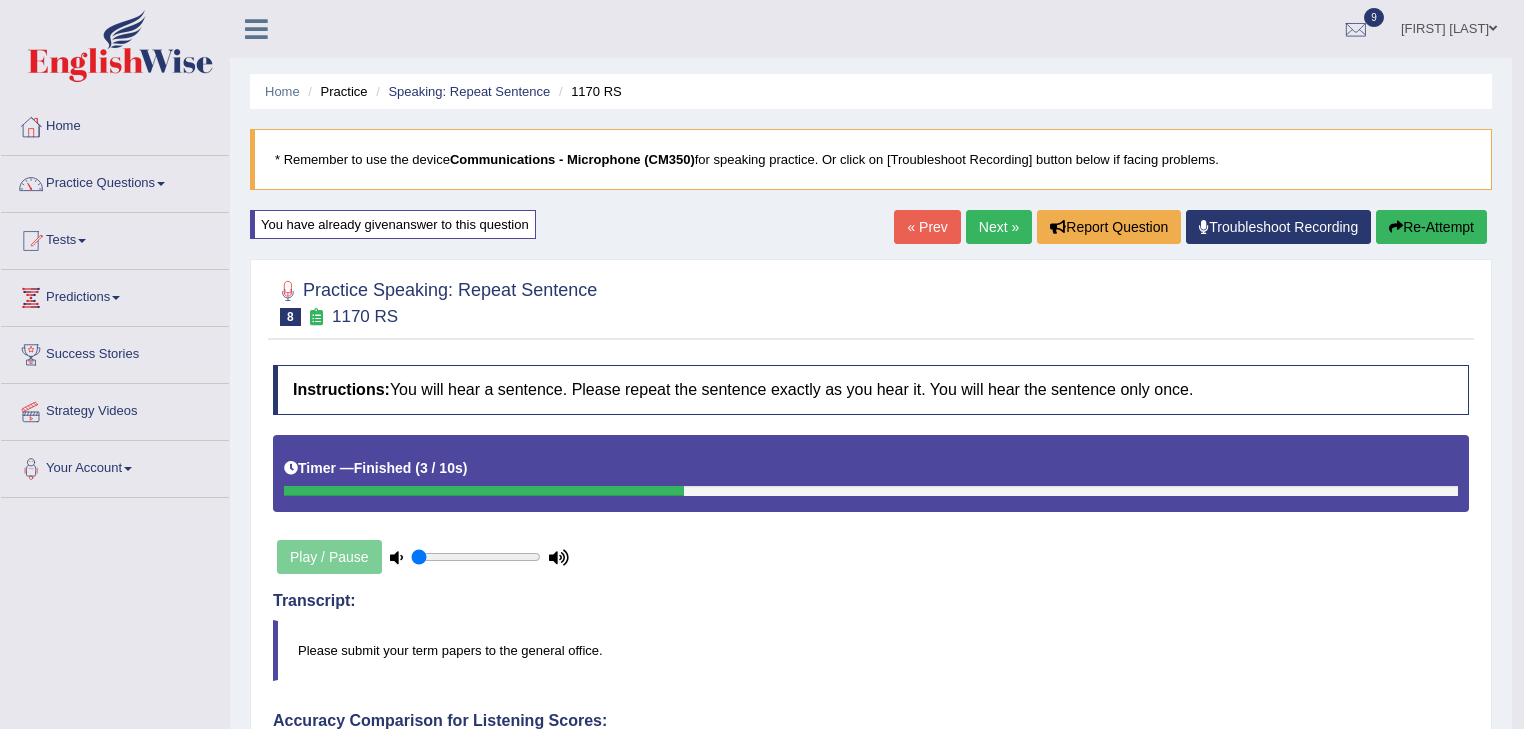 click on "Next »" at bounding box center (999, 227) 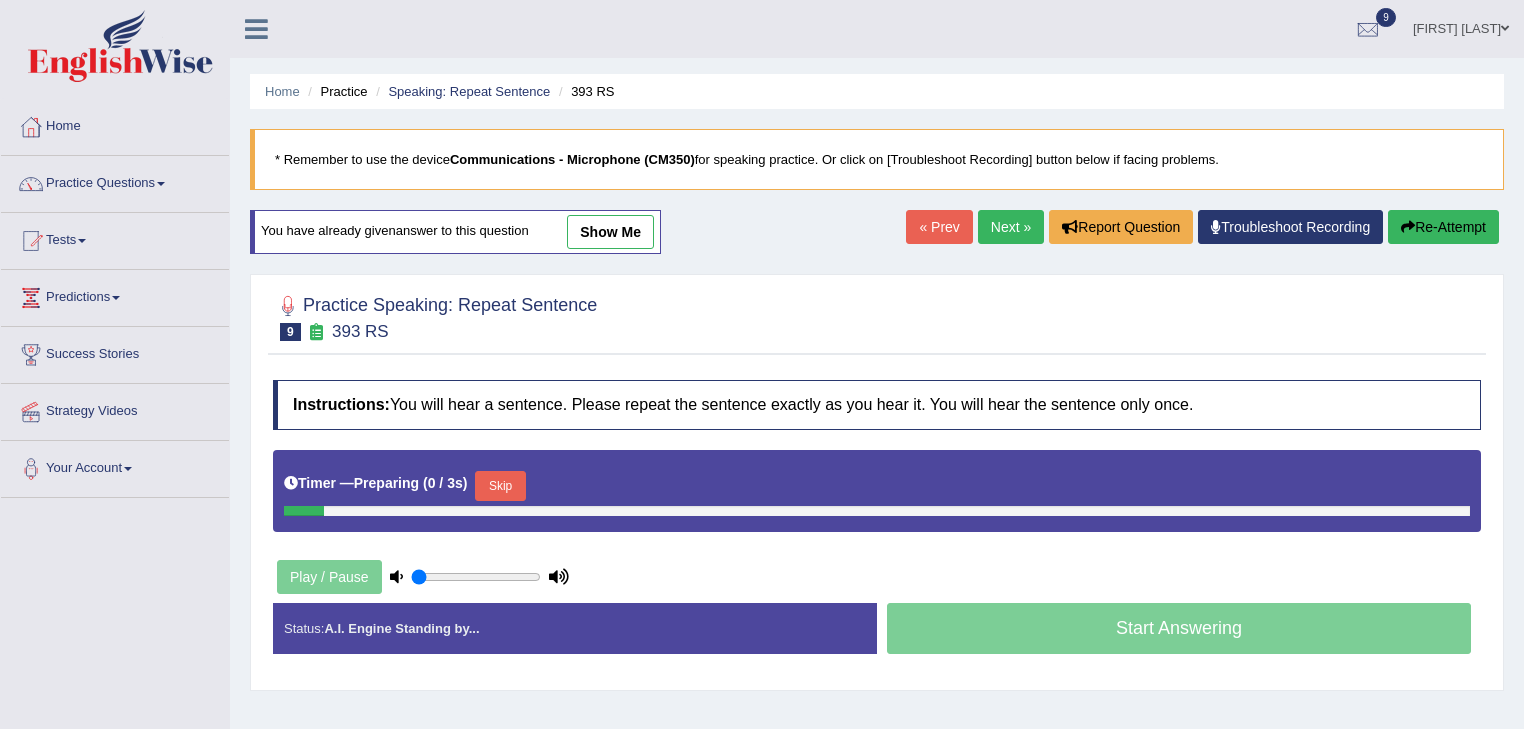 scroll, scrollTop: 0, scrollLeft: 0, axis: both 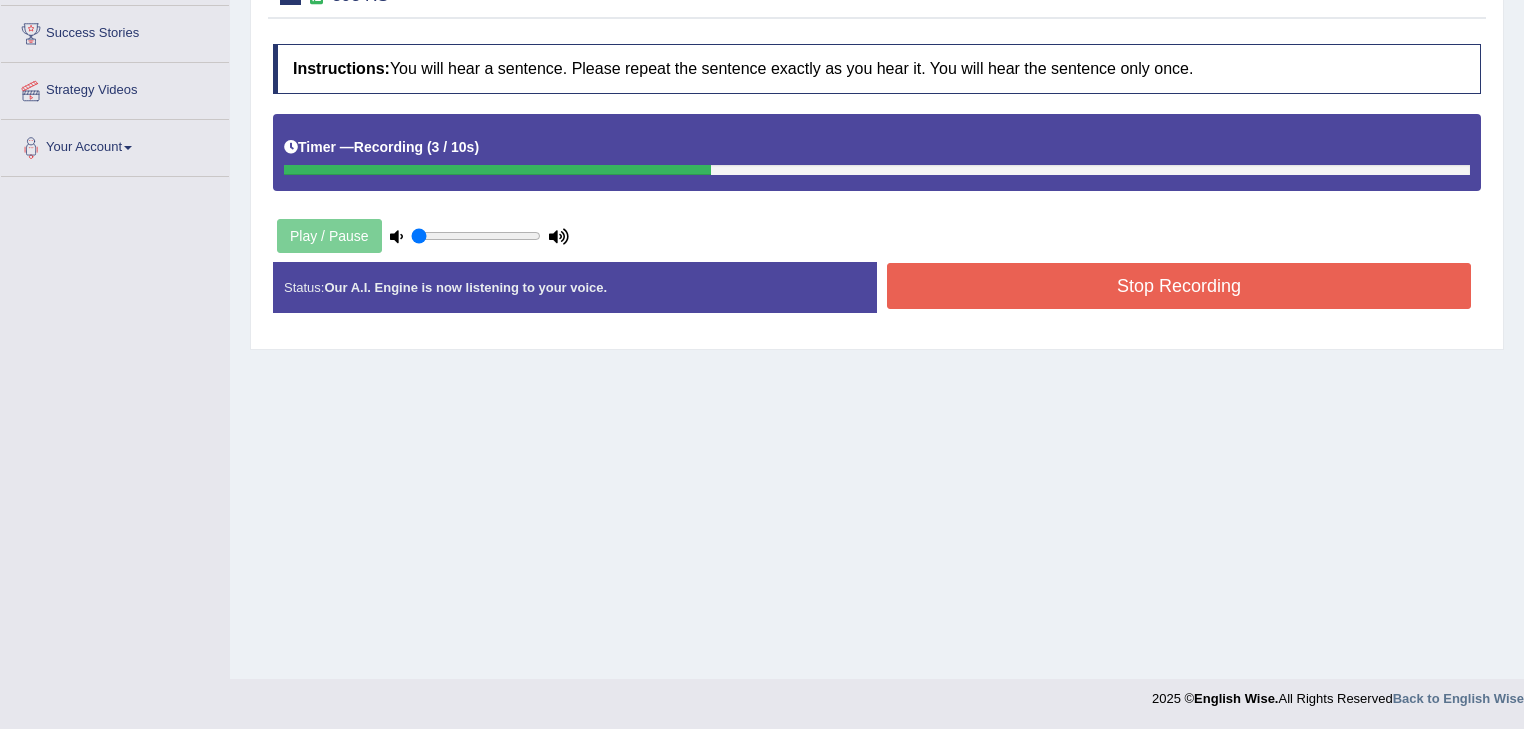 click on "Stop Recording" at bounding box center (1179, 286) 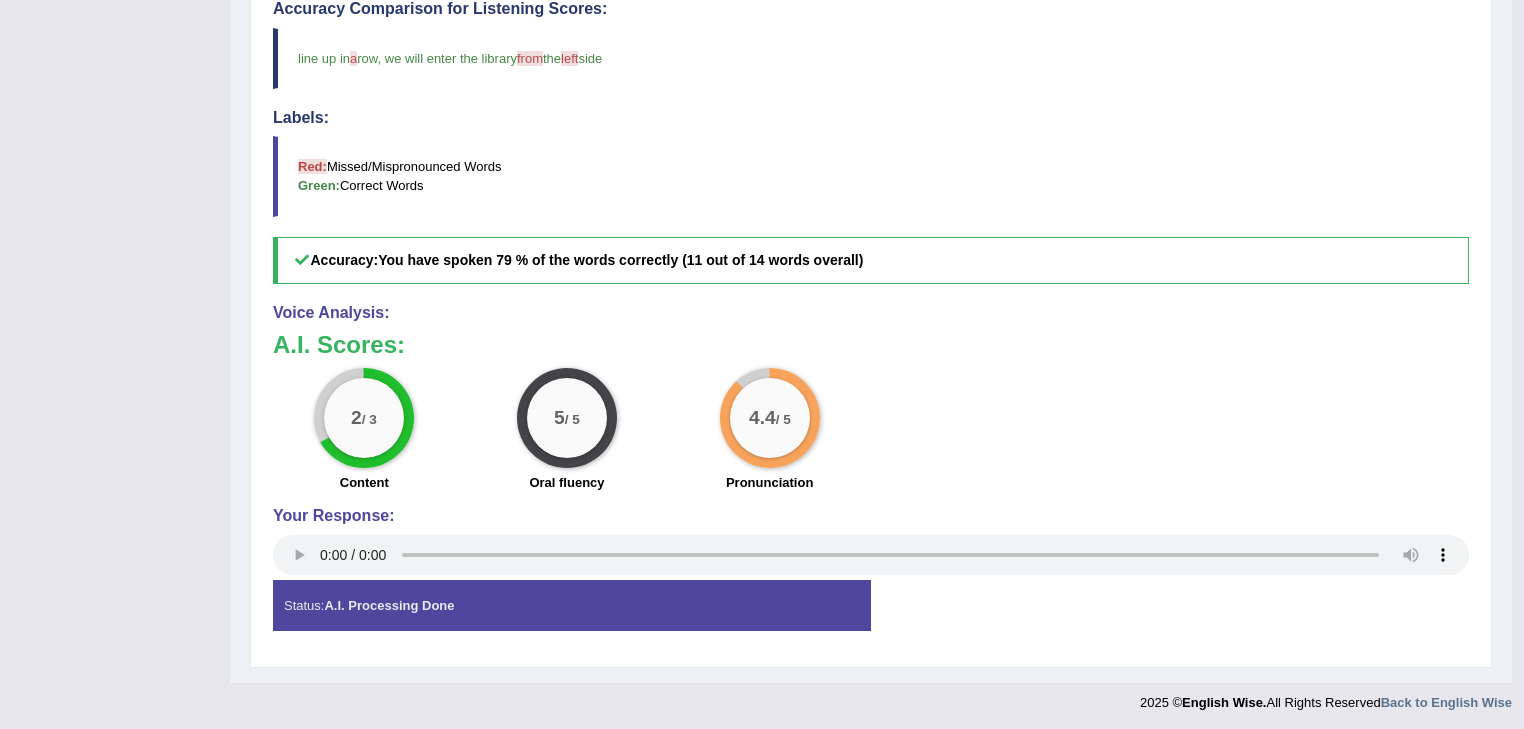 scroll, scrollTop: 0, scrollLeft: 0, axis: both 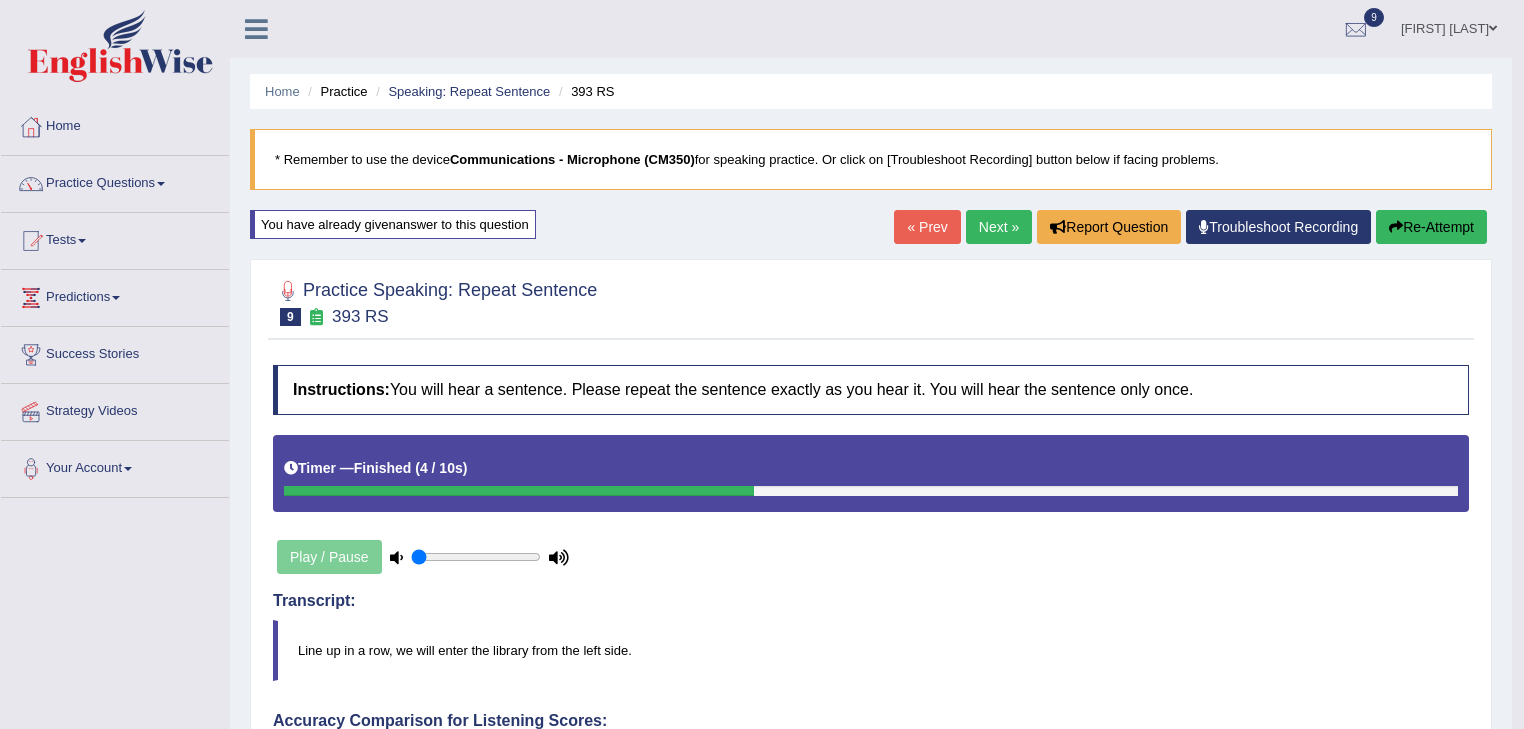 click on "Next »" at bounding box center (999, 227) 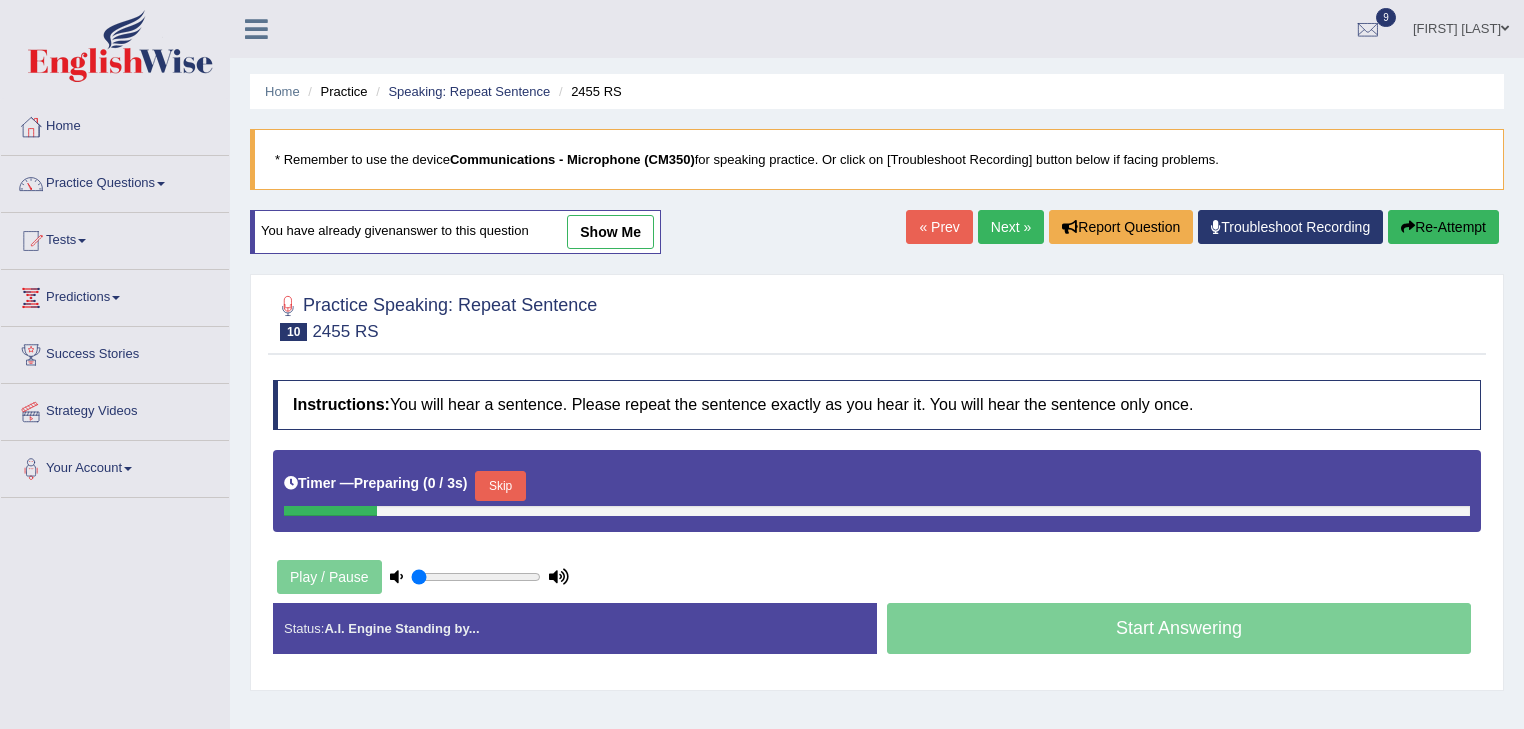 scroll, scrollTop: 0, scrollLeft: 0, axis: both 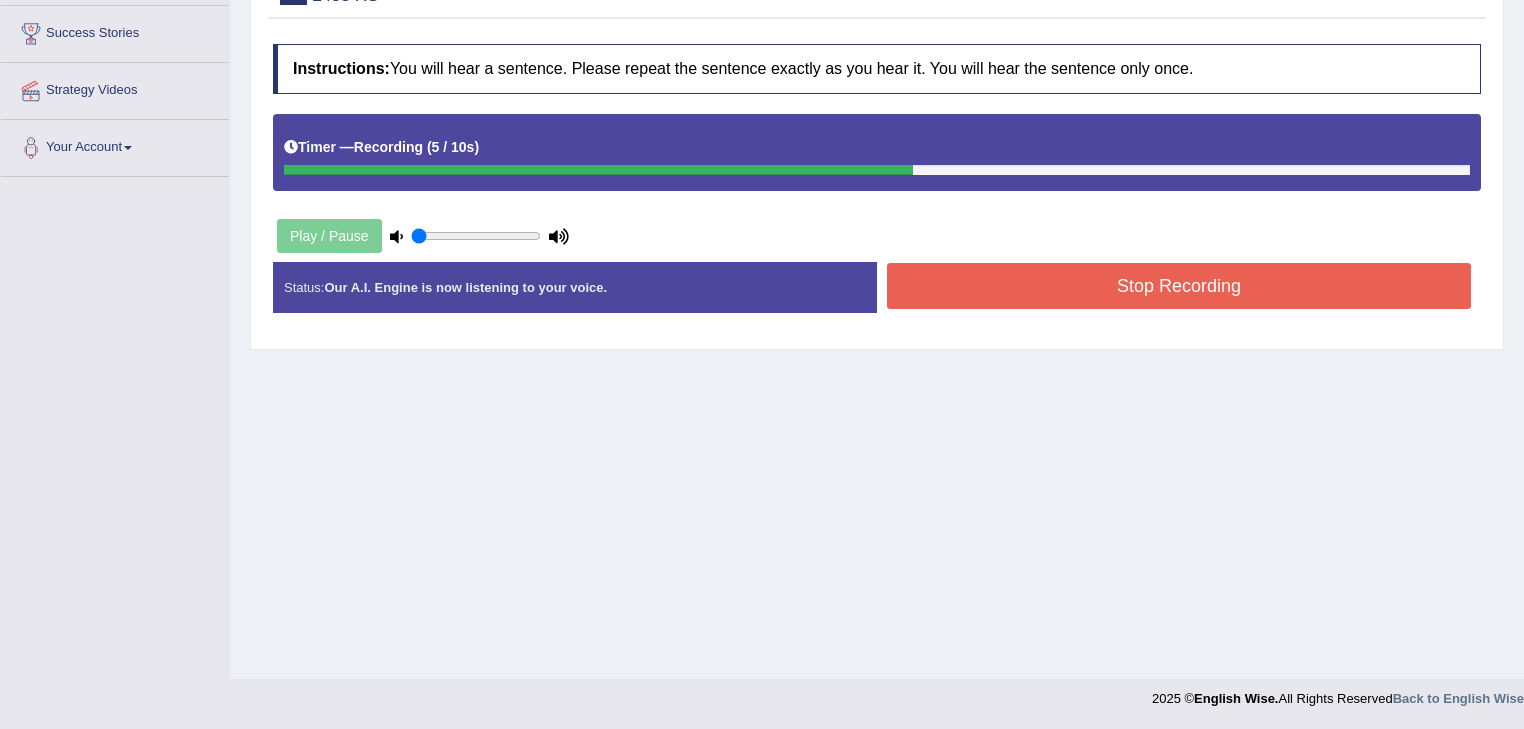 click on "Stop Recording" at bounding box center [1179, 286] 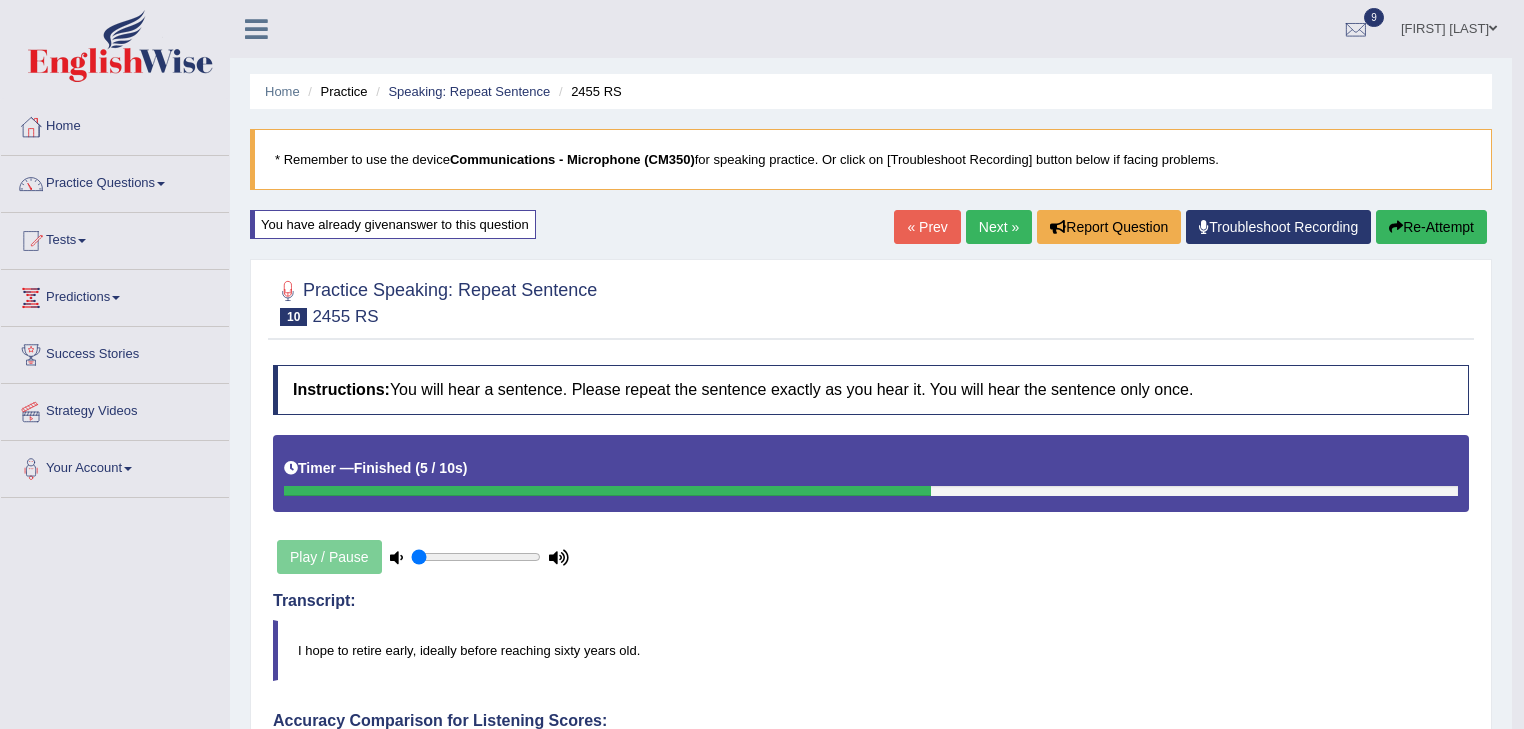 scroll, scrollTop: 712, scrollLeft: 0, axis: vertical 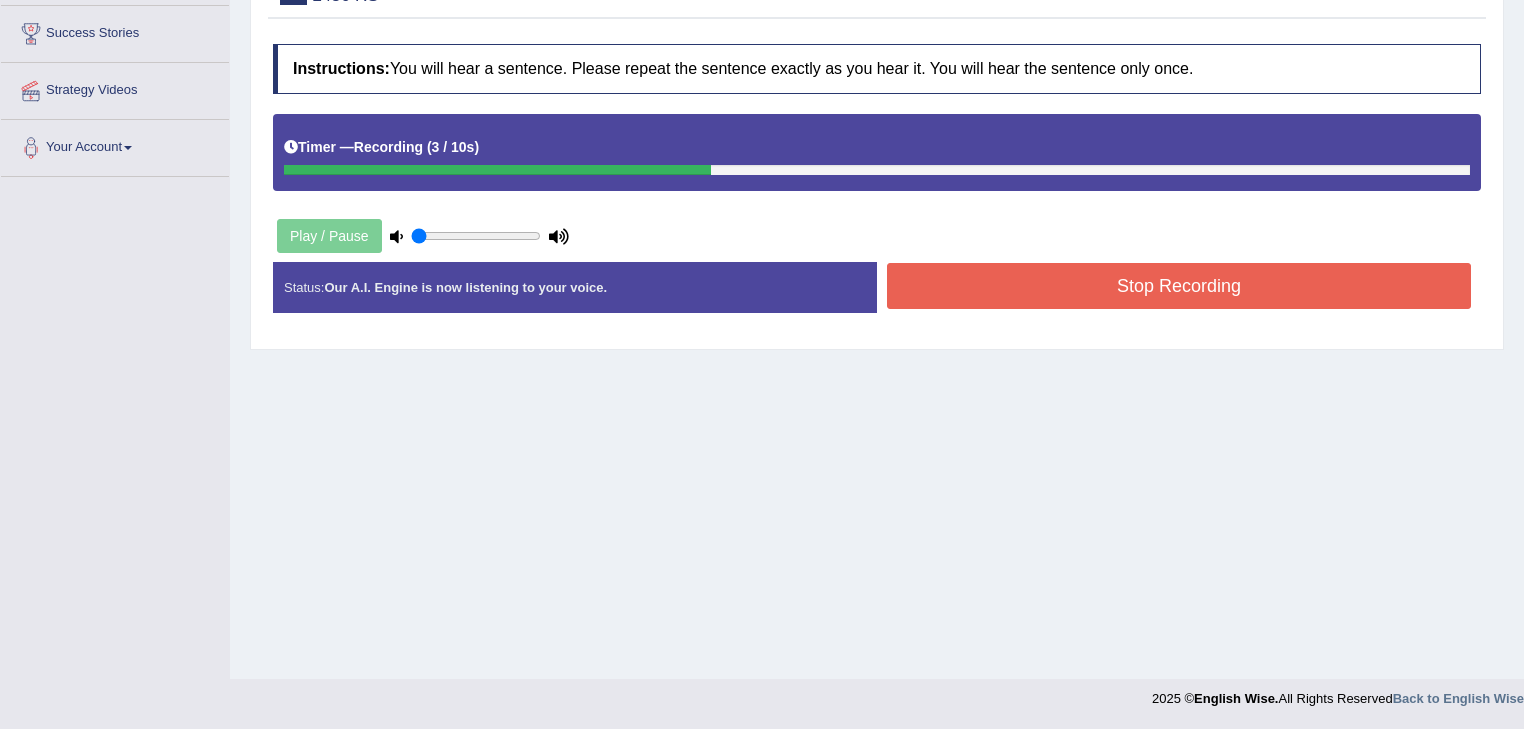 click on "Stop Recording" at bounding box center [1179, 286] 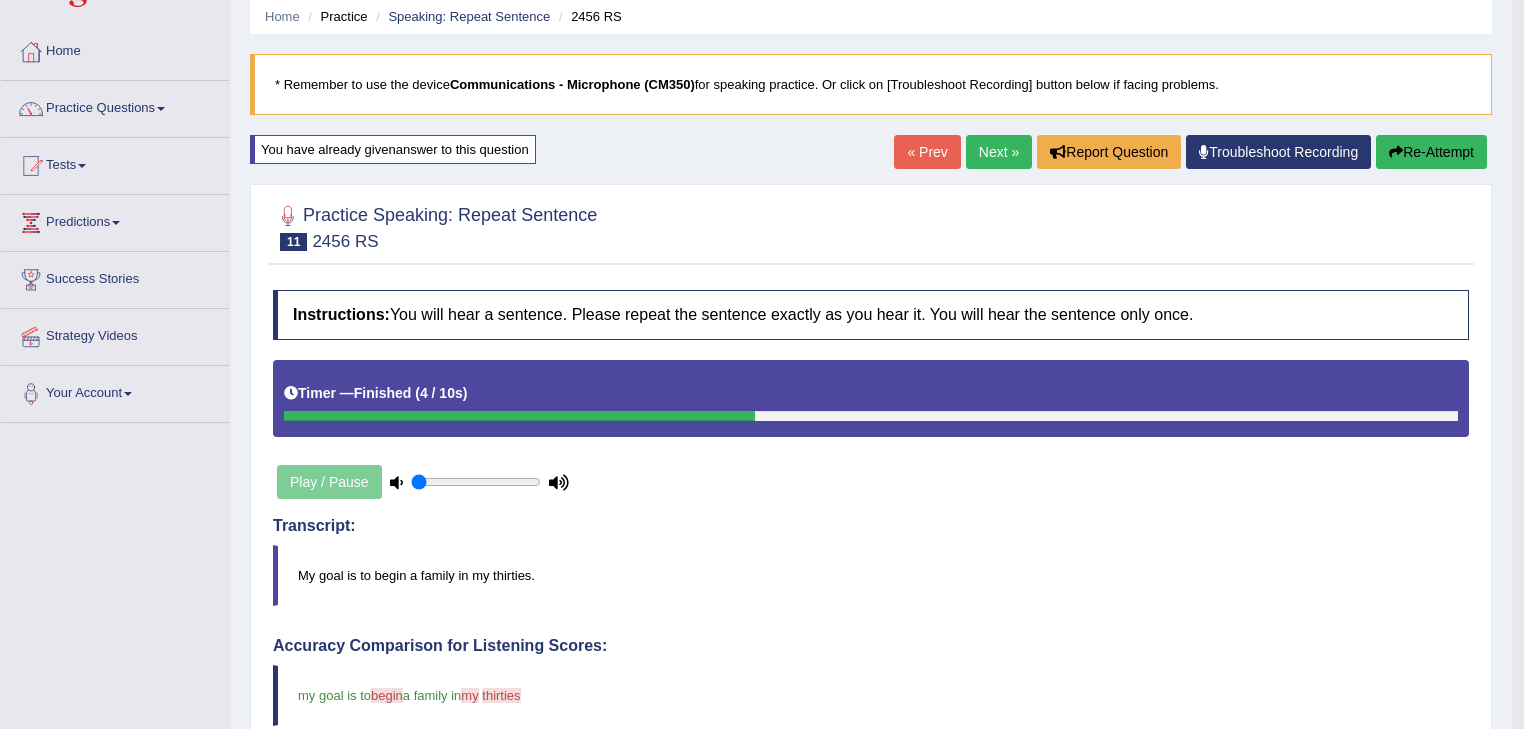 scroll, scrollTop: 712, scrollLeft: 0, axis: vertical 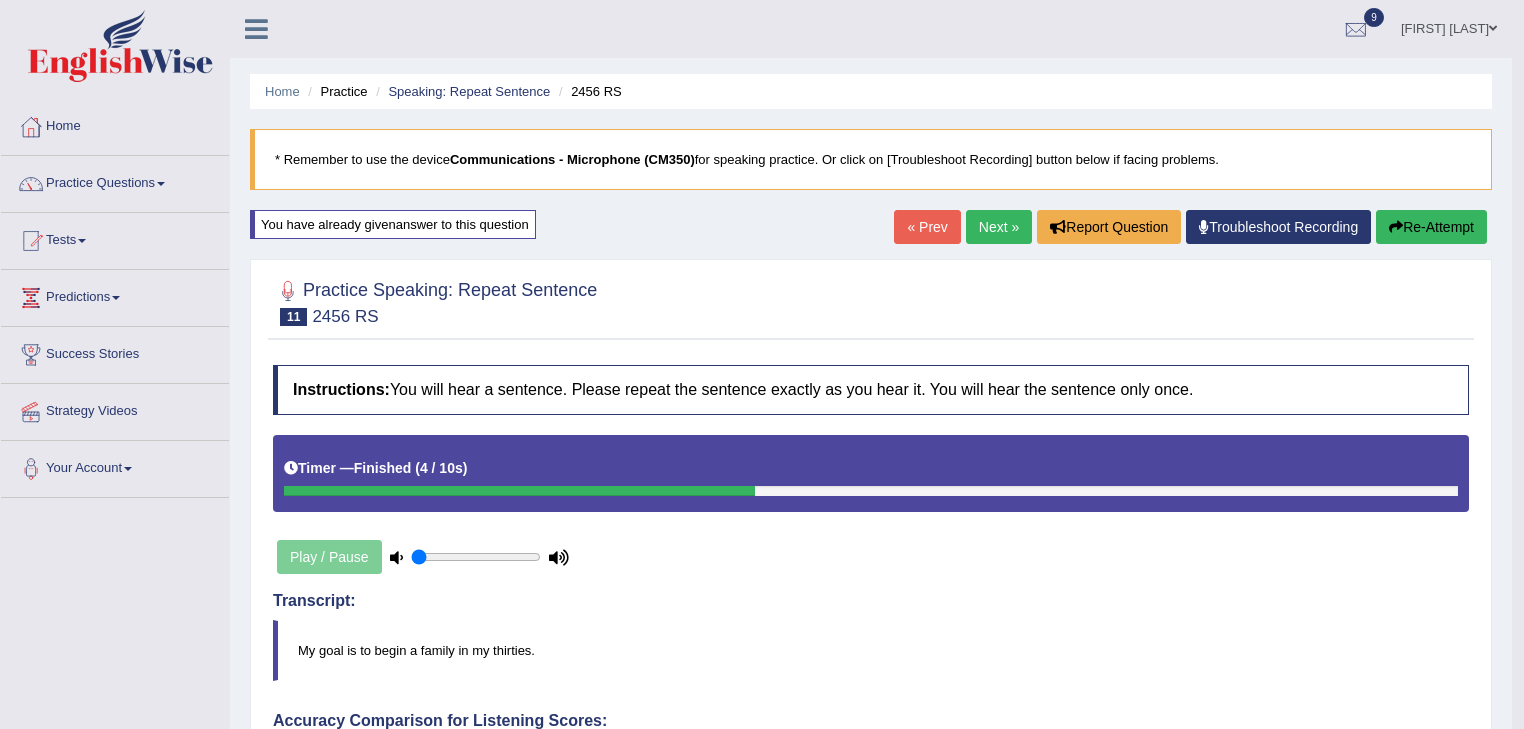 click on "Next »" at bounding box center (999, 227) 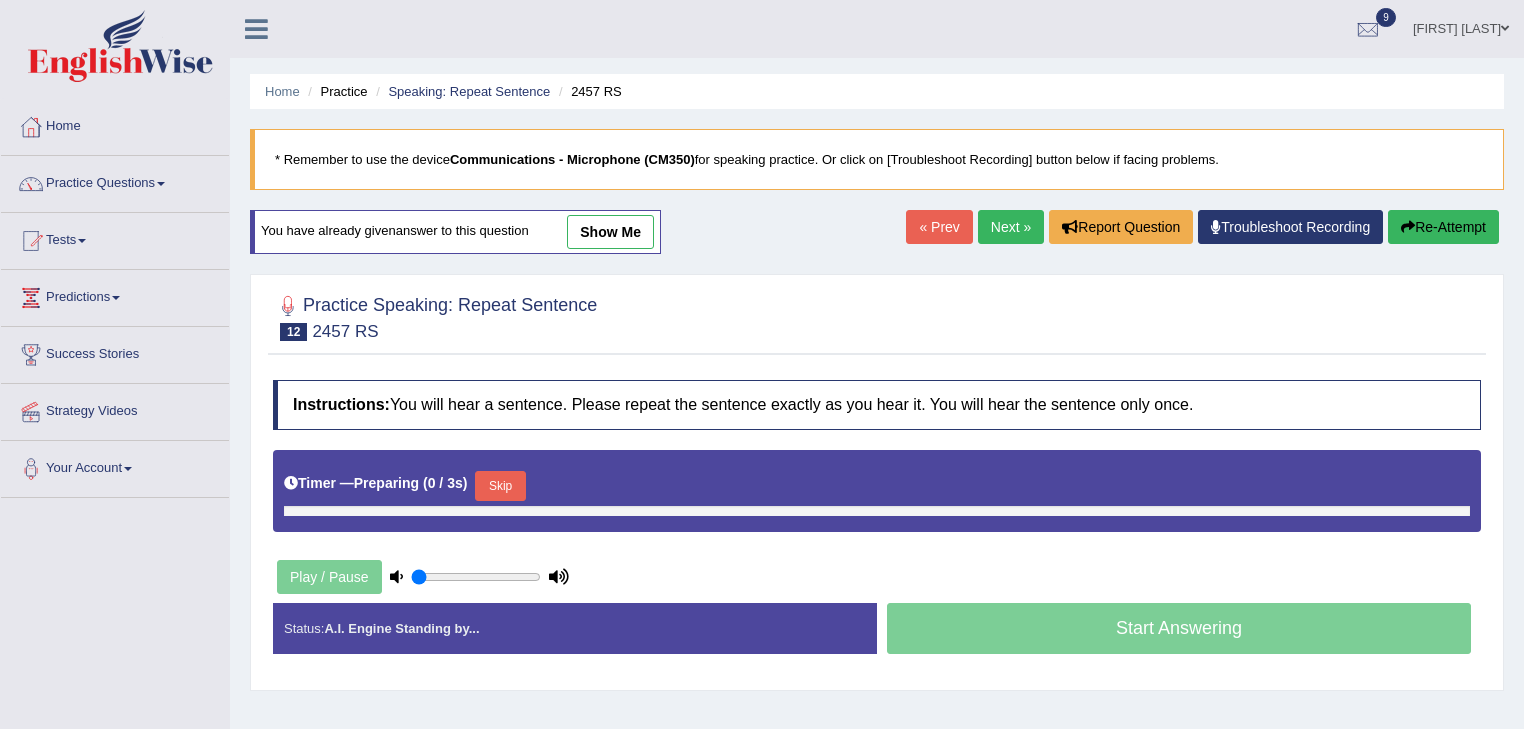 scroll, scrollTop: 321, scrollLeft: 0, axis: vertical 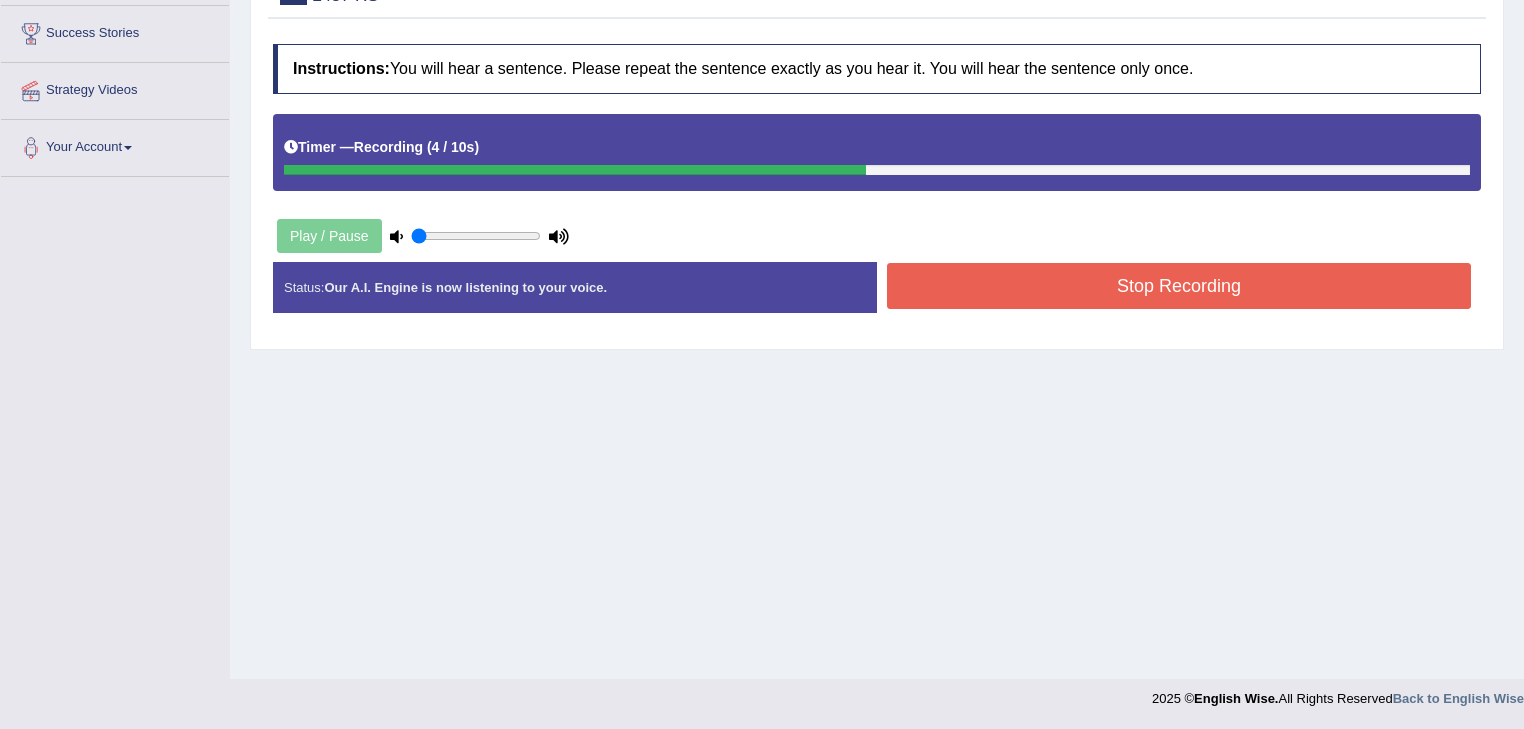 click on "Stop Recording" at bounding box center [1179, 286] 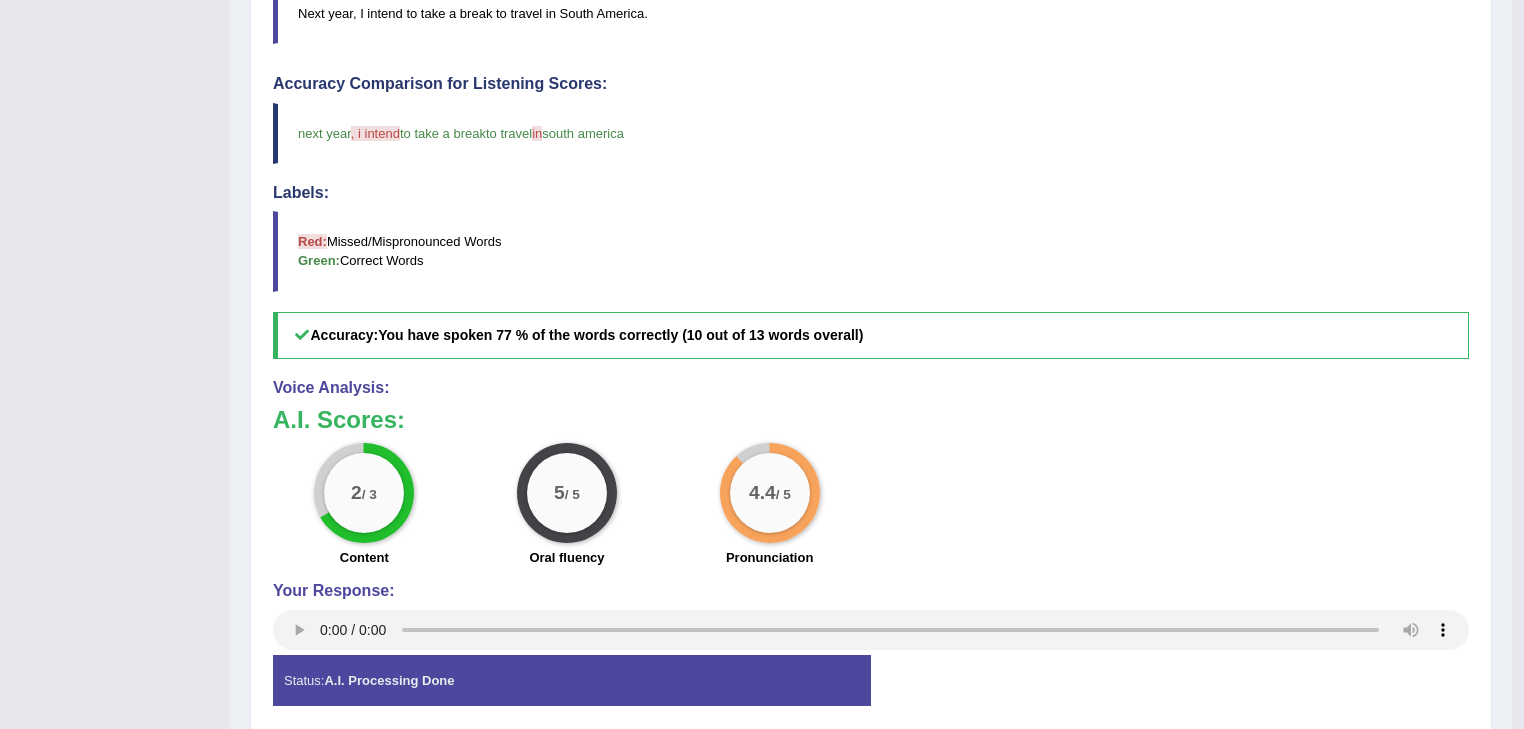 scroll, scrollTop: 0, scrollLeft: 0, axis: both 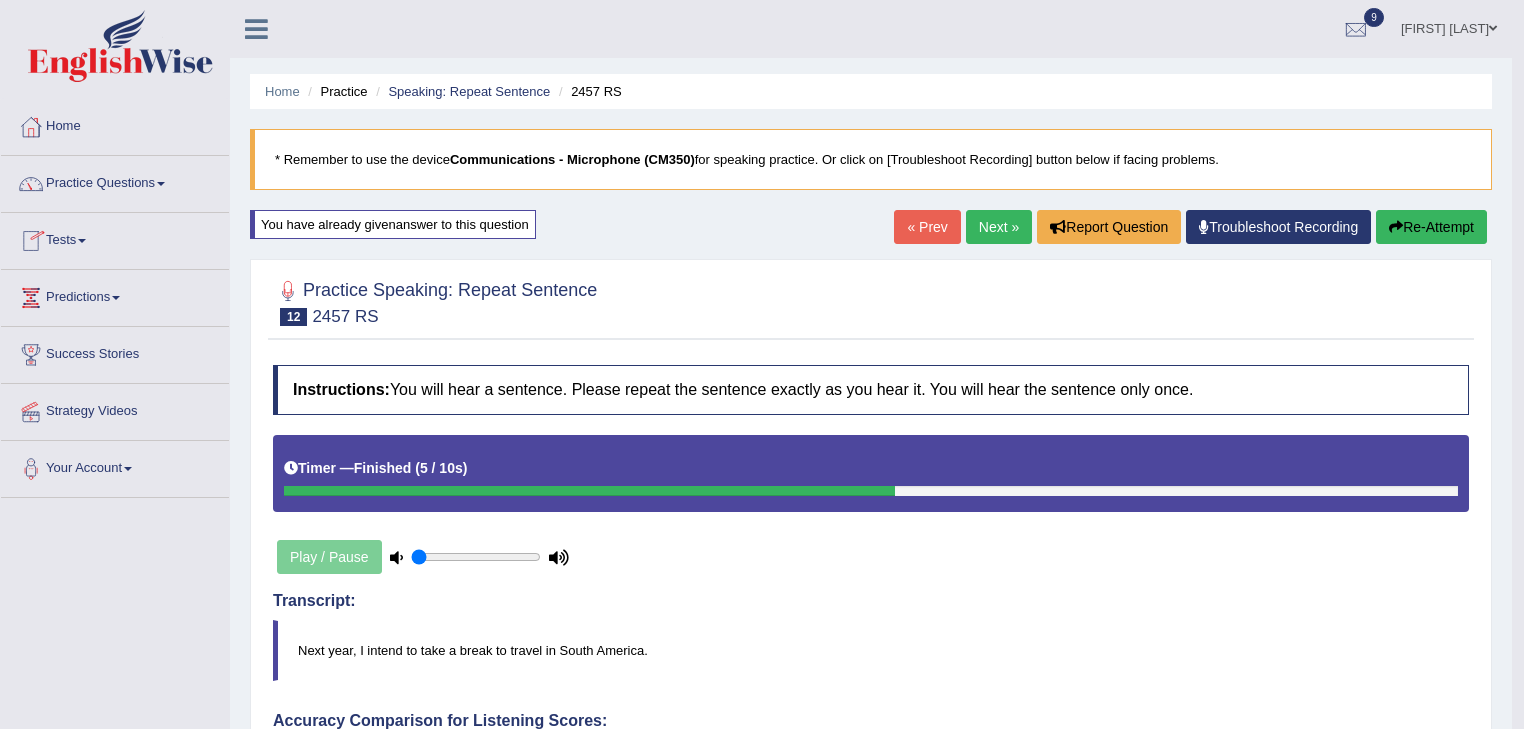 click on "Practice Questions" at bounding box center (115, 181) 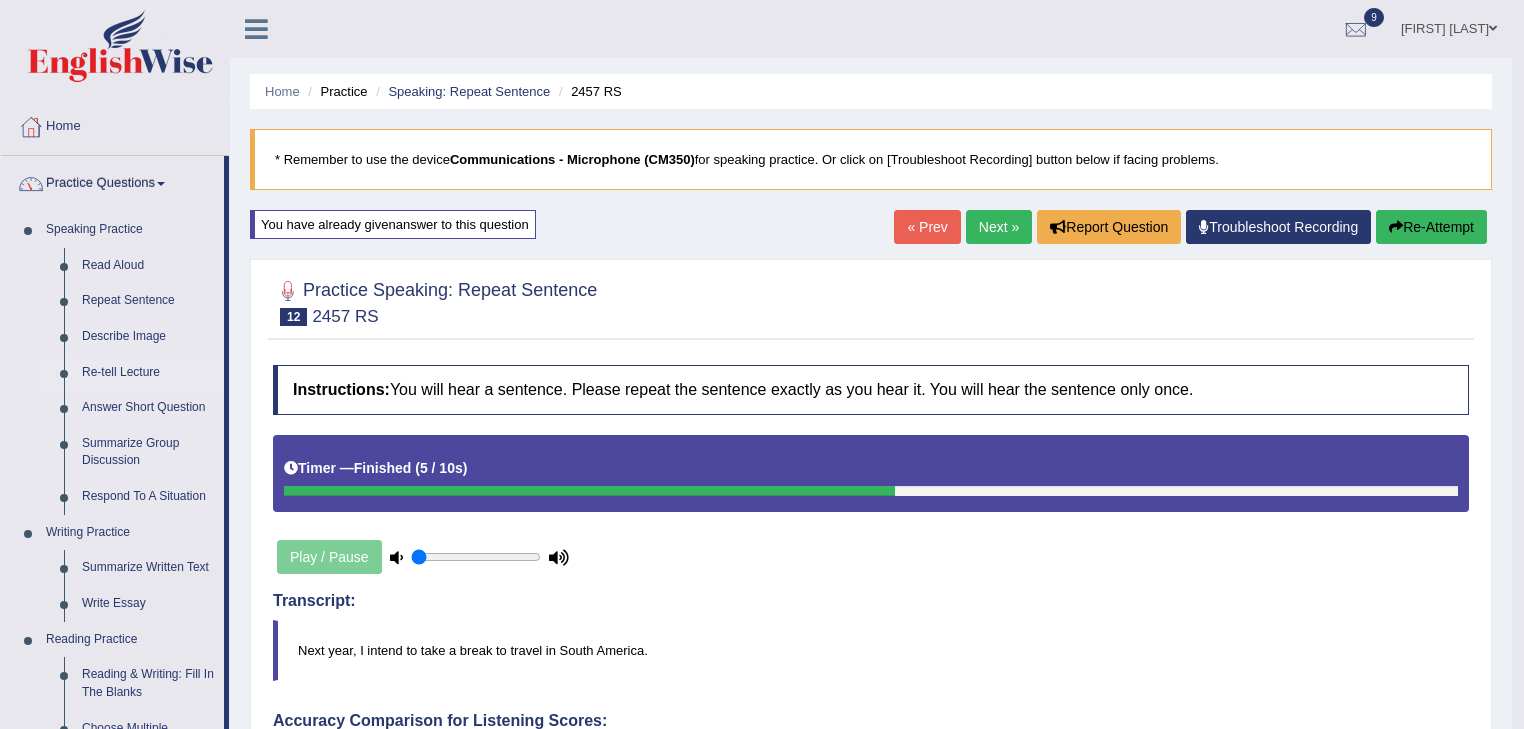 click on "Re-tell Lecture" at bounding box center [148, 373] 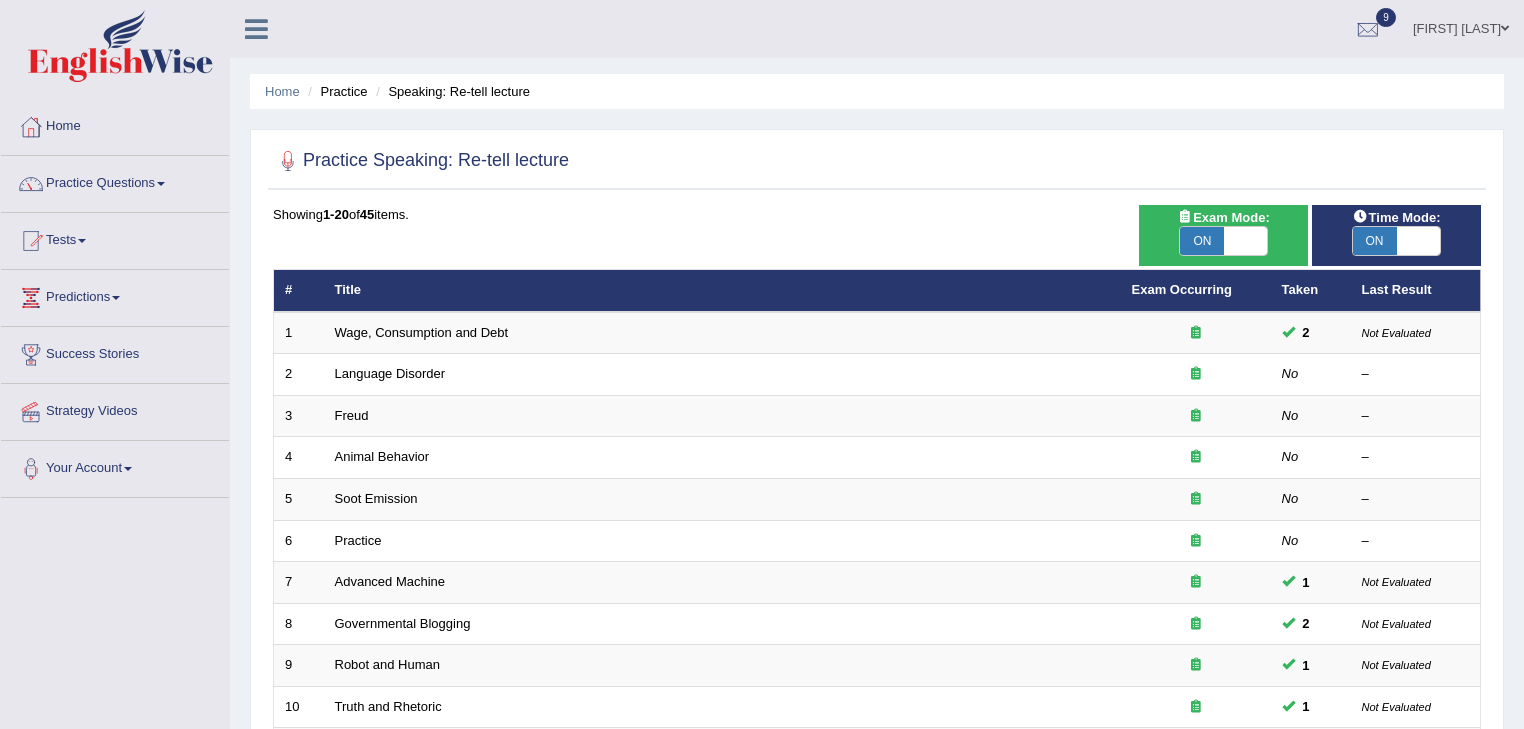 scroll, scrollTop: 0, scrollLeft: 0, axis: both 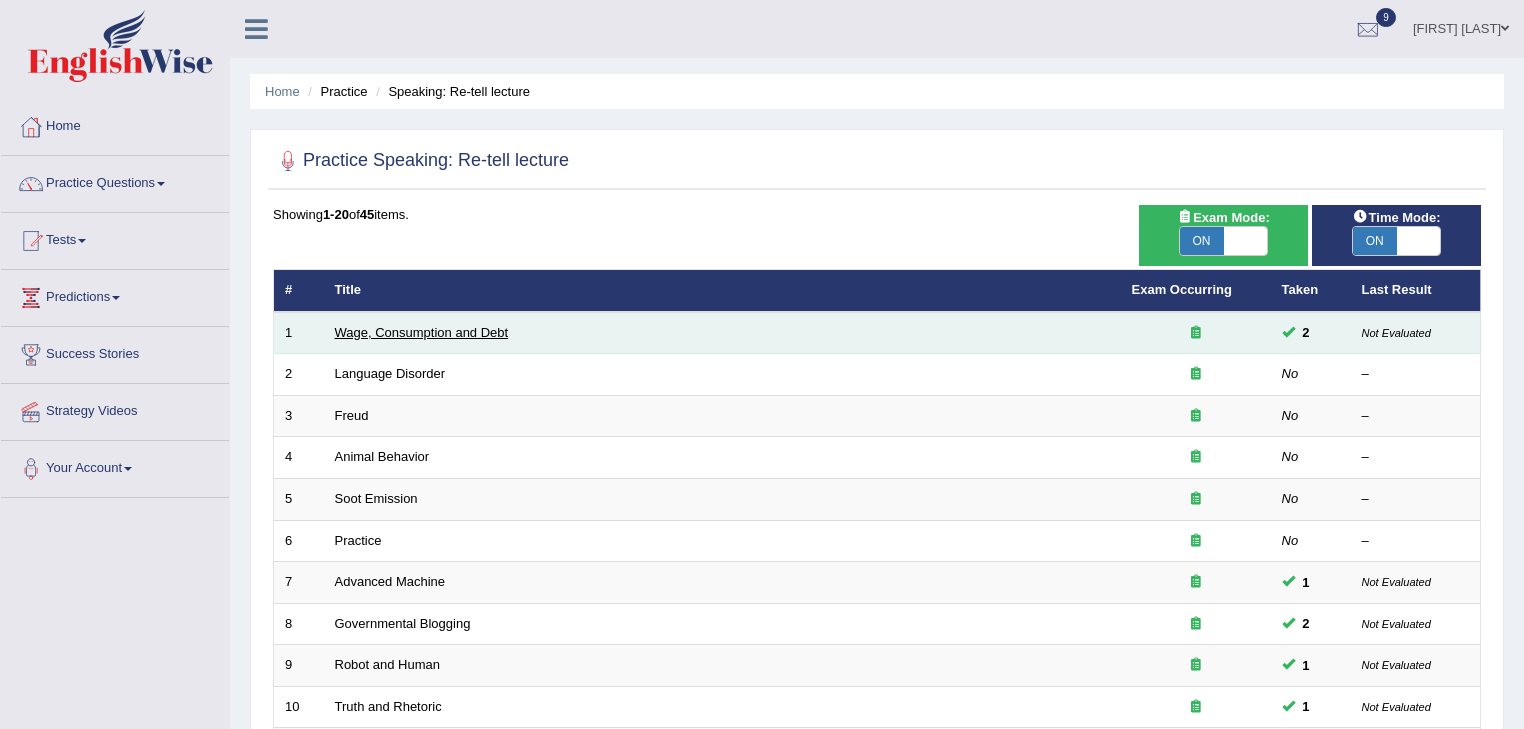 click on "Wage, Consumption and Debt" at bounding box center (422, 332) 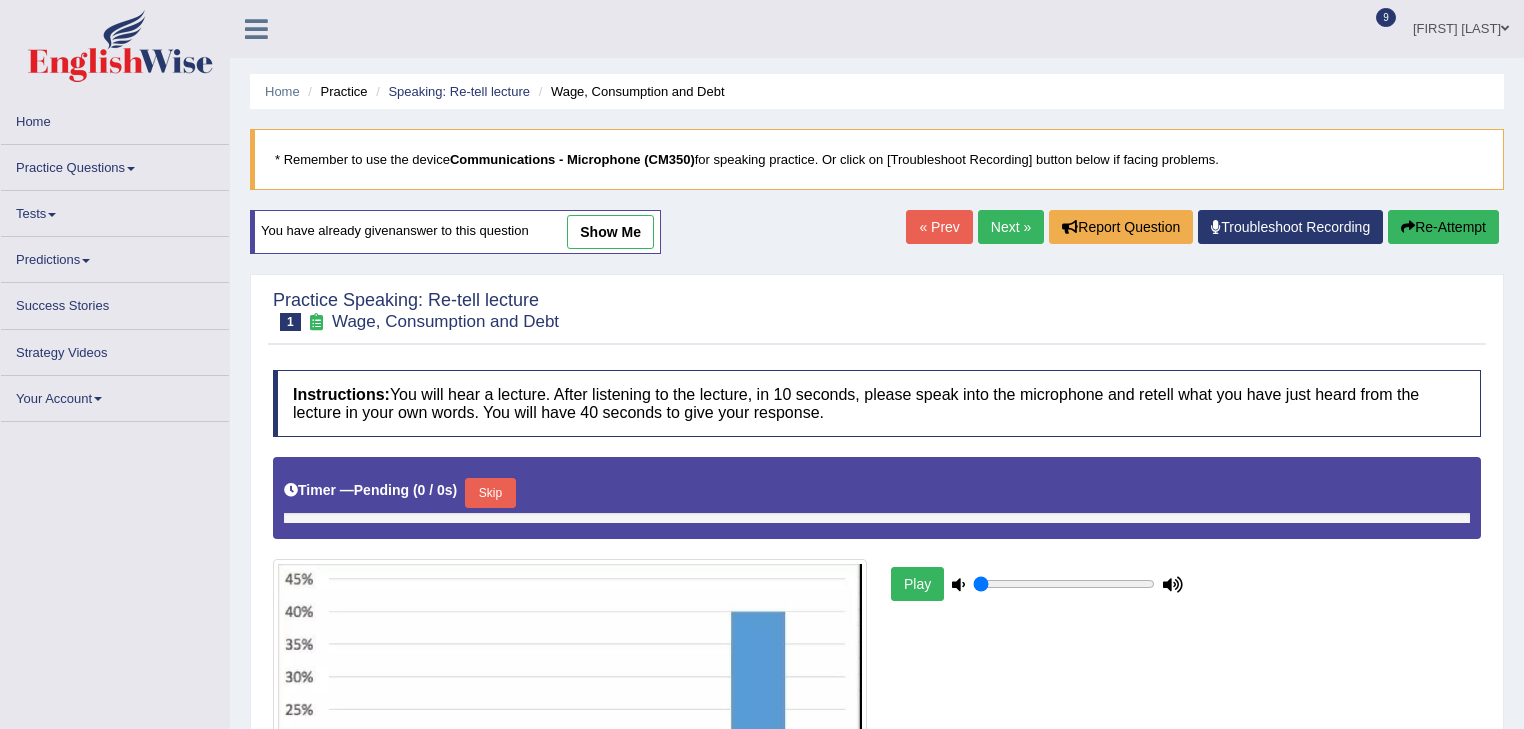 scroll, scrollTop: 0, scrollLeft: 0, axis: both 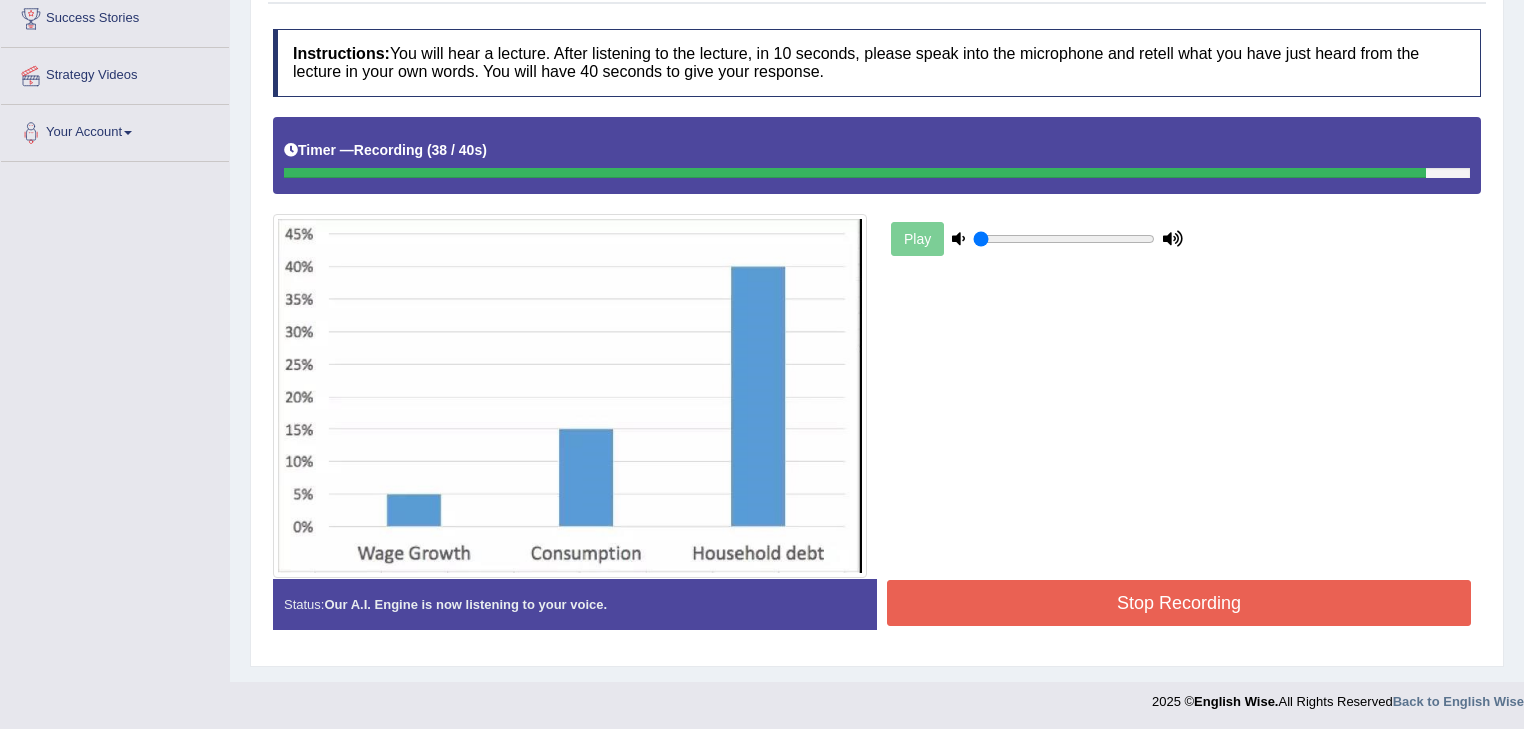 click on "Stop Recording" at bounding box center [1179, 603] 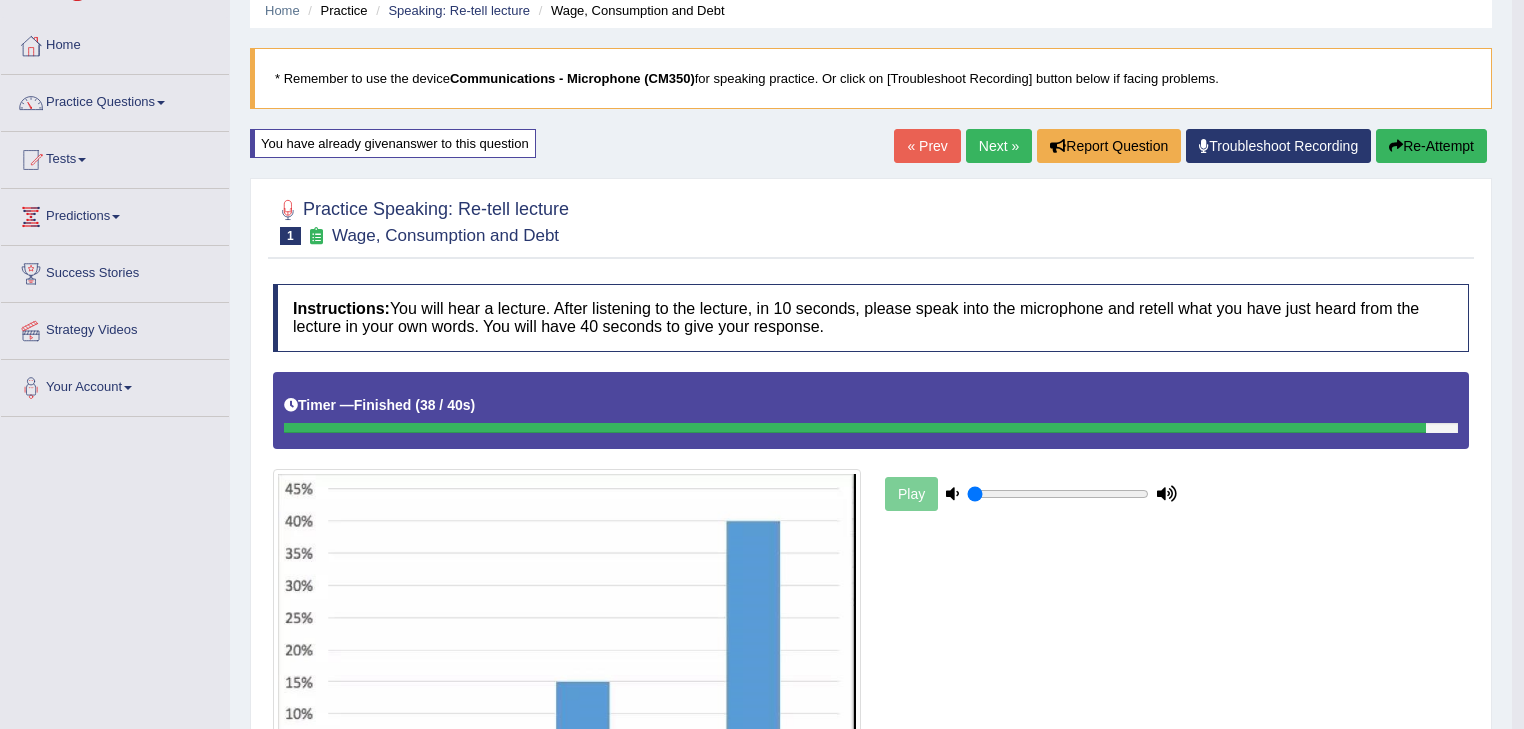 scroll, scrollTop: 0, scrollLeft: 0, axis: both 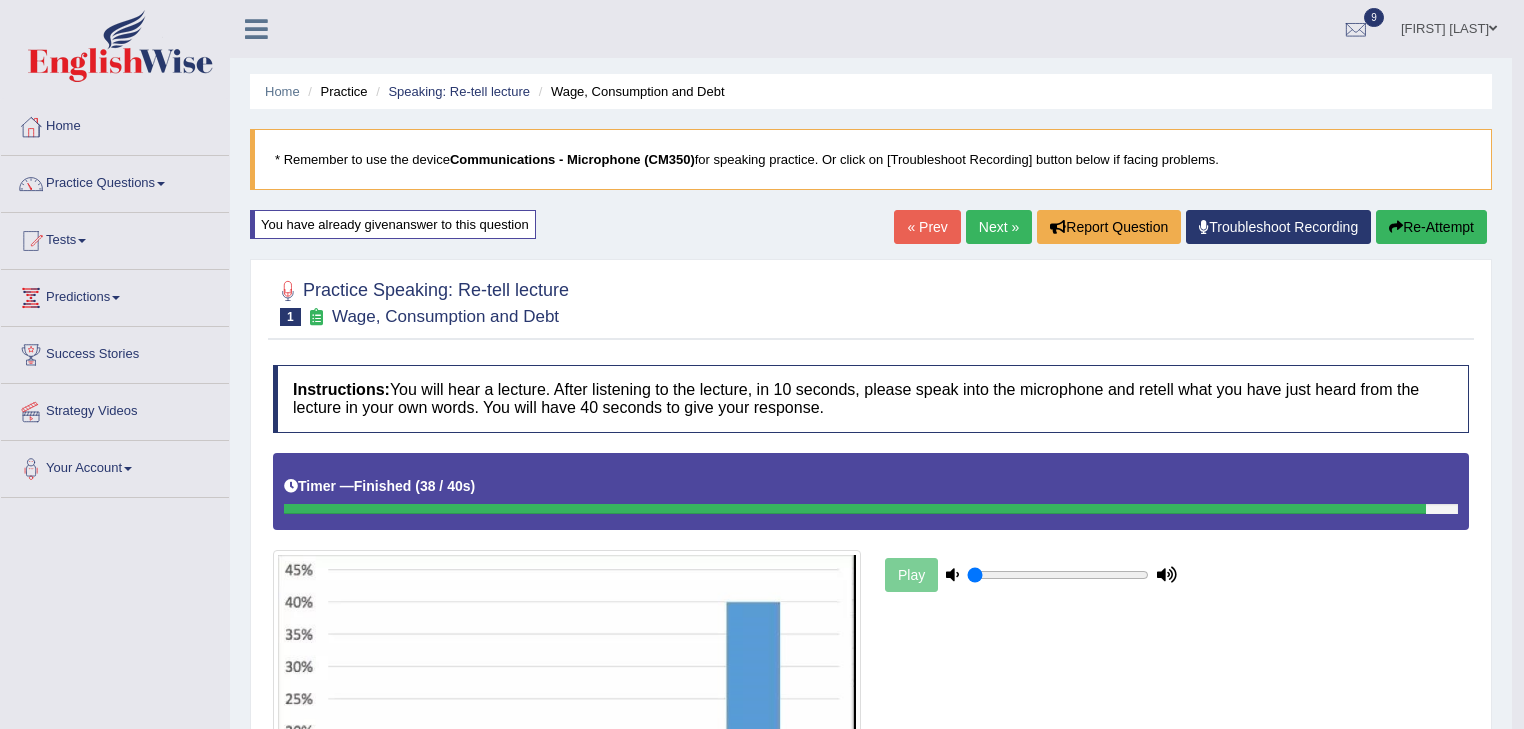click on "Next »" at bounding box center [999, 227] 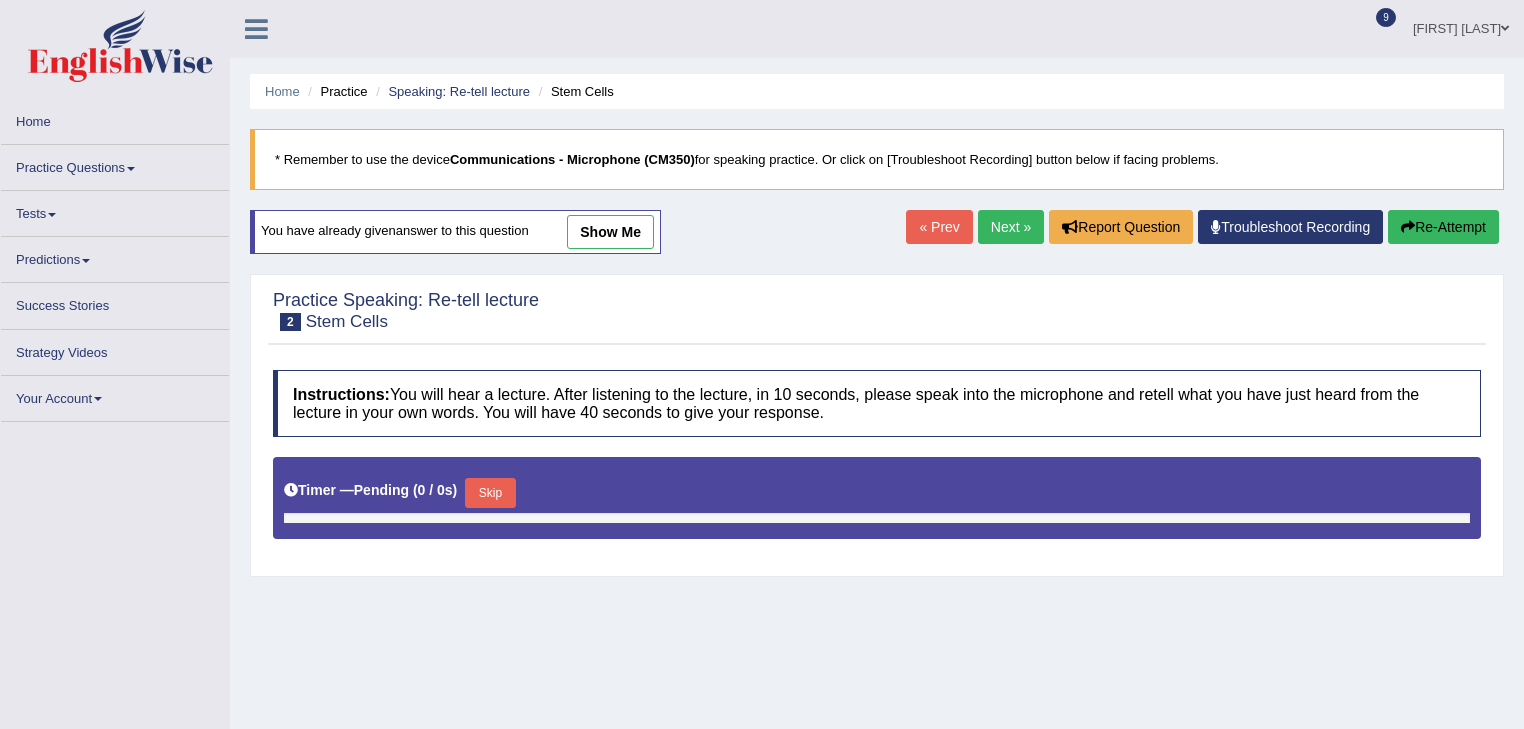 scroll, scrollTop: 0, scrollLeft: 0, axis: both 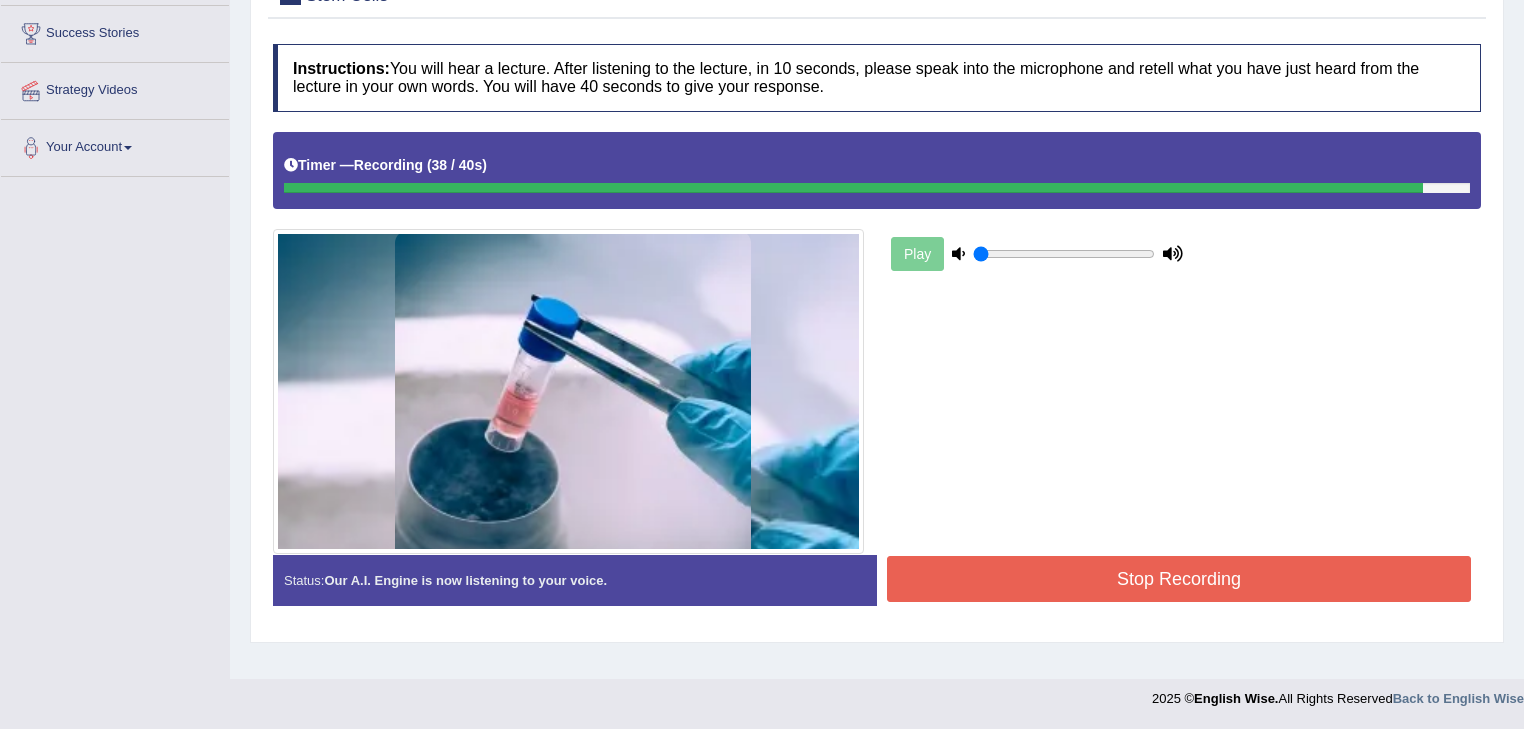 click on "Stop Recording" at bounding box center (1179, 579) 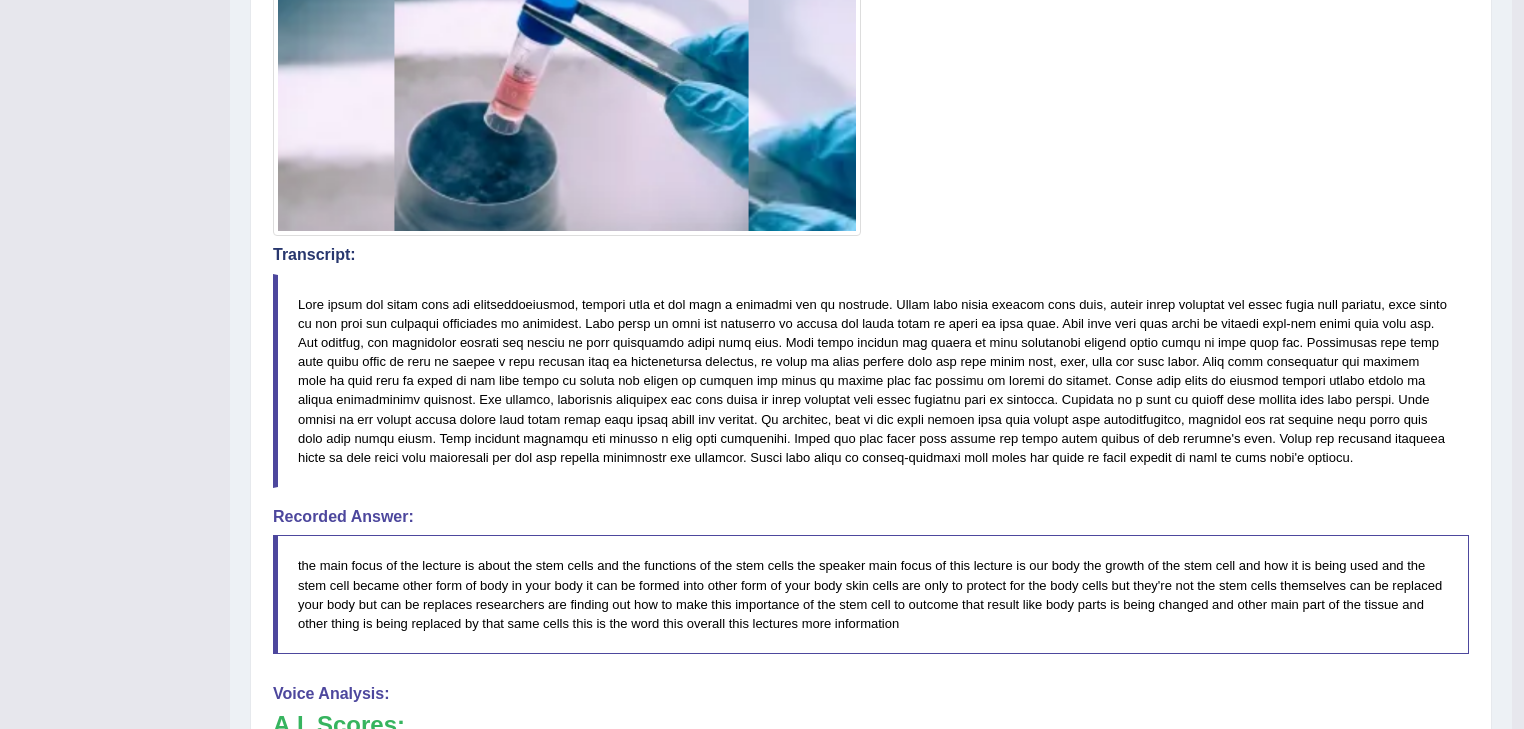 scroll, scrollTop: 0, scrollLeft: 0, axis: both 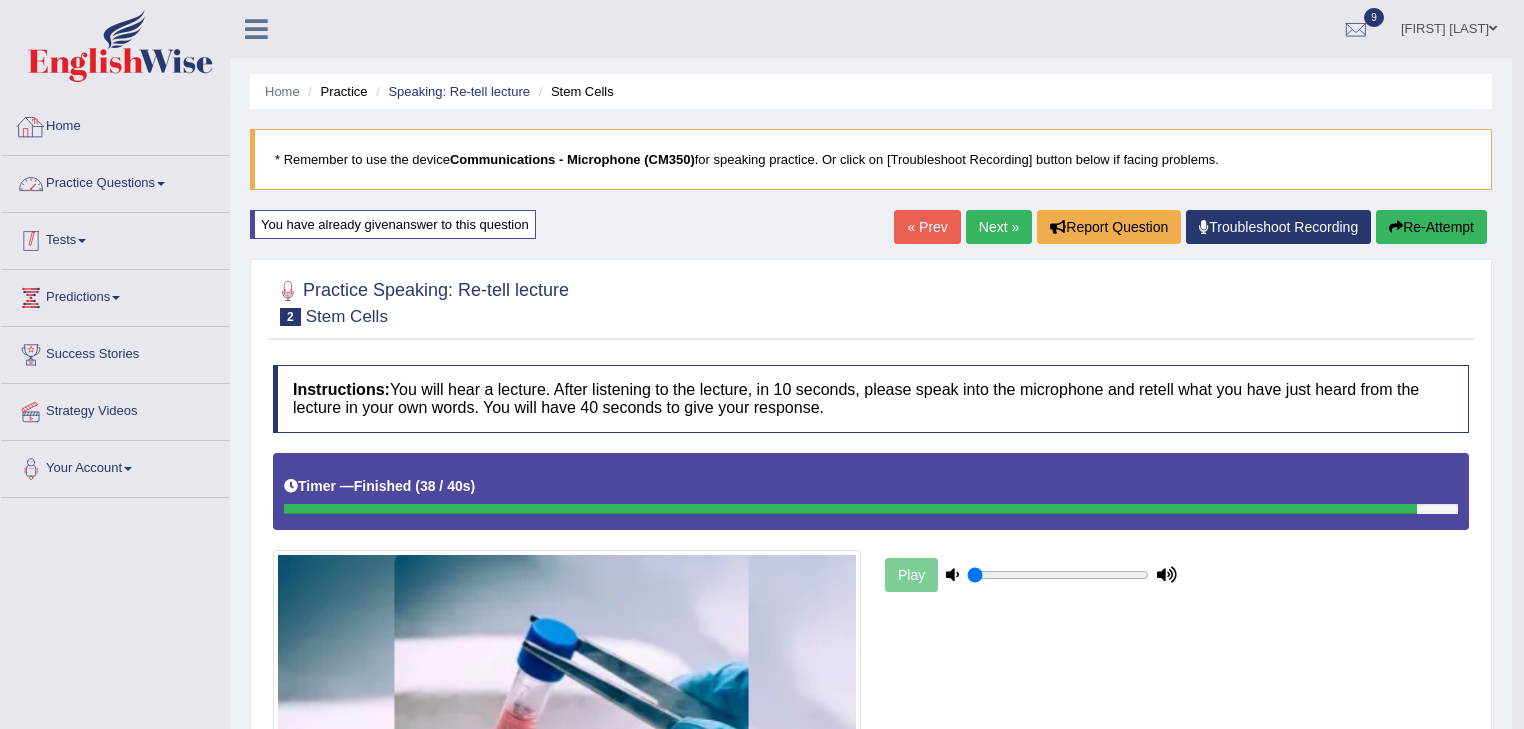 click at bounding box center (82, 241) 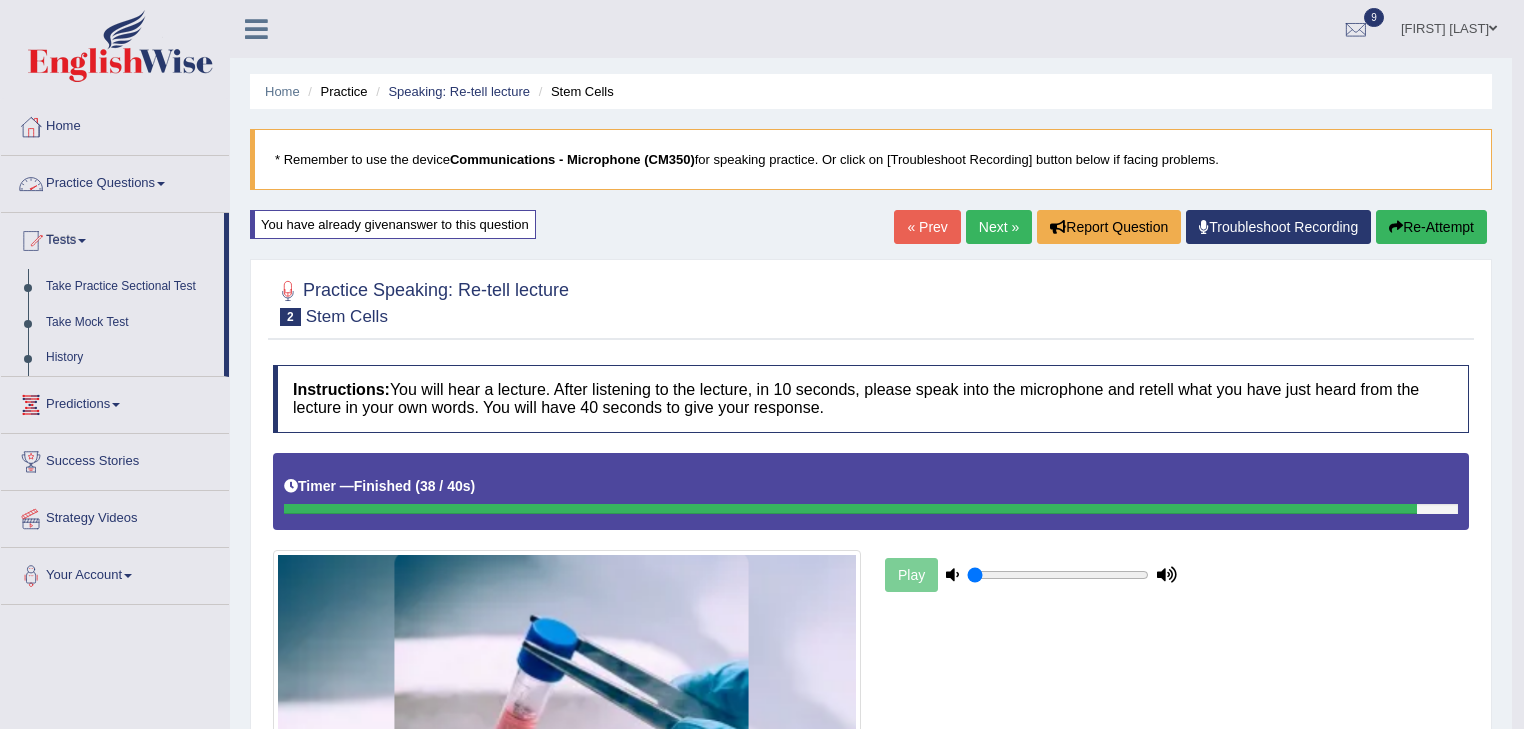 click on "Practice Questions" at bounding box center [115, 181] 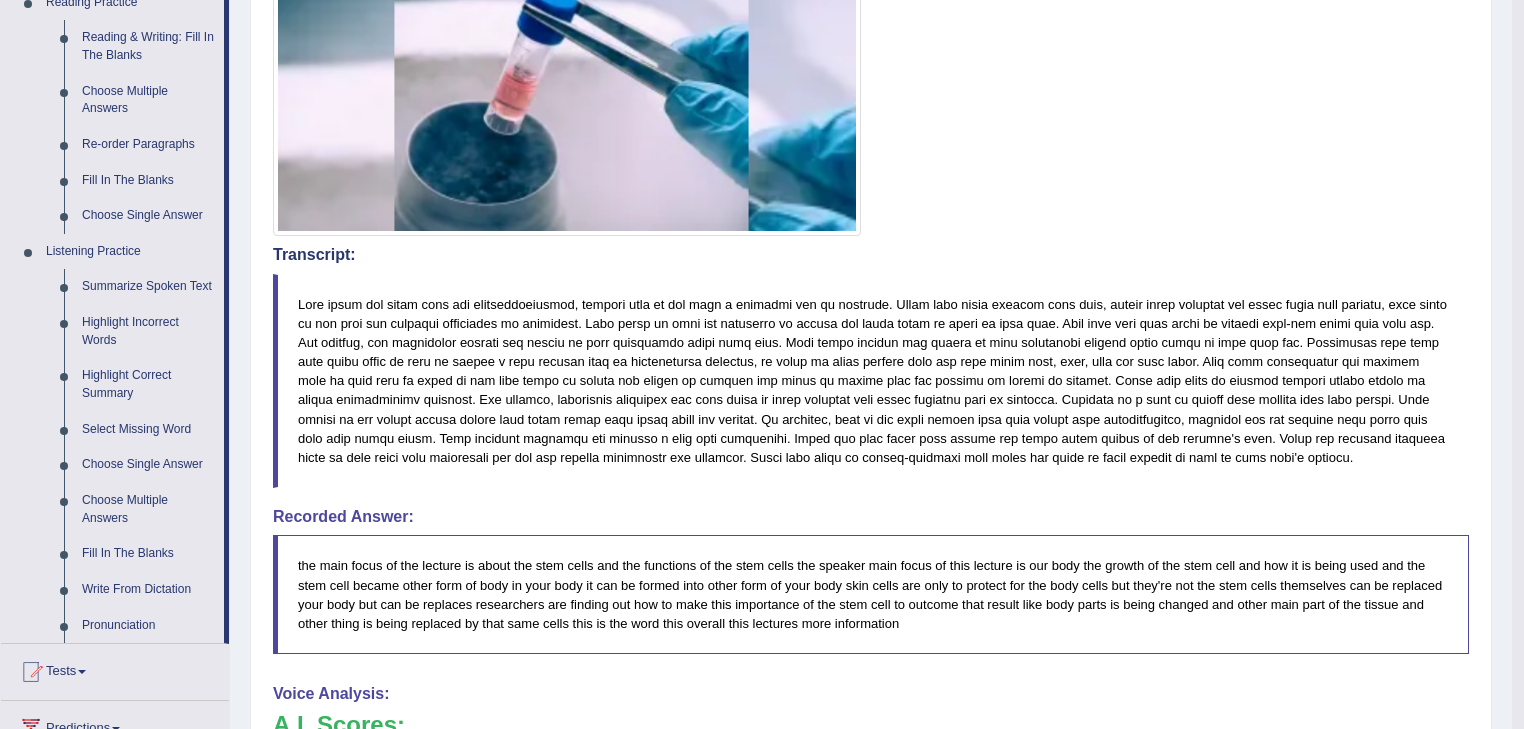 scroll, scrollTop: 0, scrollLeft: 0, axis: both 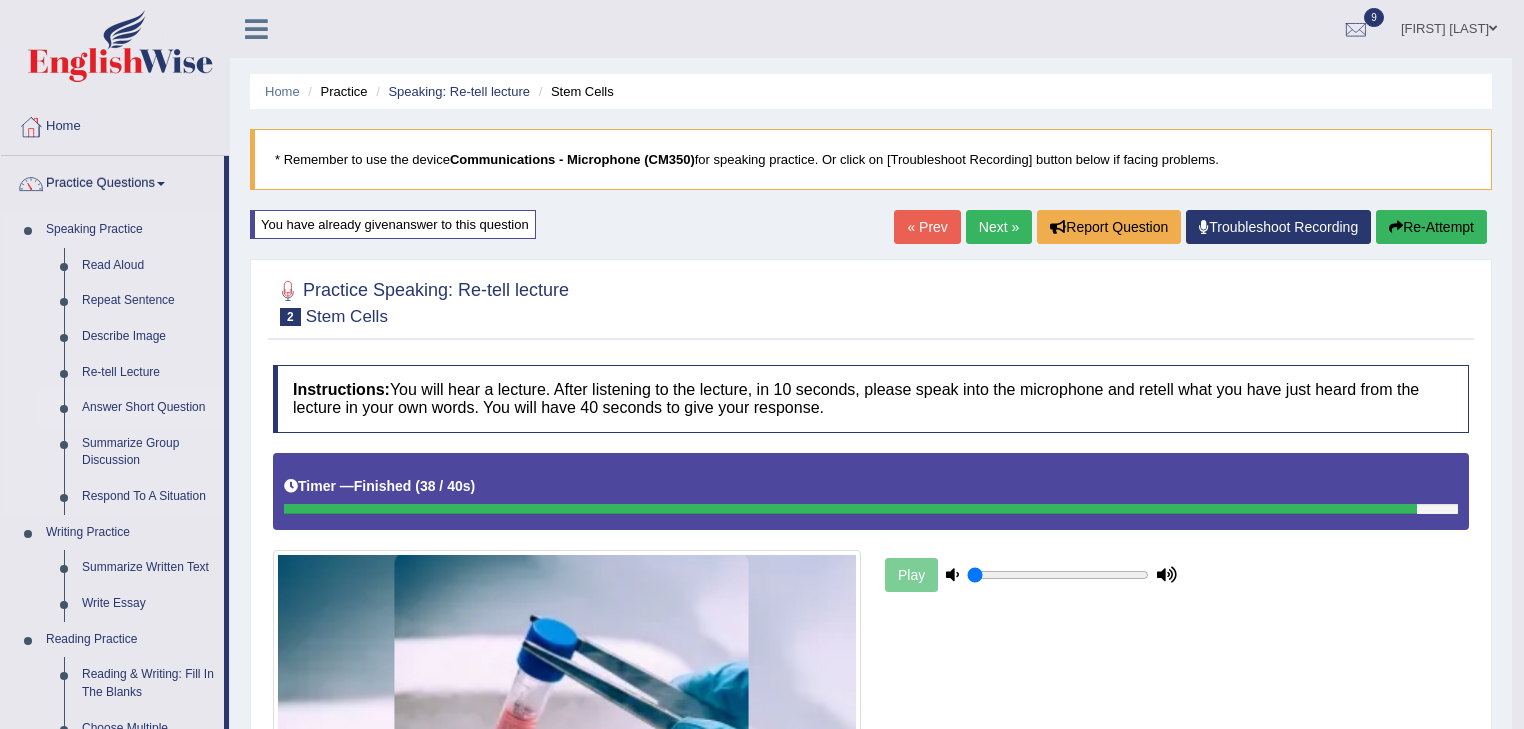click on "Answer Short Question" at bounding box center (148, 408) 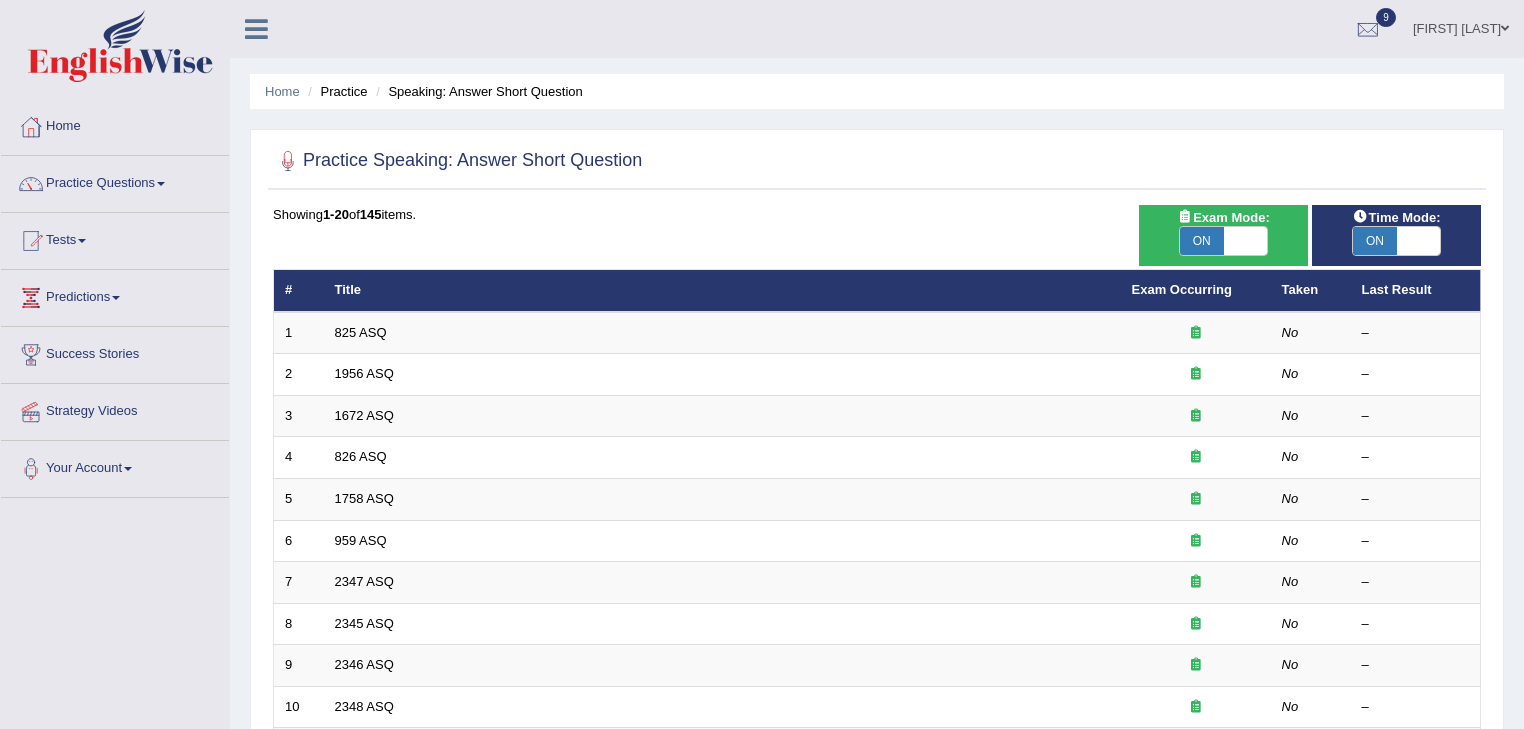 scroll, scrollTop: 0, scrollLeft: 0, axis: both 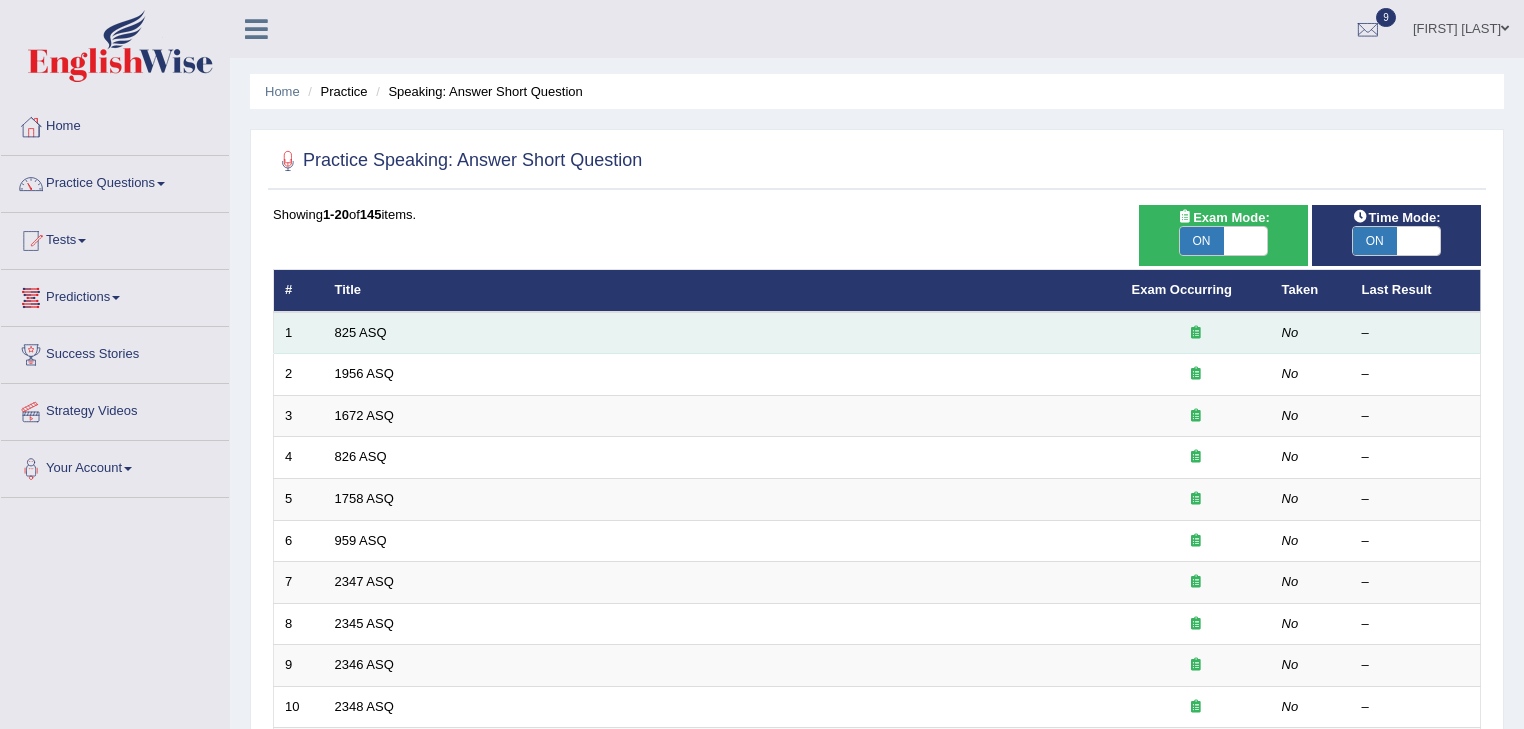 click on "825 ASQ" at bounding box center [722, 333] 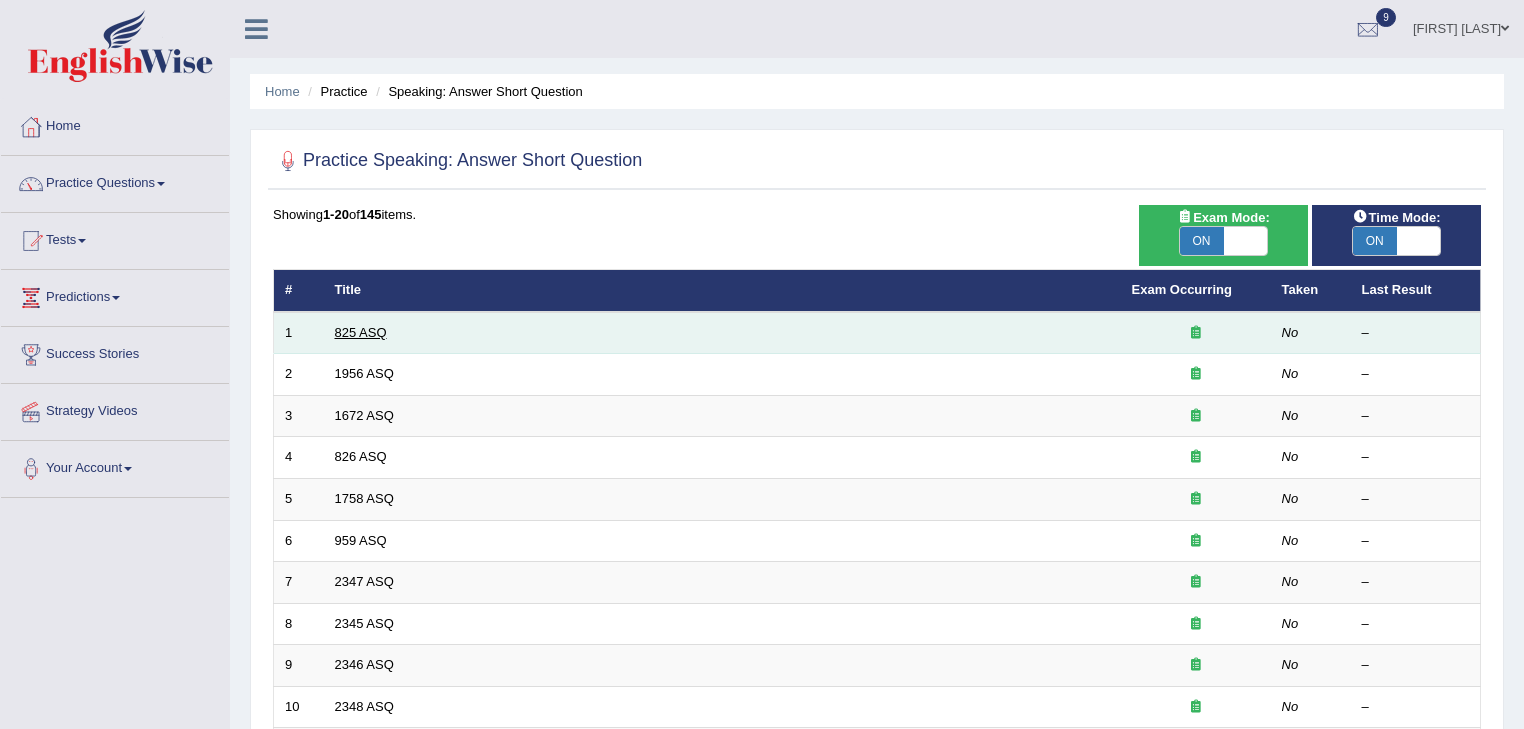 click on "825 ASQ" at bounding box center [361, 332] 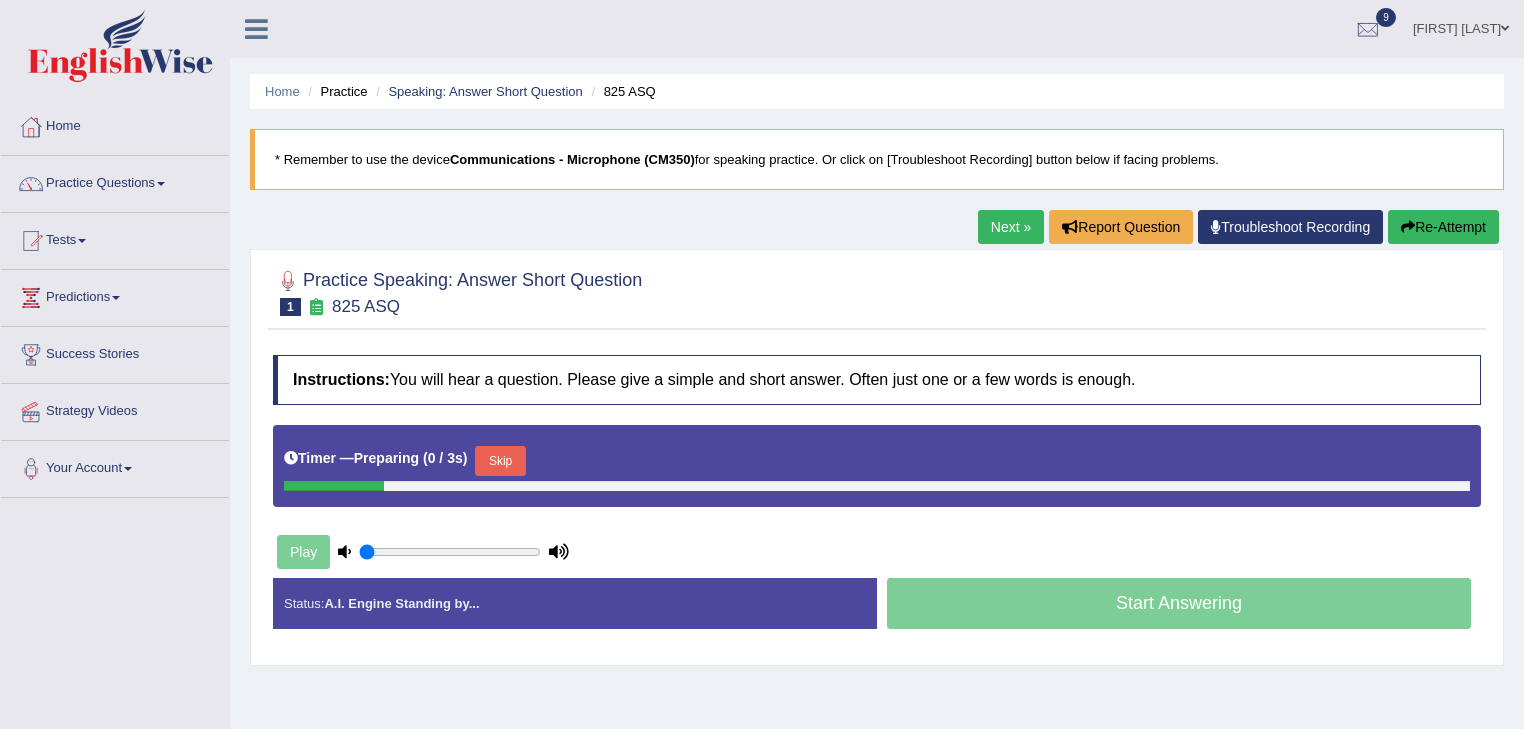 scroll, scrollTop: 0, scrollLeft: 0, axis: both 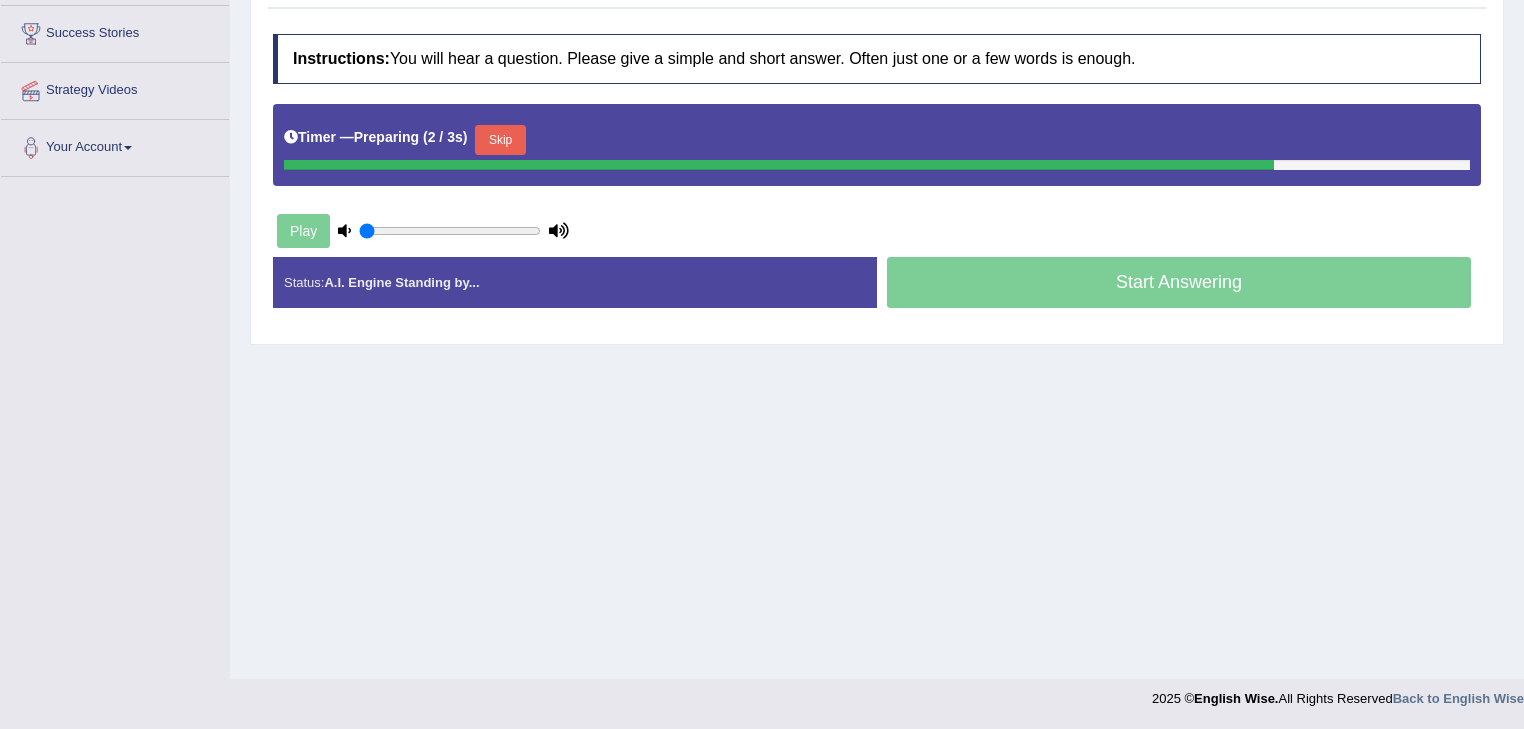 click on "Skip" at bounding box center (500, 140) 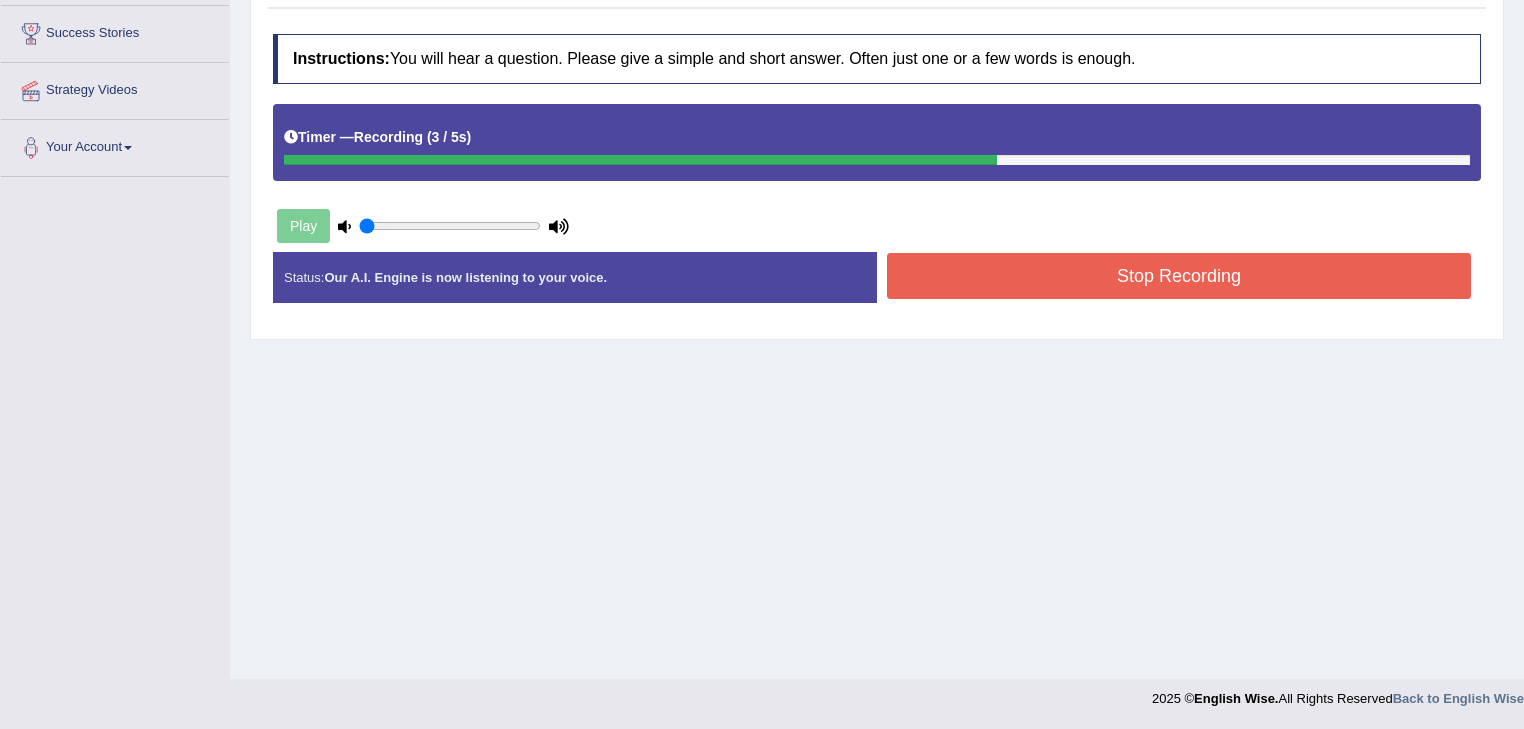 click on "Stop Recording" at bounding box center (1179, 276) 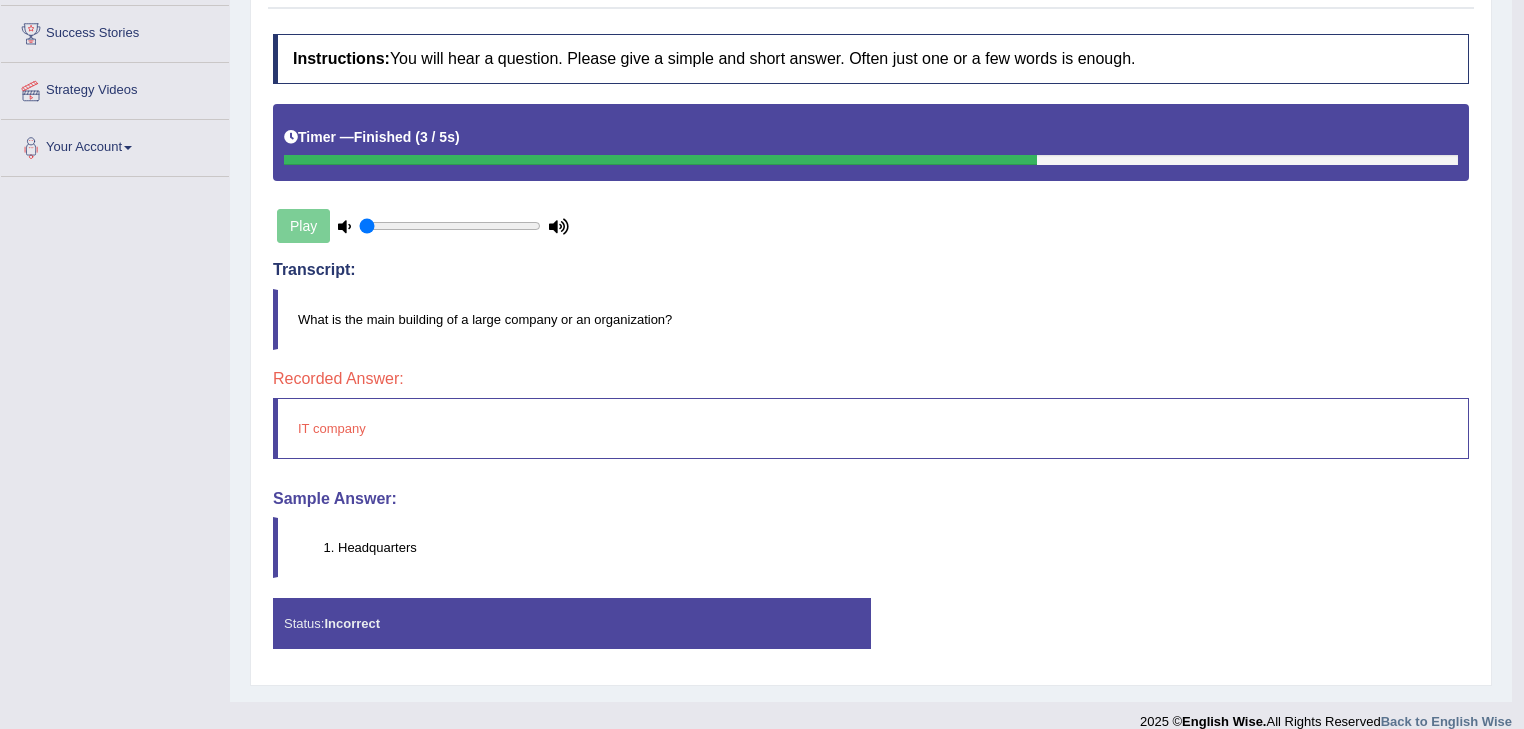 click on "Play" at bounding box center (423, 226) 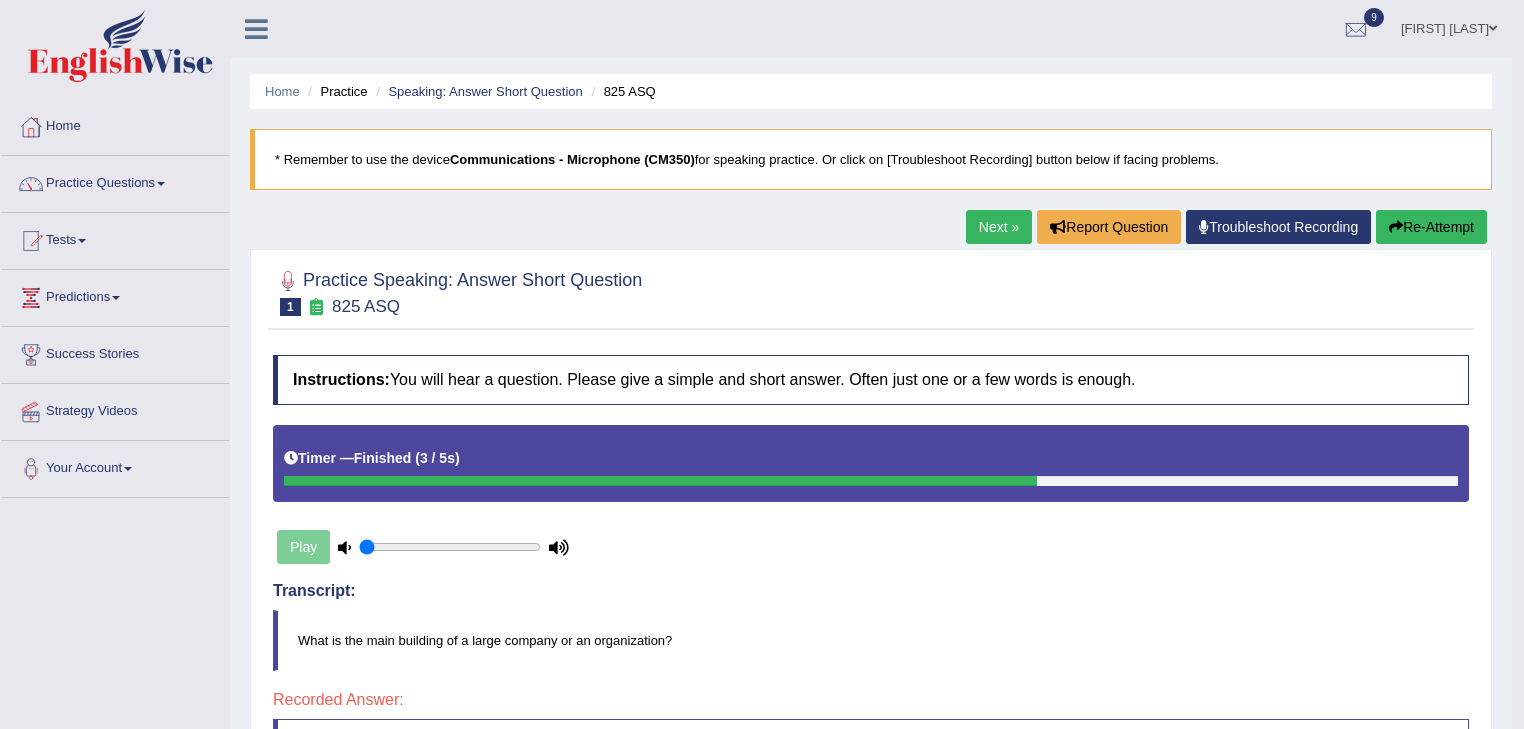 scroll, scrollTop: 0, scrollLeft: 0, axis: both 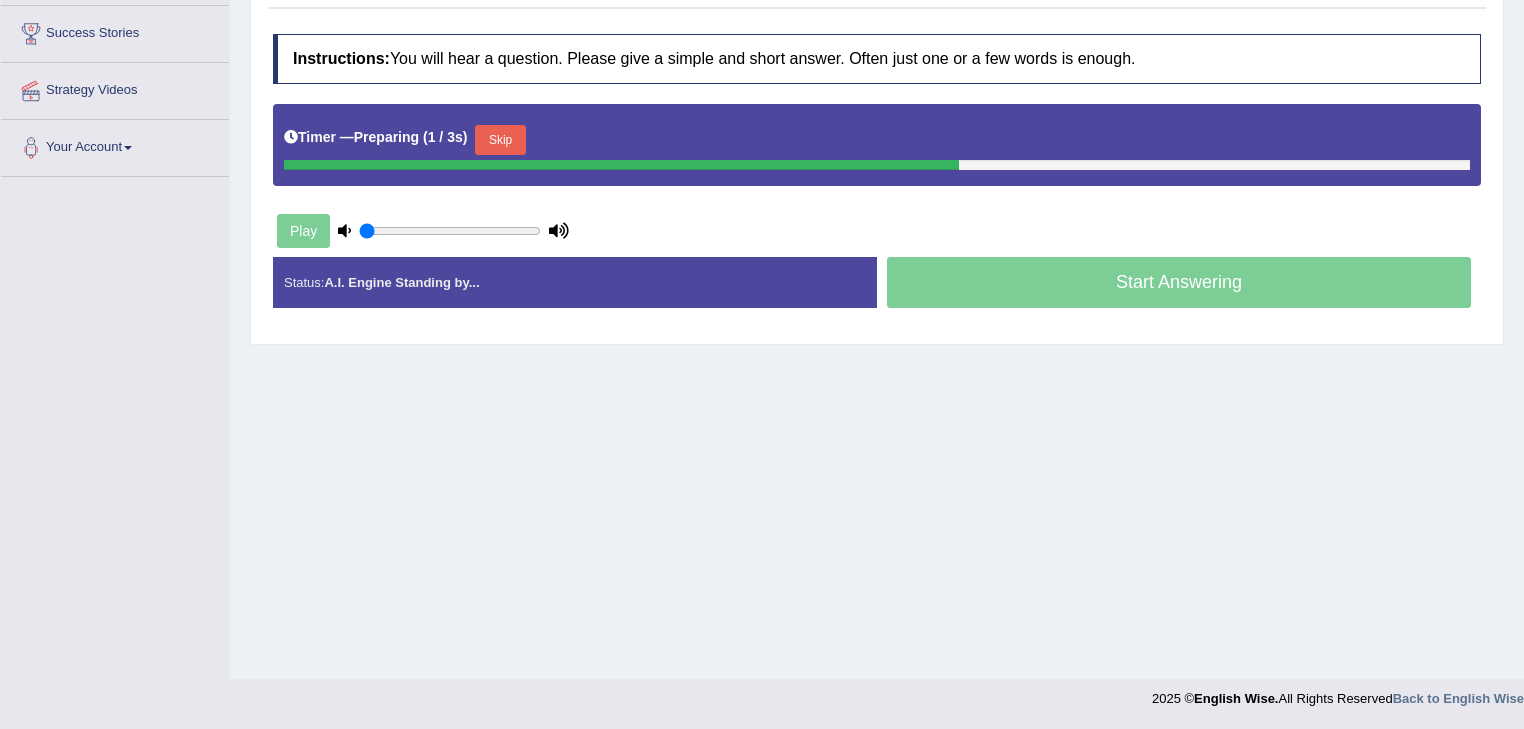 click on "Skip" at bounding box center [500, 140] 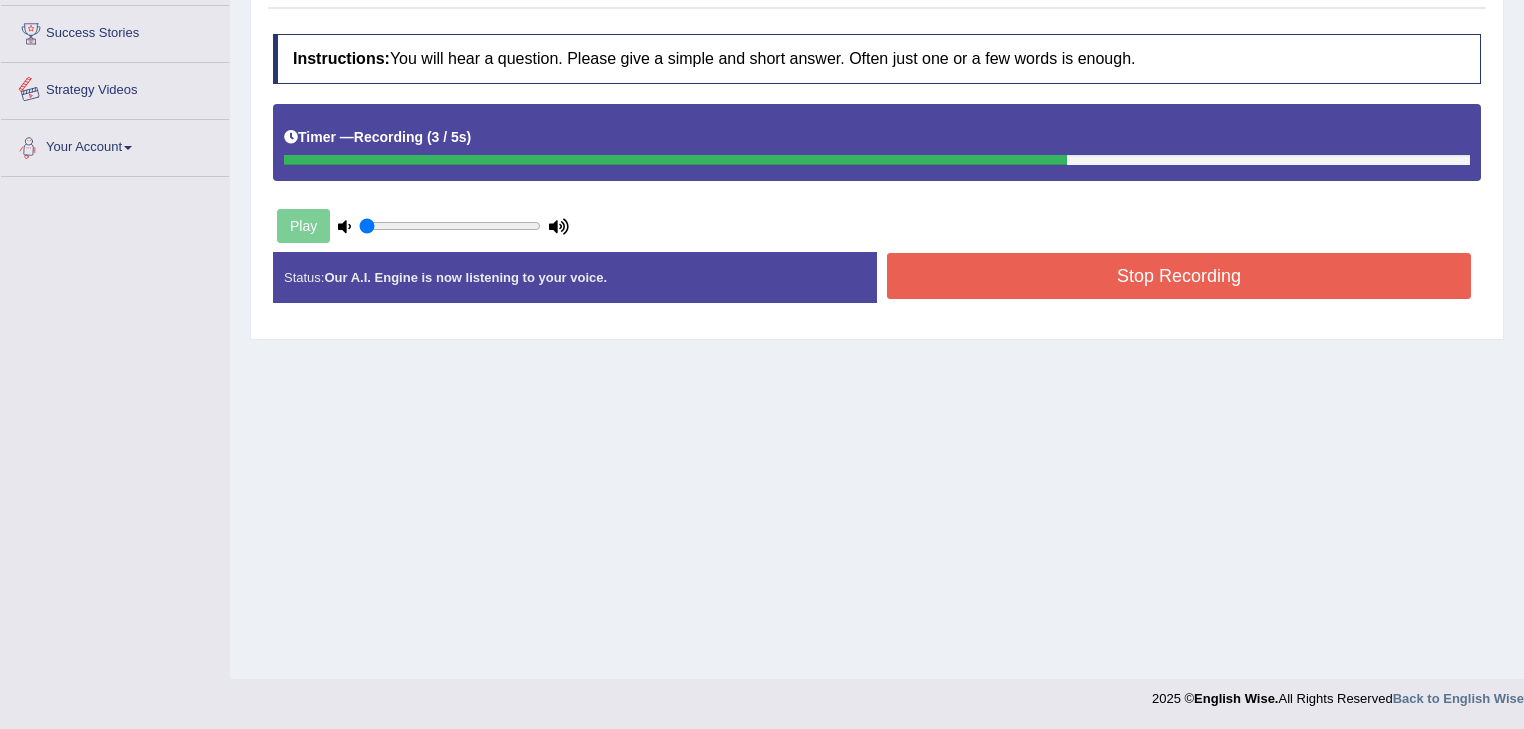 click on "Stop Recording" at bounding box center (1179, 276) 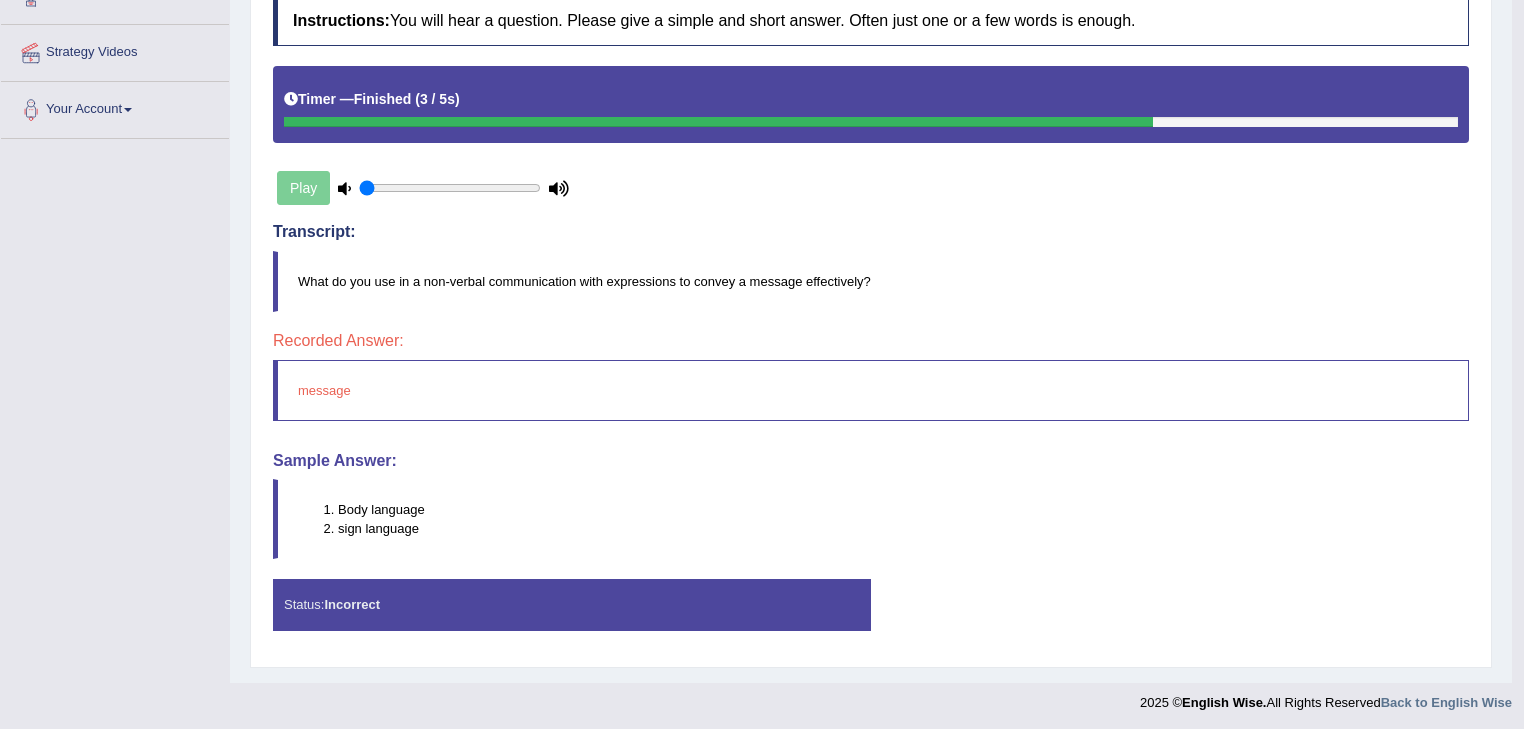 scroll, scrollTop: 0, scrollLeft: 0, axis: both 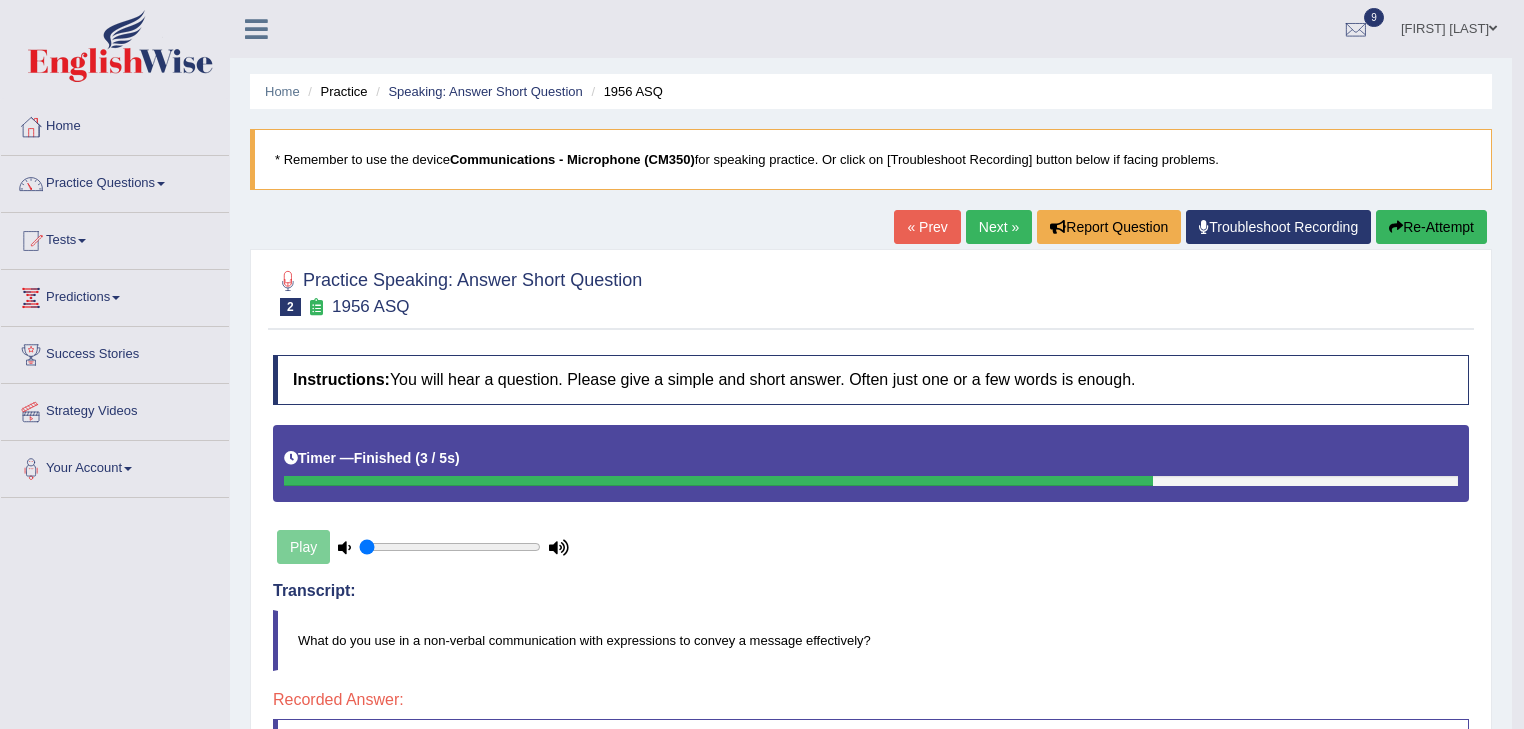 click on "Next »" at bounding box center (999, 227) 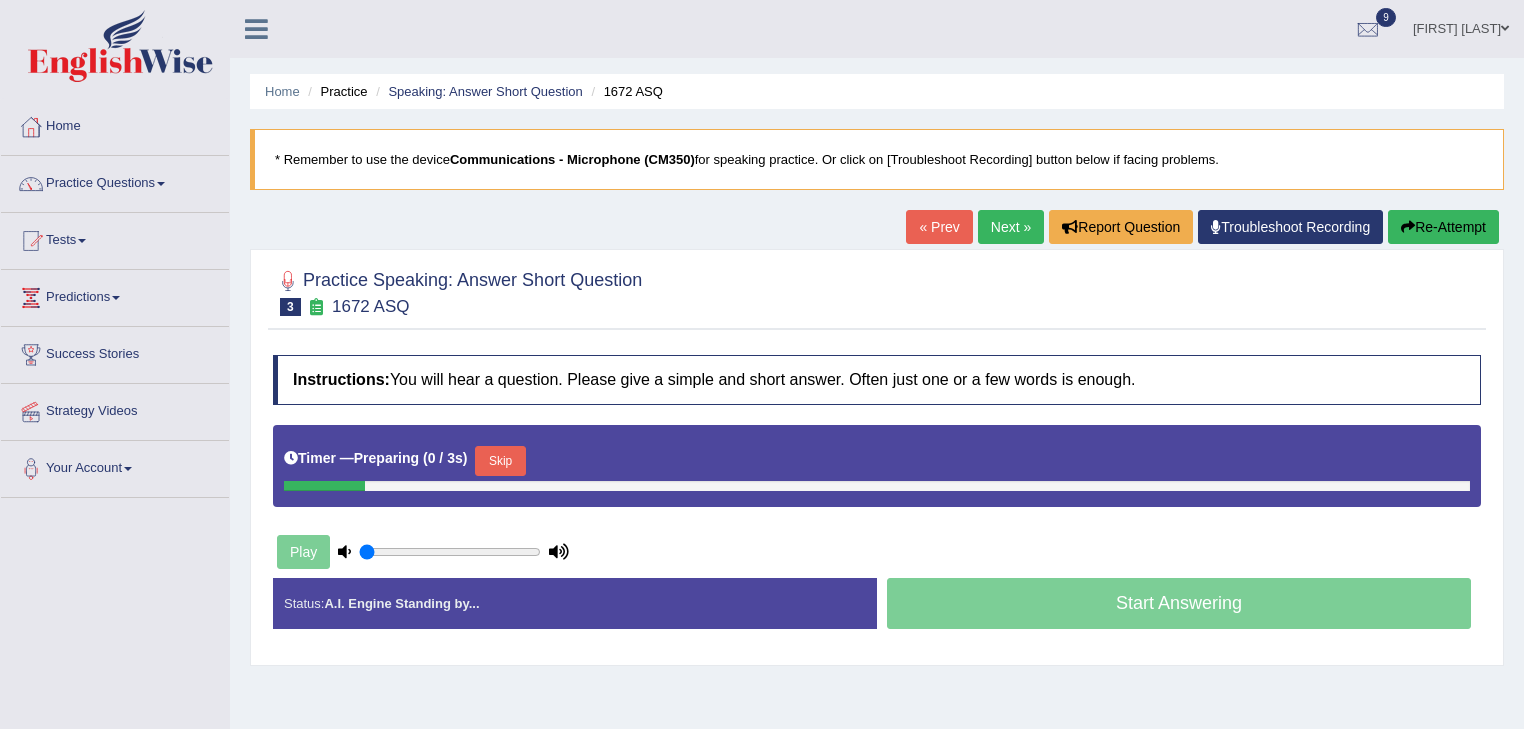 scroll, scrollTop: 0, scrollLeft: 0, axis: both 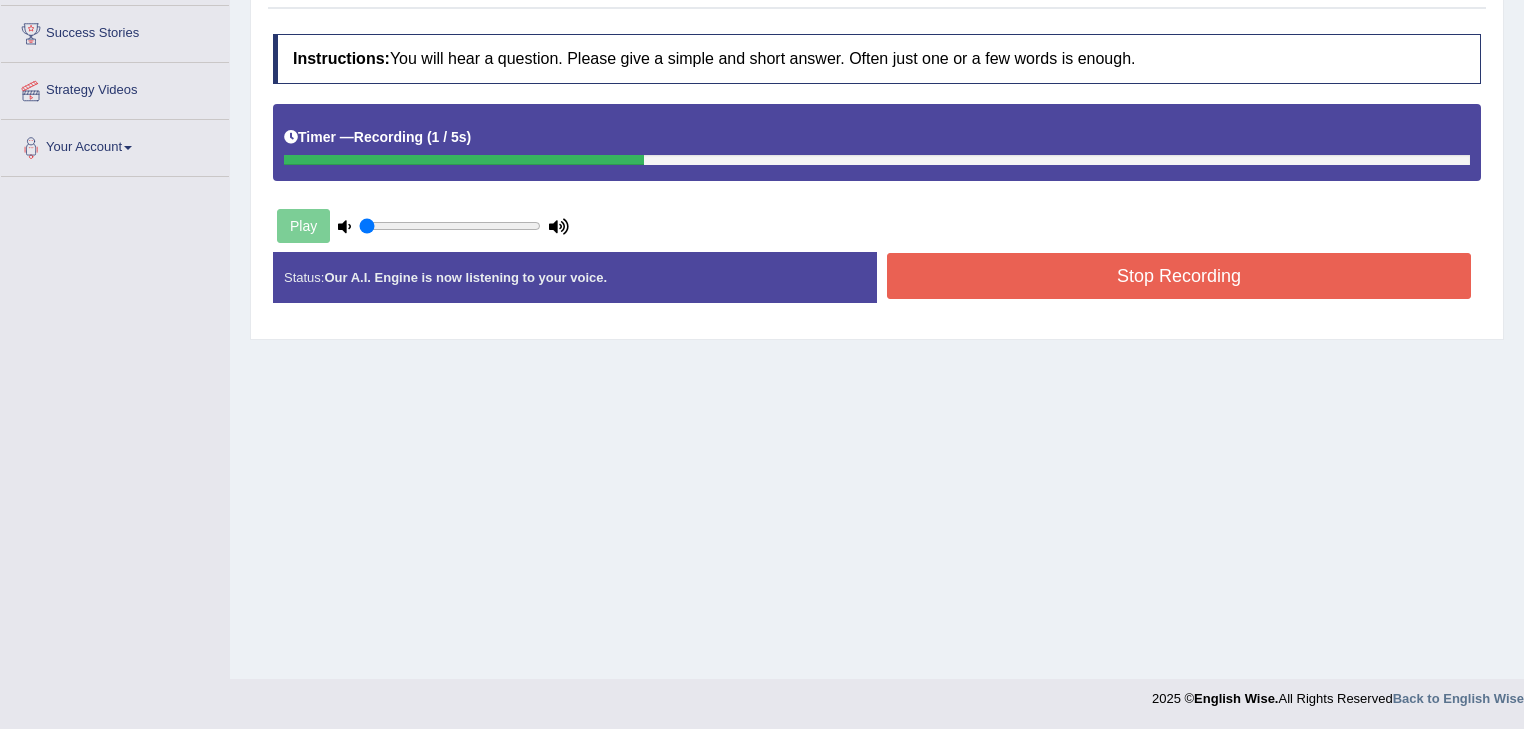 click on "Stop Recording" at bounding box center (1179, 276) 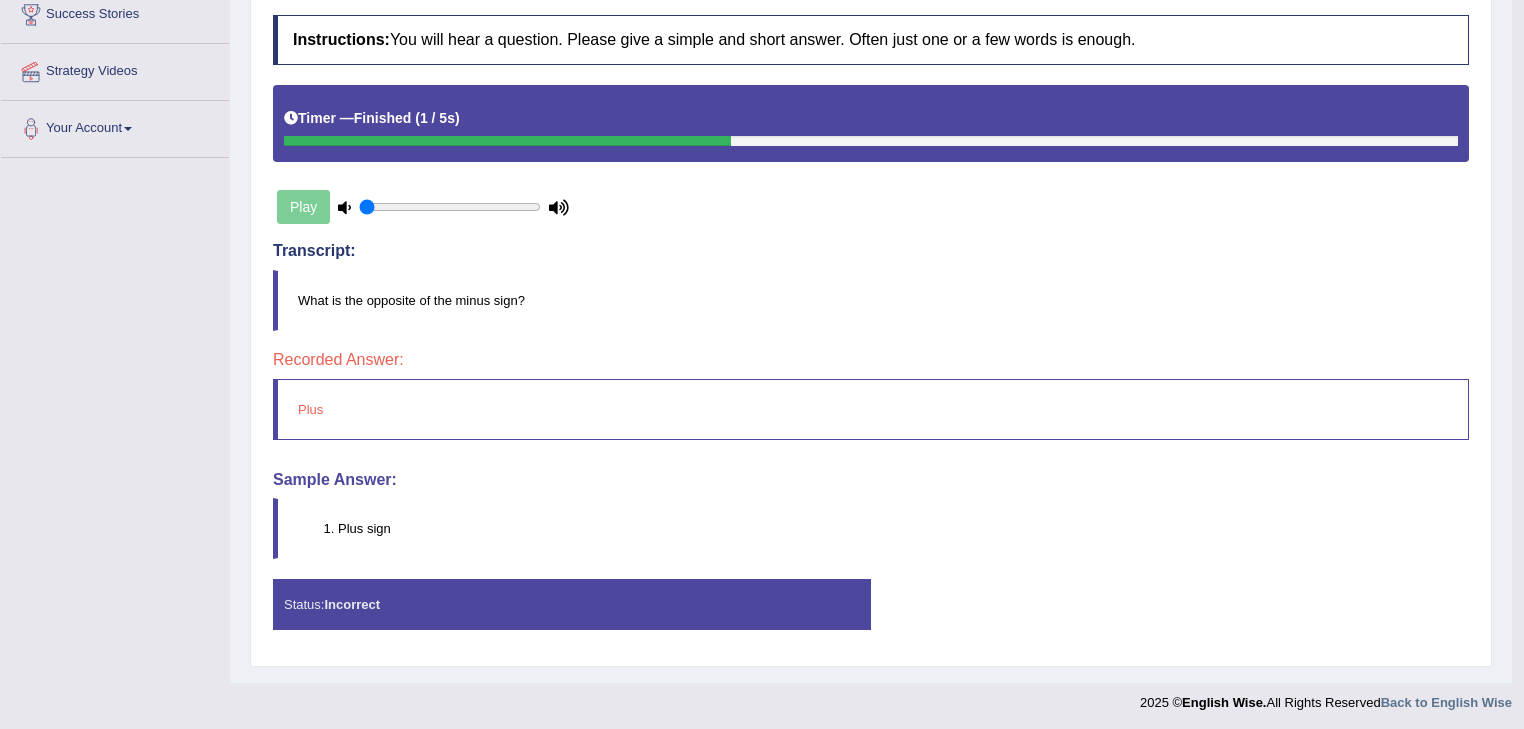 scroll, scrollTop: 0, scrollLeft: 0, axis: both 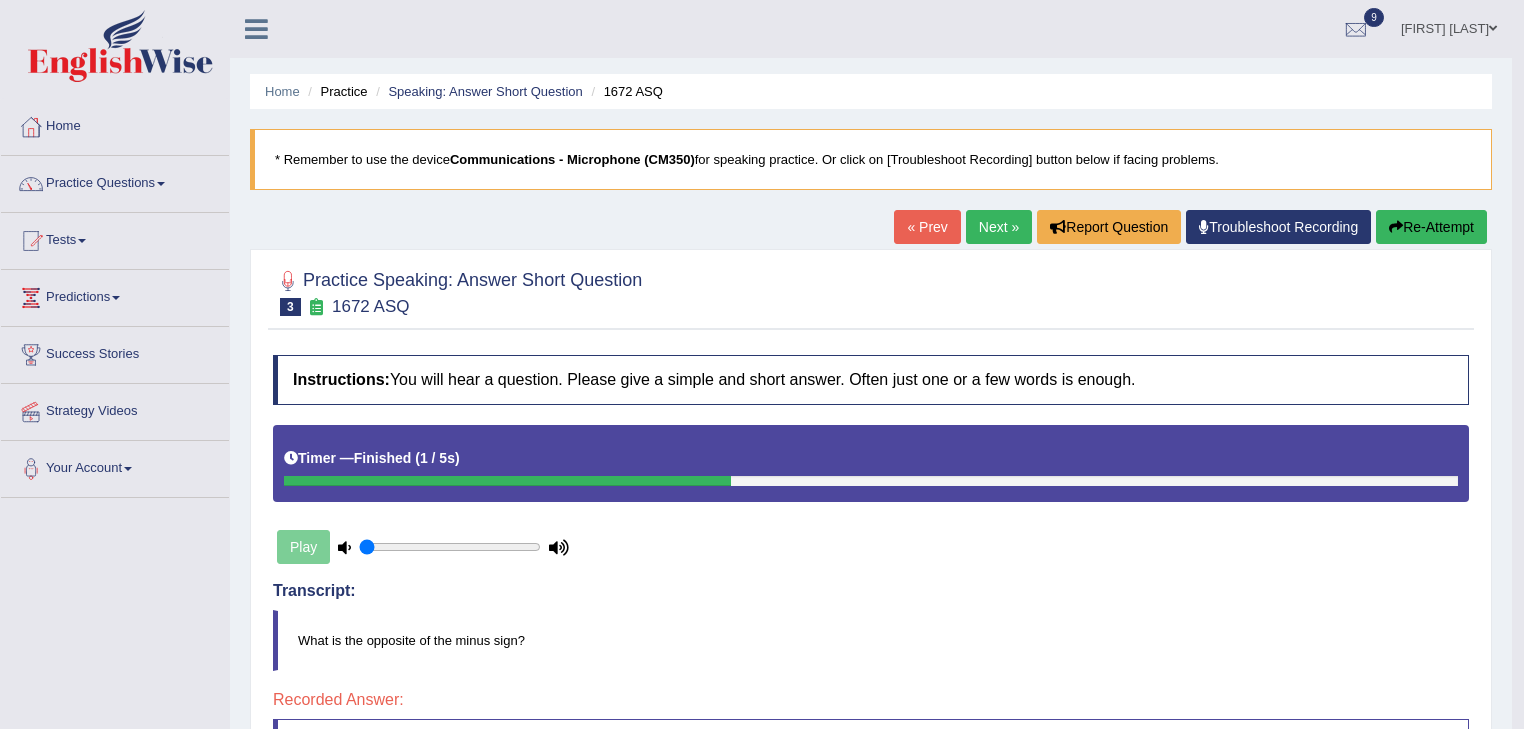 click on "Next »" at bounding box center (999, 227) 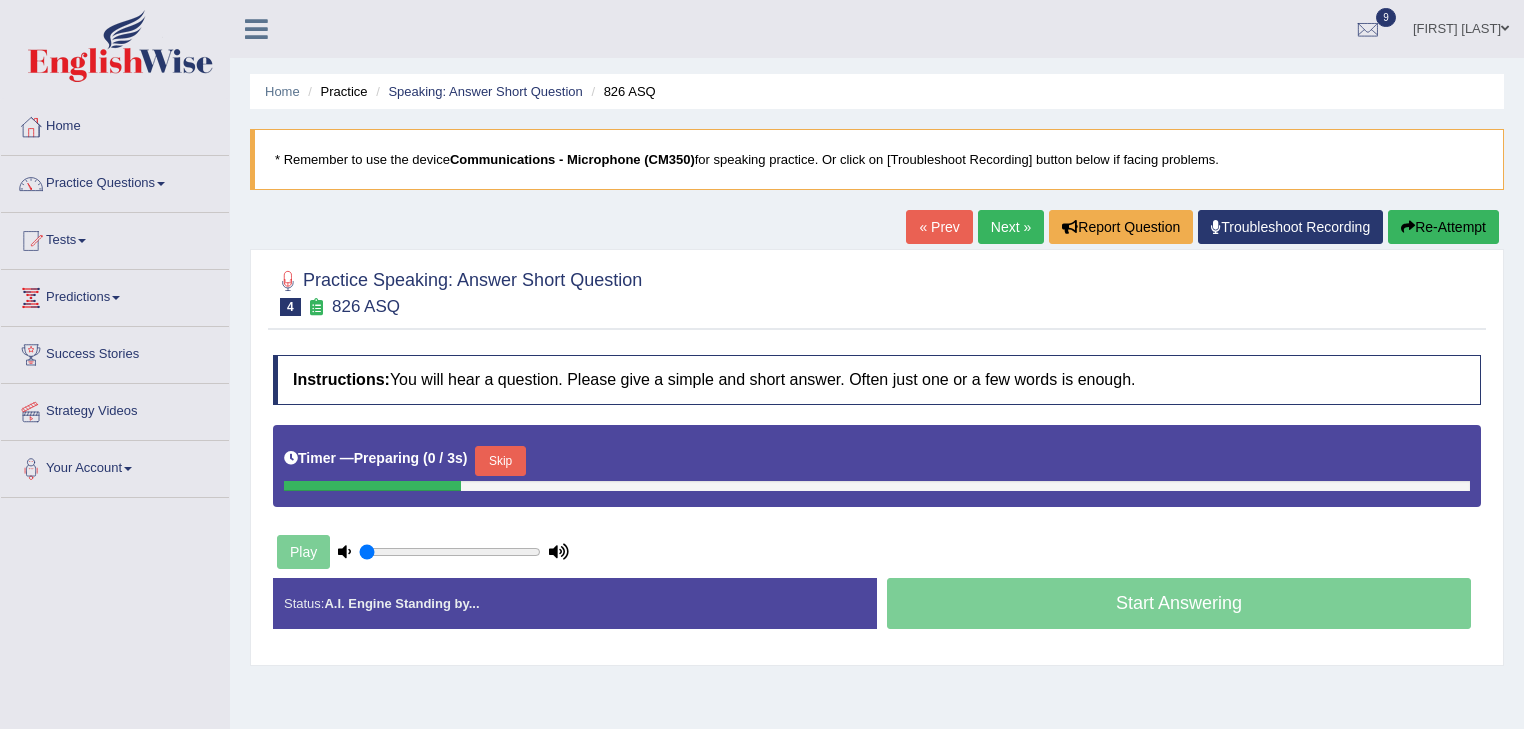 scroll, scrollTop: 321, scrollLeft: 0, axis: vertical 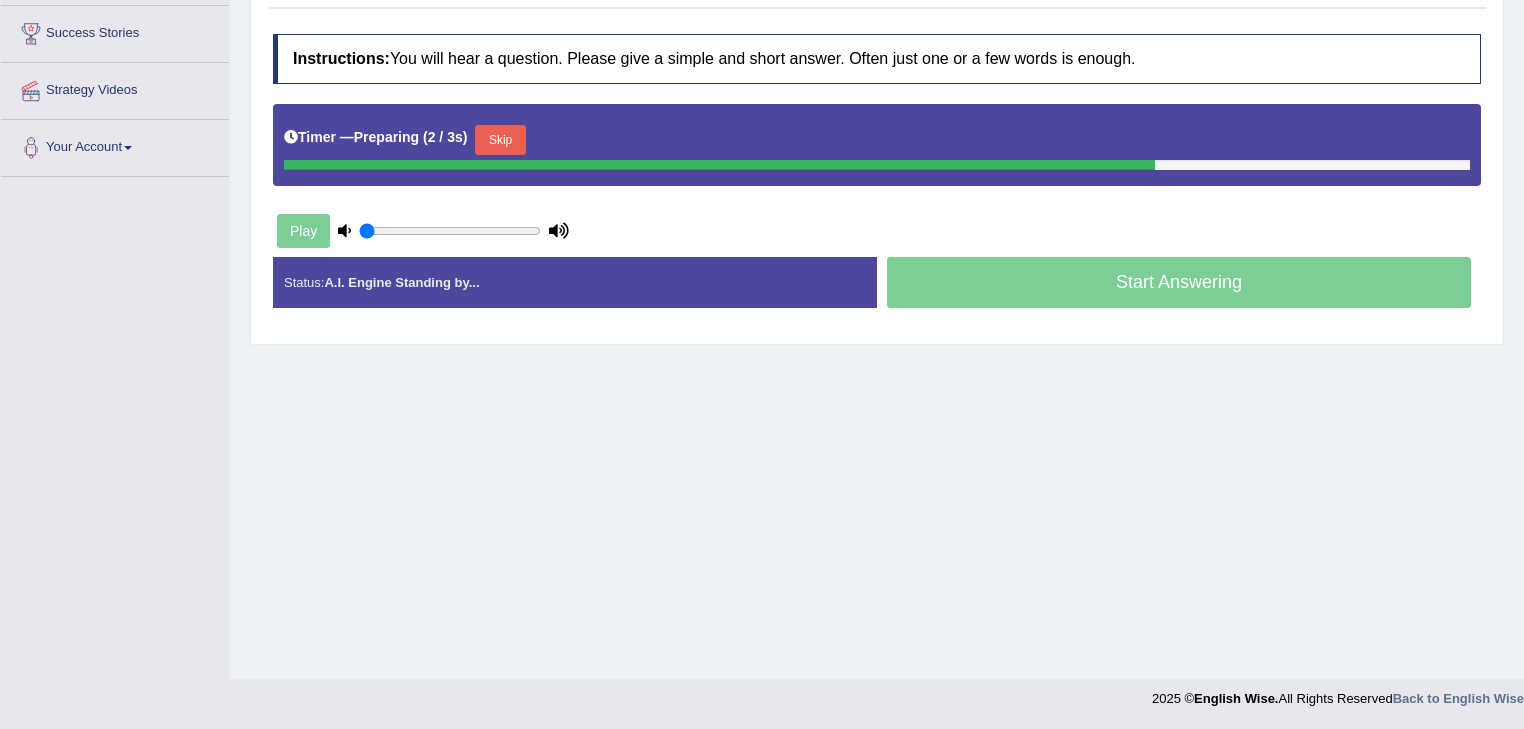click on "Skip" at bounding box center (500, 140) 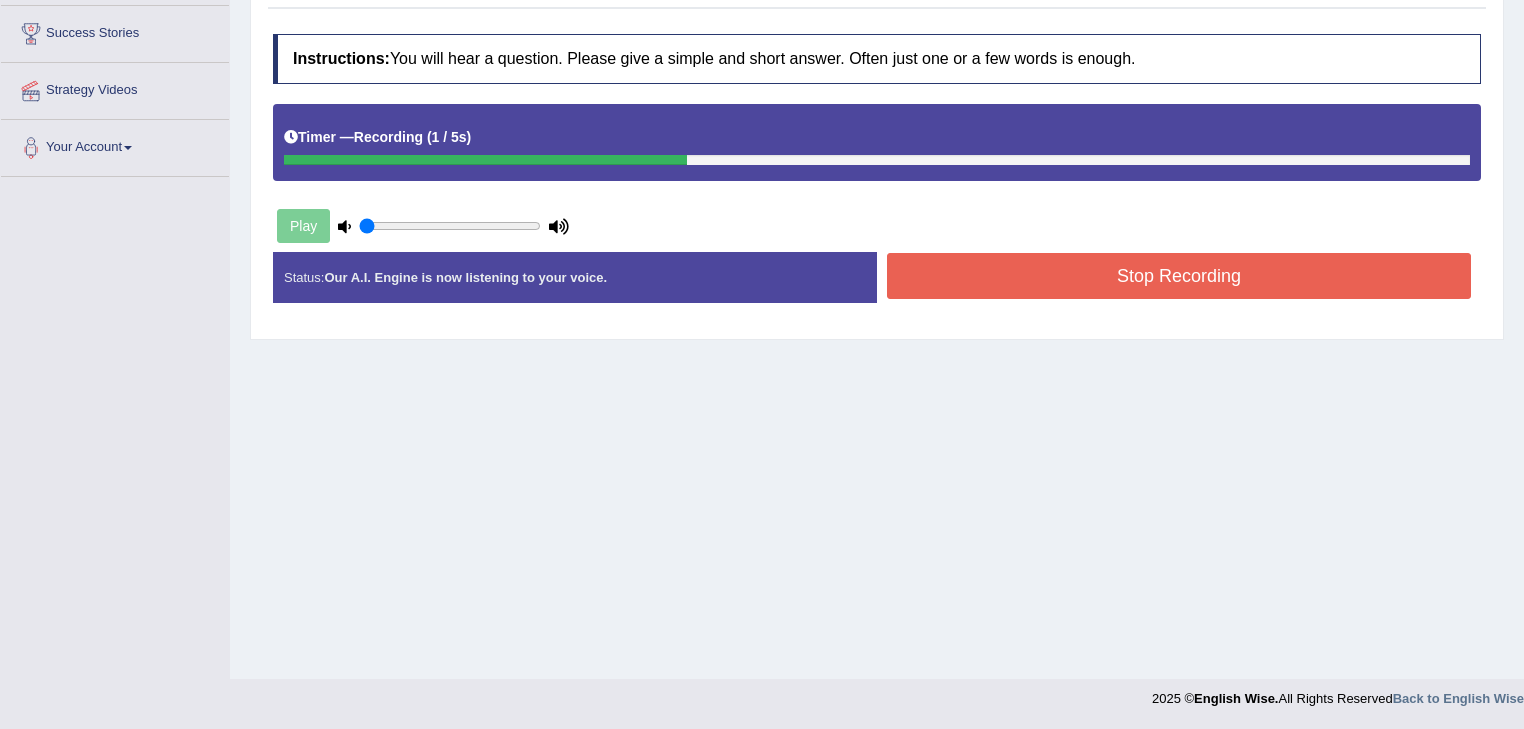click on "Stop Recording" at bounding box center [1179, 276] 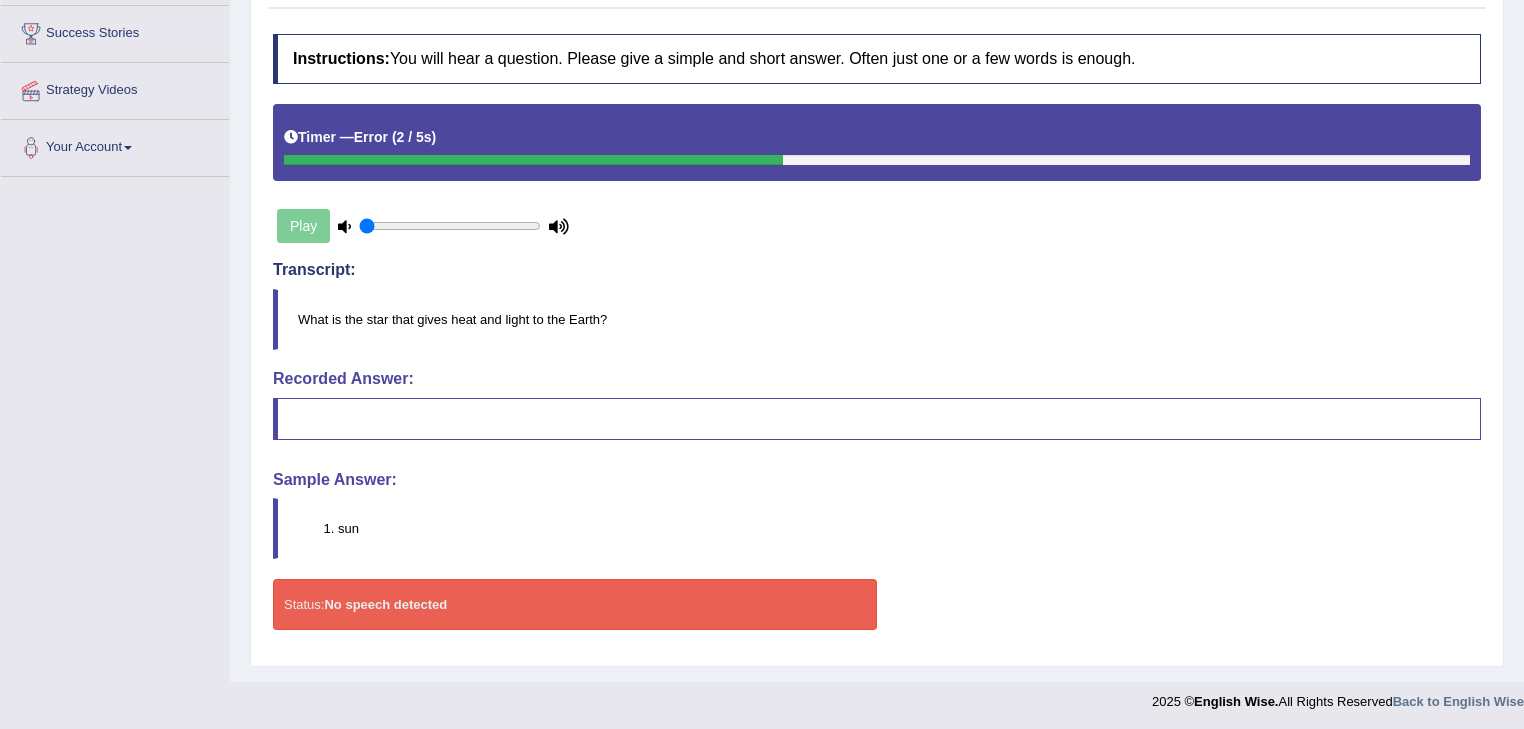 scroll, scrollTop: 0, scrollLeft: 0, axis: both 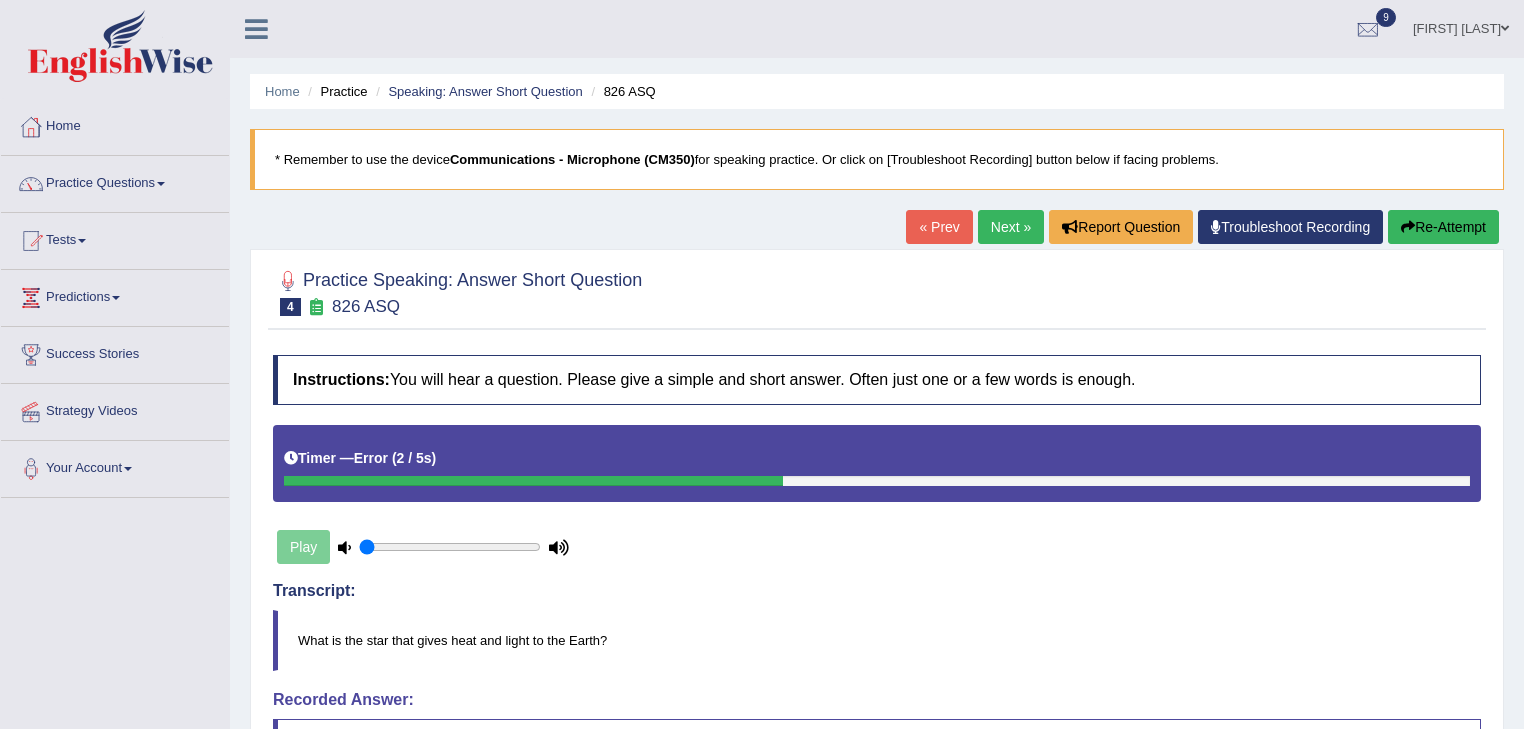 click on "Next »" at bounding box center [1011, 227] 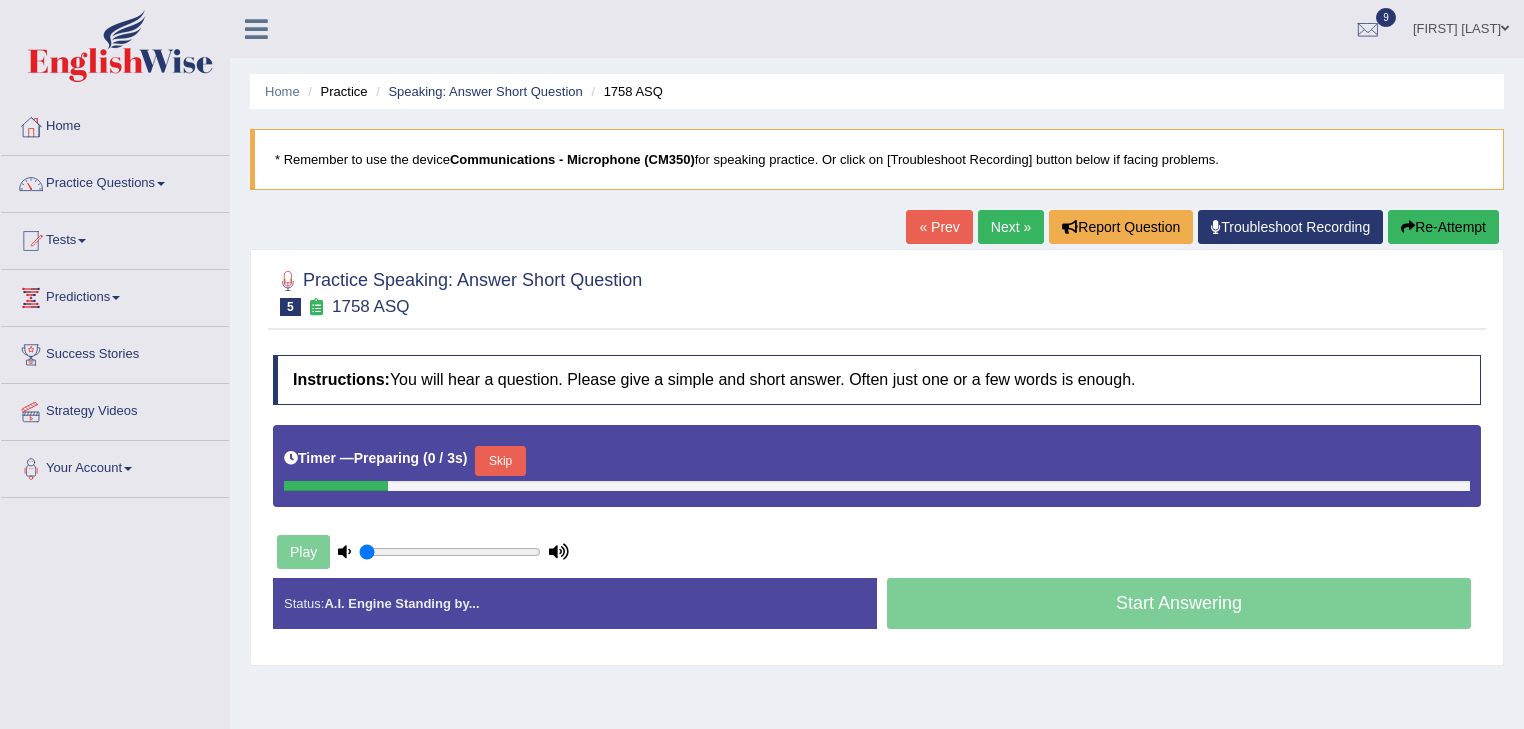 scroll, scrollTop: 321, scrollLeft: 0, axis: vertical 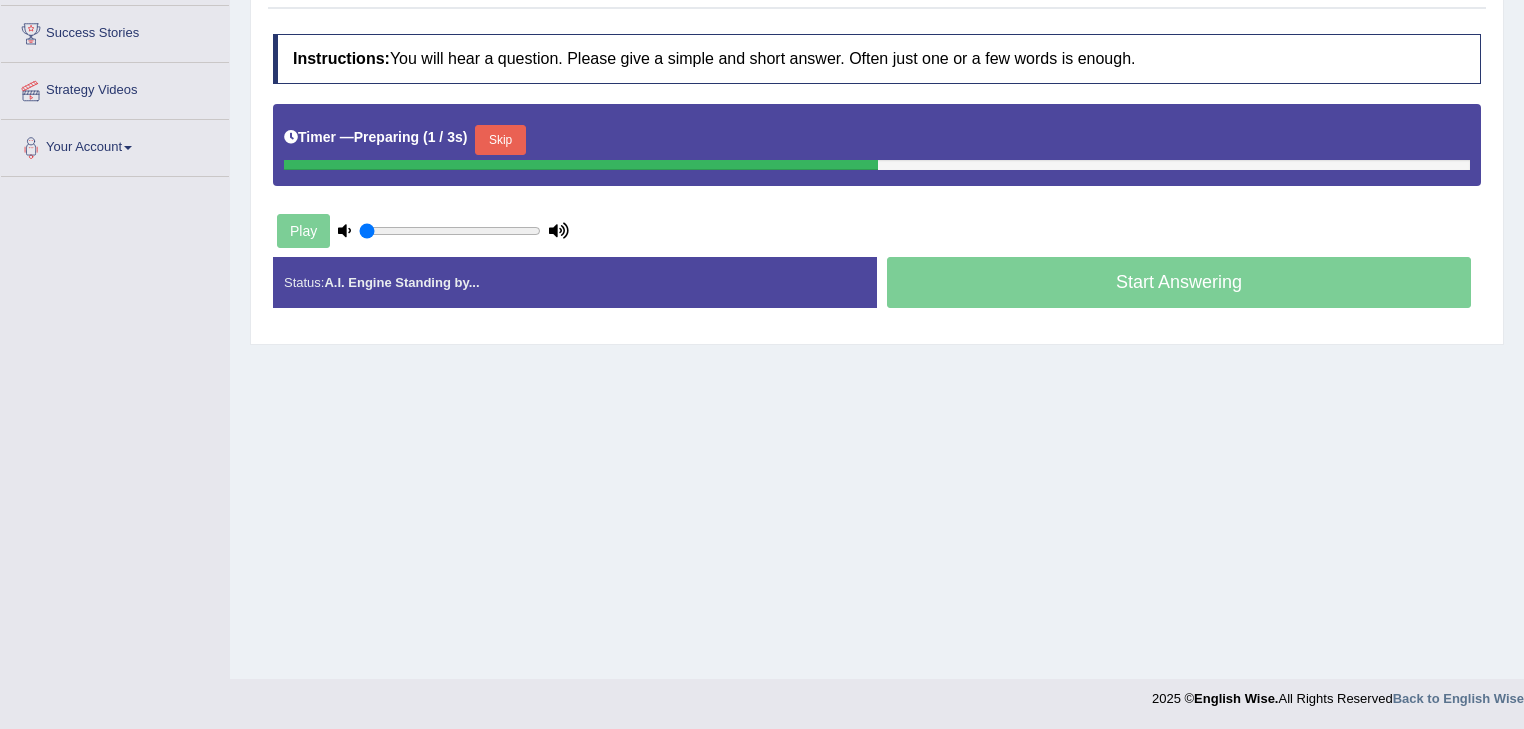 click on "Skip" at bounding box center [500, 140] 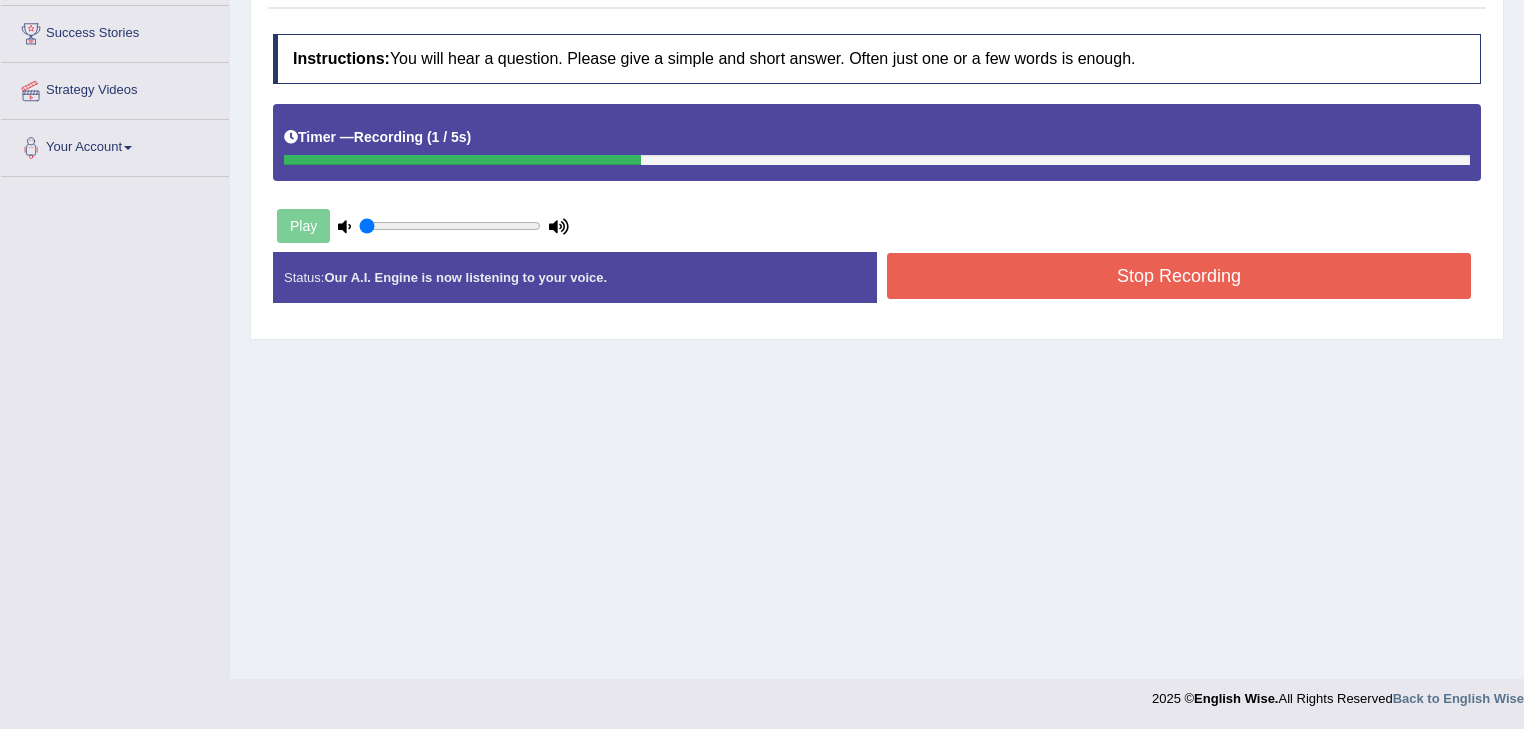 click on "Stop Recording" at bounding box center [1179, 276] 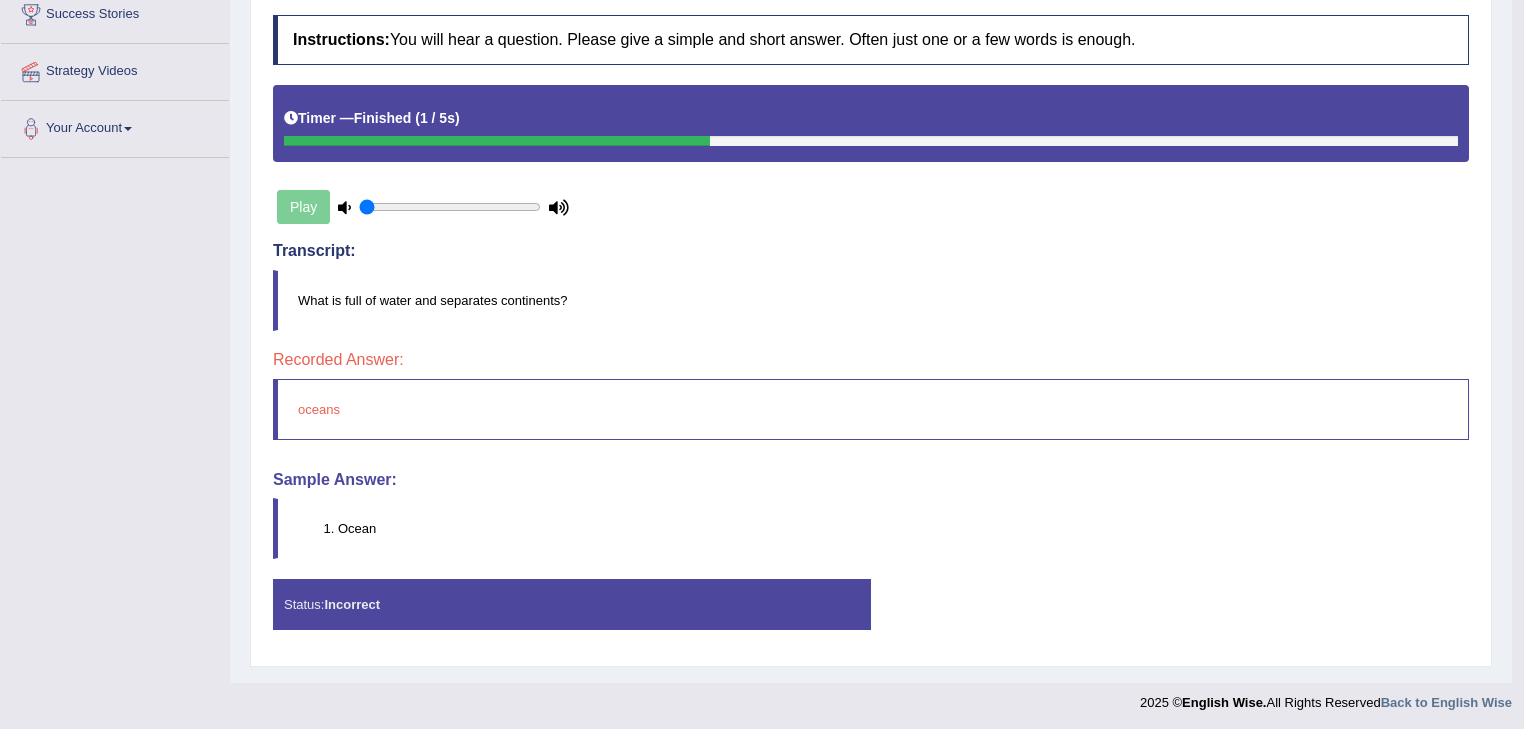 scroll, scrollTop: 0, scrollLeft: 0, axis: both 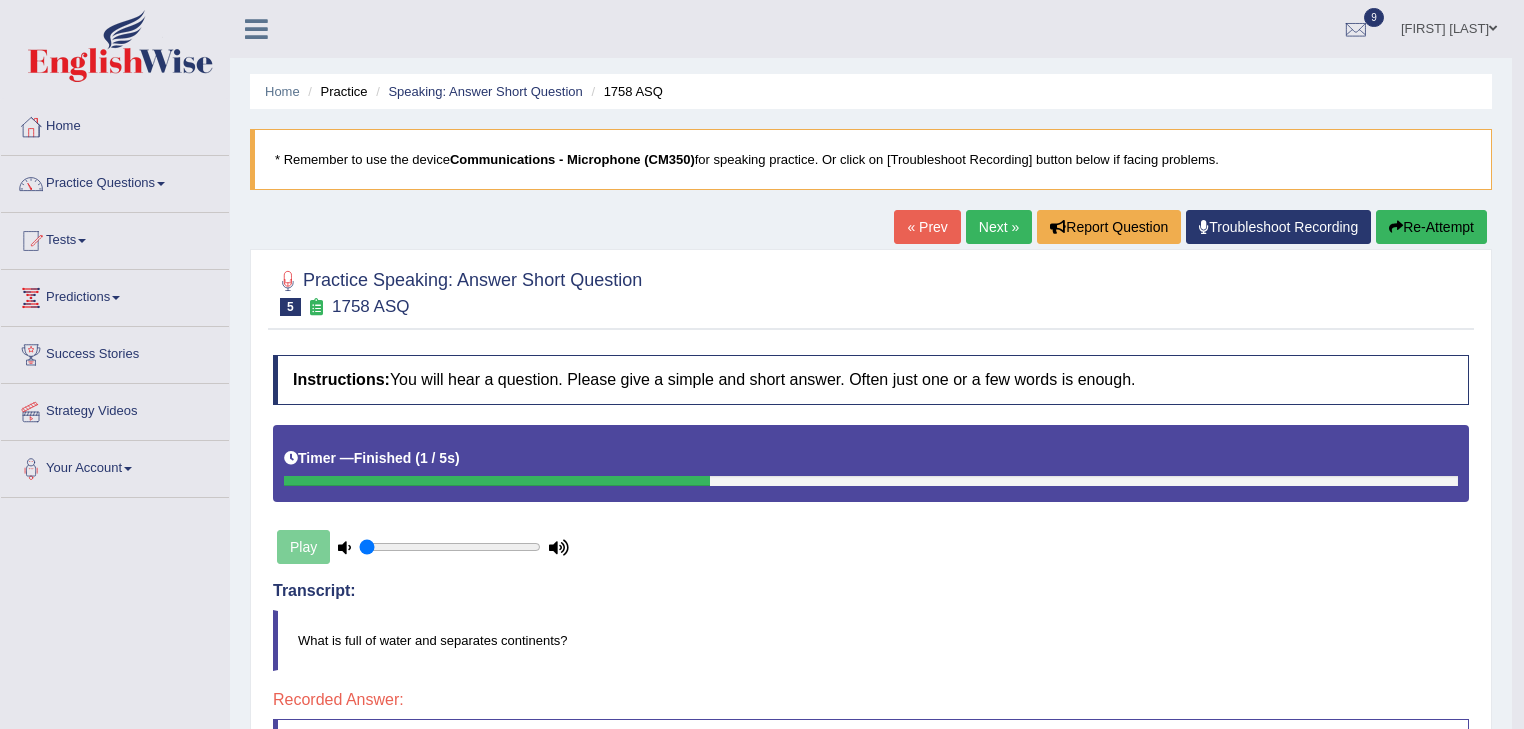 click on "Next »" at bounding box center (999, 227) 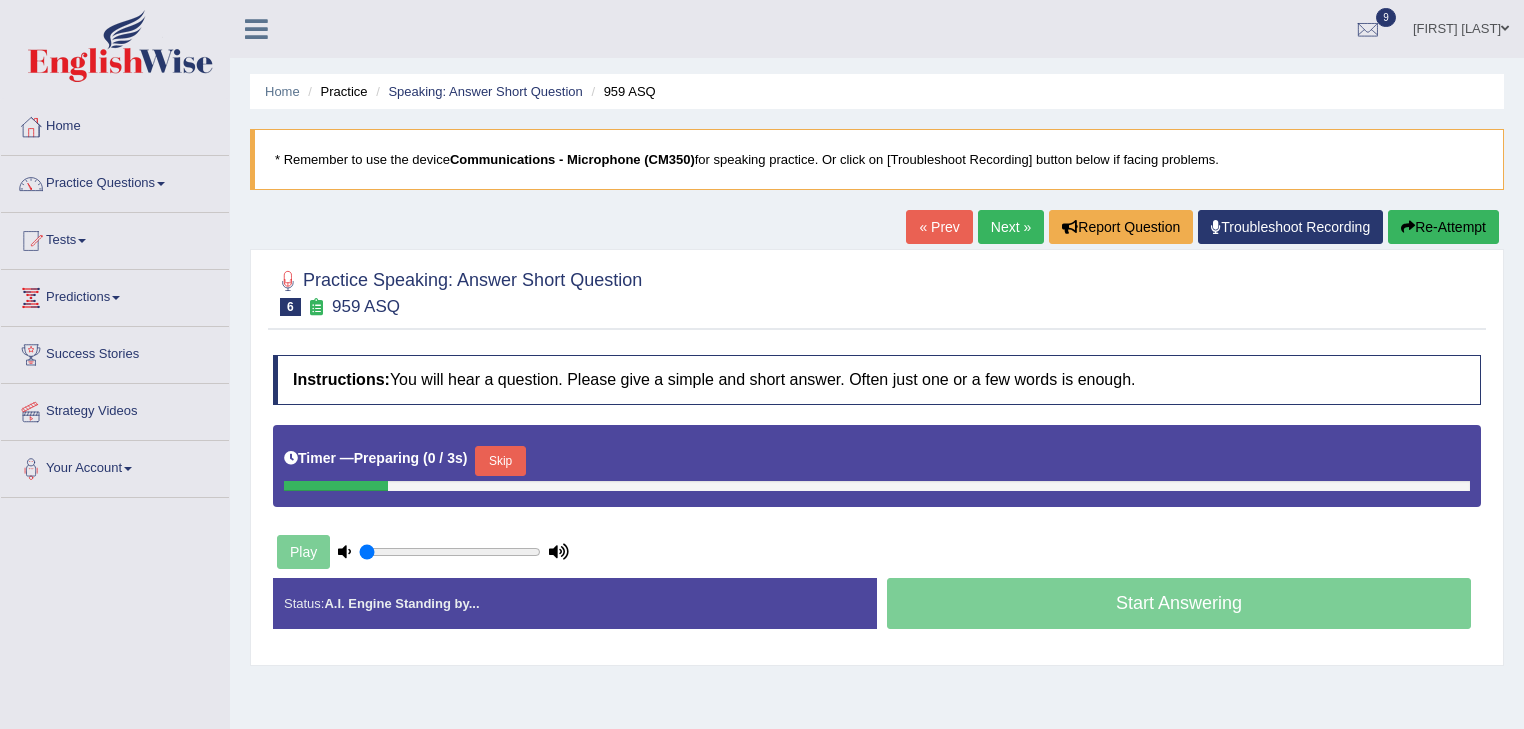scroll, scrollTop: 0, scrollLeft: 0, axis: both 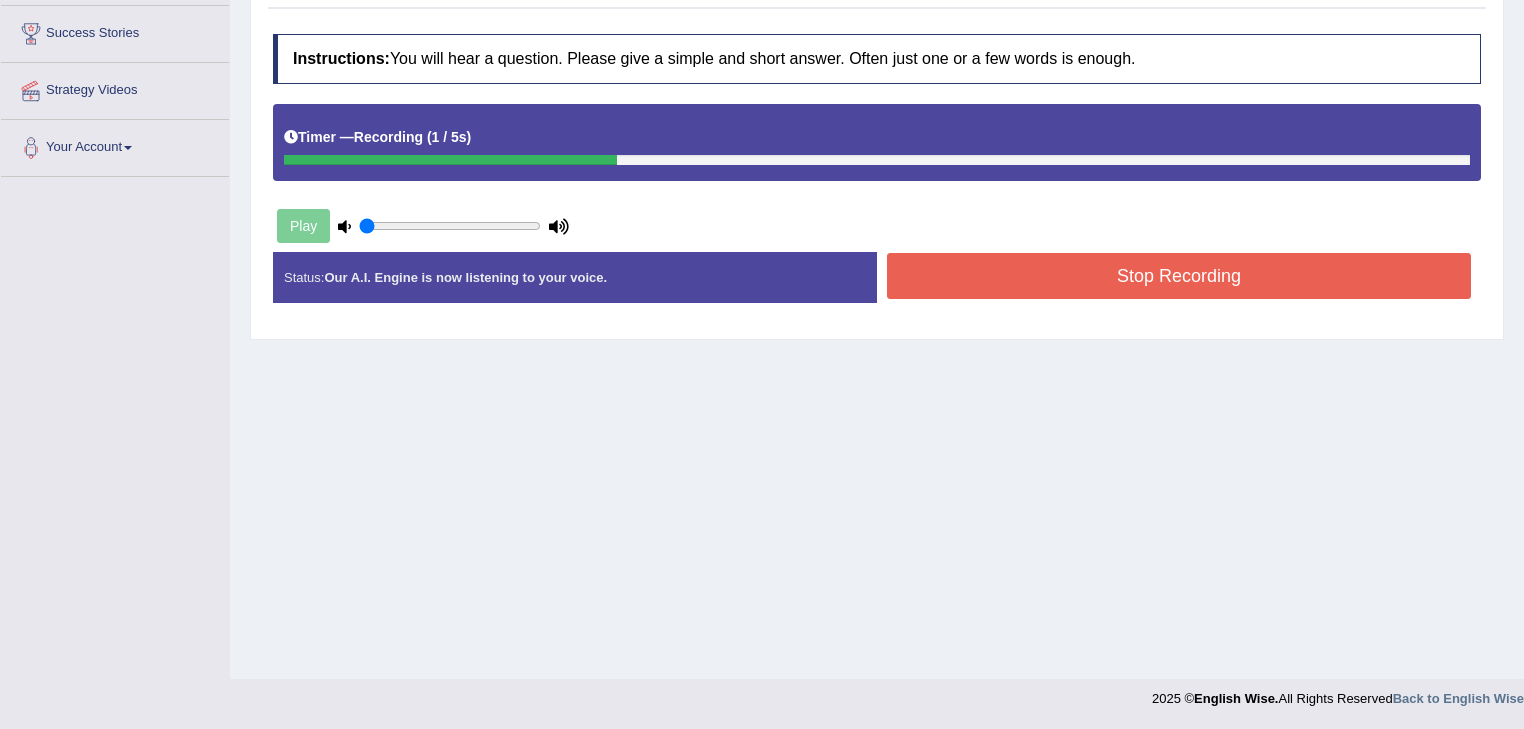 click on "Stop Recording" at bounding box center (1179, 276) 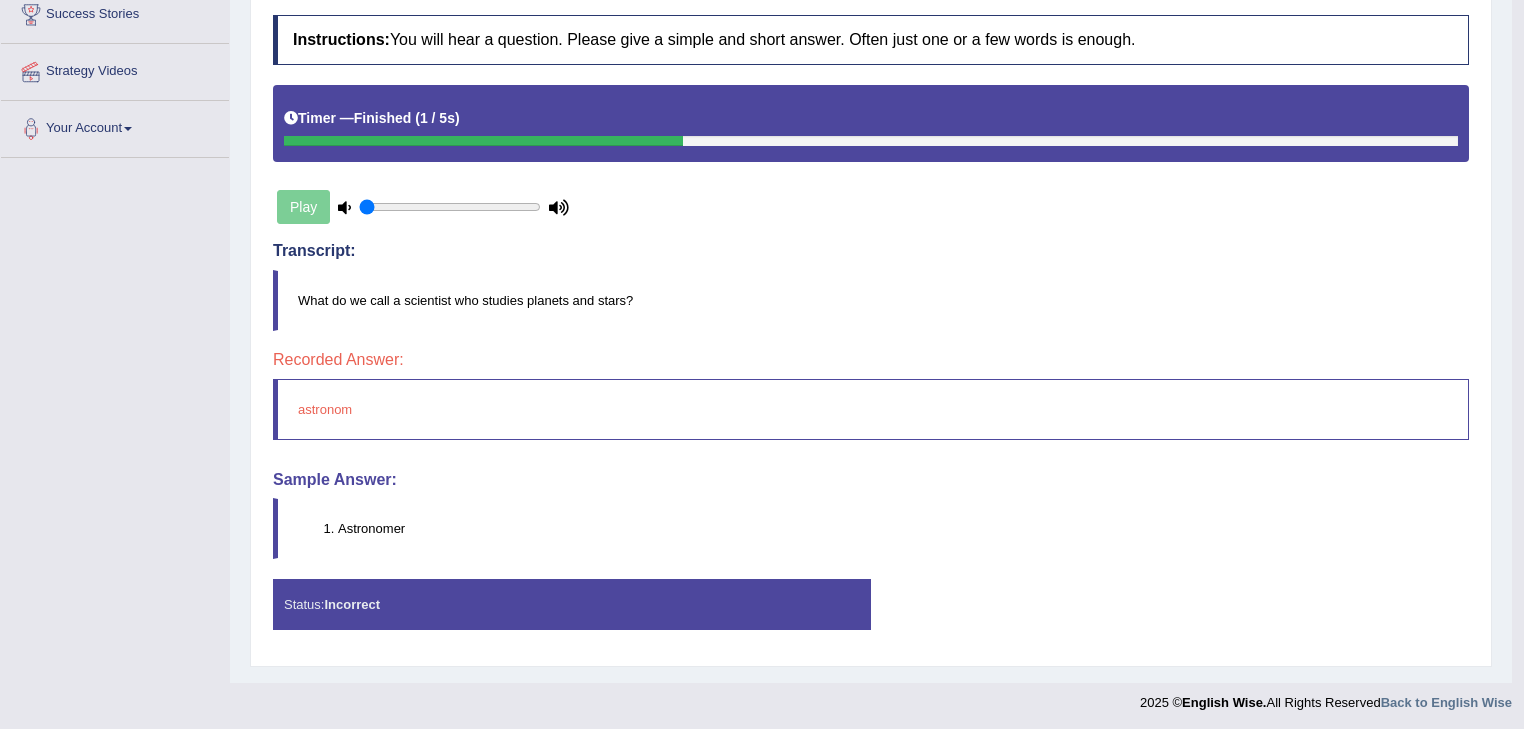 scroll, scrollTop: 0, scrollLeft: 0, axis: both 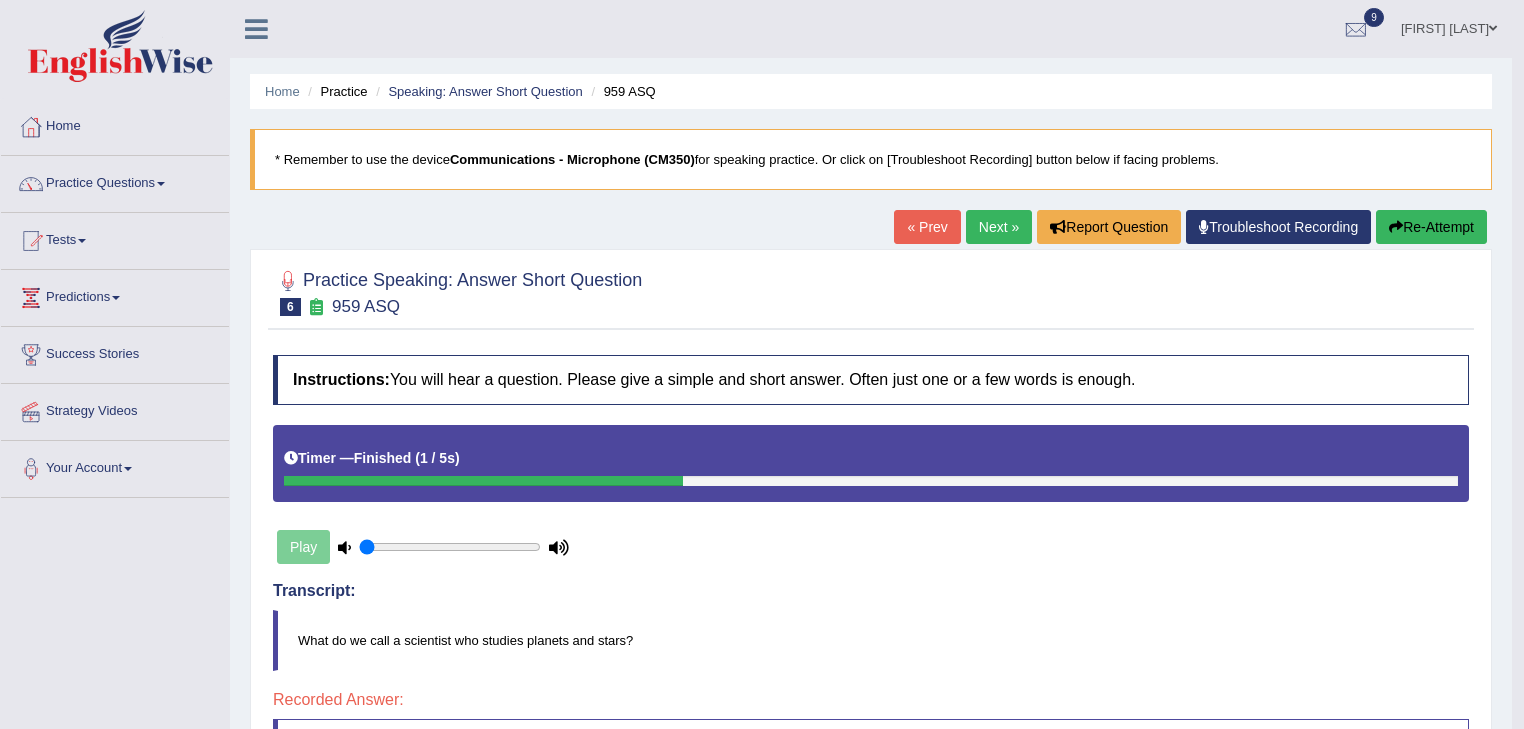click on "Next »" at bounding box center [999, 227] 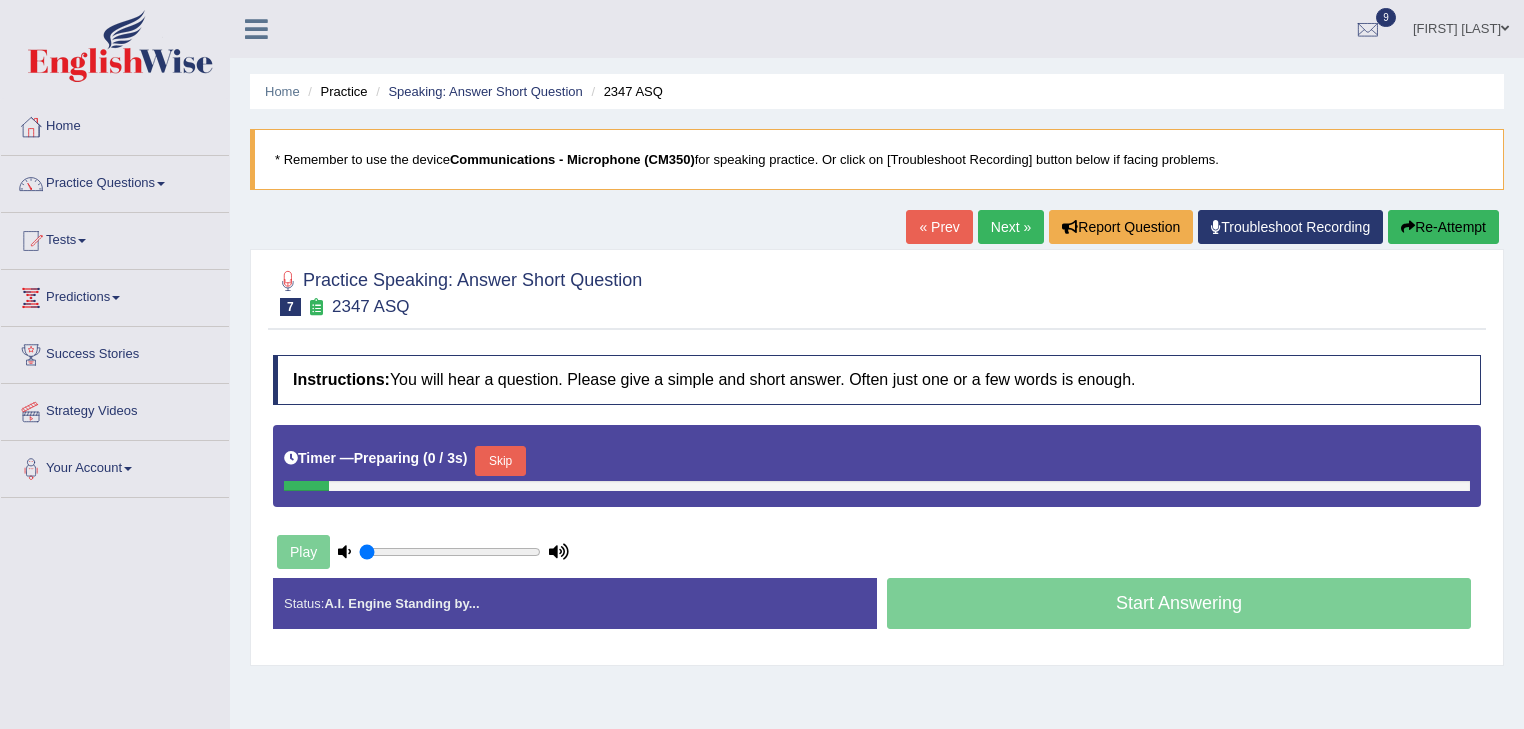 scroll, scrollTop: 0, scrollLeft: 0, axis: both 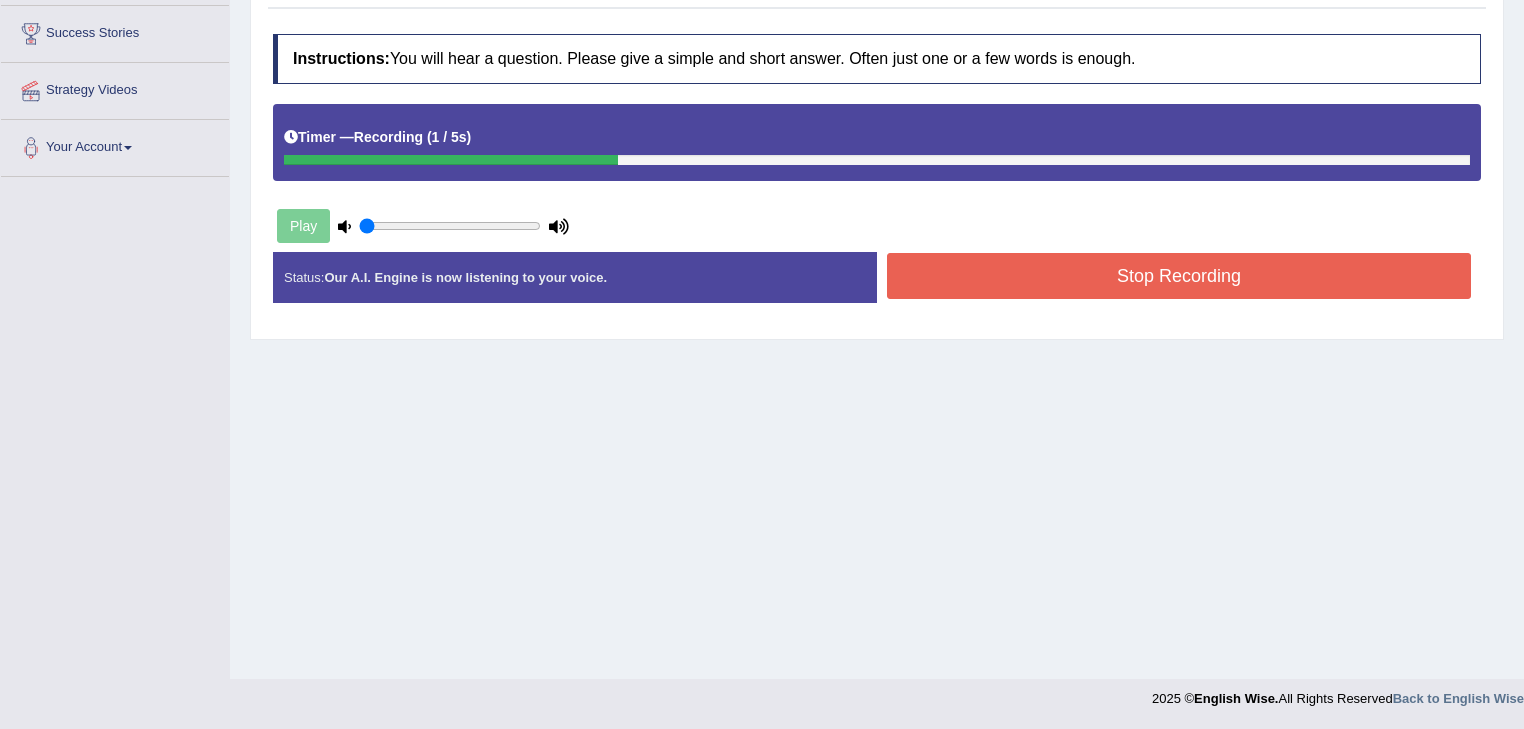 click on "Stop Recording" at bounding box center (1179, 276) 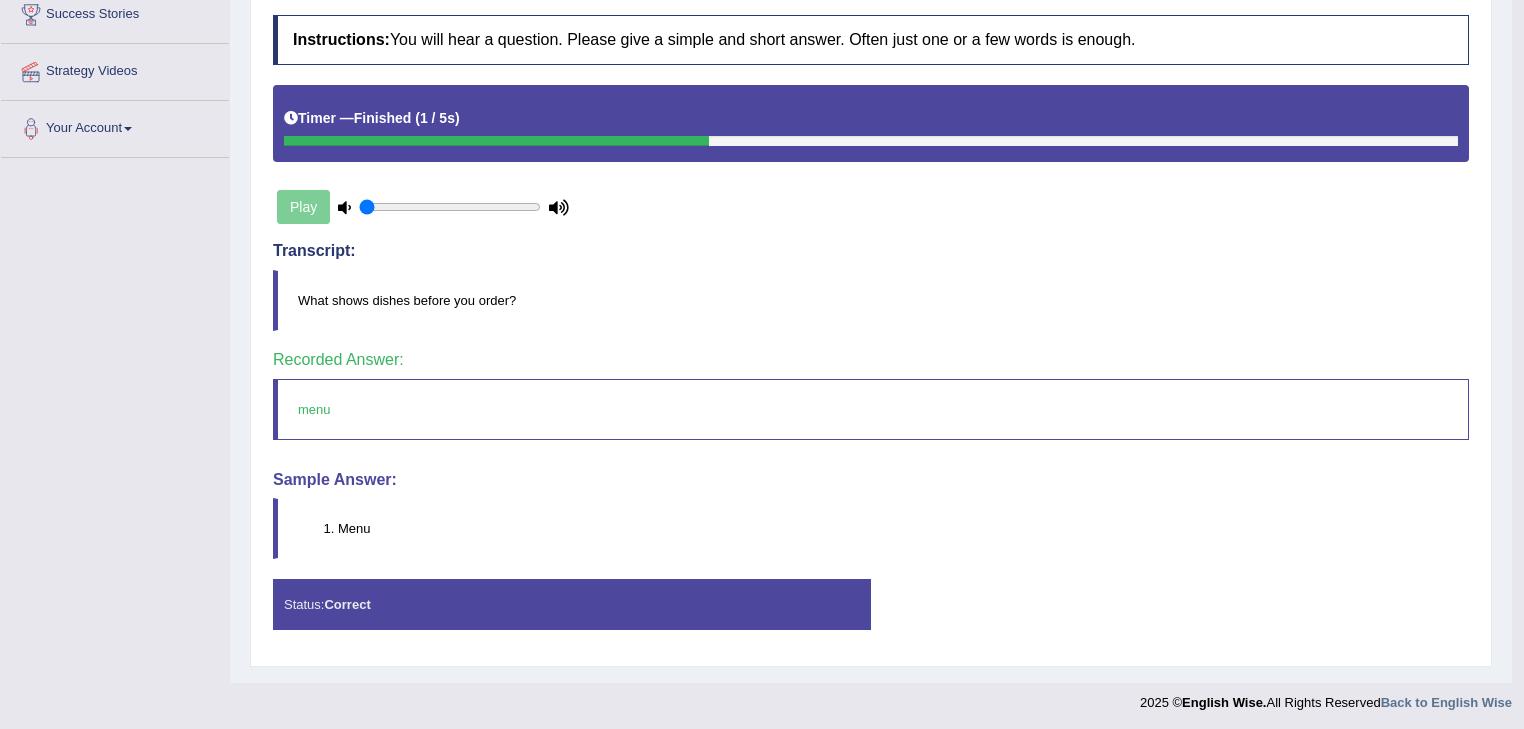 scroll, scrollTop: 0, scrollLeft: 0, axis: both 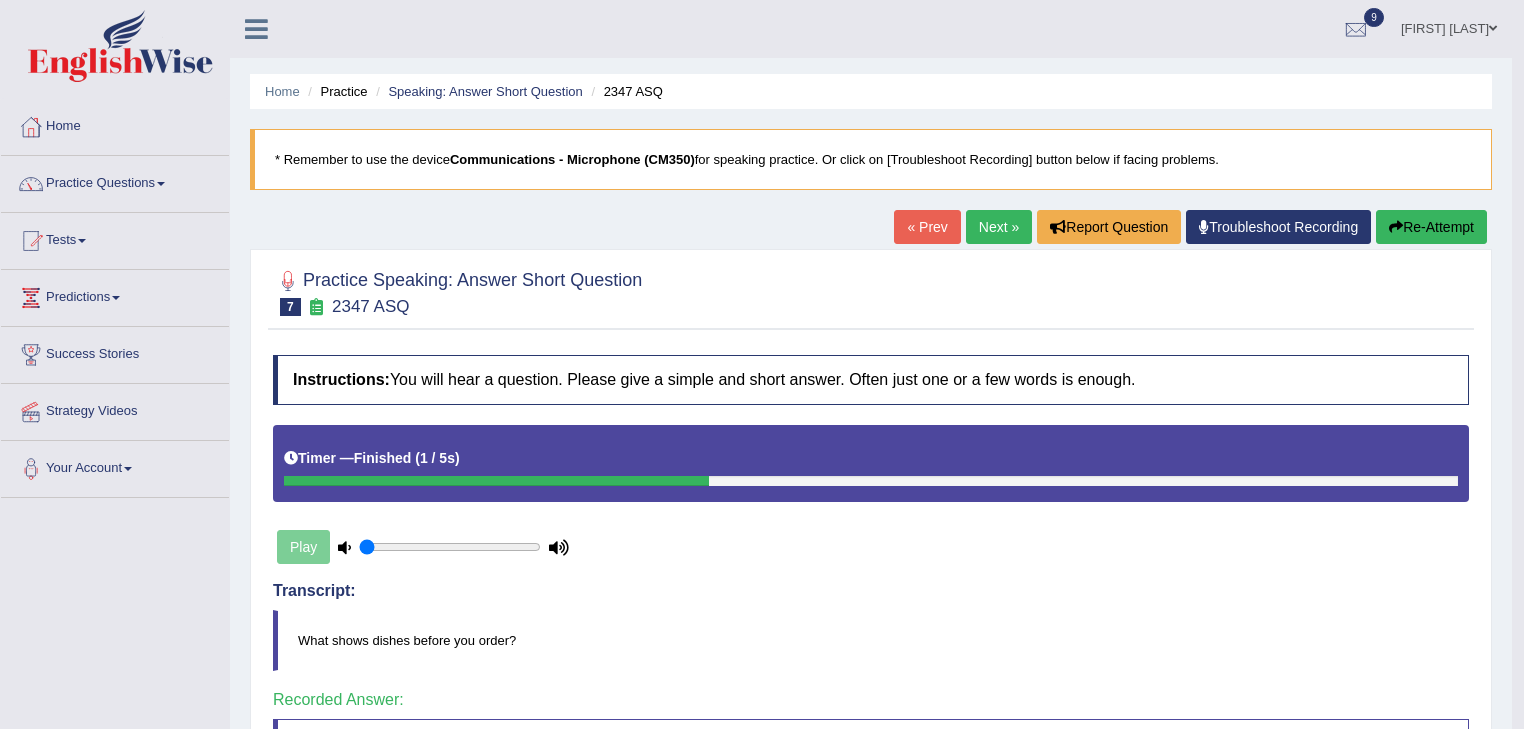 click on "Next »" at bounding box center (999, 227) 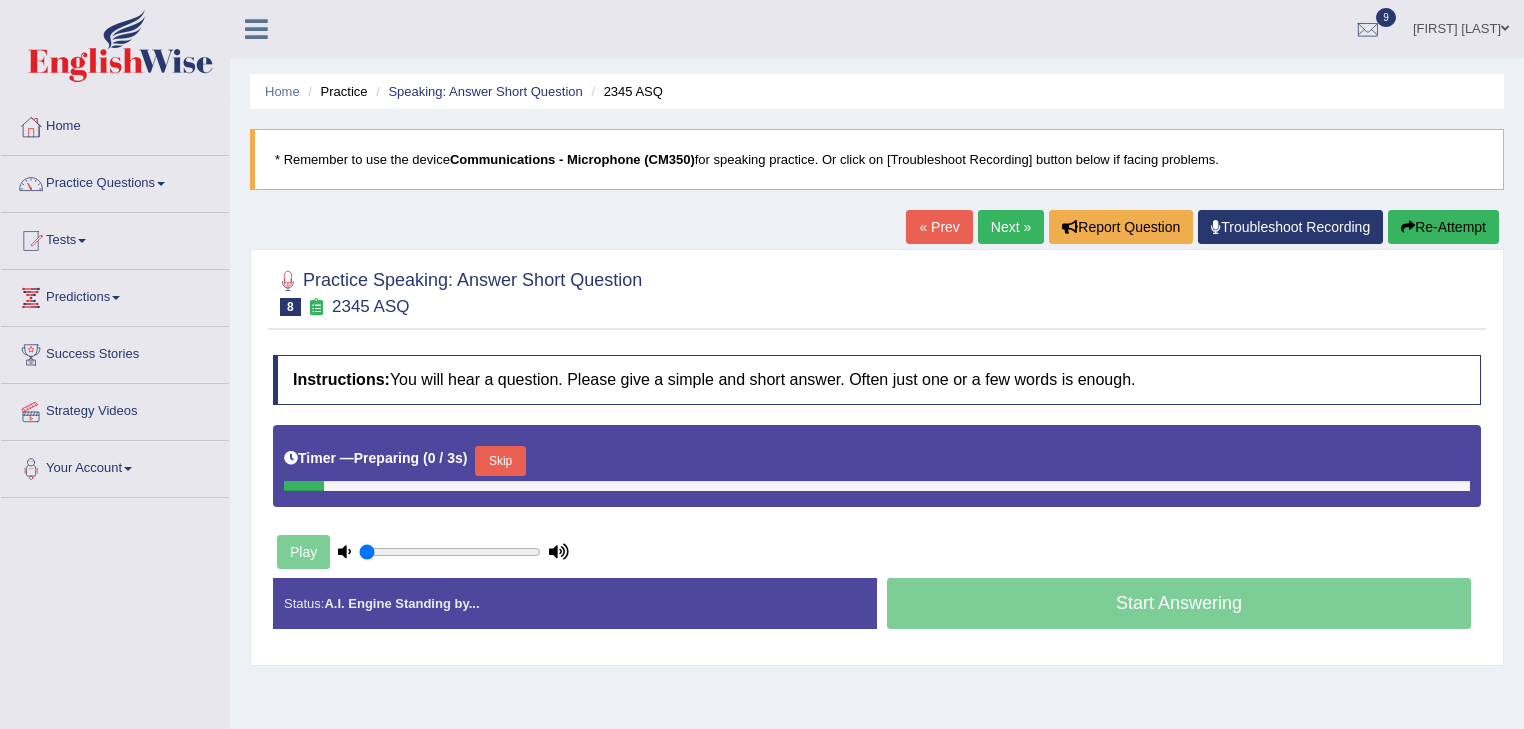 scroll, scrollTop: 0, scrollLeft: 0, axis: both 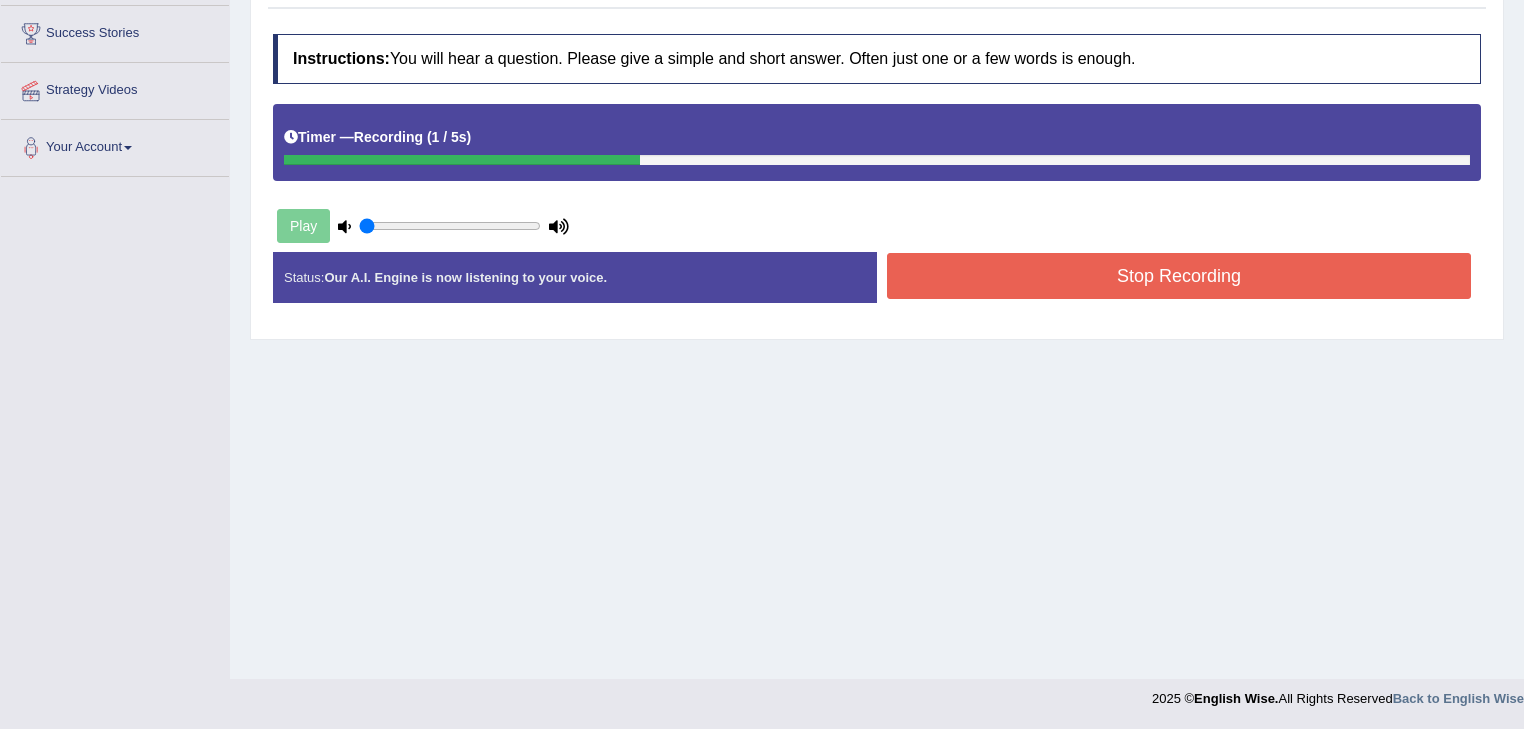 click on "Stop Recording" at bounding box center [1179, 276] 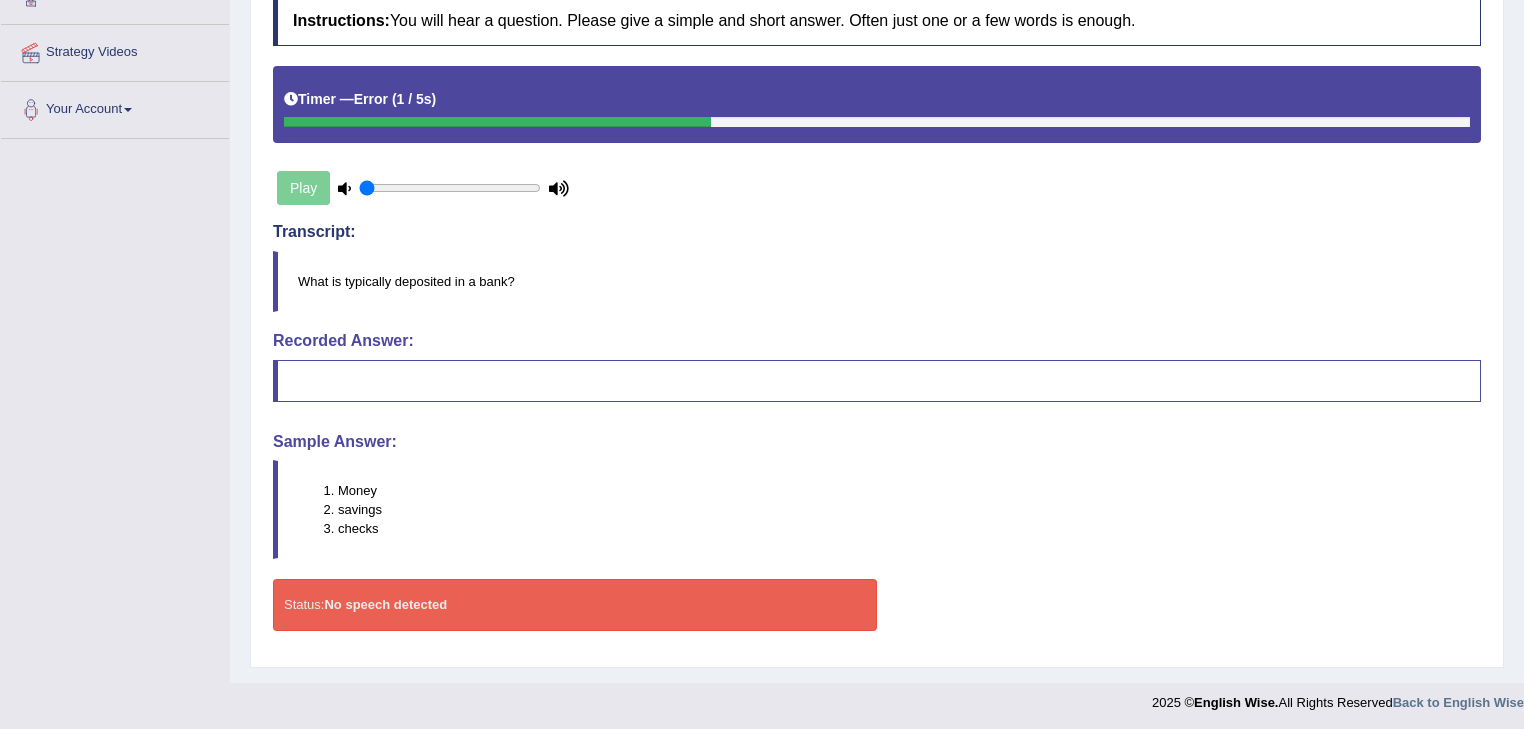 scroll, scrollTop: 0, scrollLeft: 0, axis: both 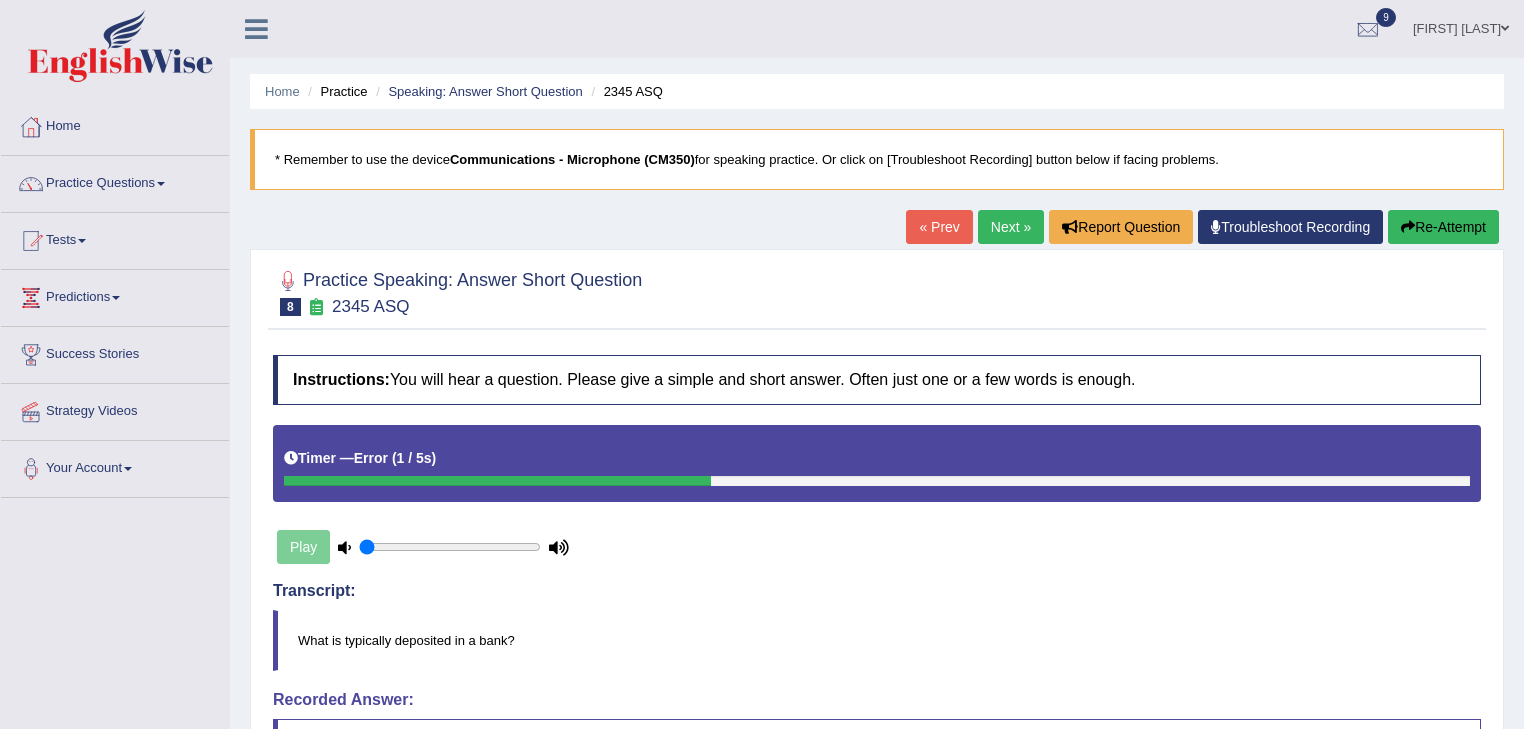 click on "Next »" at bounding box center (1011, 227) 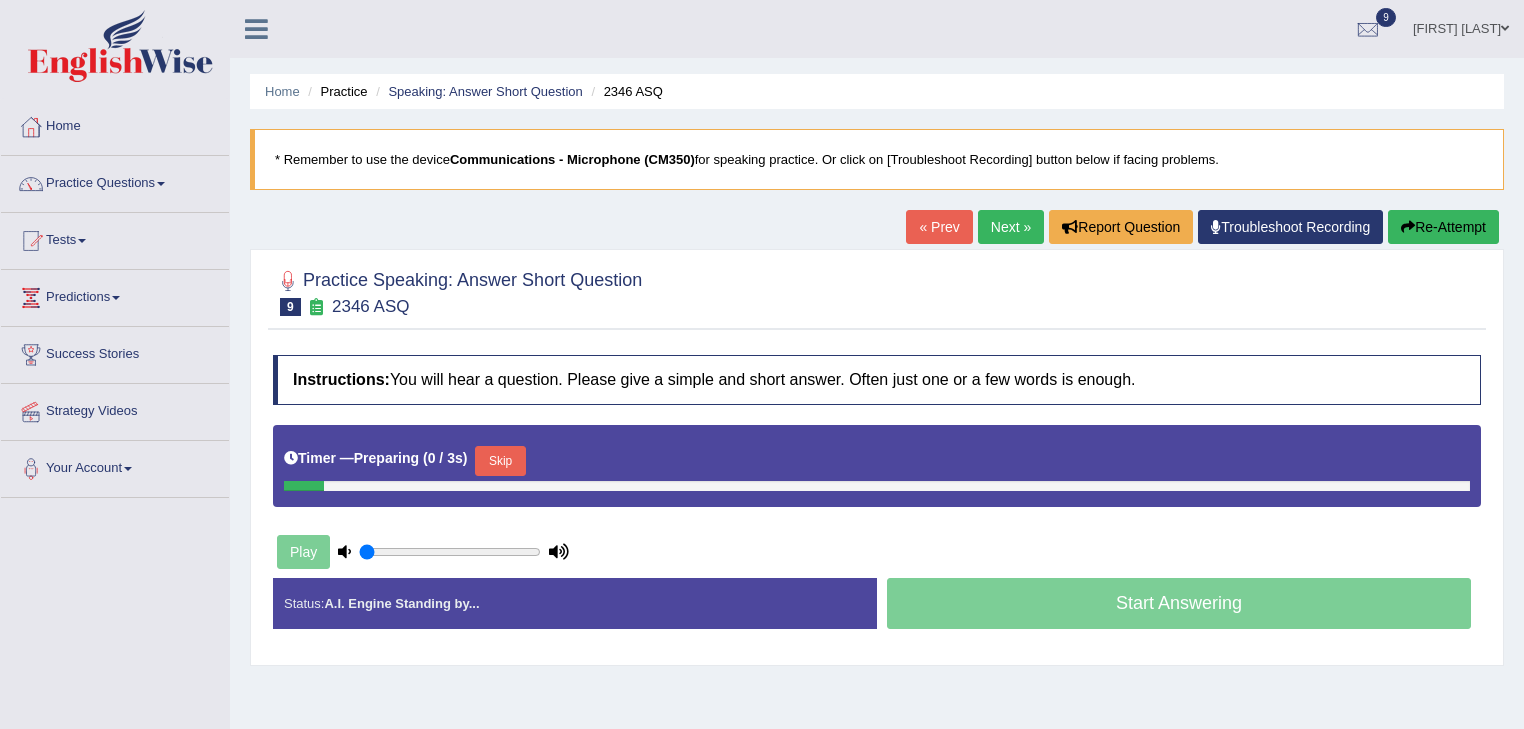 scroll, scrollTop: 0, scrollLeft: 0, axis: both 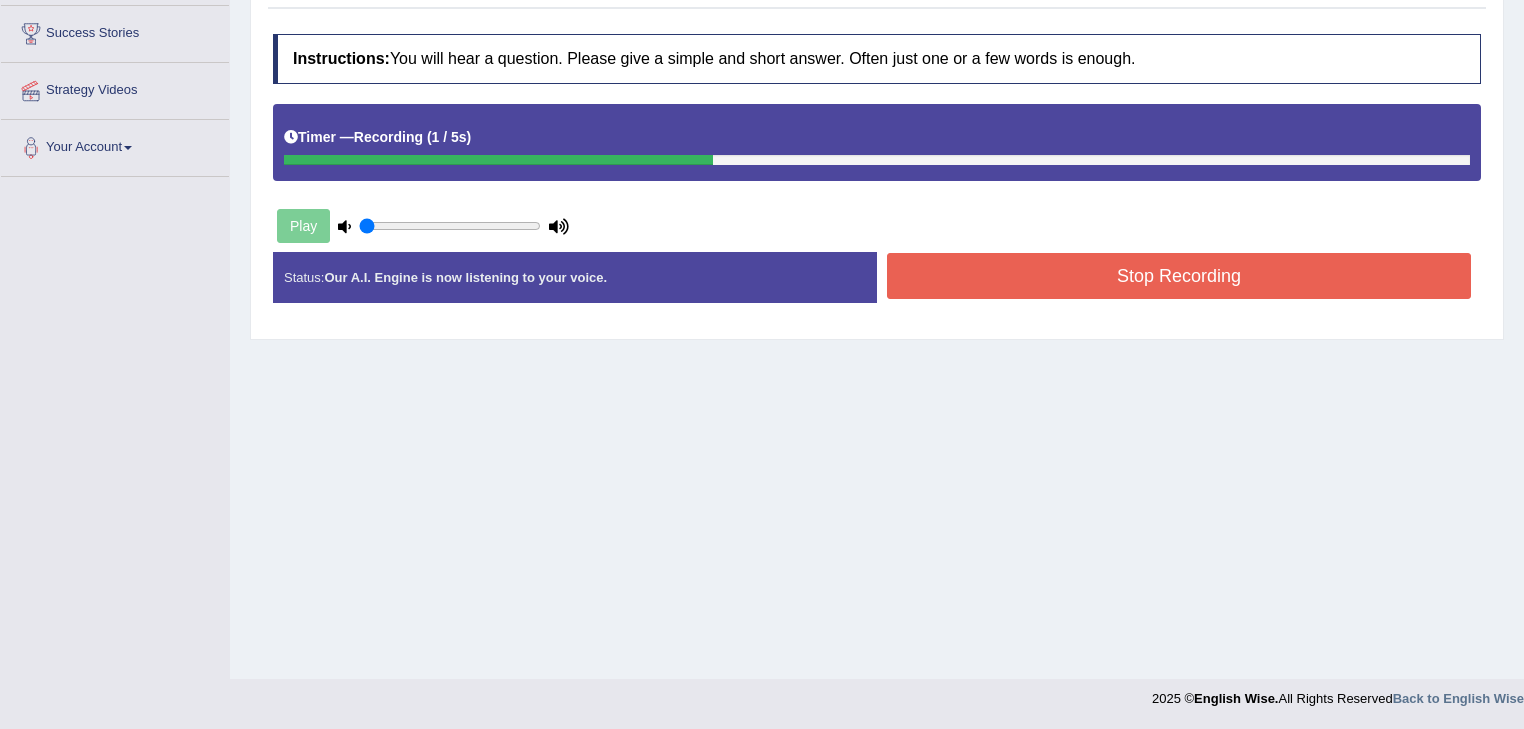 click on "Stop Recording" at bounding box center (1179, 276) 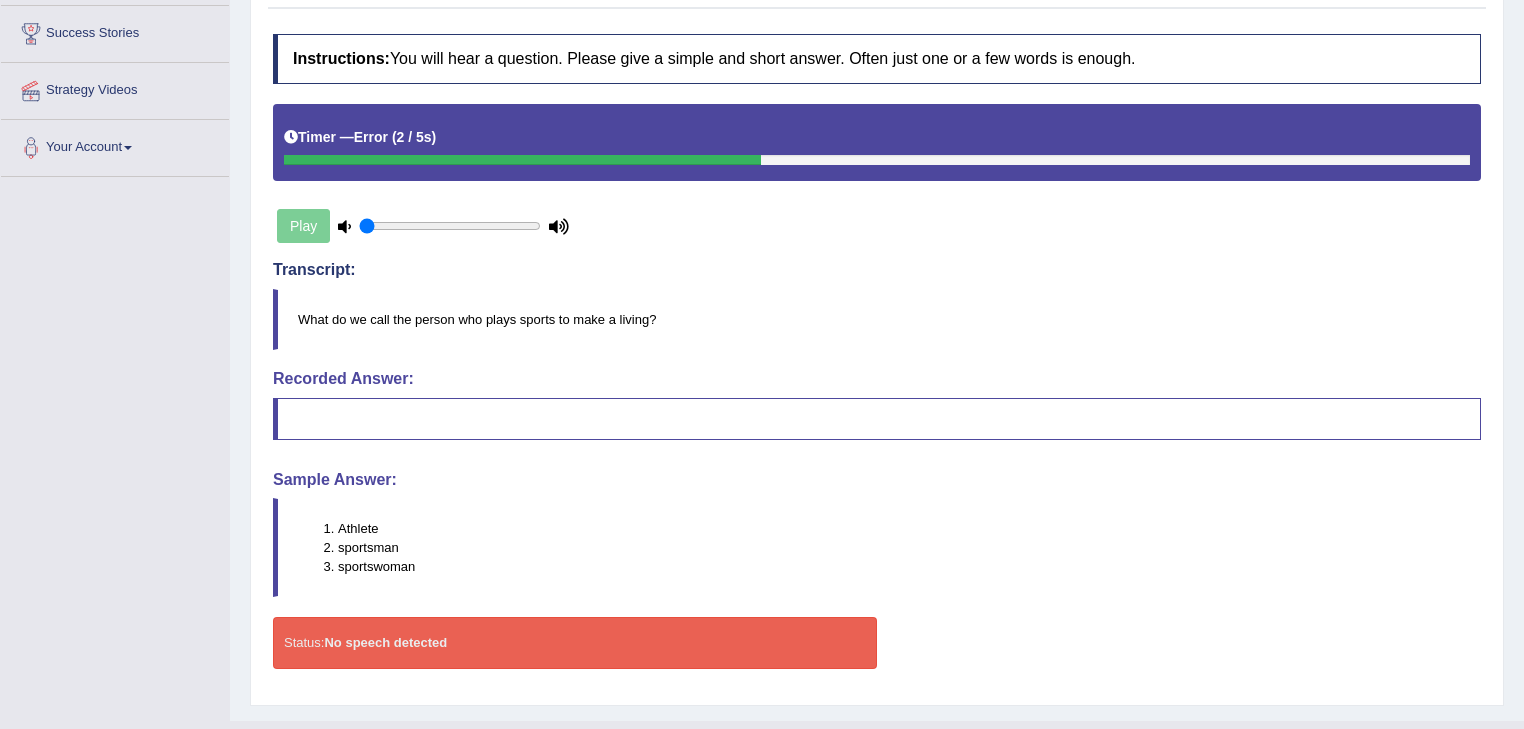 scroll, scrollTop: 0, scrollLeft: 0, axis: both 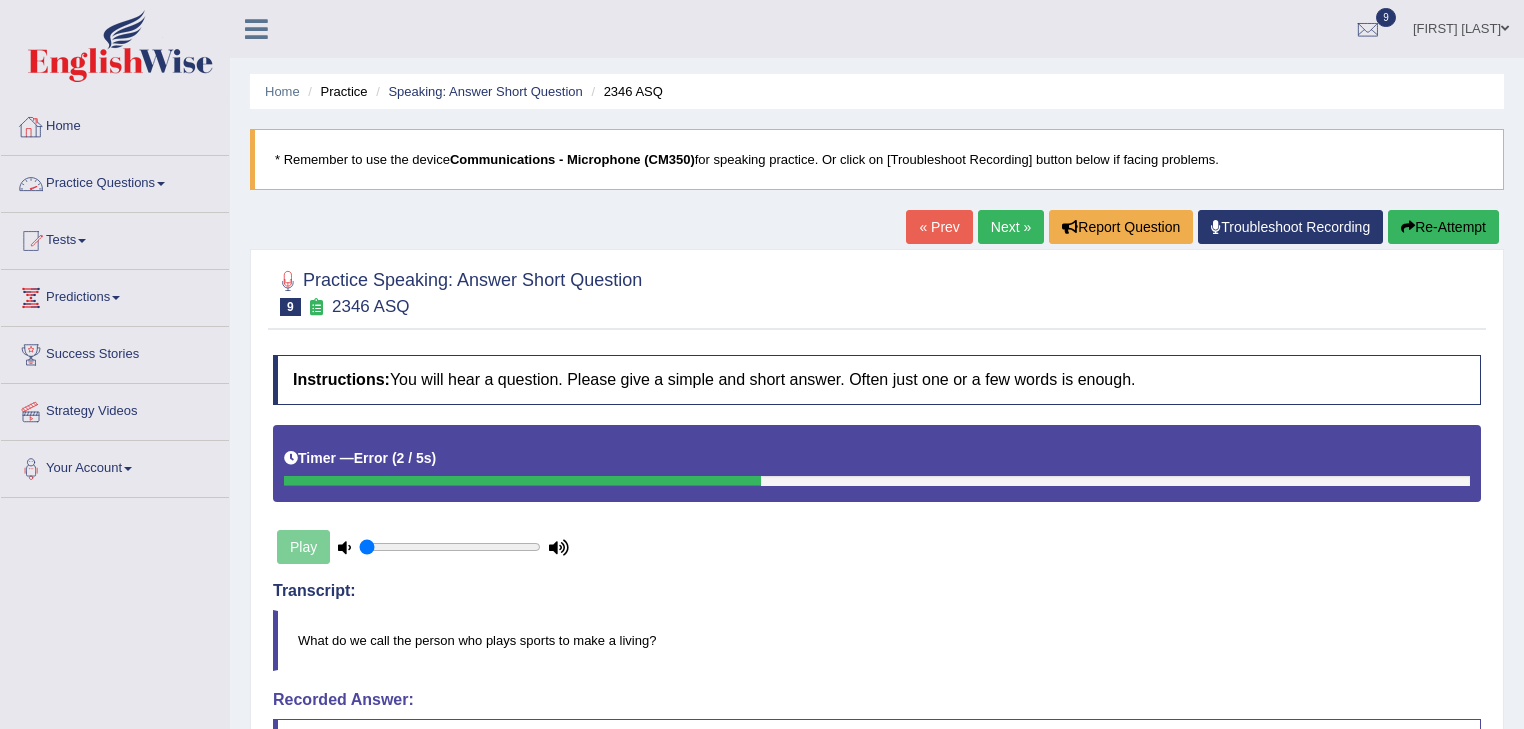 click on "Practice Questions" at bounding box center (115, 181) 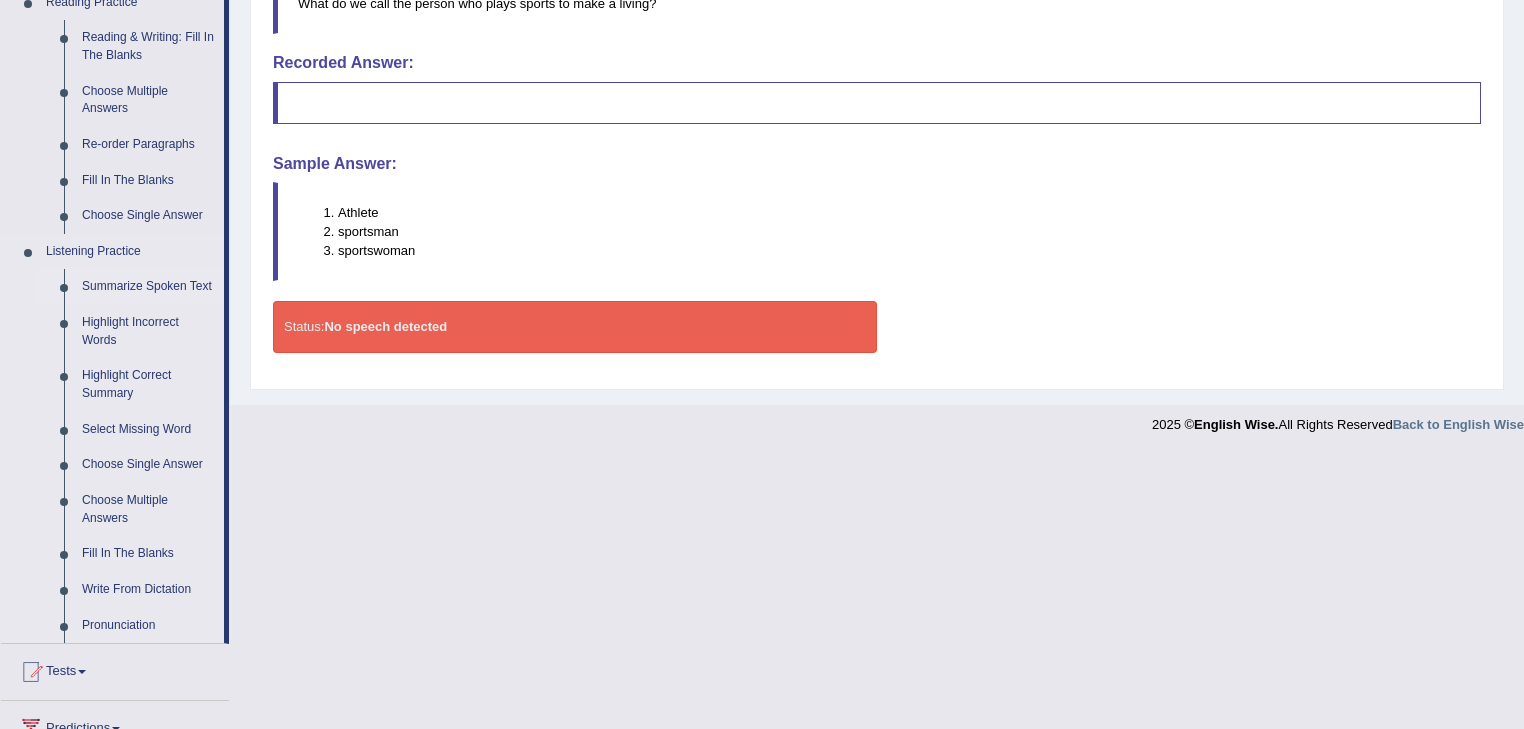 scroll, scrollTop: 0, scrollLeft: 0, axis: both 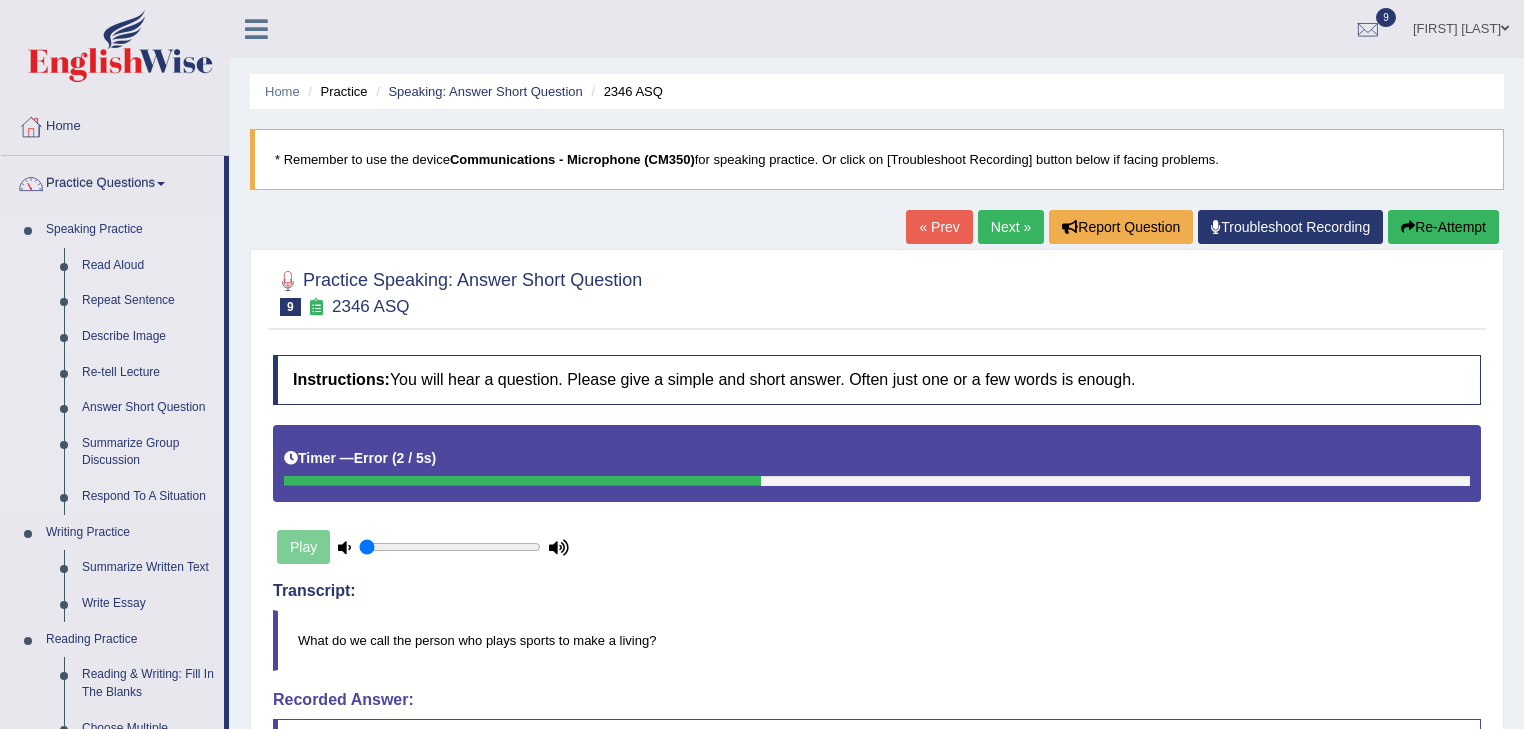 click on "Describe Image" at bounding box center [148, 337] 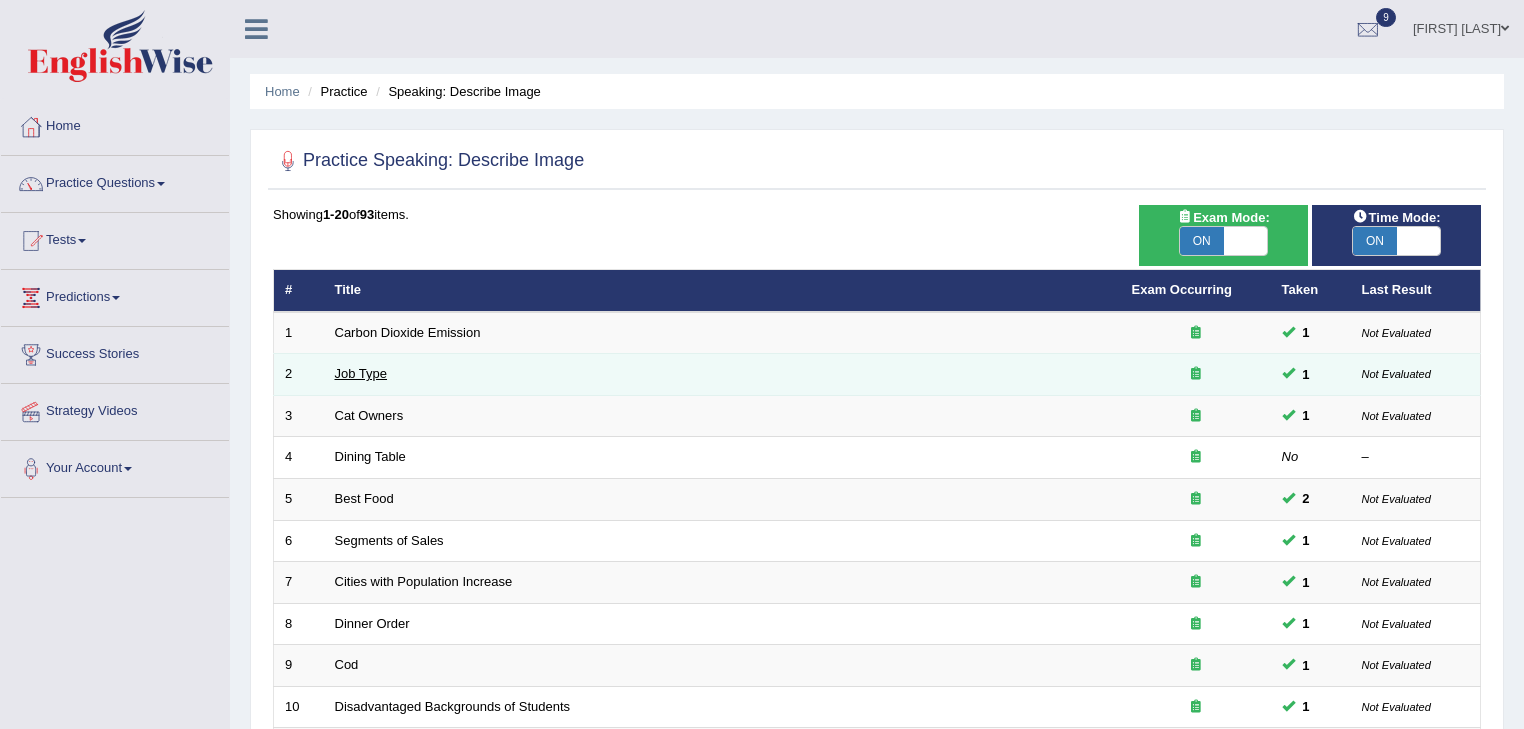 scroll, scrollTop: 0, scrollLeft: 0, axis: both 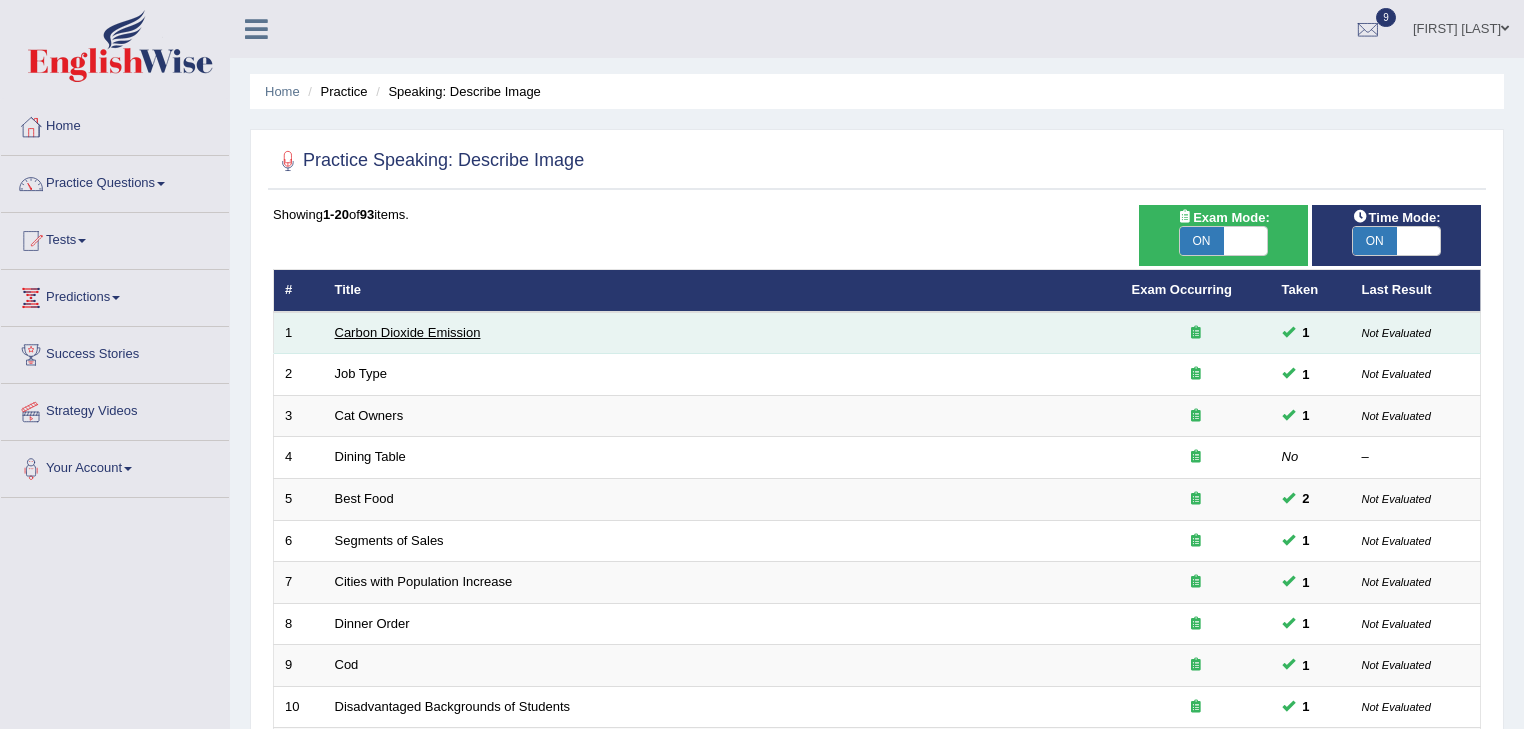 click on "Carbon Dioxide Emission" at bounding box center [408, 332] 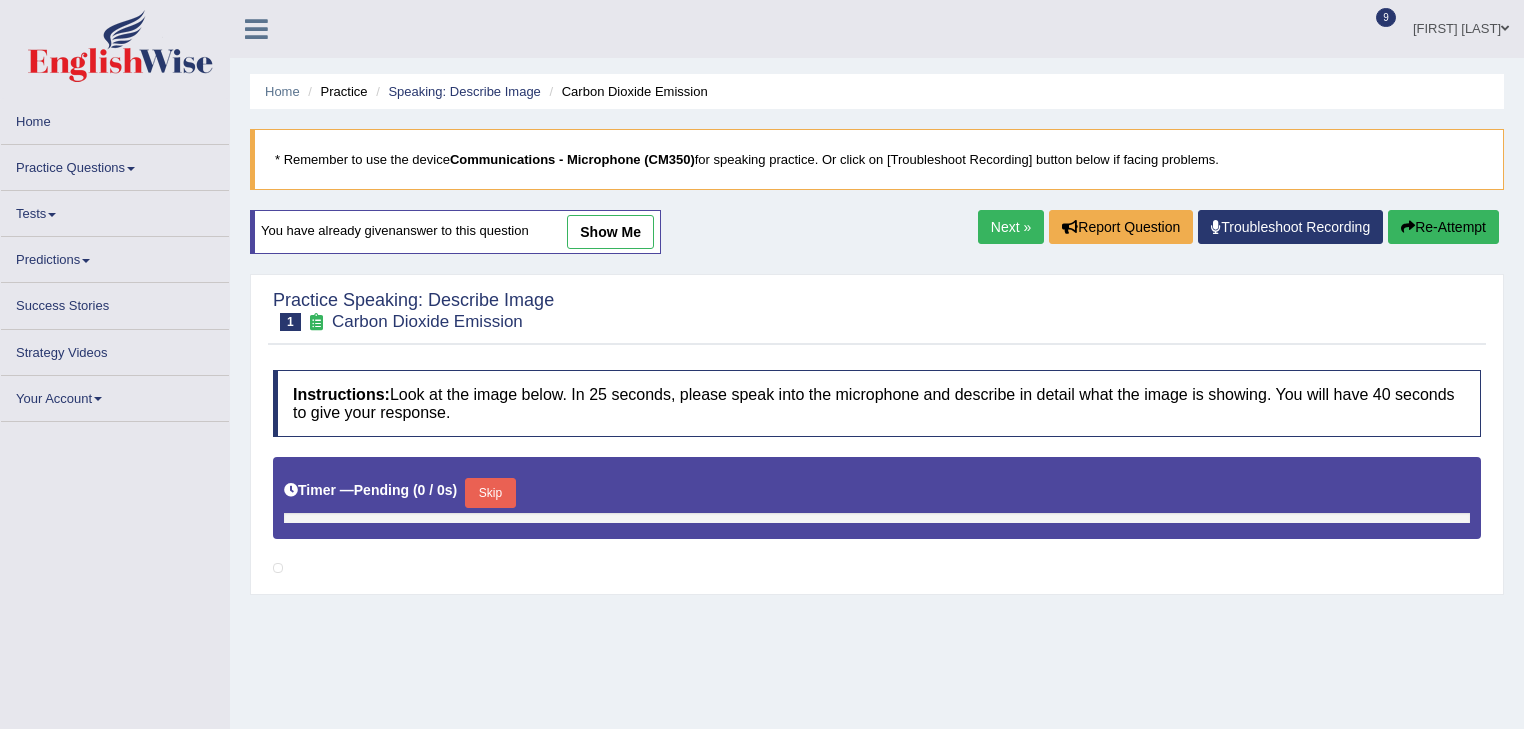 scroll, scrollTop: 0, scrollLeft: 0, axis: both 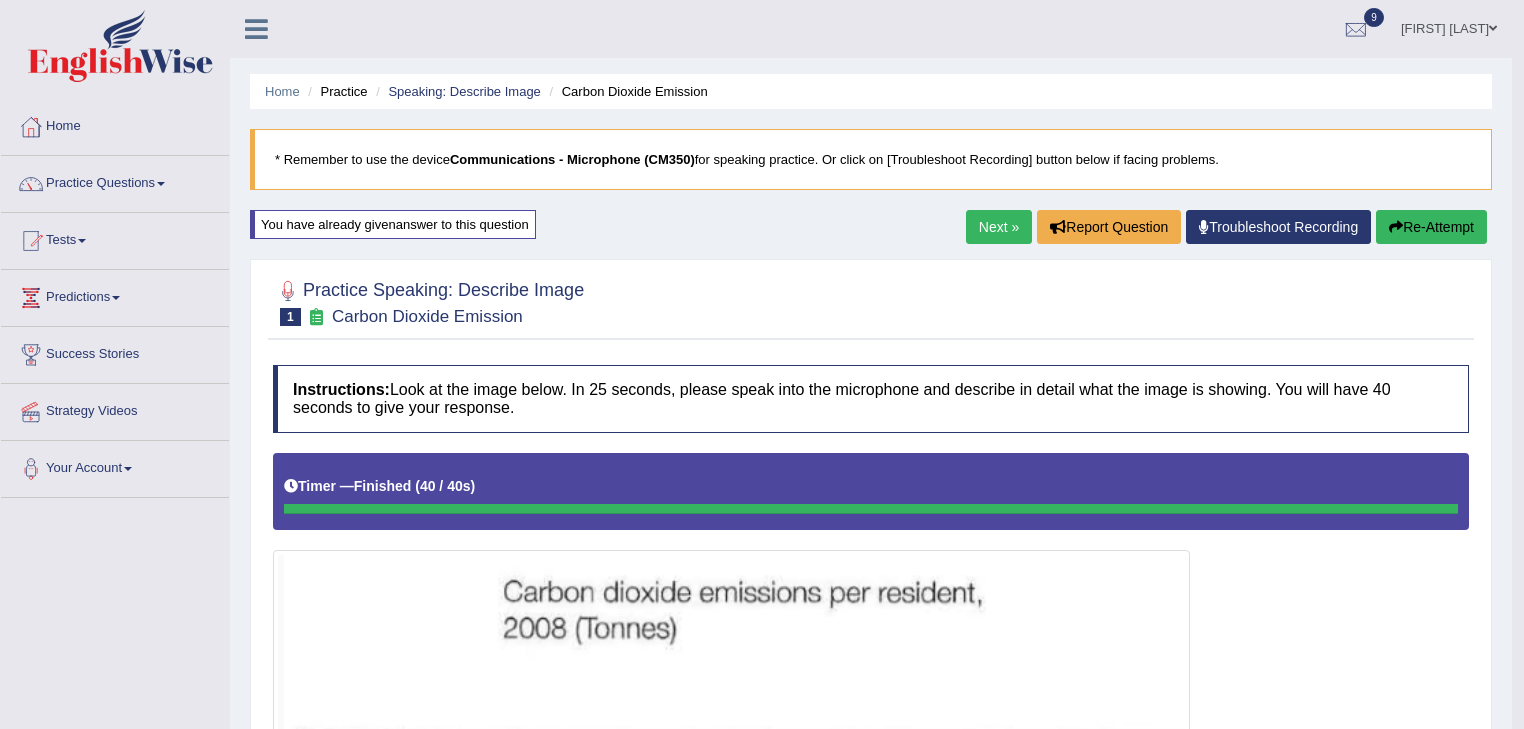 click on "Next »" at bounding box center [999, 227] 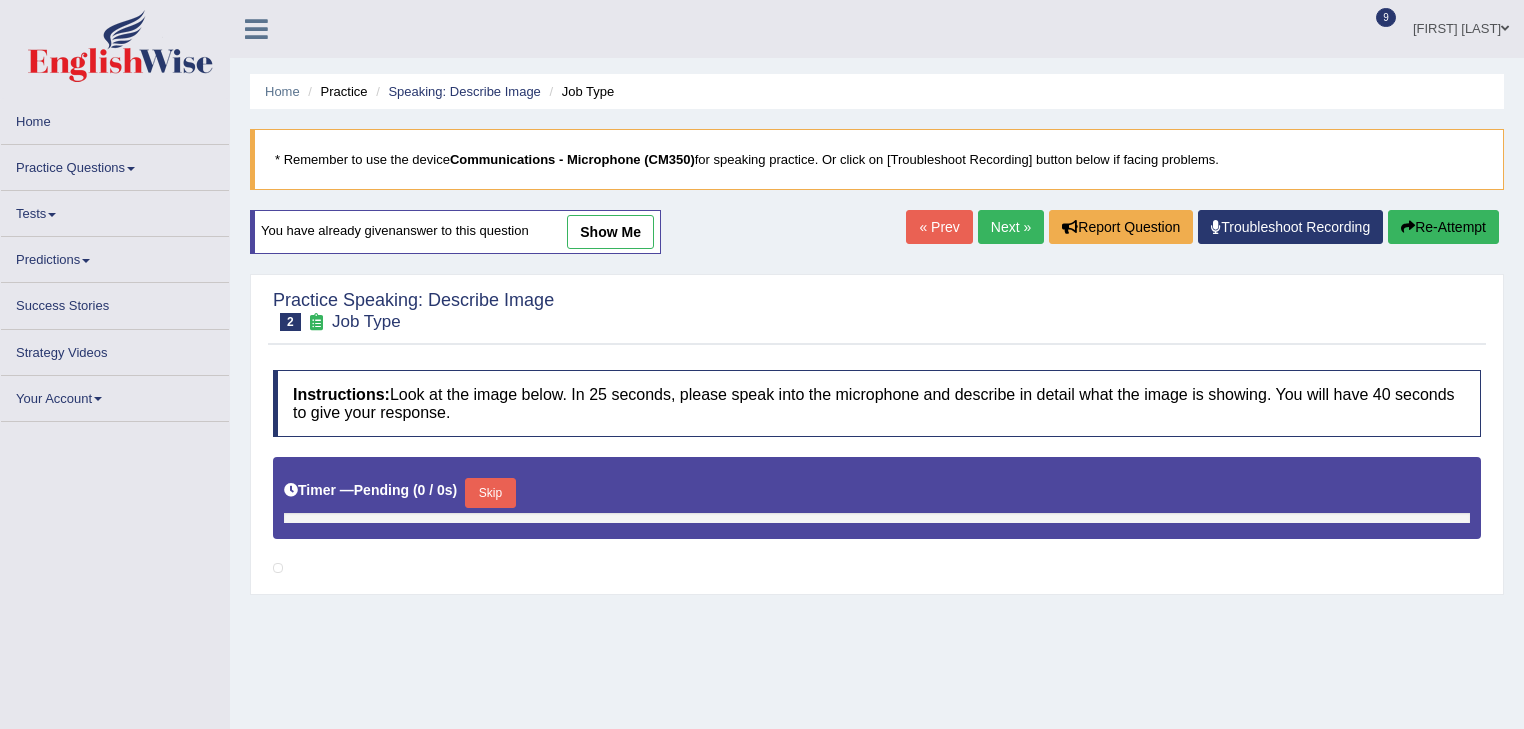 scroll, scrollTop: 0, scrollLeft: 0, axis: both 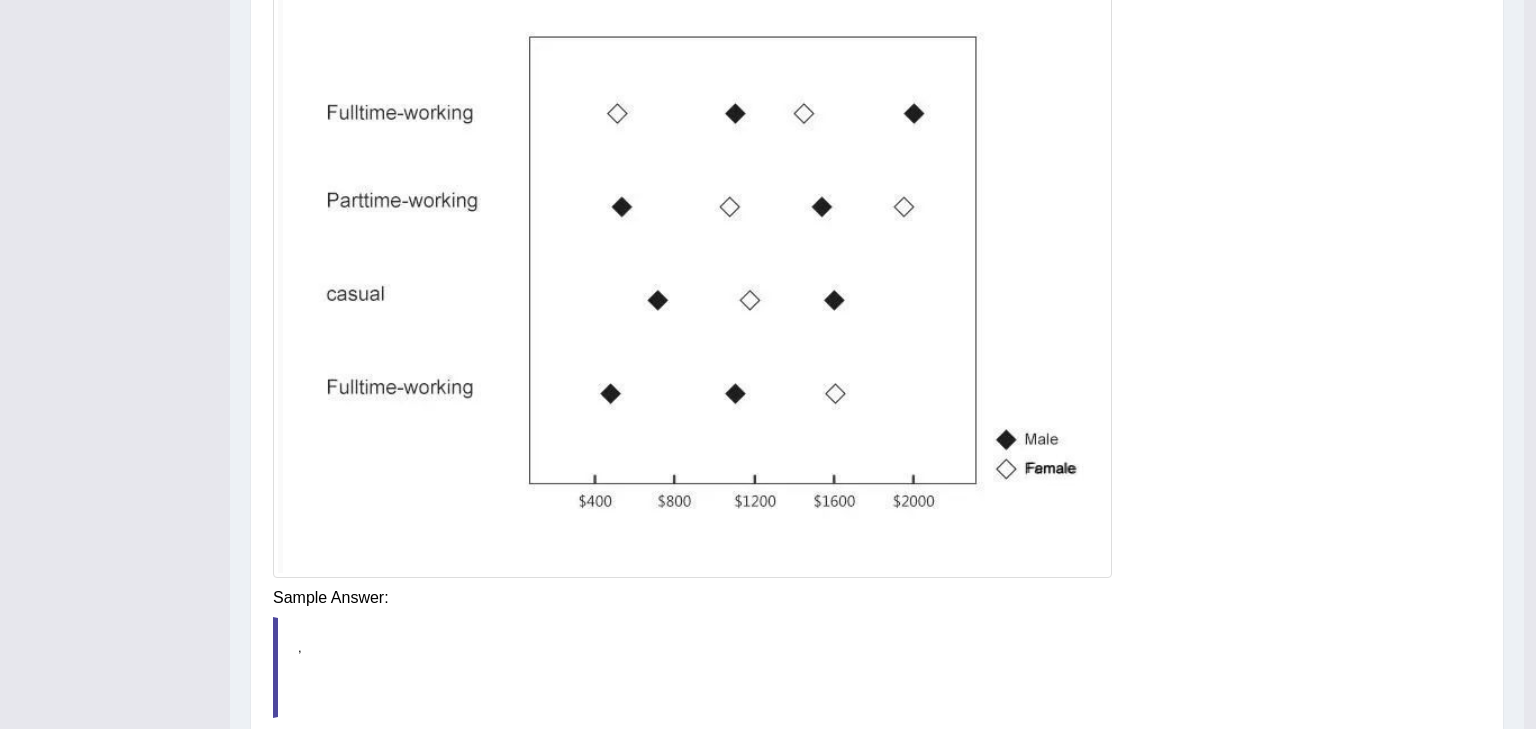 click on "Toggle navigation
Home
Practice Questions   Speaking Practice Read Aloud
Repeat Sentence
Describe Image
Re-tell Lecture
Answer Short Question
Summarize Group Discussion
Respond To A Situation
Writing Practice  Summarize Written Text
Write Essay
Reading Practice  Reading & Writing: Fill In The Blanks
Choose Multiple Answers
Re-order Paragraphs
Fill In The Blanks
Choose Single Answer
Listening Practice  Summarize Spoken Text
Highlight Incorrect Words
Highlight Correct Summary
Select Missing Word
Choose Single Answer
Choose Multiple Answers
Fill In The Blanks
Write From Dictation
Pronunciation
Tests  Take Practice Sectional Test" at bounding box center [768, -245] 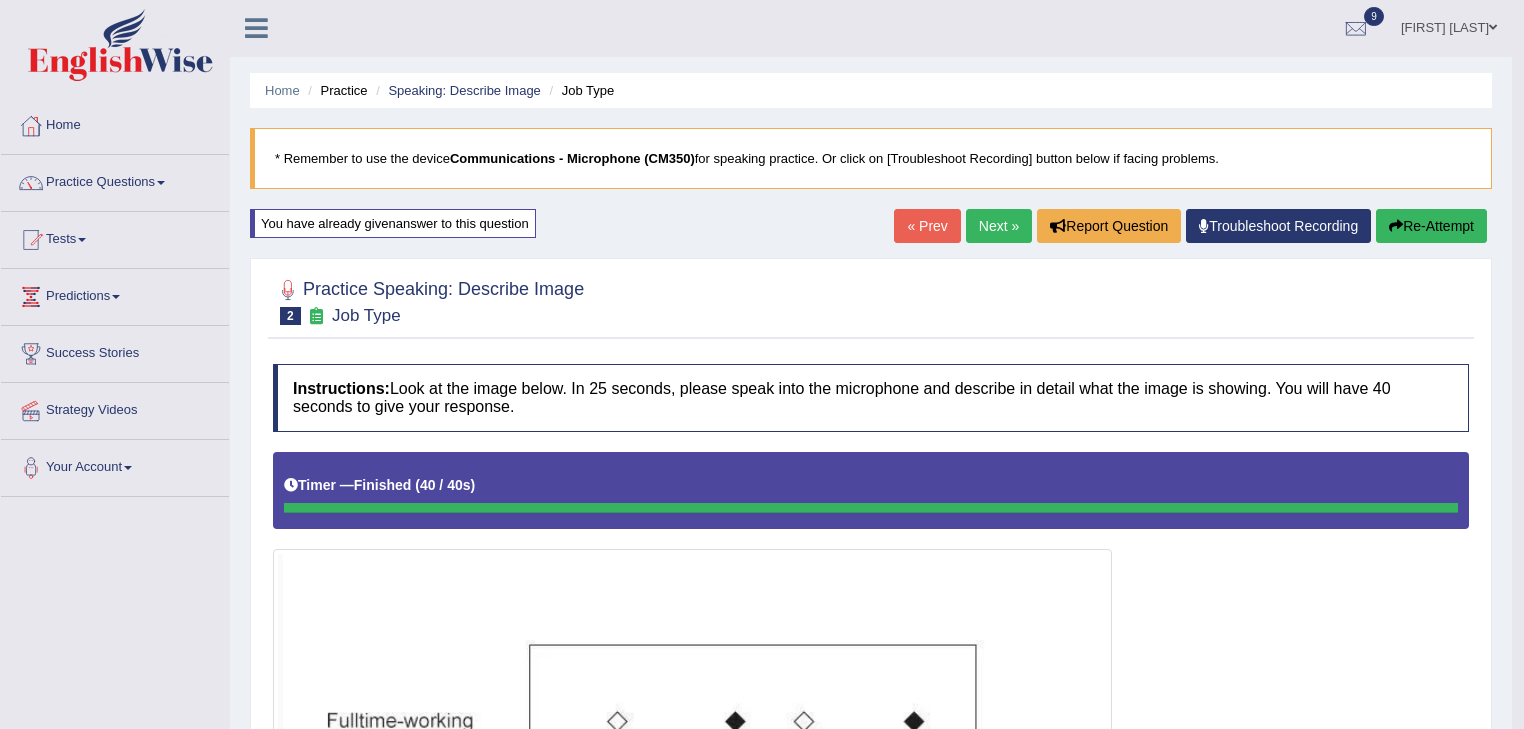 scroll, scrollTop: 0, scrollLeft: 0, axis: both 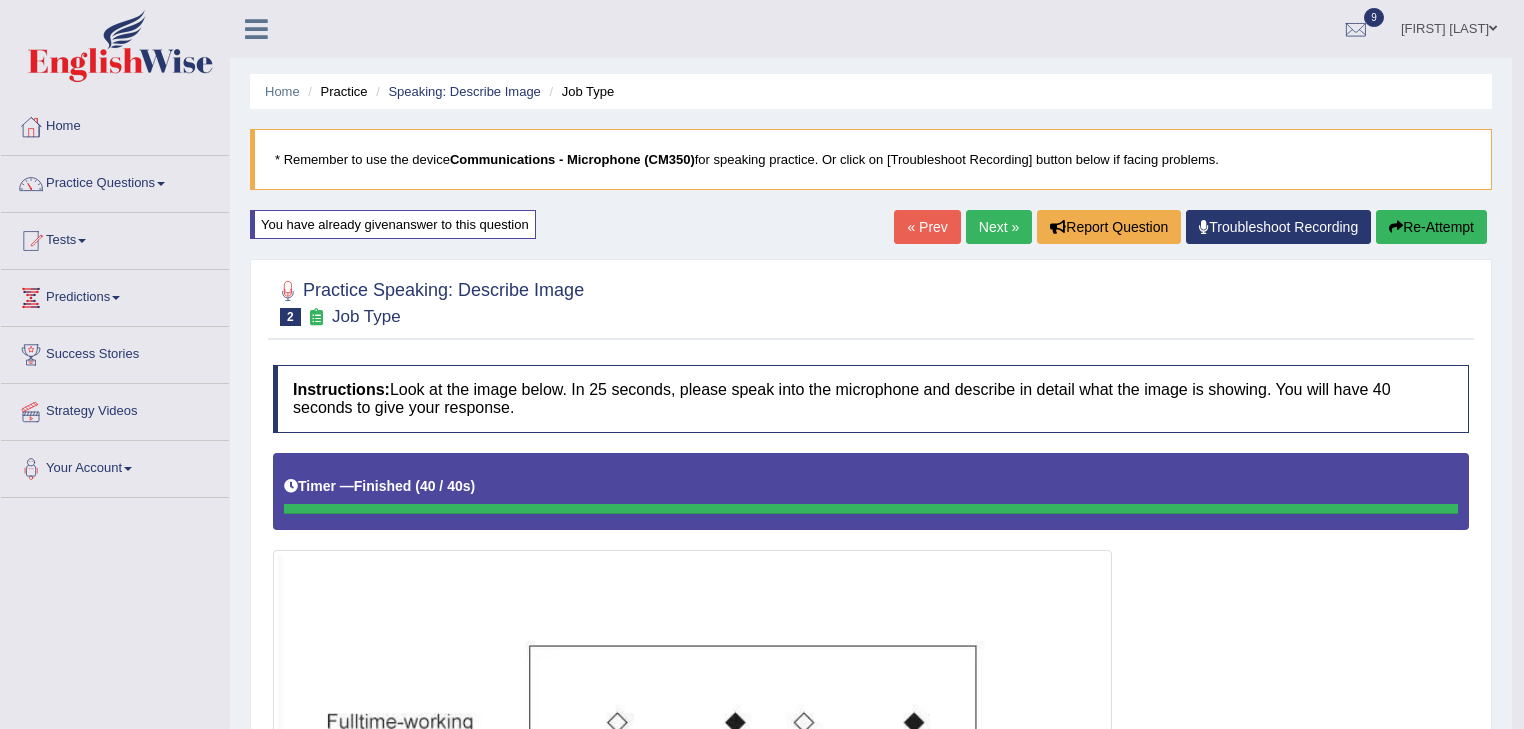 click on "Next »" at bounding box center [999, 227] 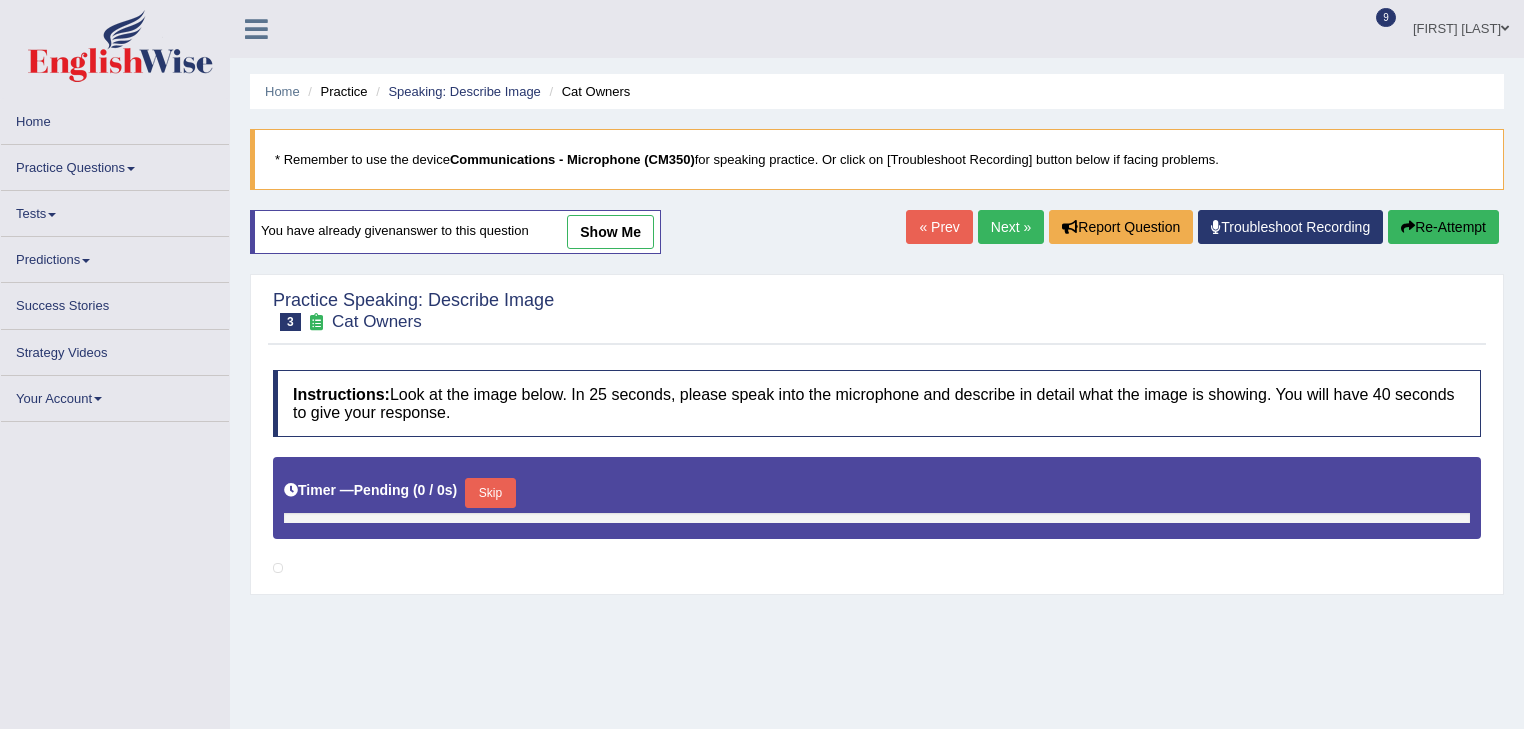 scroll, scrollTop: 0, scrollLeft: 0, axis: both 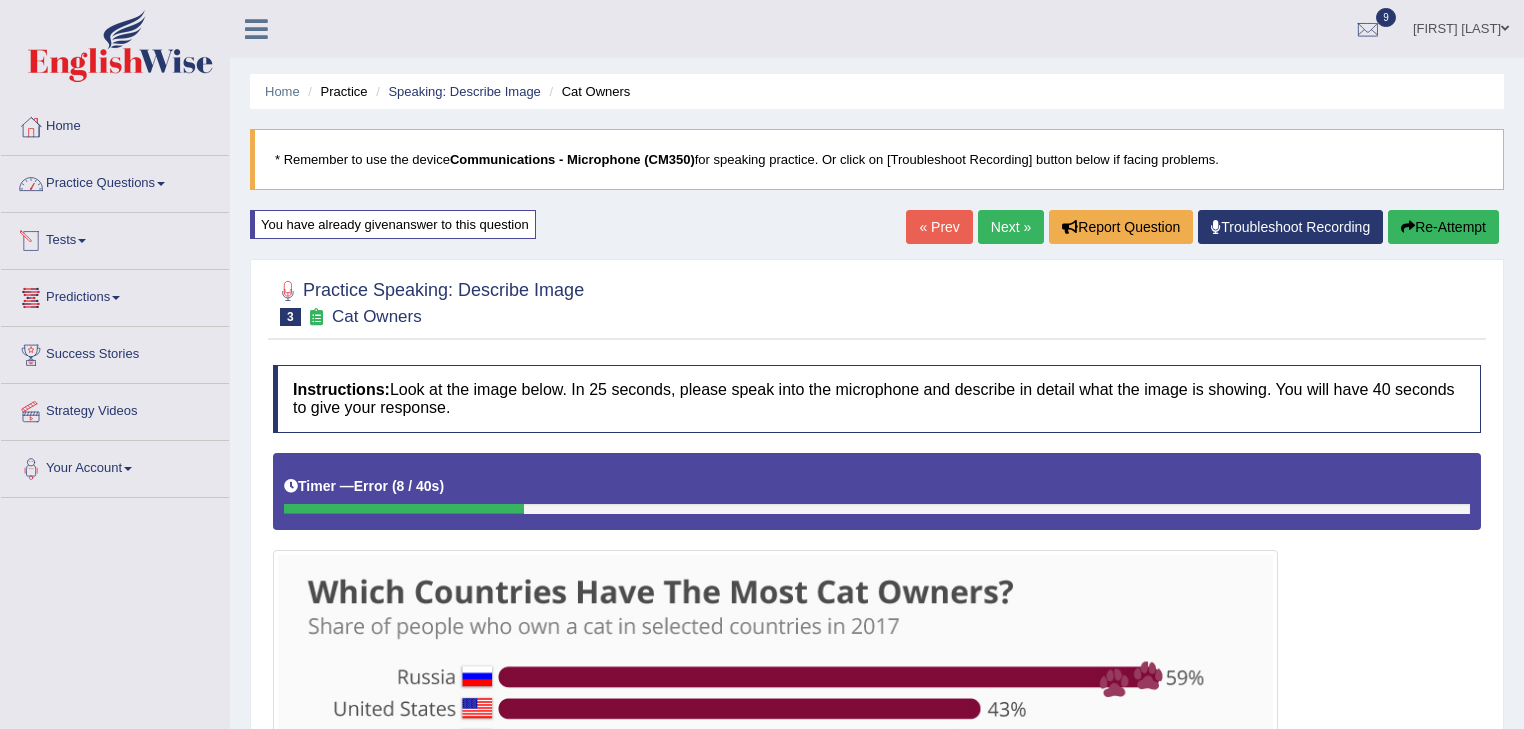 click on "Practice Questions" at bounding box center (115, 181) 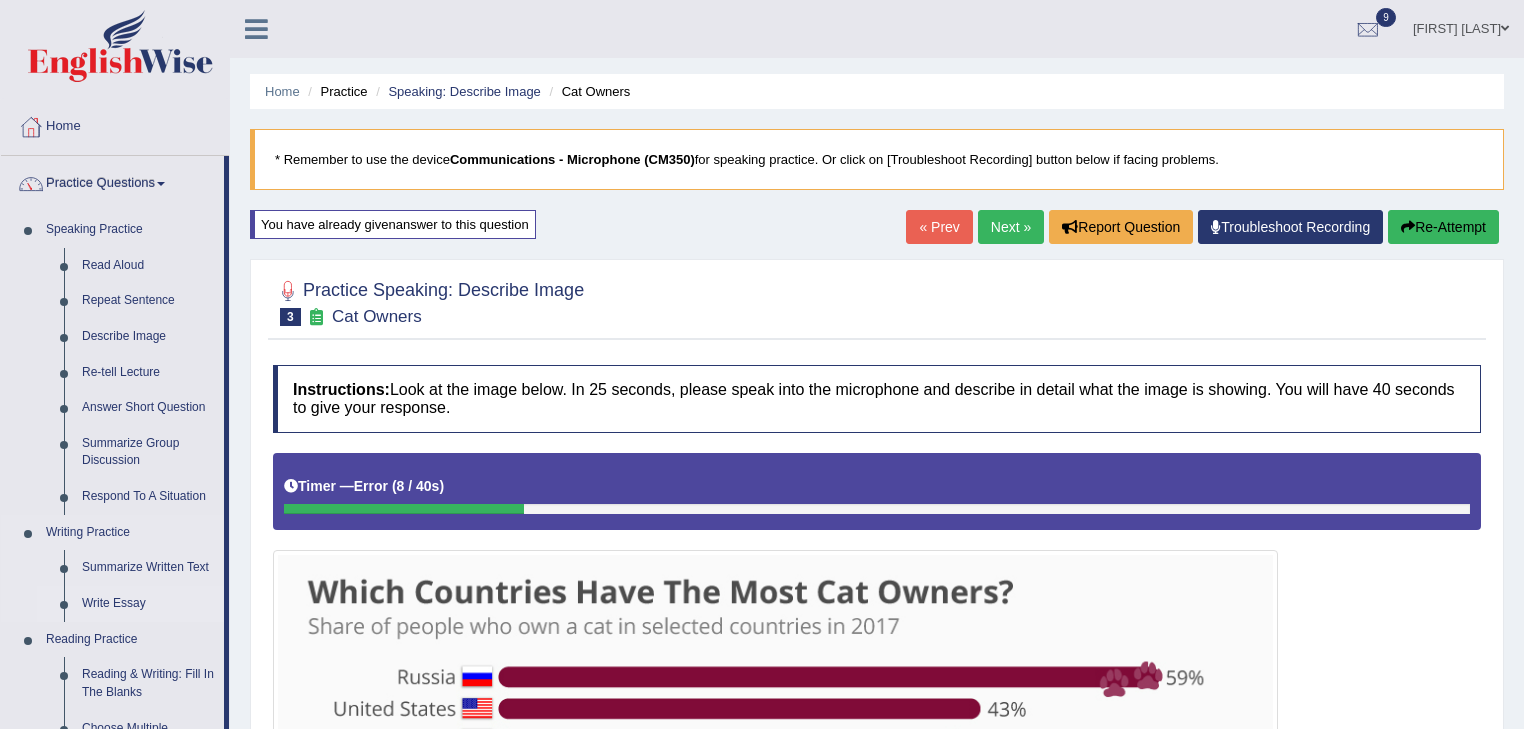 click on "Write Essay" at bounding box center [148, 604] 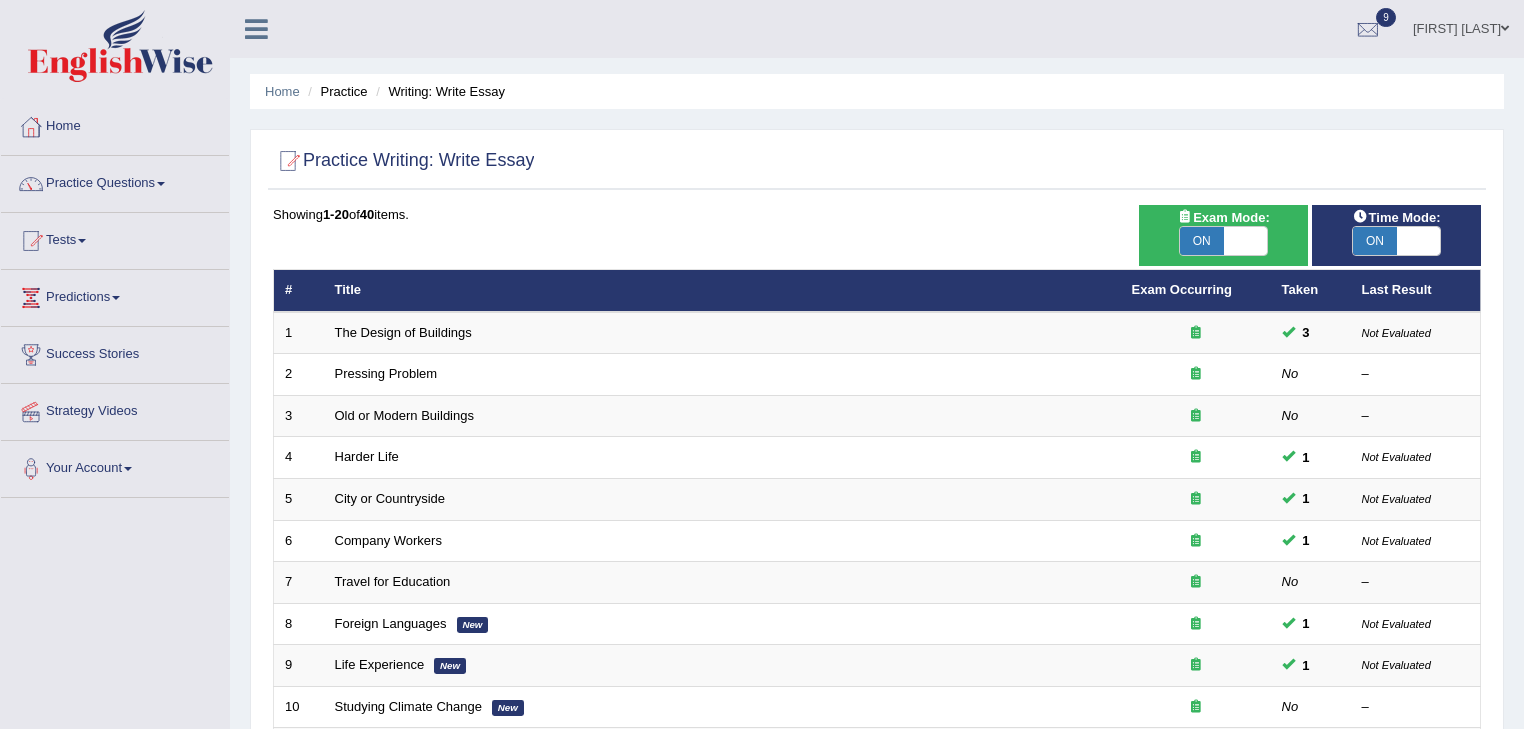 scroll, scrollTop: 0, scrollLeft: 0, axis: both 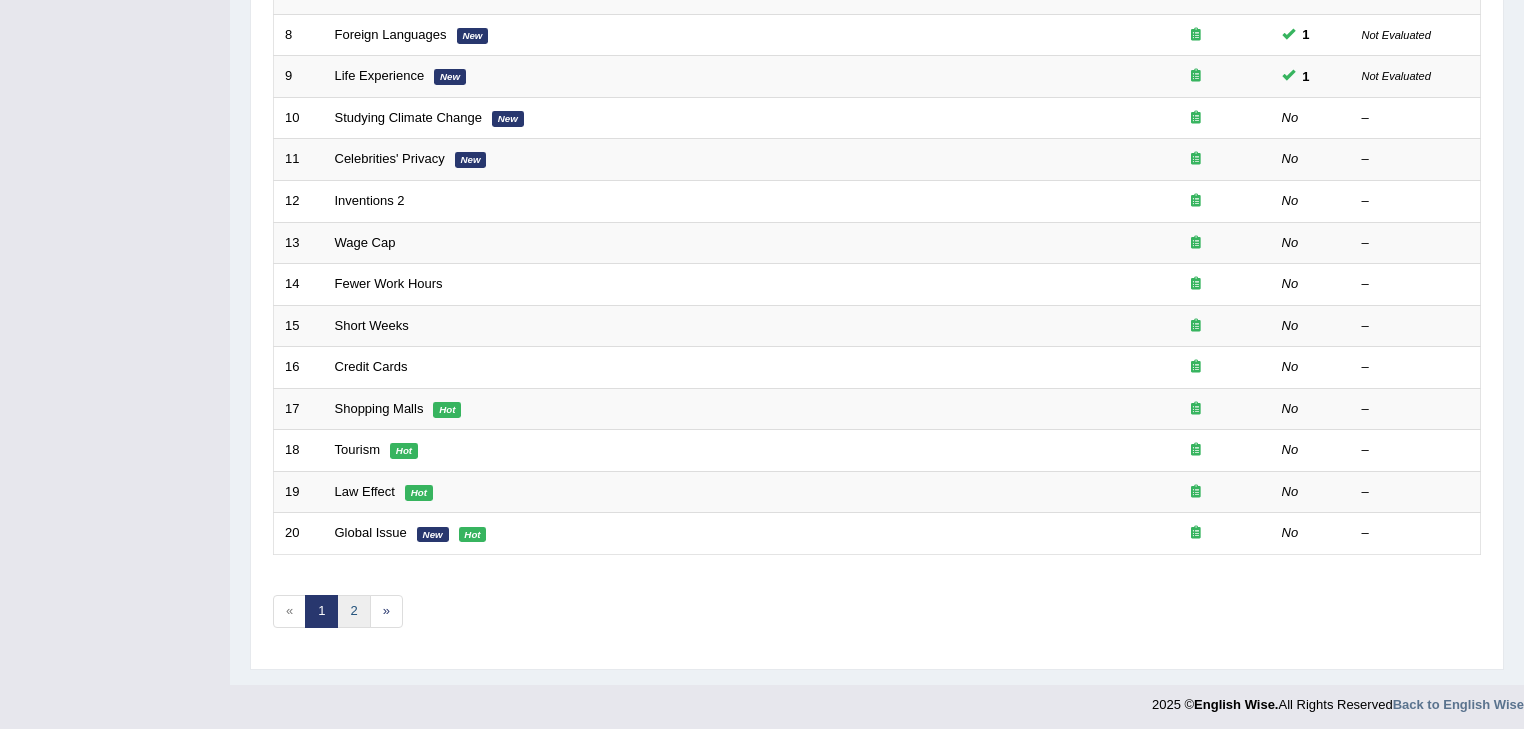 click on "2" at bounding box center [353, 611] 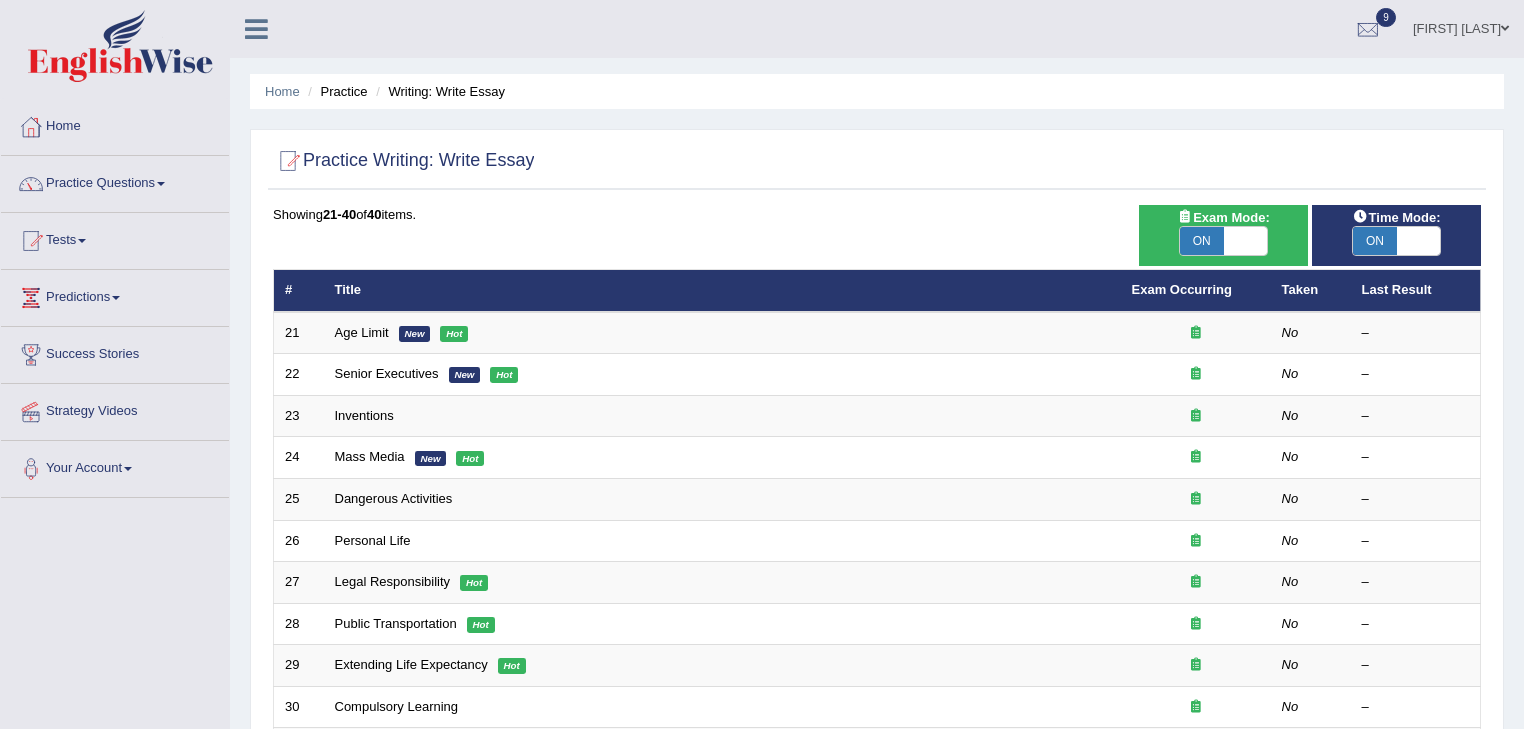 scroll, scrollTop: 0, scrollLeft: 0, axis: both 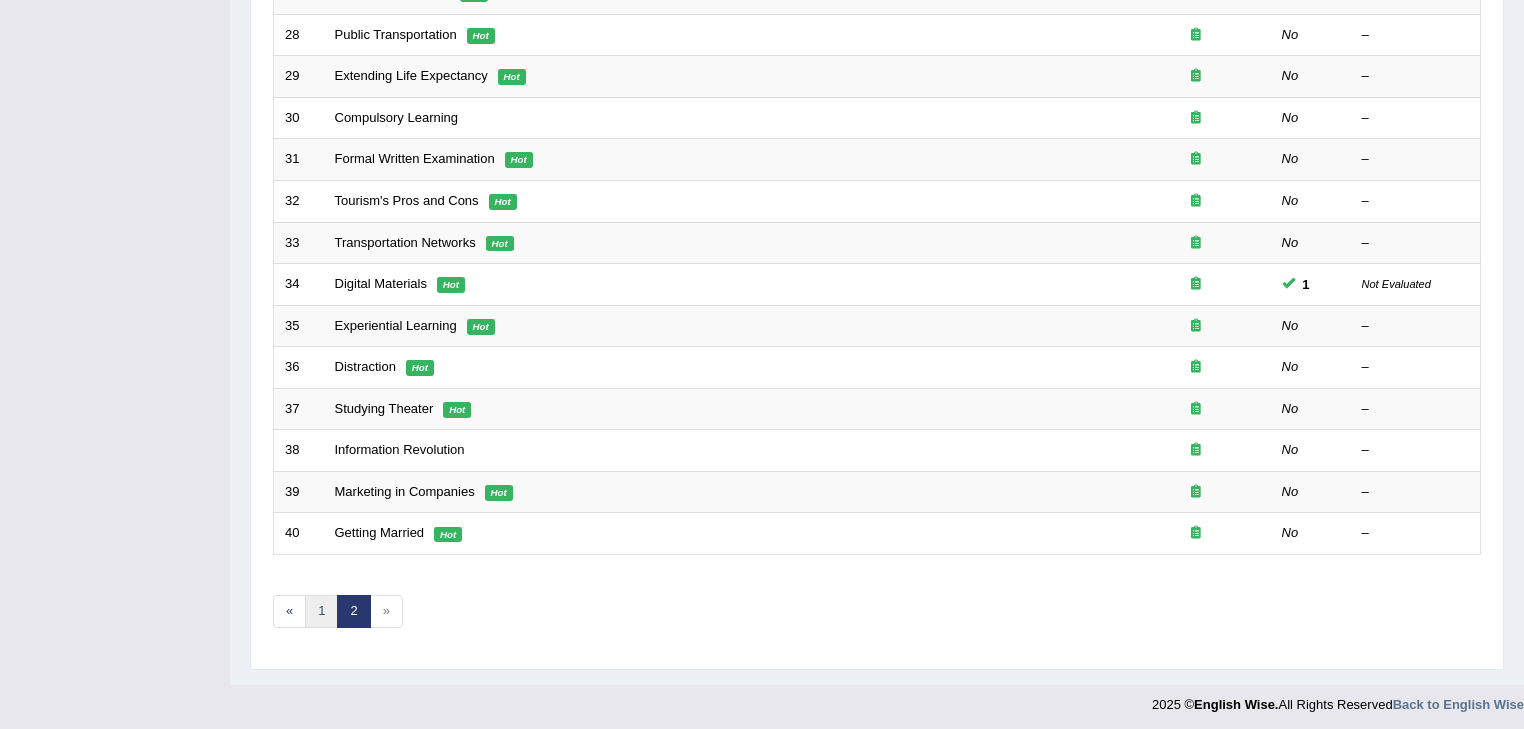 click on "1" at bounding box center [321, 611] 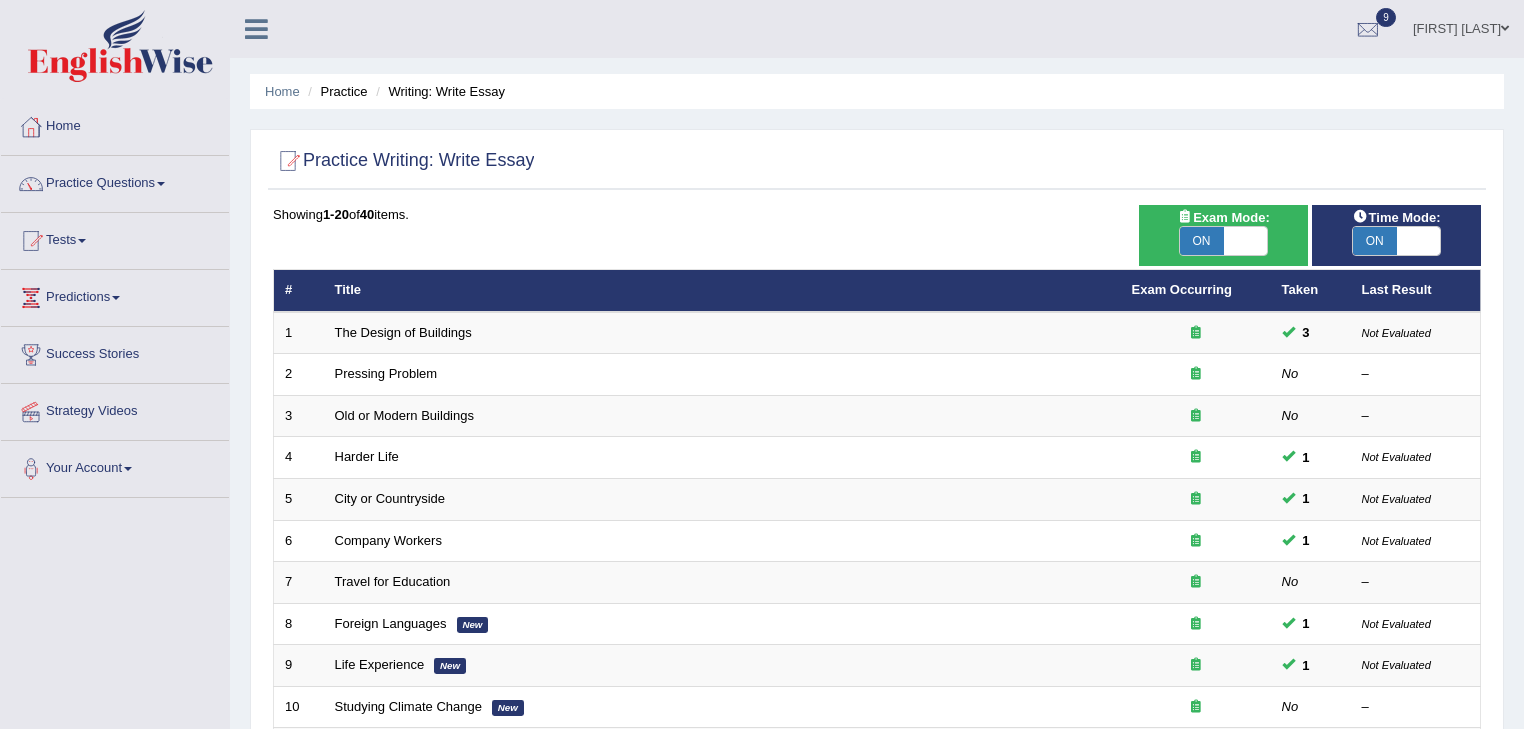 scroll, scrollTop: 0, scrollLeft: 0, axis: both 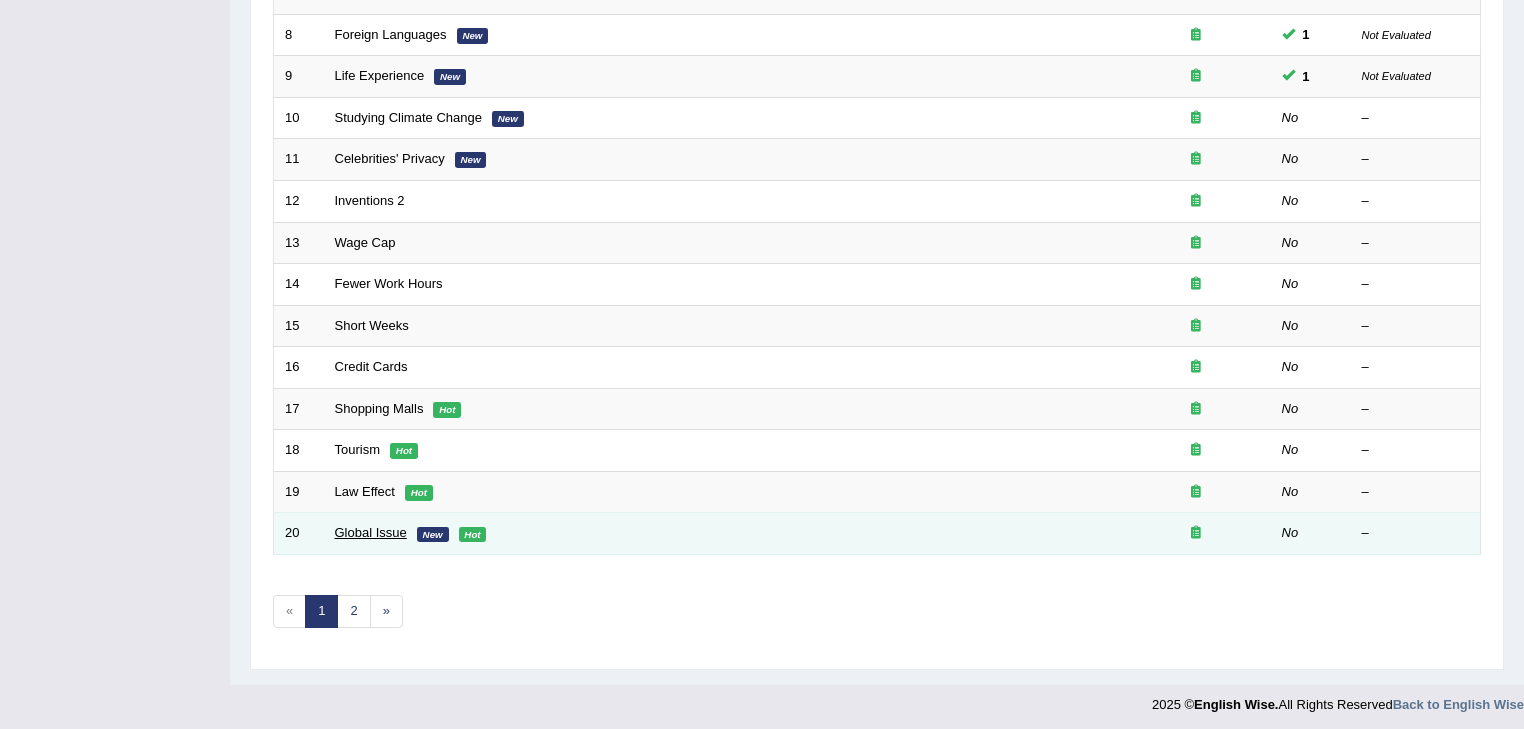 click on "Global Issue" at bounding box center (371, 532) 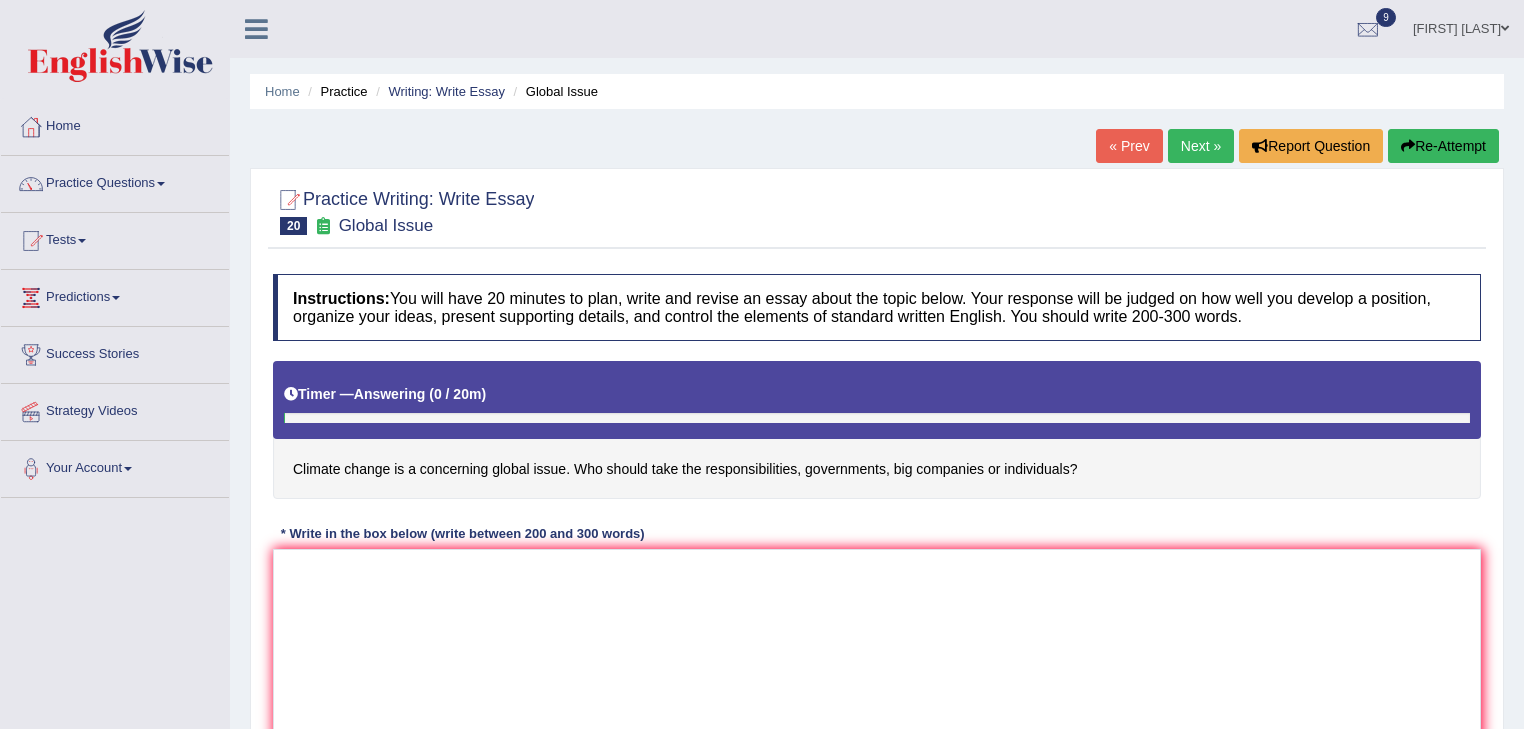 scroll, scrollTop: 0, scrollLeft: 0, axis: both 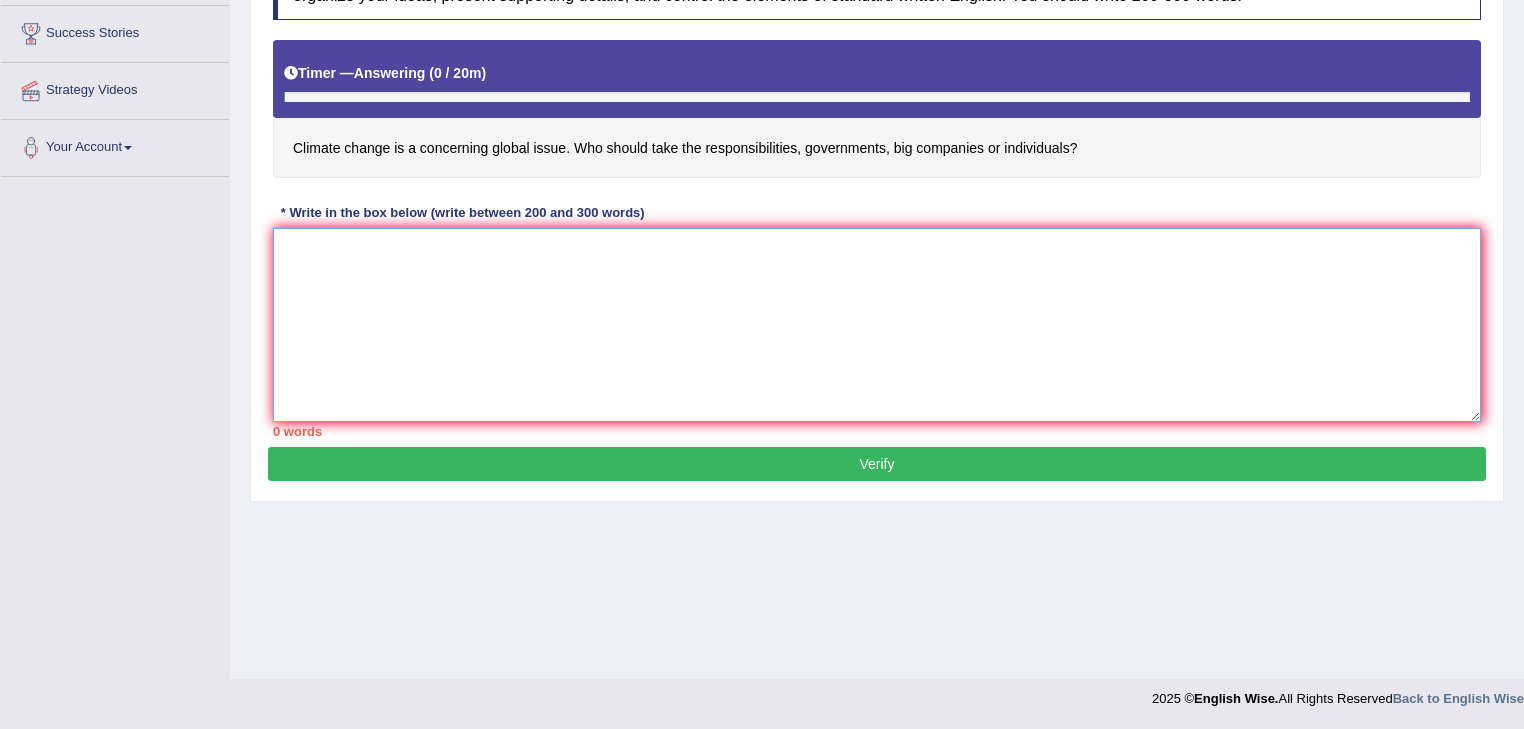click at bounding box center [877, 325] 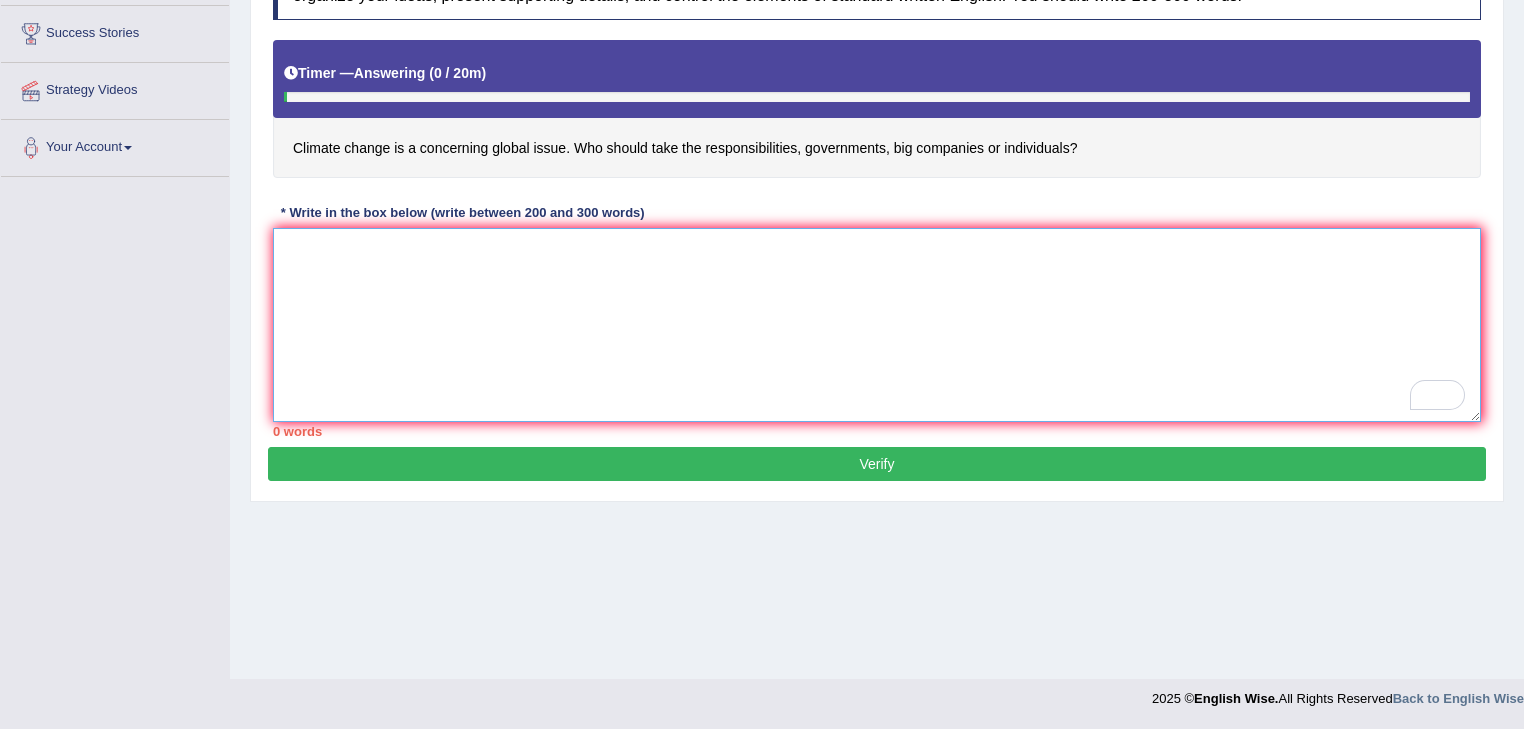 paste on "The increasing influence of television severes many people usefull functions in our lives has ignitred numerous discussions. This matter is particularly significant due  its impacts on old people. In this essay, I will examine the advantages and dis advantages of televoision and their implications for society.
One of the primary advantages of TV is relaxication for old people and getting world information in home. This is furtuer supported by the facts that televisions are the p[owderful tools and it make the people relax as well as passing the world news for the people. Research demonstrated that TV are the main elemnts for the elderly people and the kids. Moreover, An additional benefits TV is very less costto buy abd eassy to use. Consequntantly, the advantahes of televisions are essential to be considered for both individual and society.
However, alongside of the benefits, there are drawbacks of TV. One significant drawbacks are making people lasy and making the time waste specially for young kids. N..." 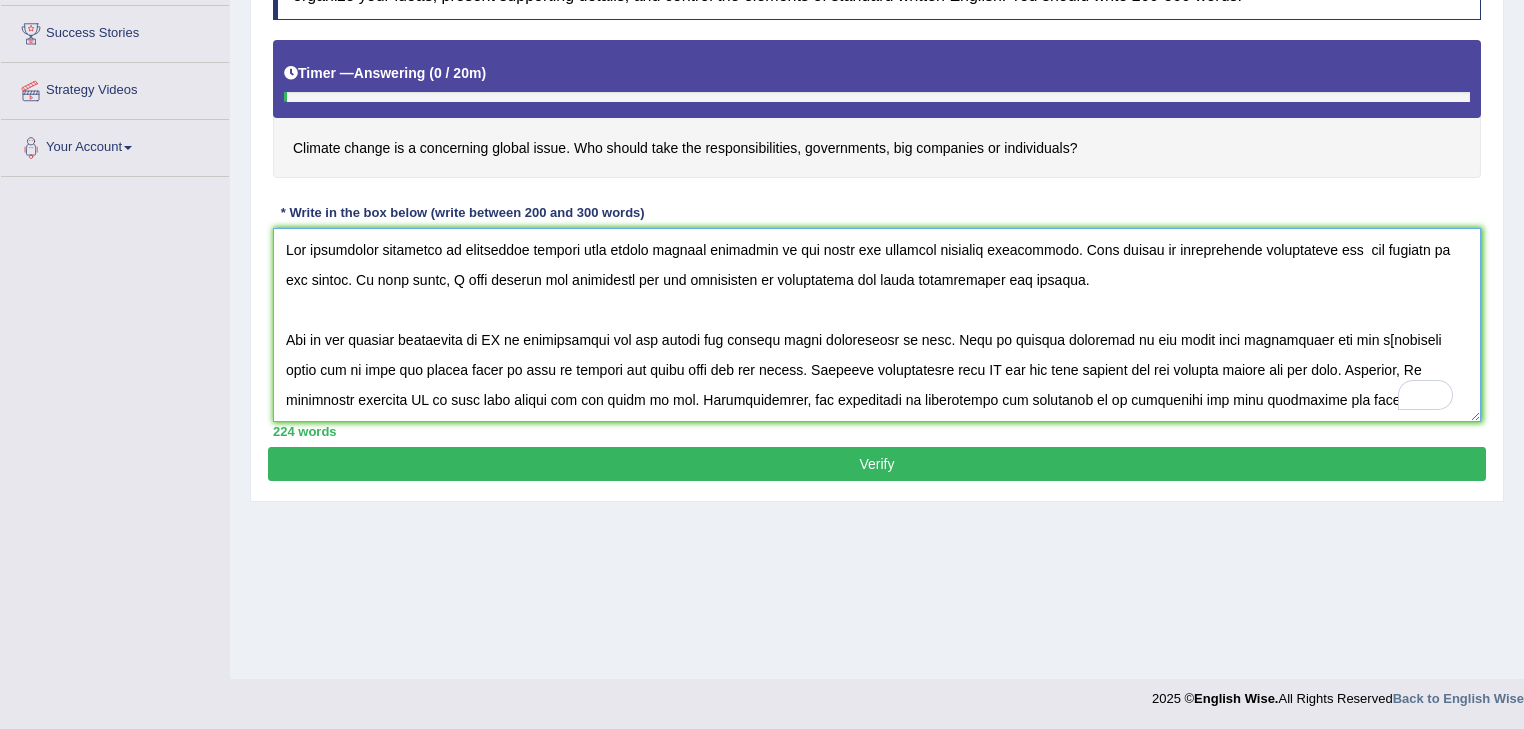 scroll, scrollTop: 107, scrollLeft: 0, axis: vertical 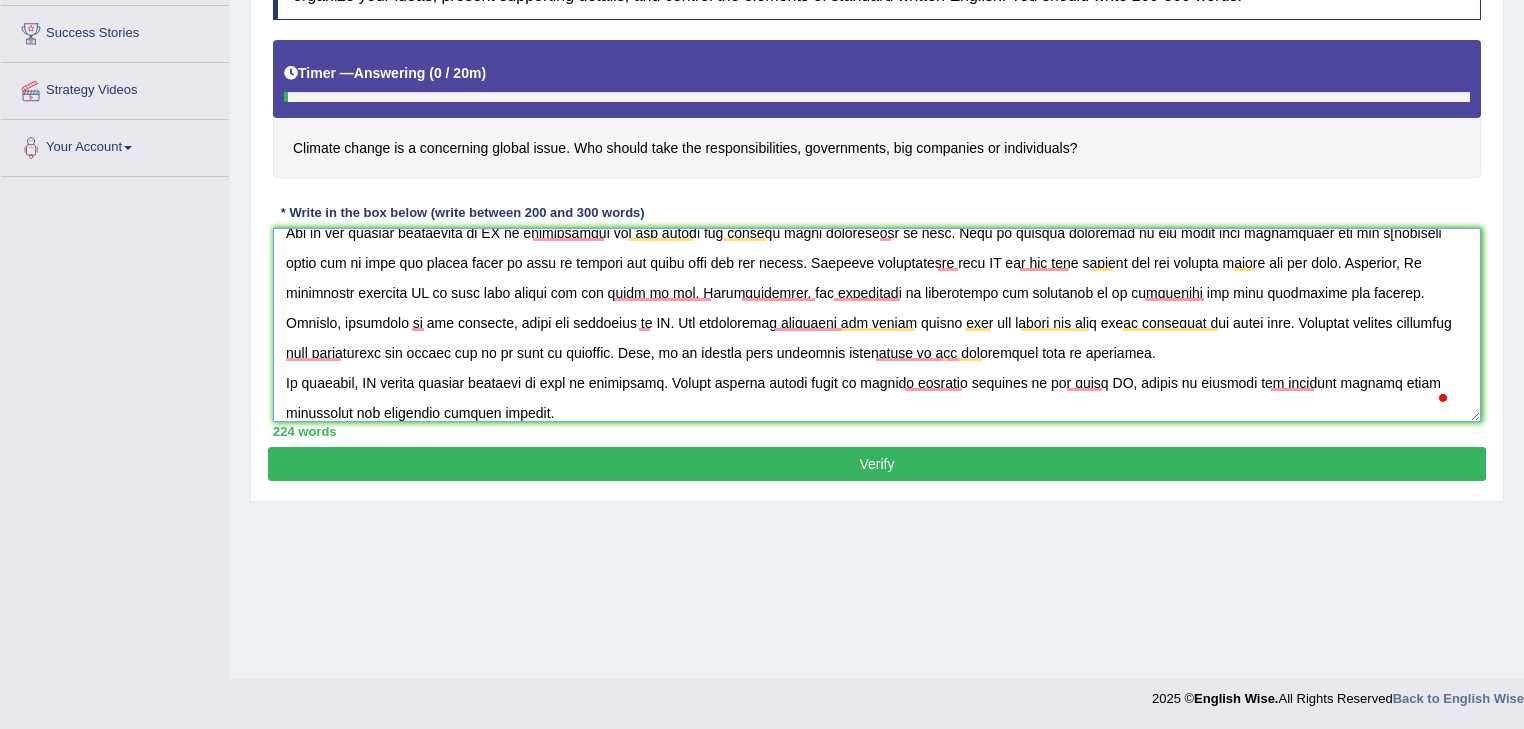 type on "The increasing influence of television severes many people usefull functions in our lives has ignitred numerous discussions. This matter is particularly significant due  its impacts on old people. In this essay, I will examine the advantages and dis advantages of televoision and their implications for society.
One of the primary advantages of TV is relaxication for old people and getting world information in home. This is furtuer supported by the facts that televisions are the p[owderful tools and it make the people relax as well as passing the world news for the people. Research demonstrated that TV are the main elemnts for the elderly people and the kids. Moreover, An additional benefits TV is very less costto buy abd eassy to use. Consequntantly, the advantahes of televisions are essential to be considered for both individual and society.
However, alongside of the benefits, there are drawbacks of TV. One significant drawbacks are making people lasy and making the time waste specially for young kids. N..." 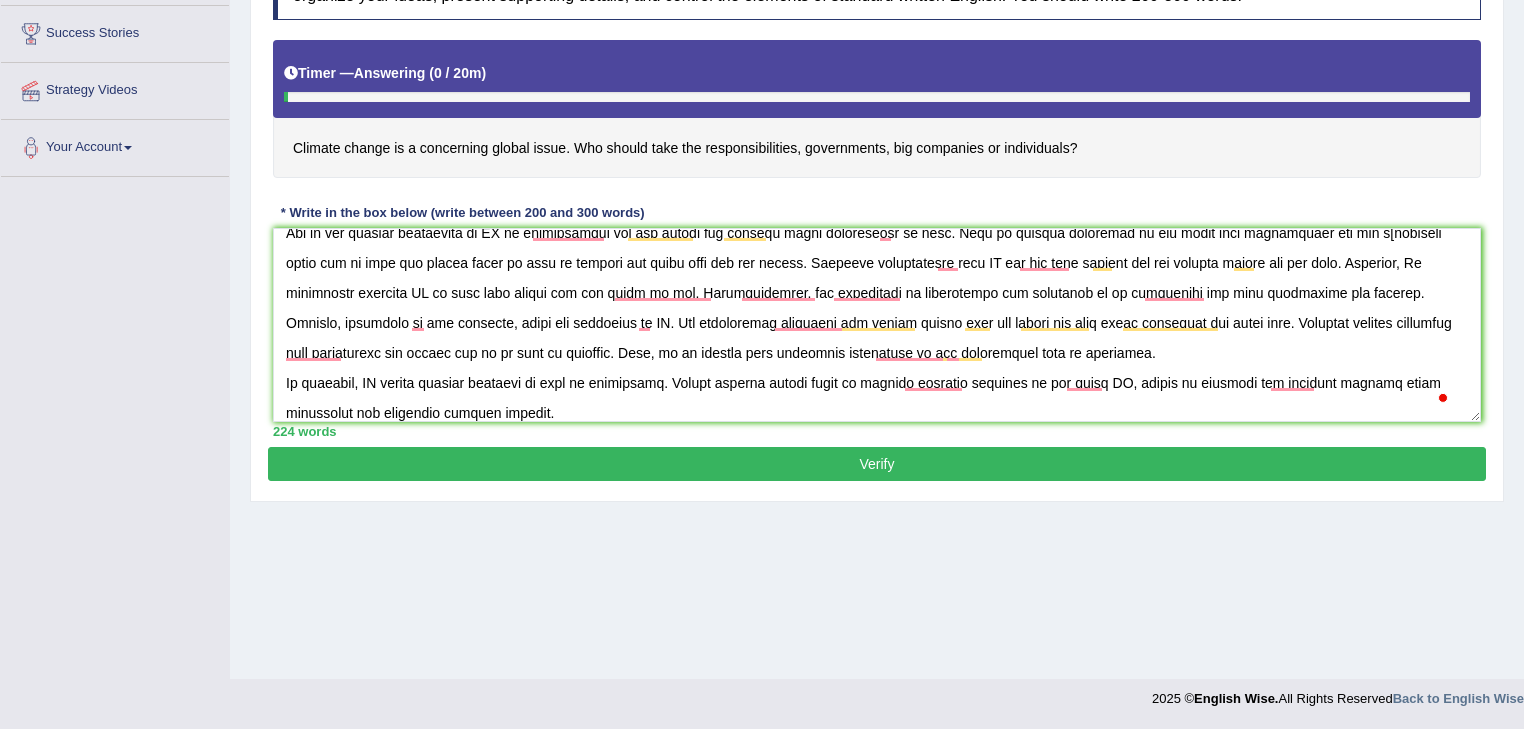 click on "Verify" at bounding box center (877, 464) 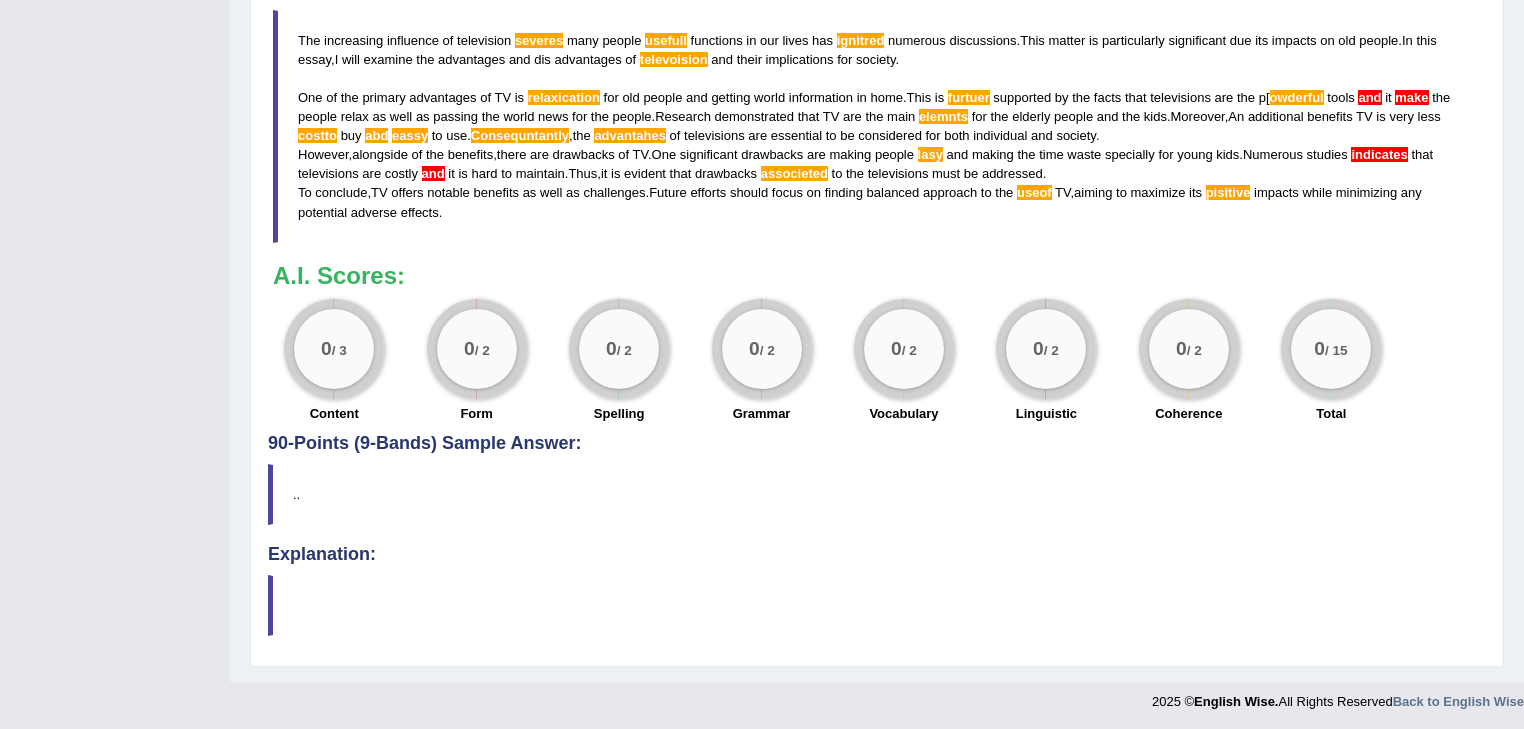 scroll, scrollTop: 0, scrollLeft: 0, axis: both 